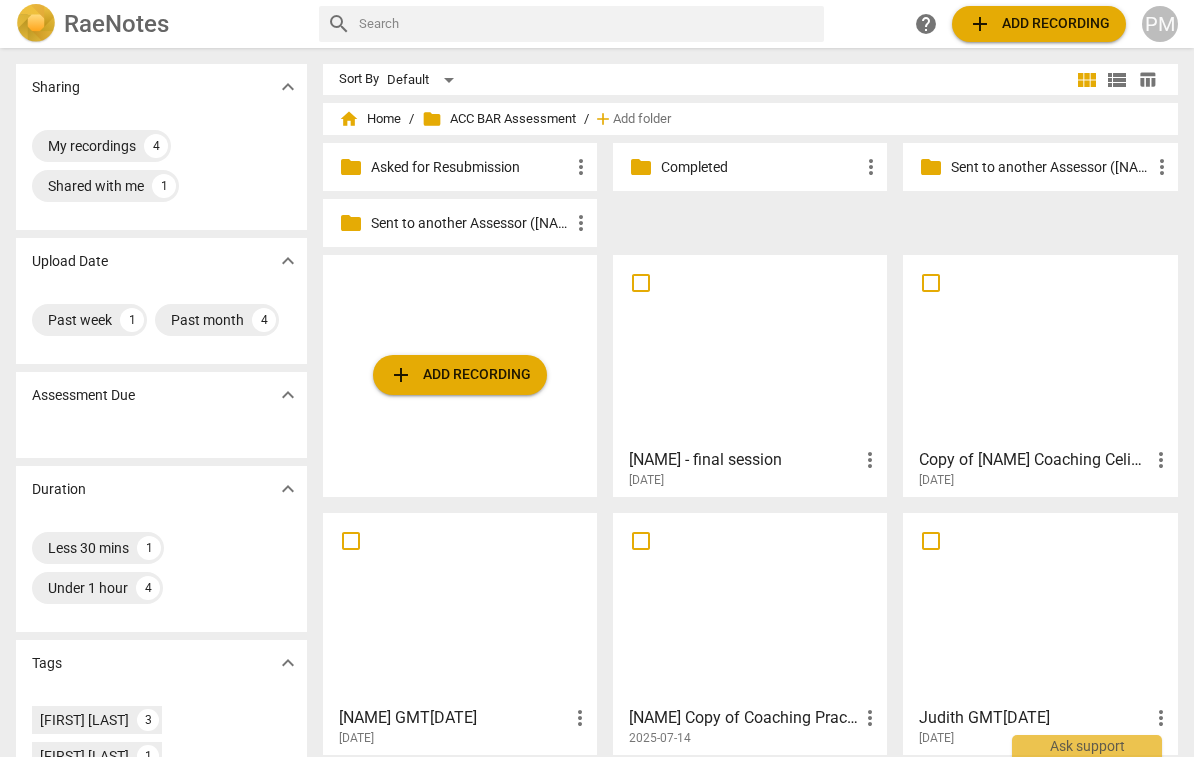 scroll, scrollTop: 0, scrollLeft: 0, axis: both 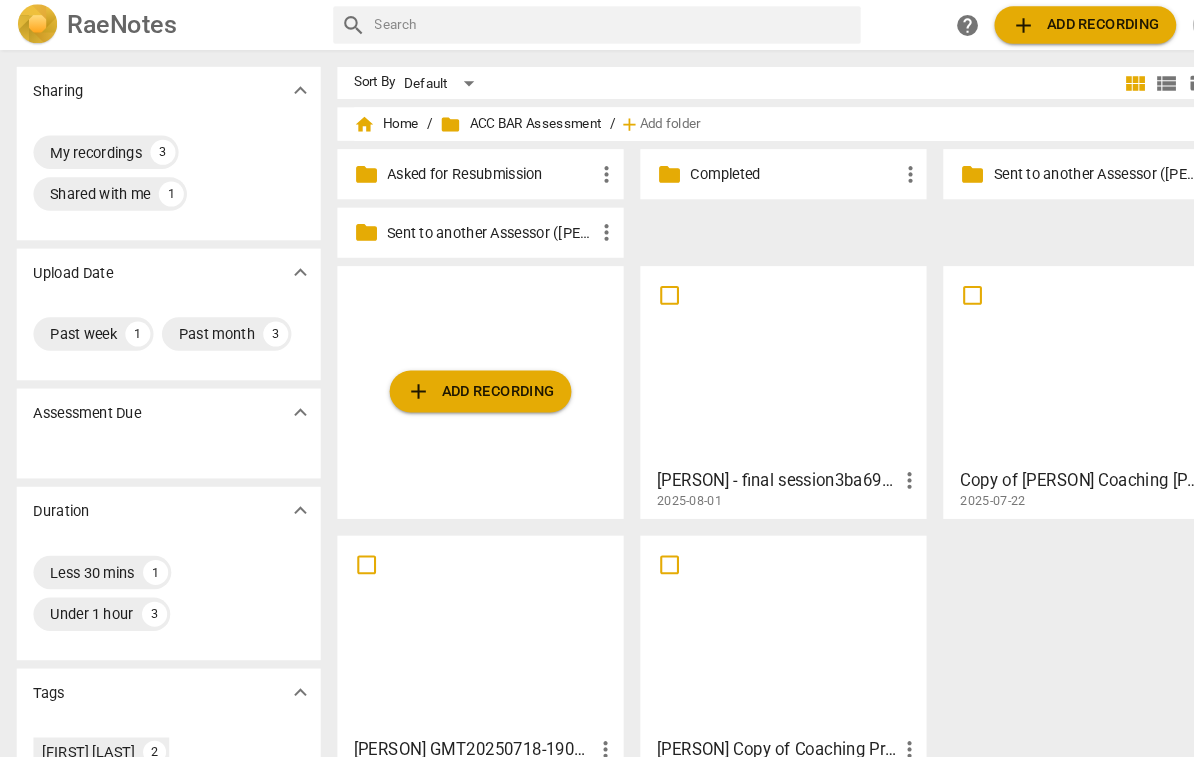 click at bounding box center (1040, 350) 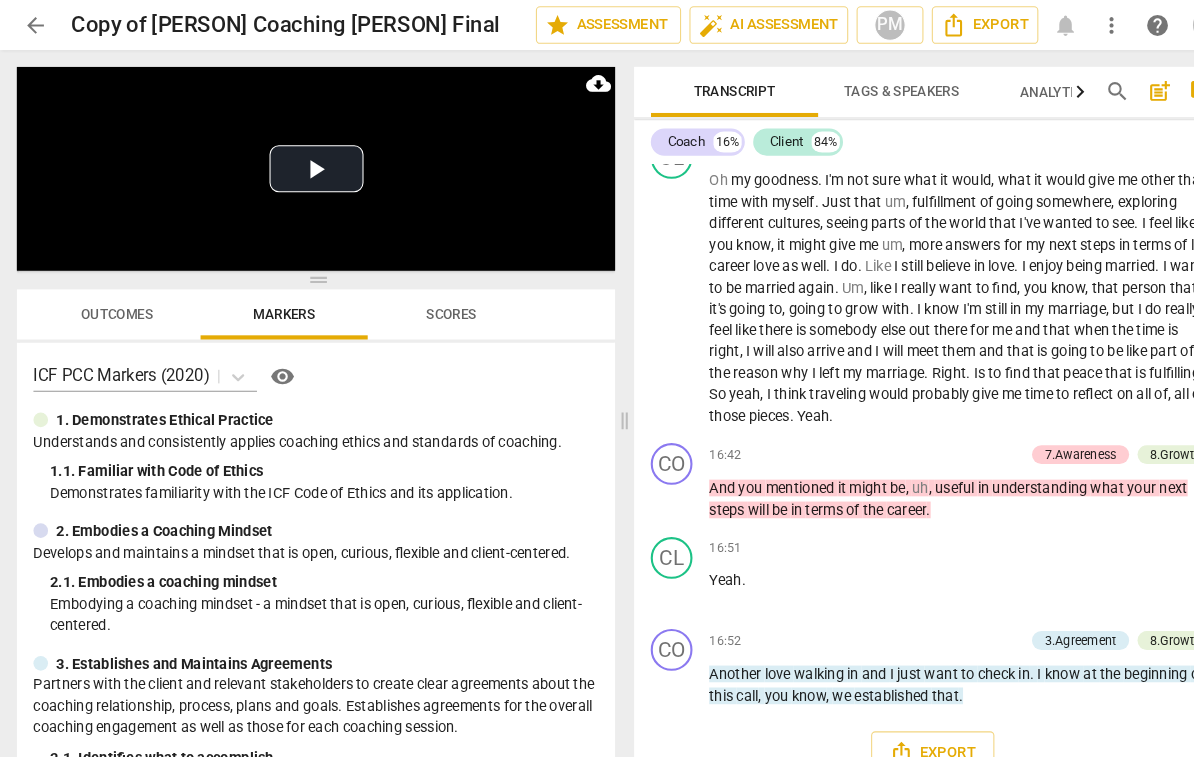 scroll, scrollTop: 6143, scrollLeft: 0, axis: vertical 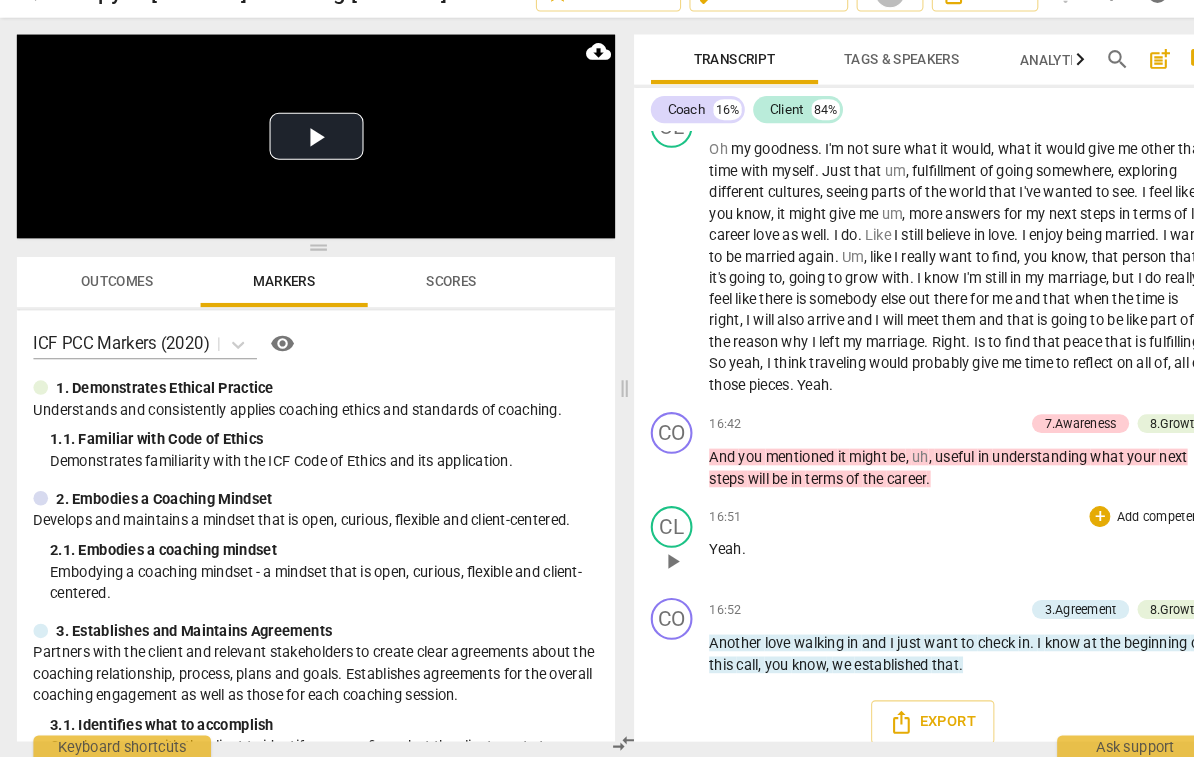 click on "CL play_arrow pause 16:51 + Add competency keyboard_arrow_right Yeah ." at bounding box center (892, 551) 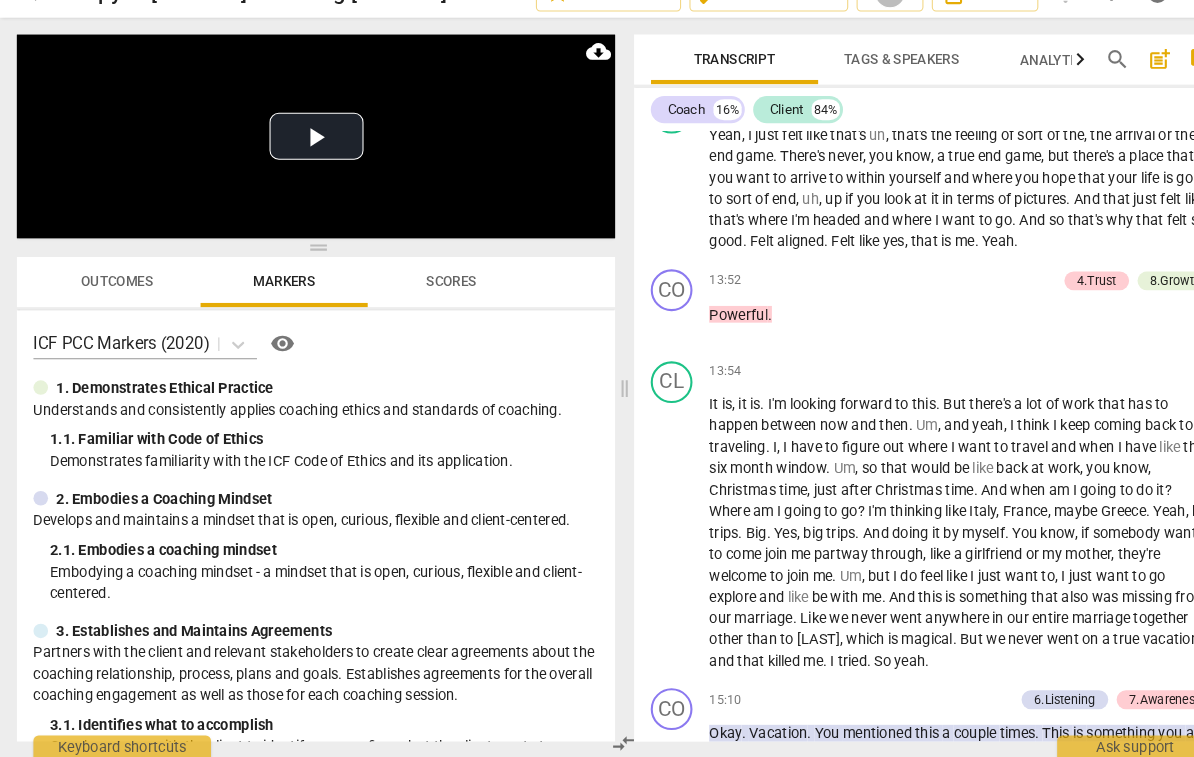 scroll, scrollTop: 5129, scrollLeft: 0, axis: vertical 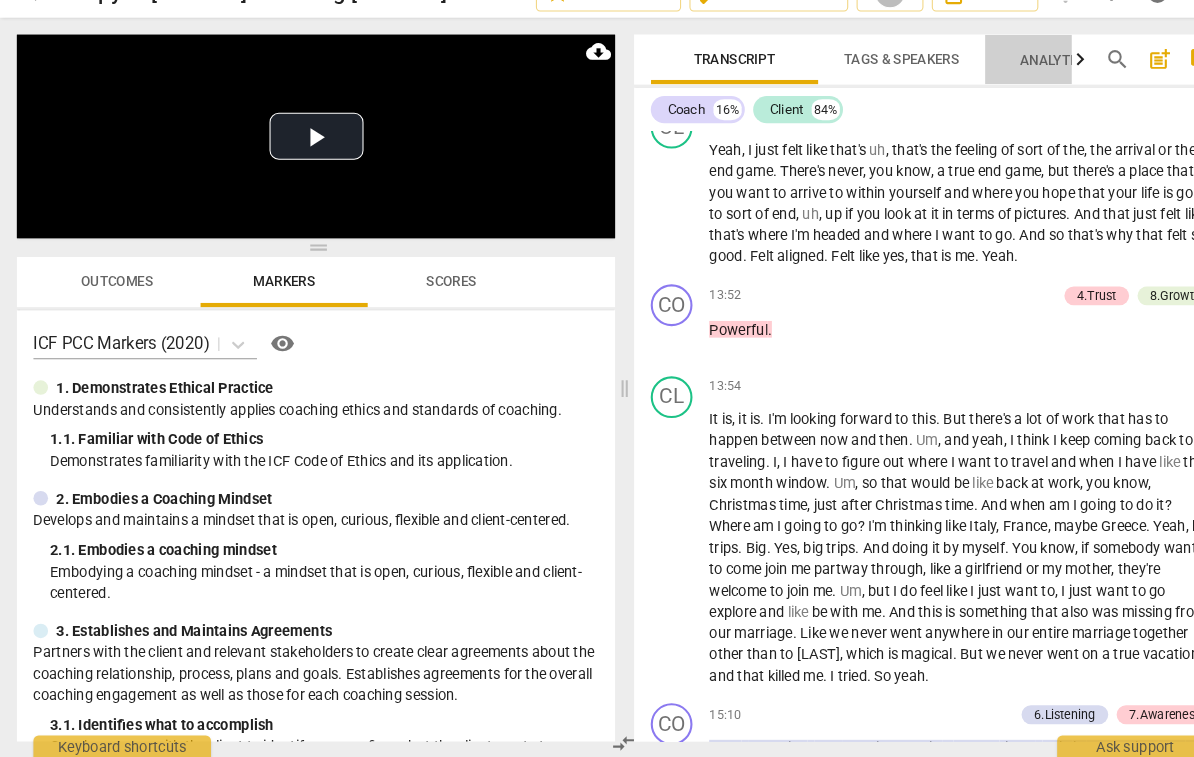 click on "Analytics   New" at bounding box center [1023, 88] 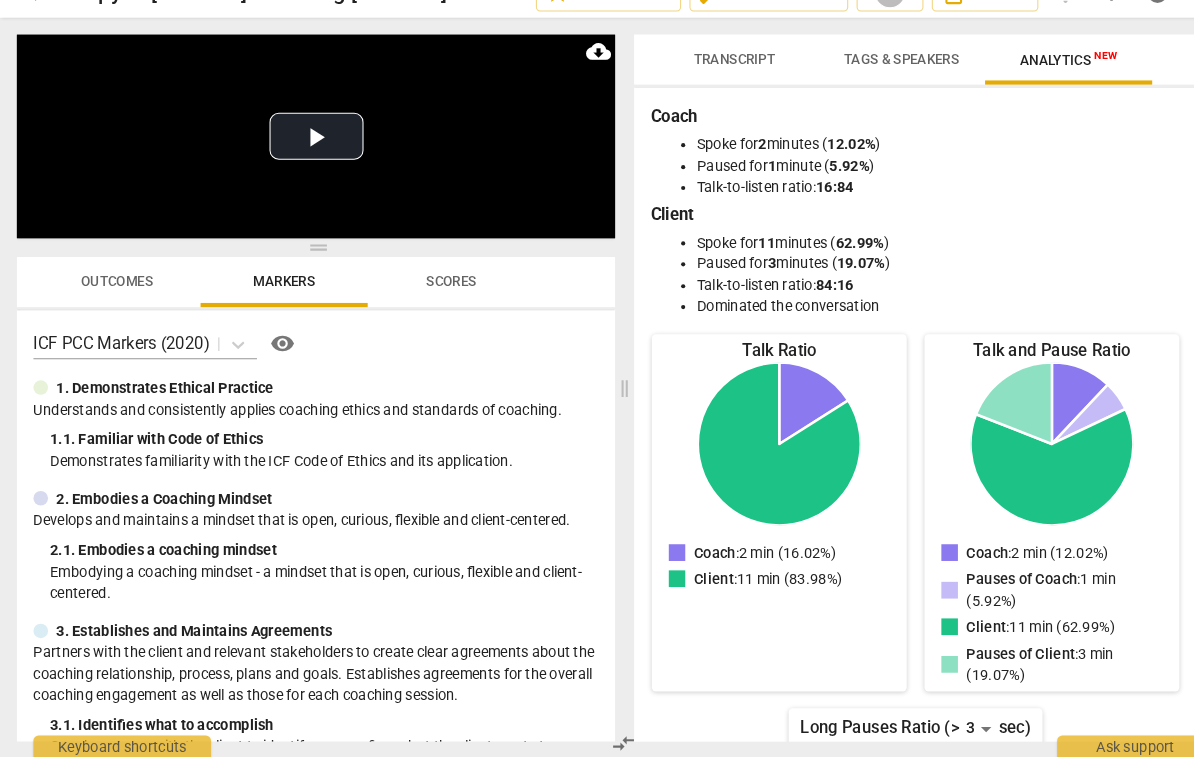scroll, scrollTop: 0, scrollLeft: 0, axis: both 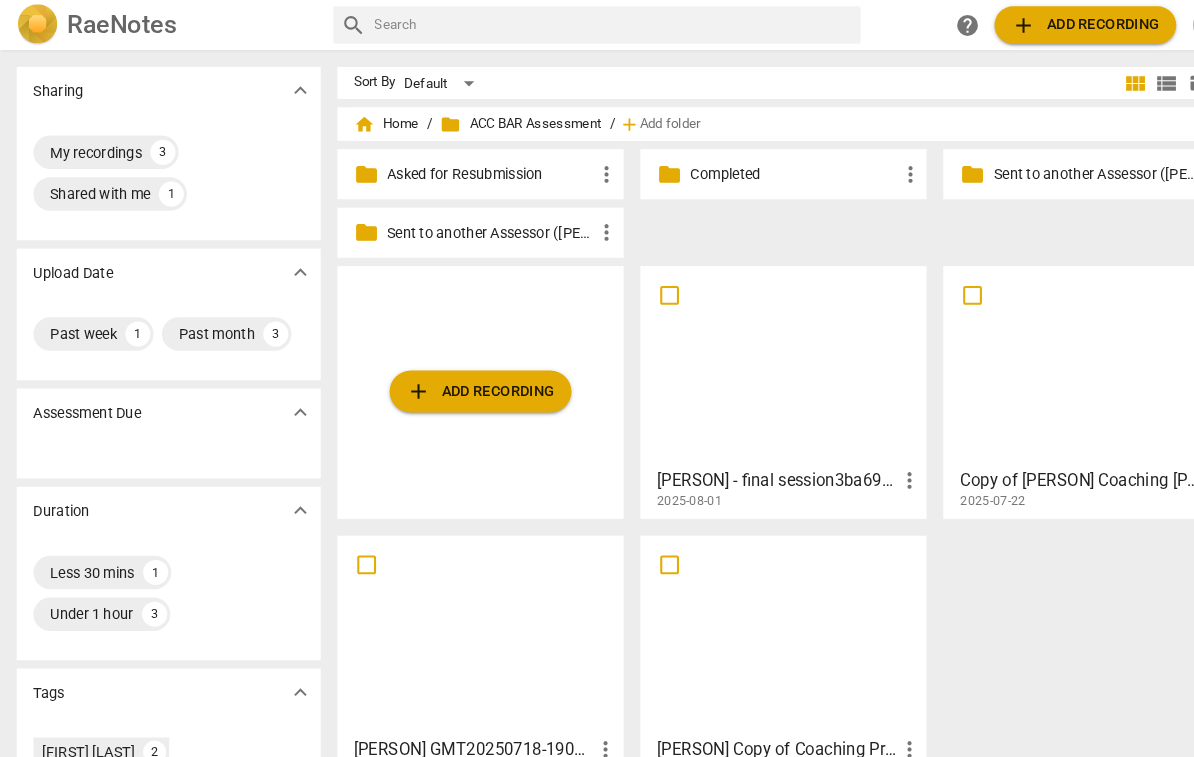 click at bounding box center [460, 608] 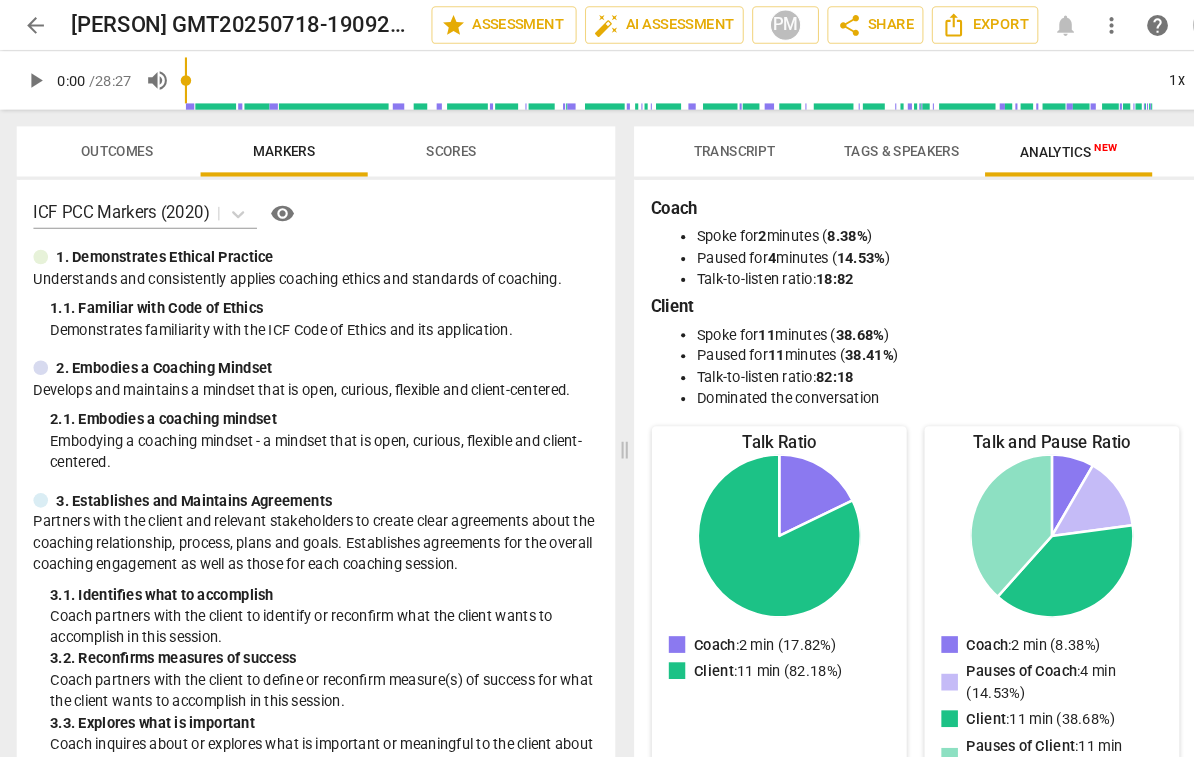 click on "Transcript" at bounding box center [703, 145] 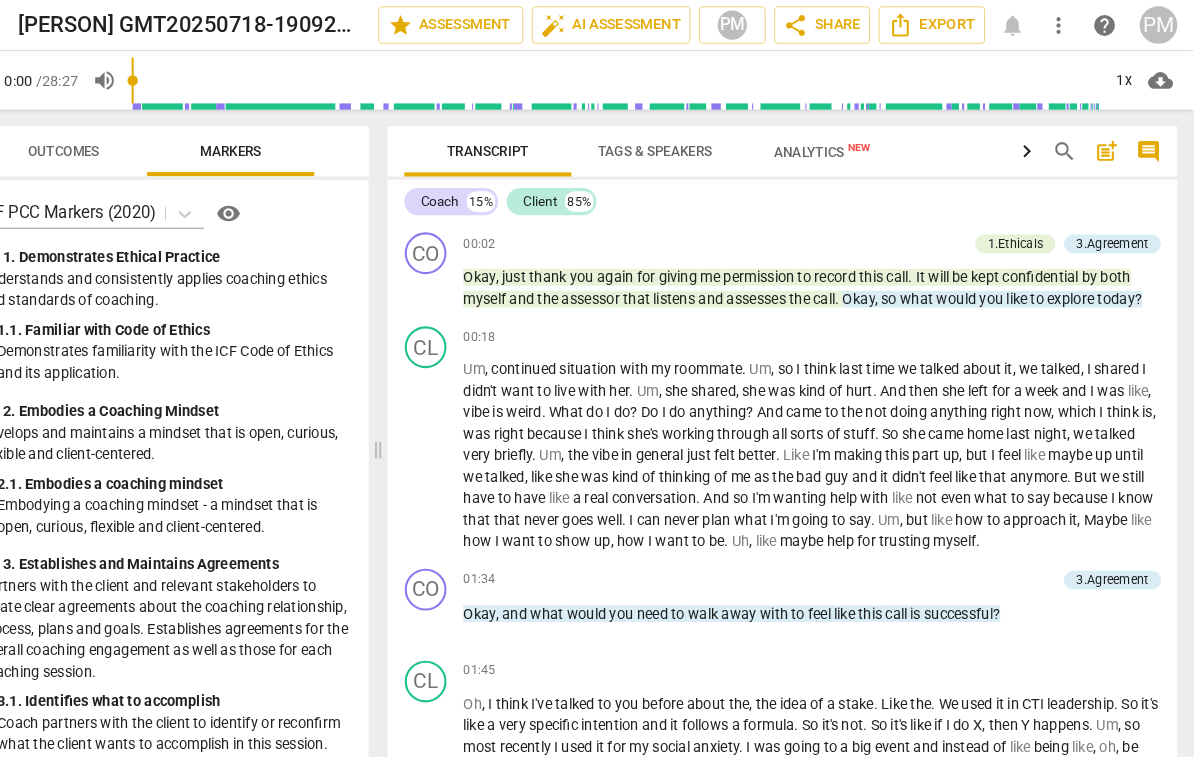 scroll, scrollTop: 0, scrollLeft: 0, axis: both 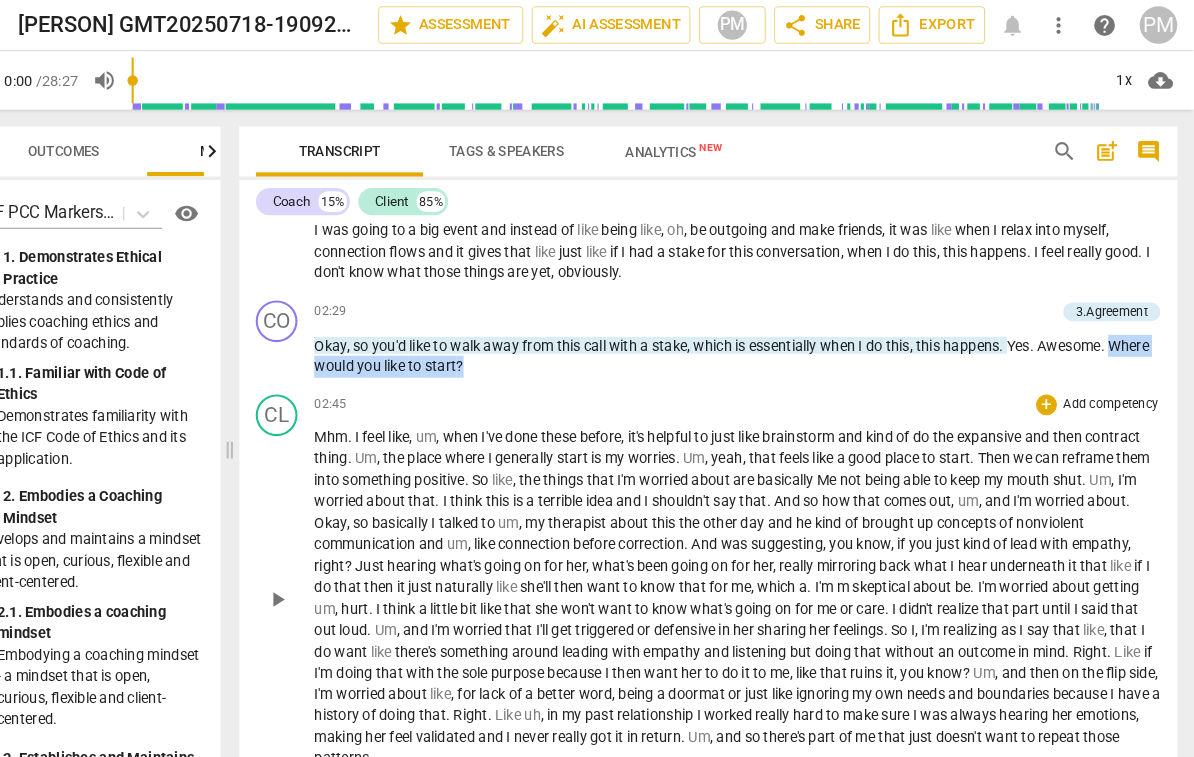 click on "expansive" at bounding box center (999, 419) 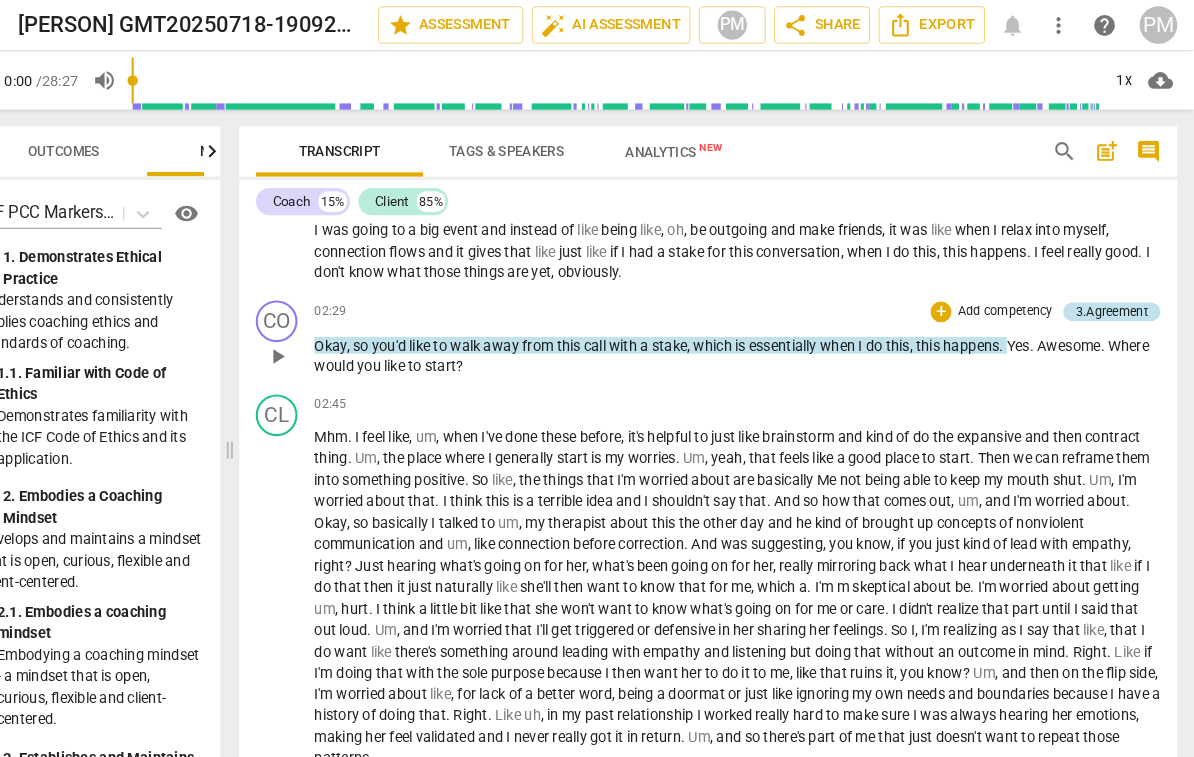 click on "3.Agreement" at bounding box center (1115, 299) 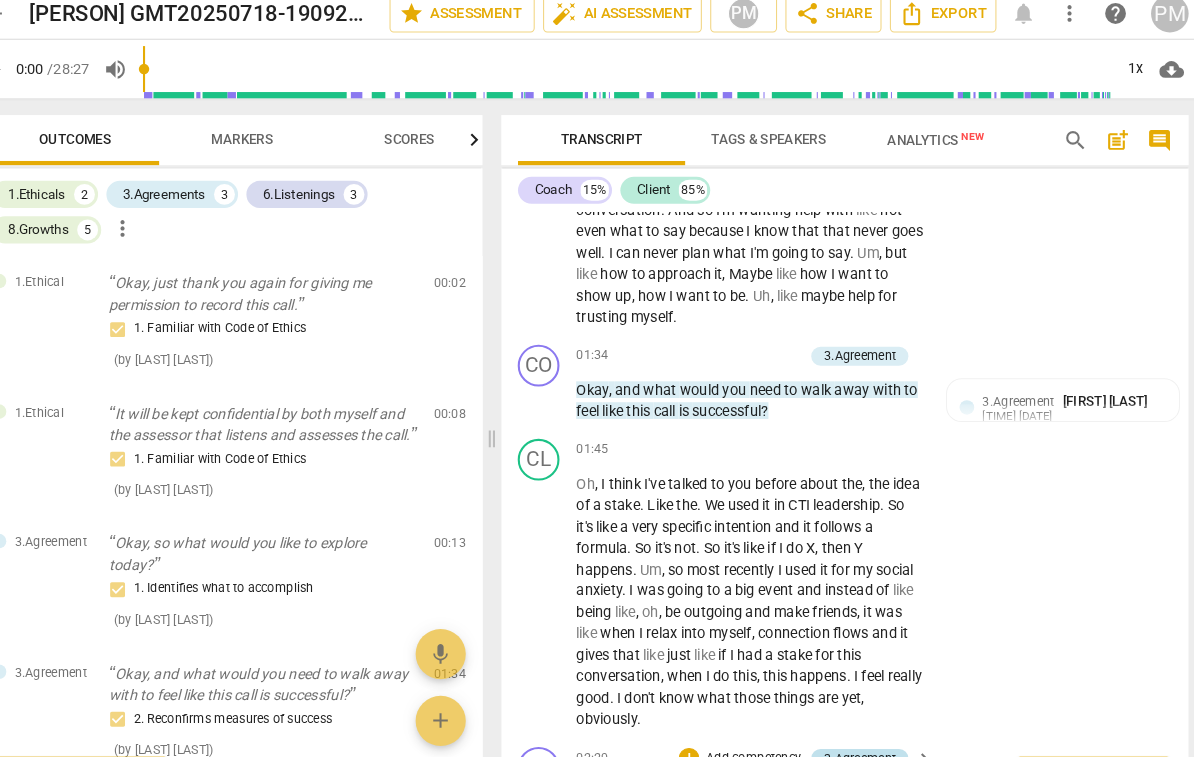 scroll, scrollTop: 955, scrollLeft: 0, axis: vertical 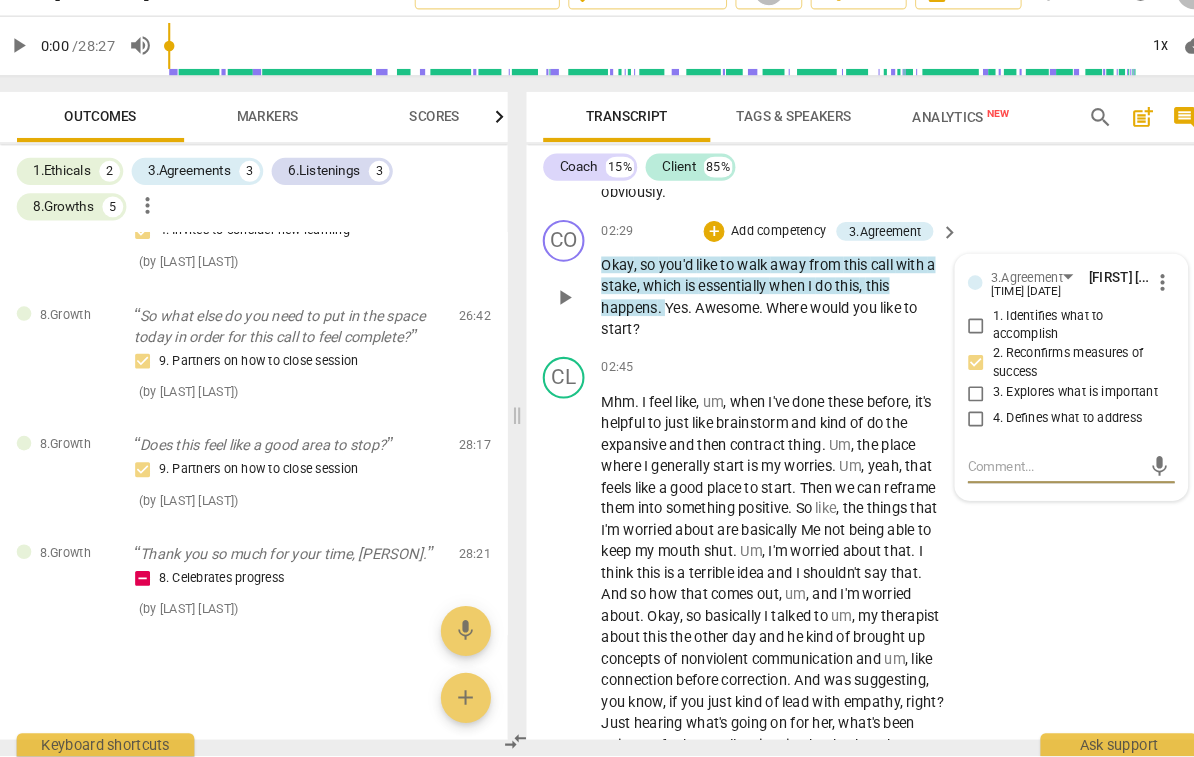click on "3. Explores what is important" at bounding box center (1046, 410) 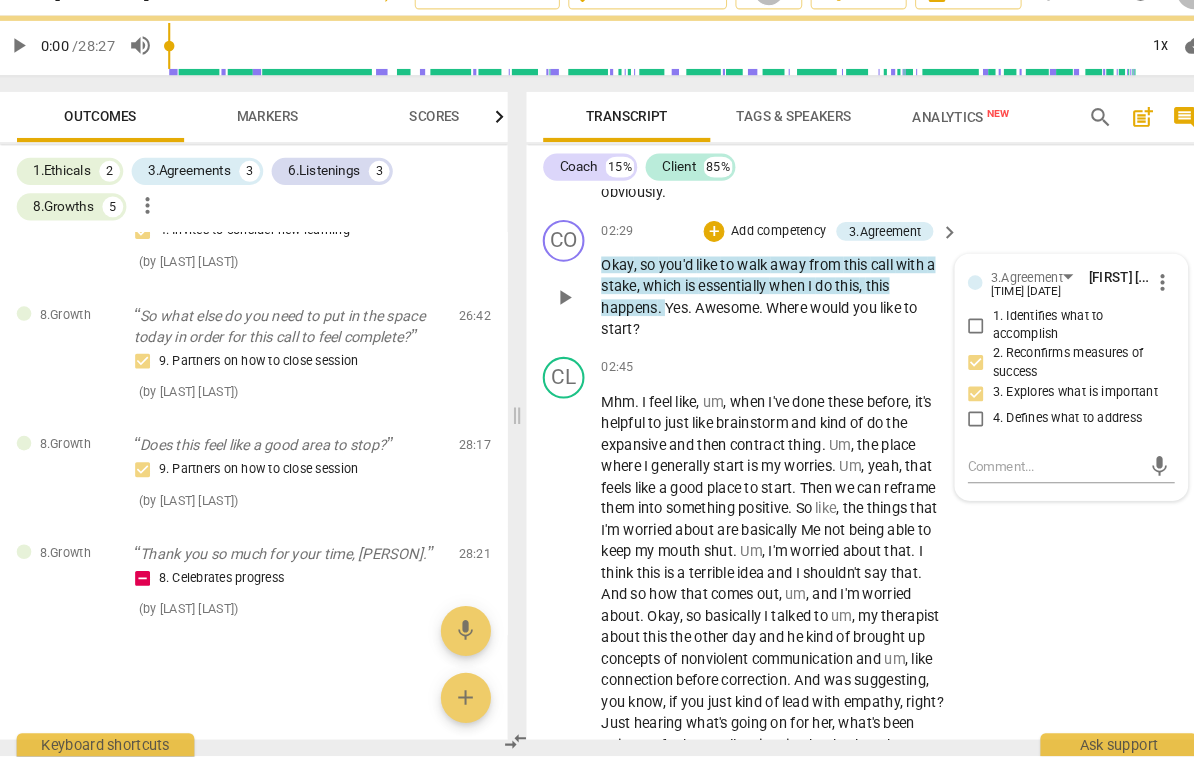 click on "4. Defines what to address" at bounding box center (1034, 434) 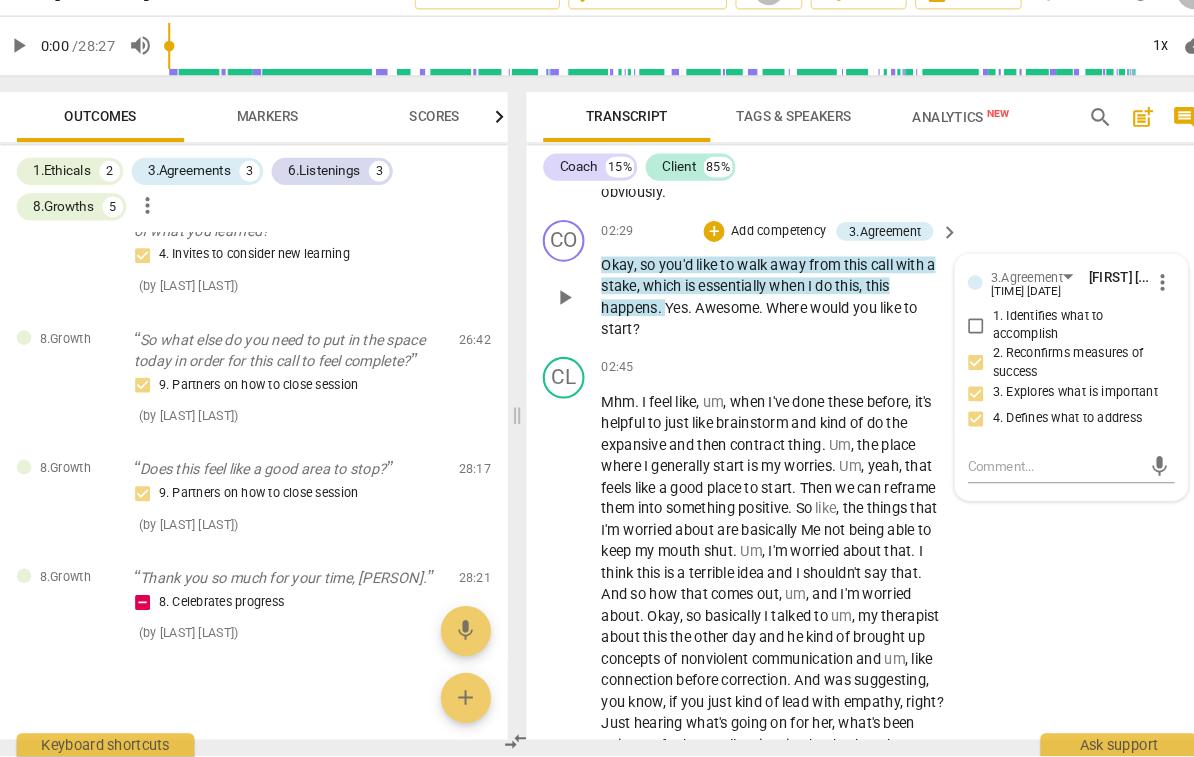 click on "4. Defines what to address" at bounding box center (1038, 434) 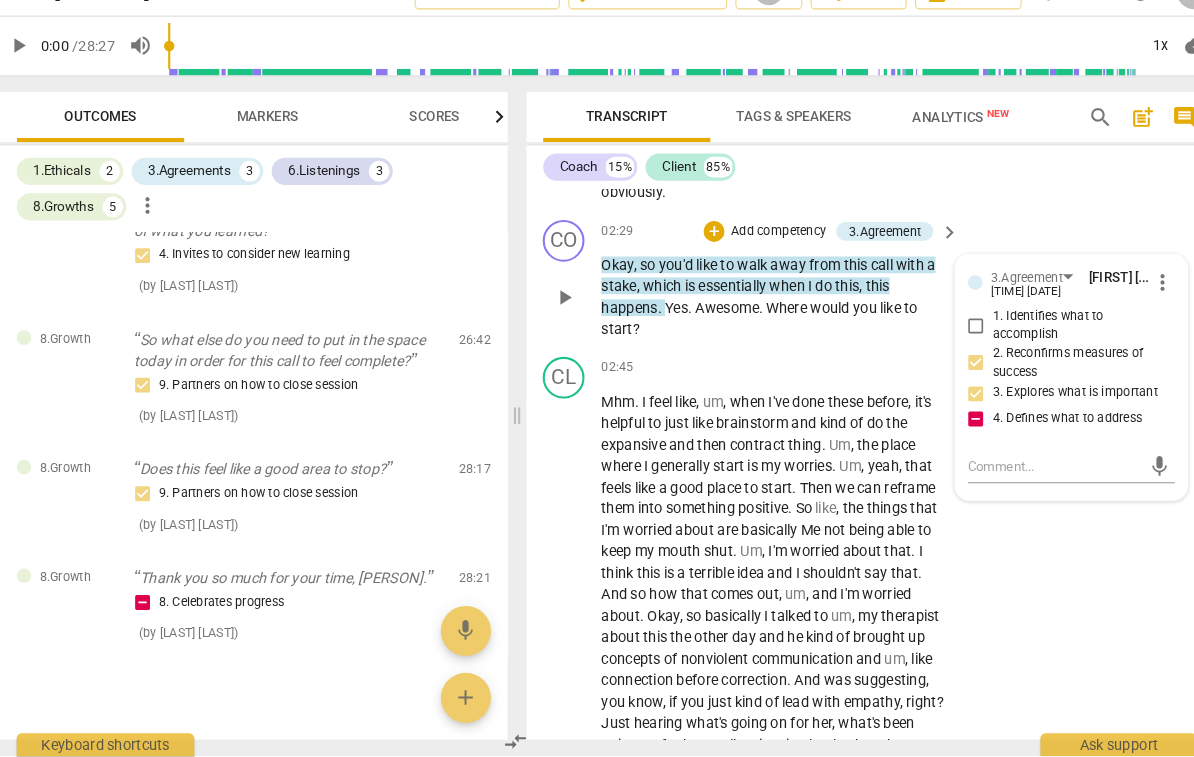 click on "4. Defines what to address" at bounding box center (1038, 434) 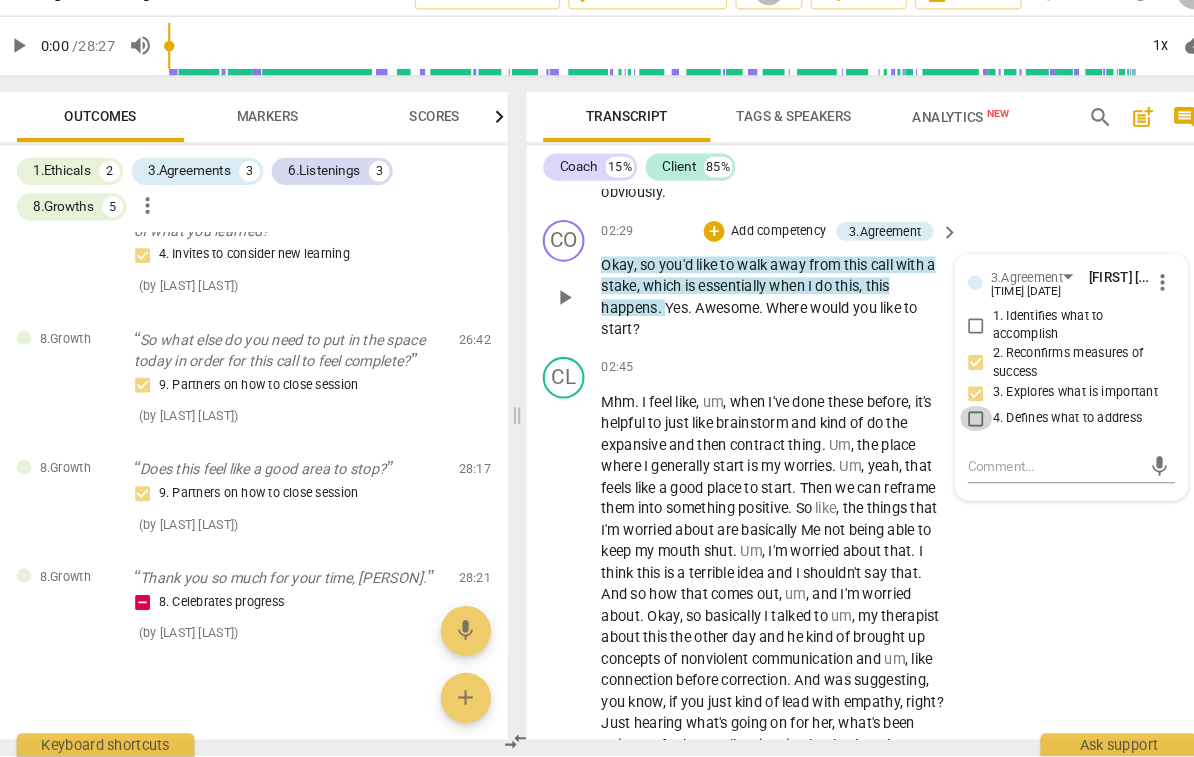 click on "4. Defines what to address" at bounding box center [951, 434] 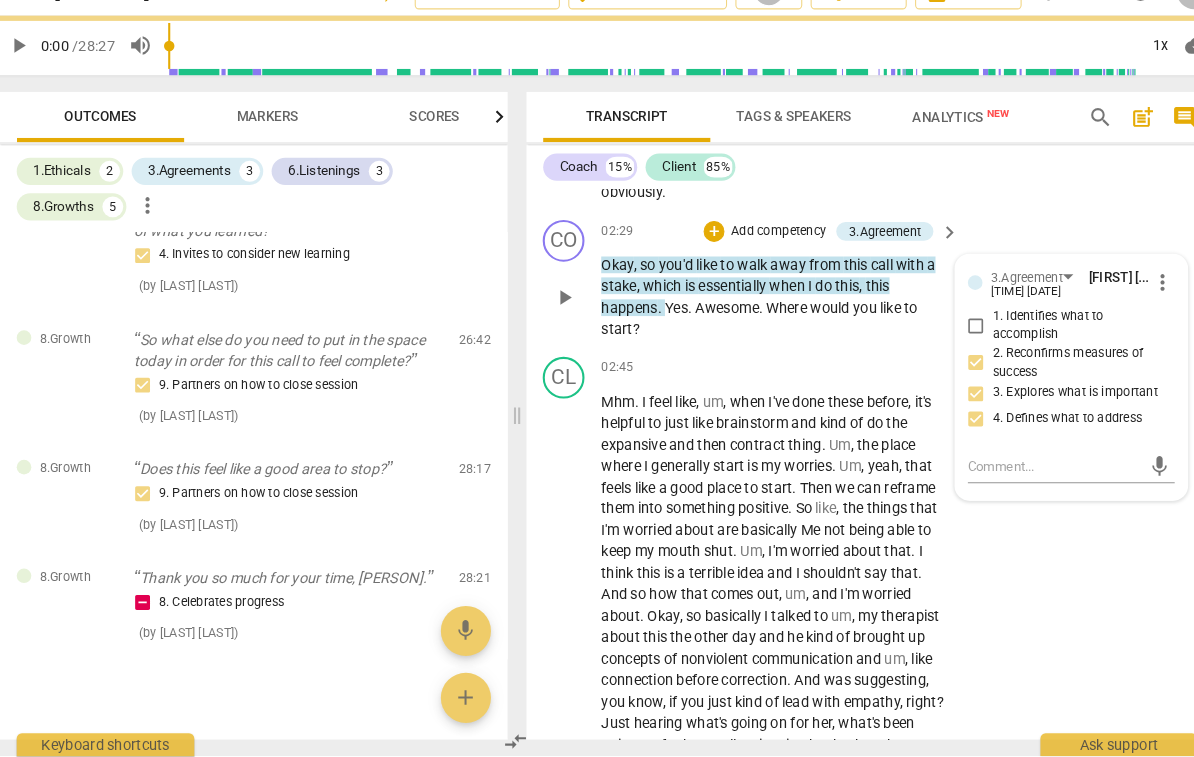 click on "3. Explores what is important" at bounding box center [951, 410] 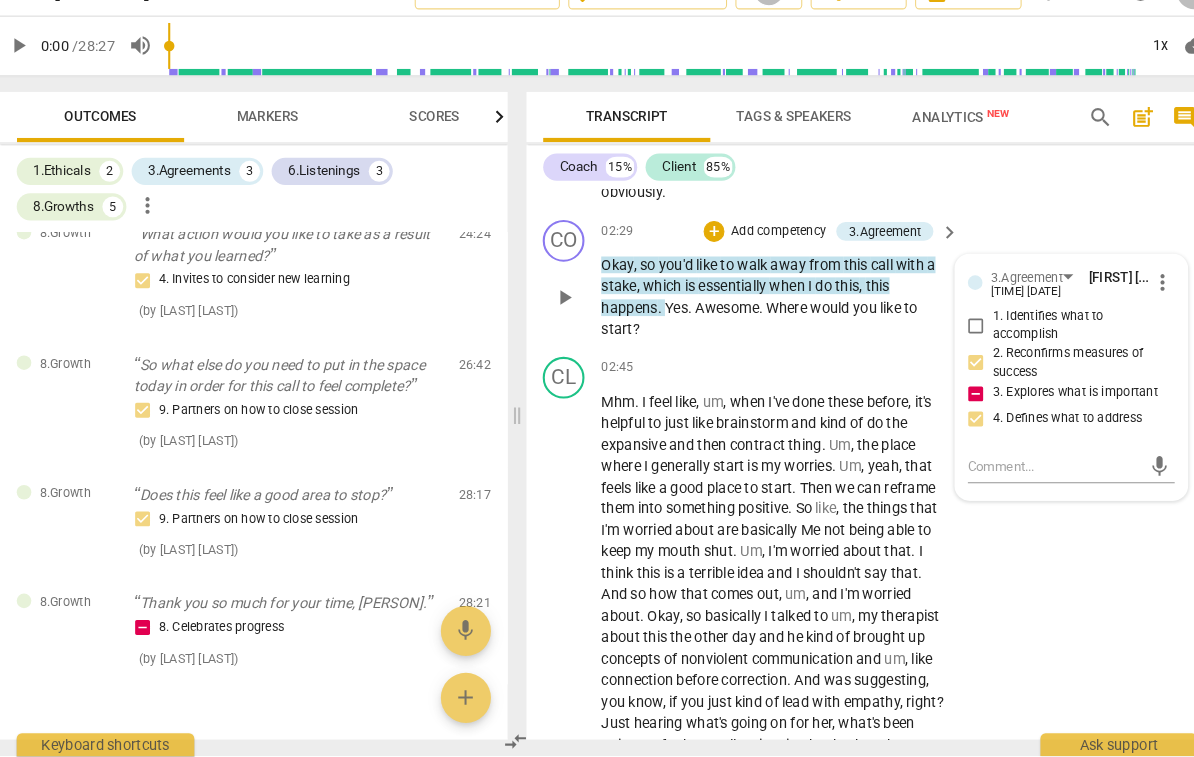 click on "3. Explores what is important" at bounding box center (951, 410) 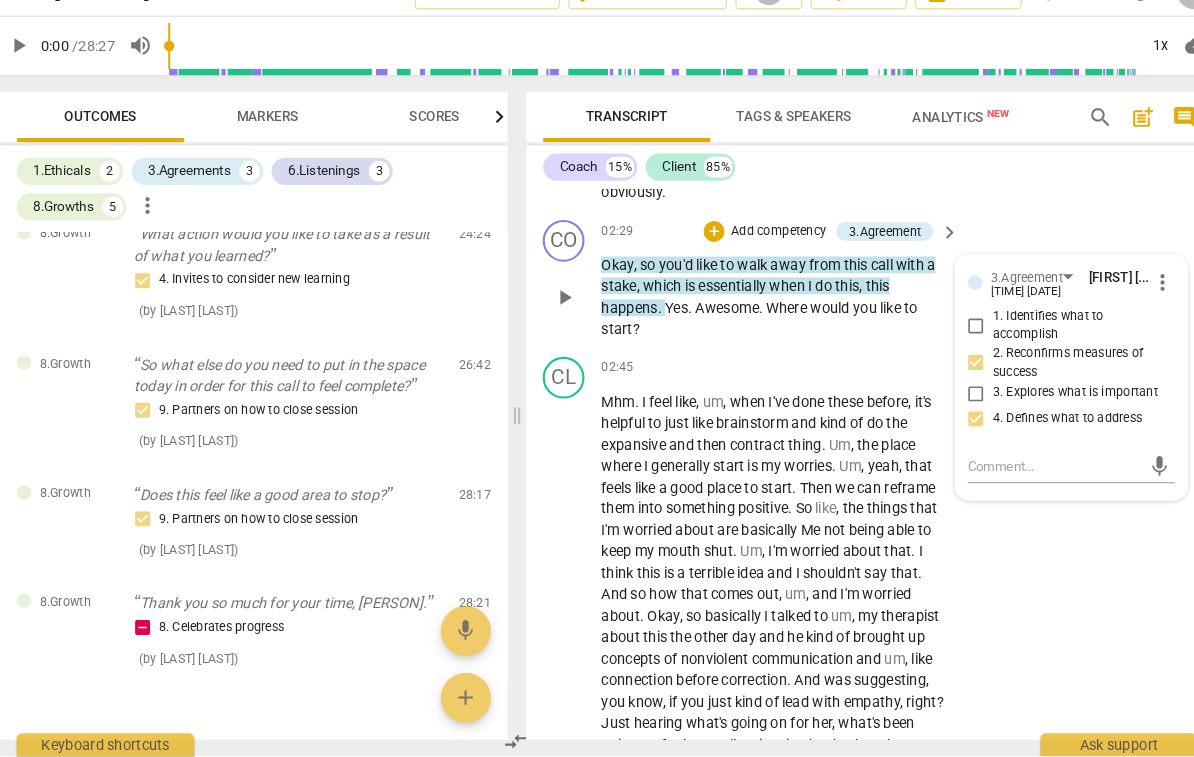 click on "1. Identifies what to accomplish" at bounding box center [951, 345] 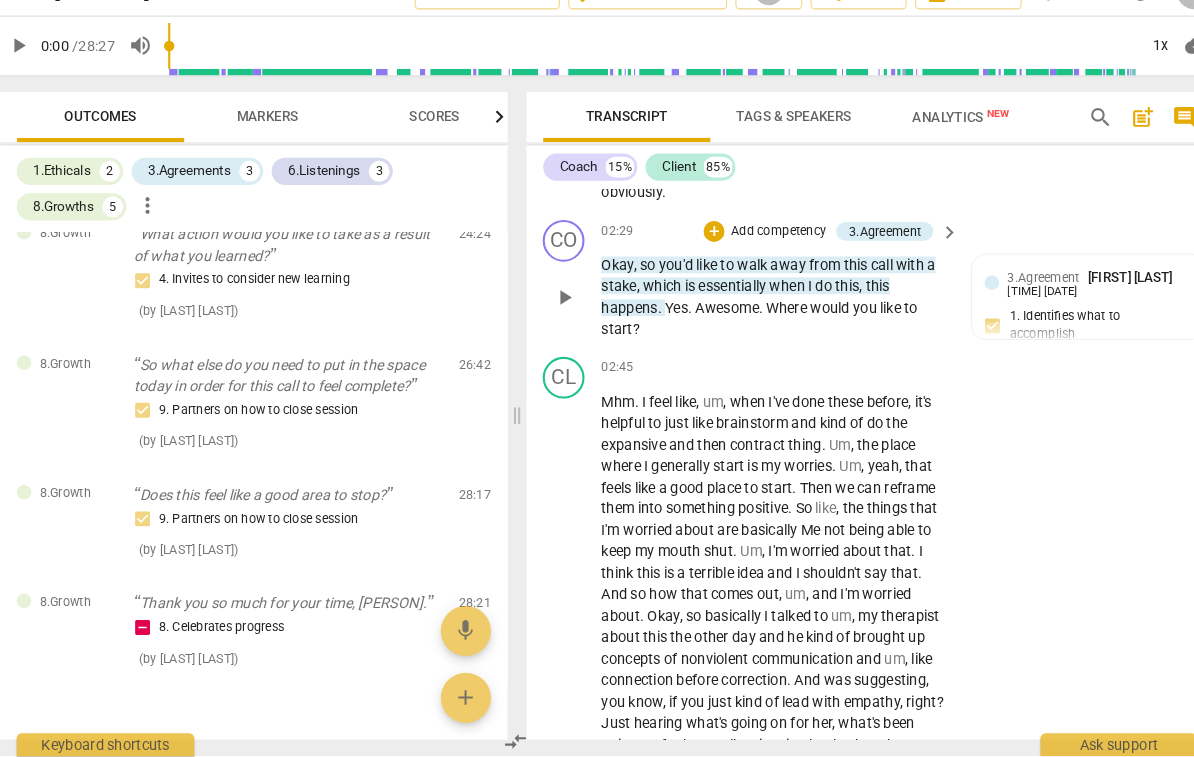 click on "Add competency" at bounding box center [761, 255] 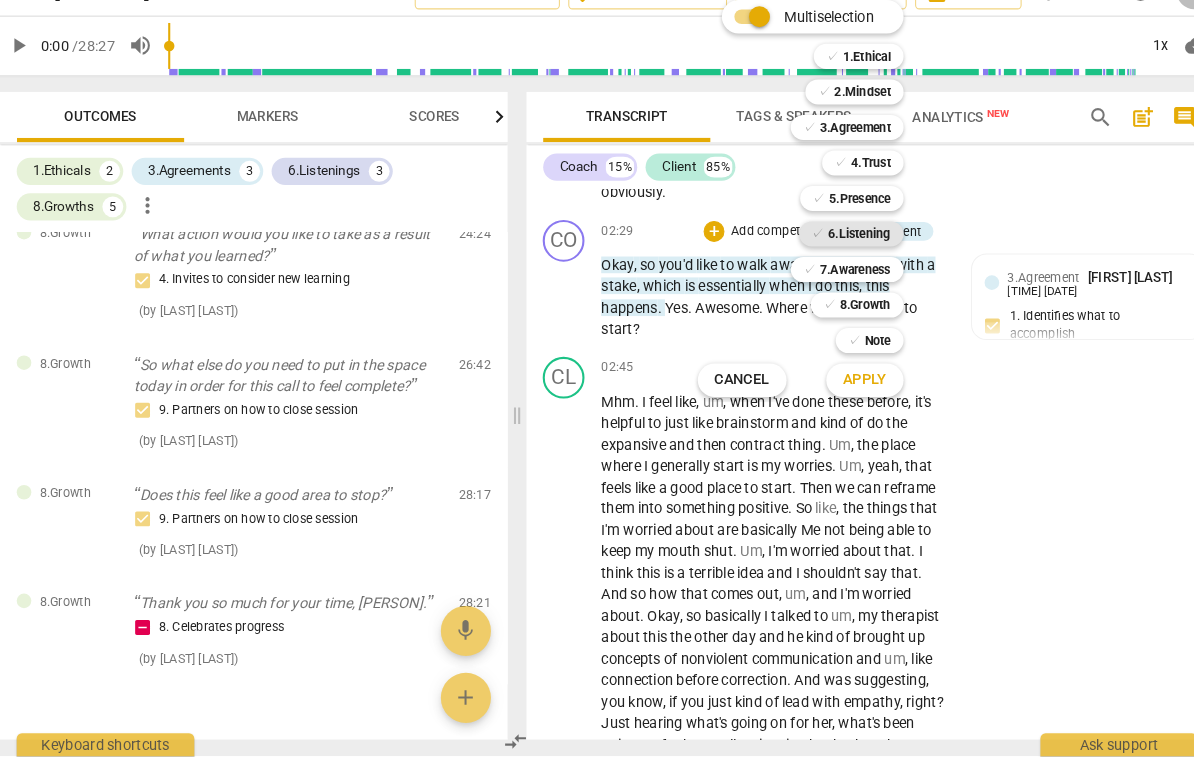 click on "6.Listening" at bounding box center [839, 257] 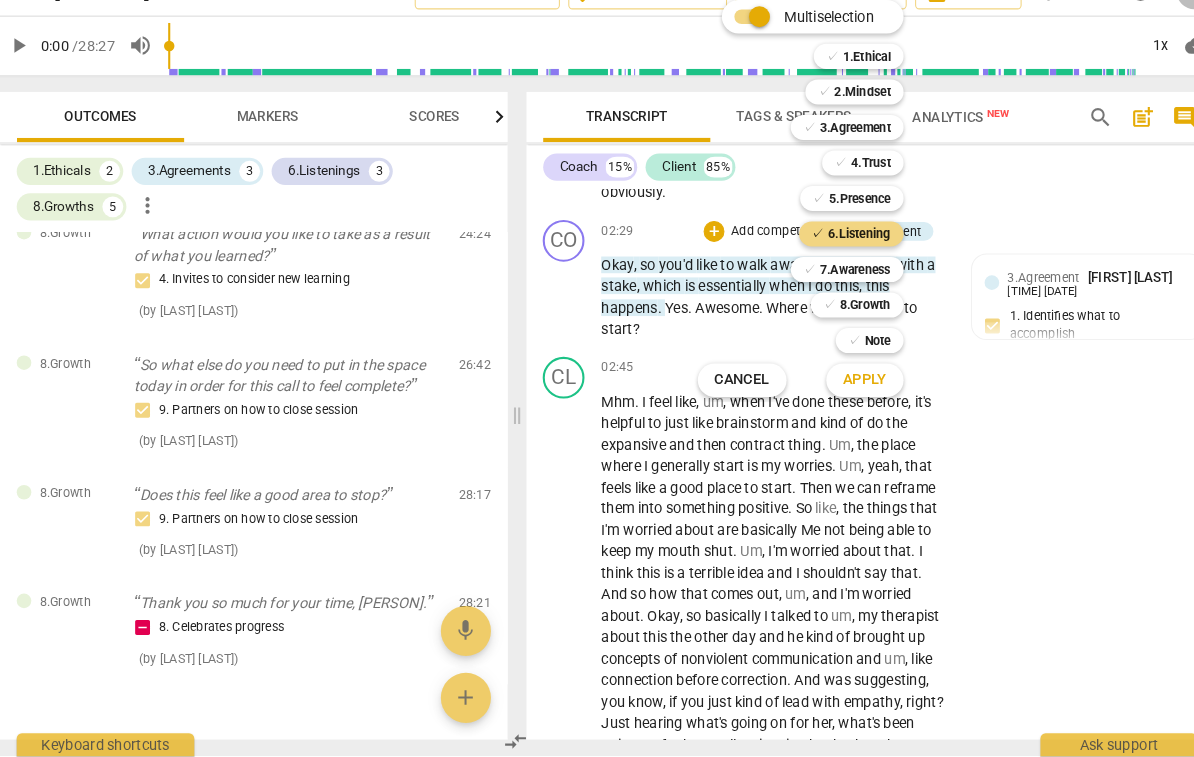 click on "Apply" at bounding box center [844, 397] 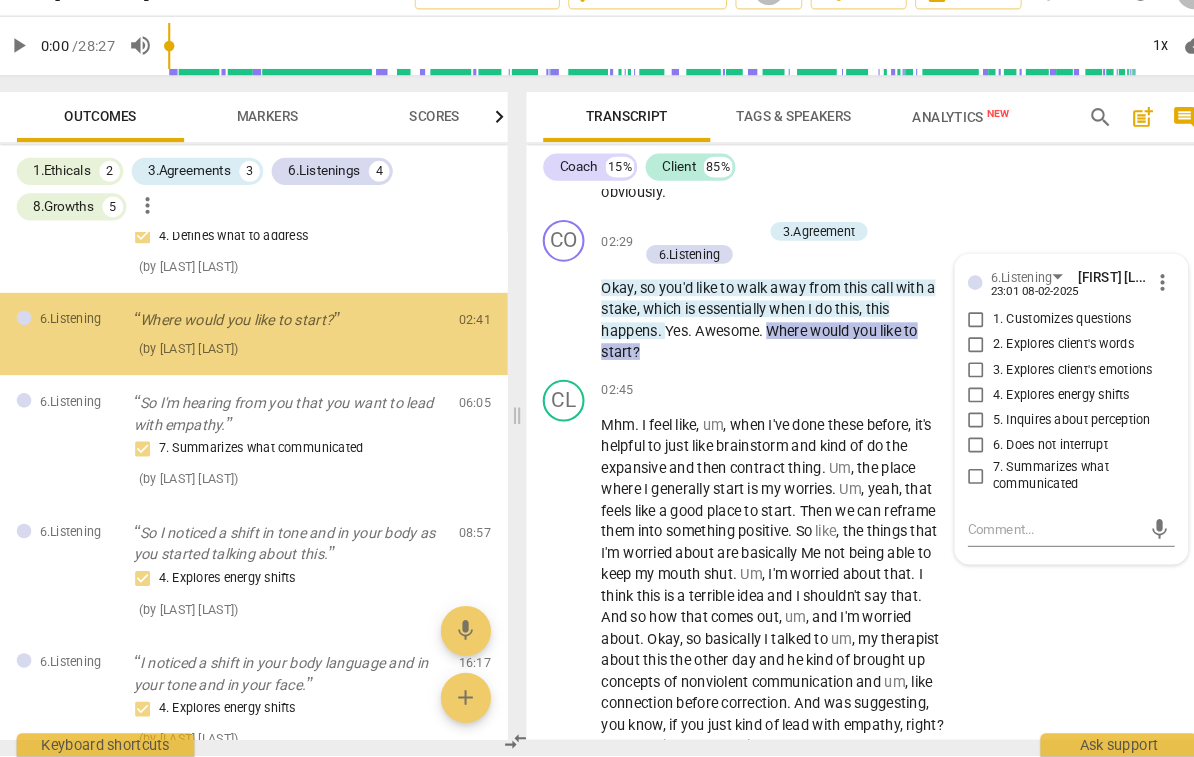 scroll, scrollTop: 500, scrollLeft: 0, axis: vertical 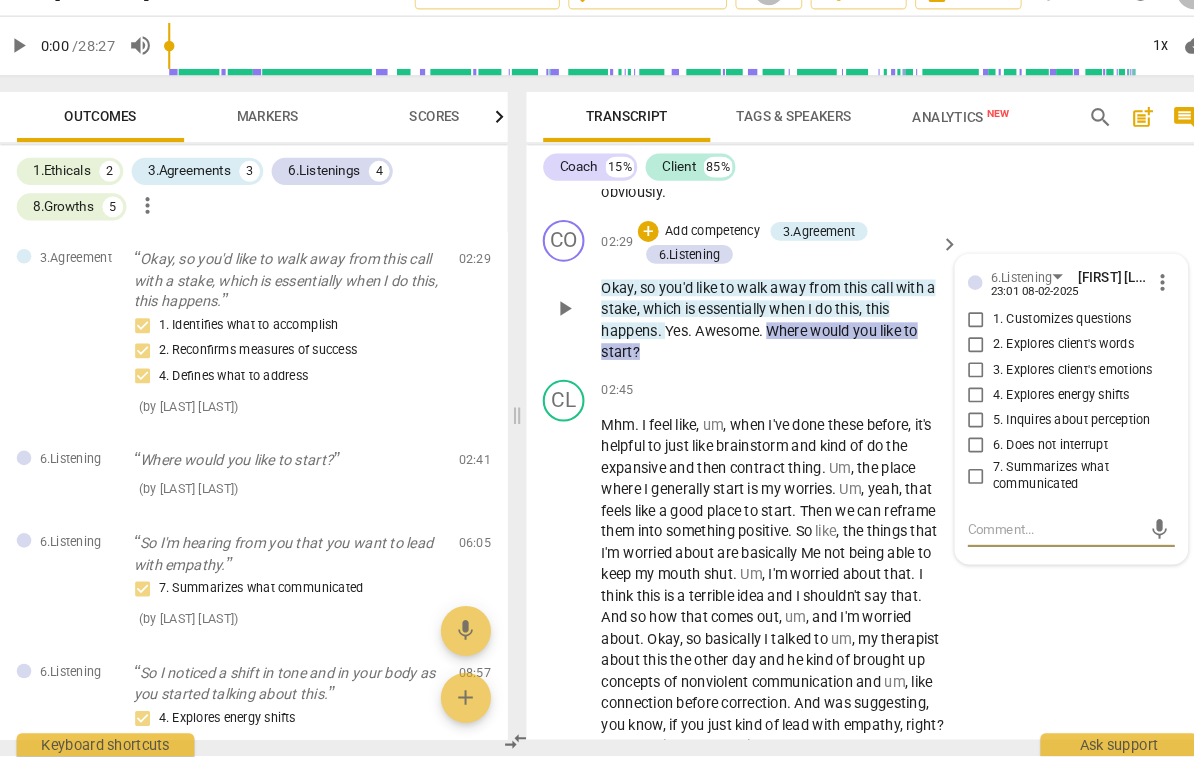 click on "7. Summarizes what communicated" at bounding box center [1034, 489] 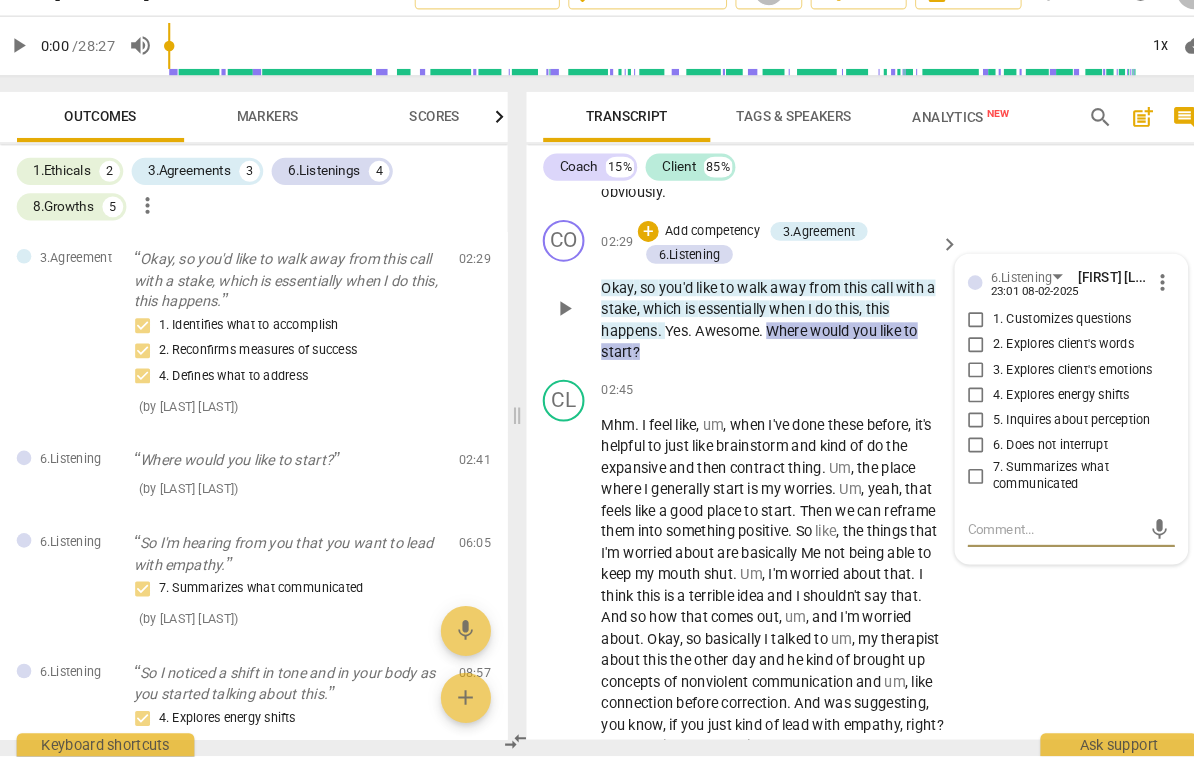 click on "7. Summarizes what communicated" at bounding box center (951, 489) 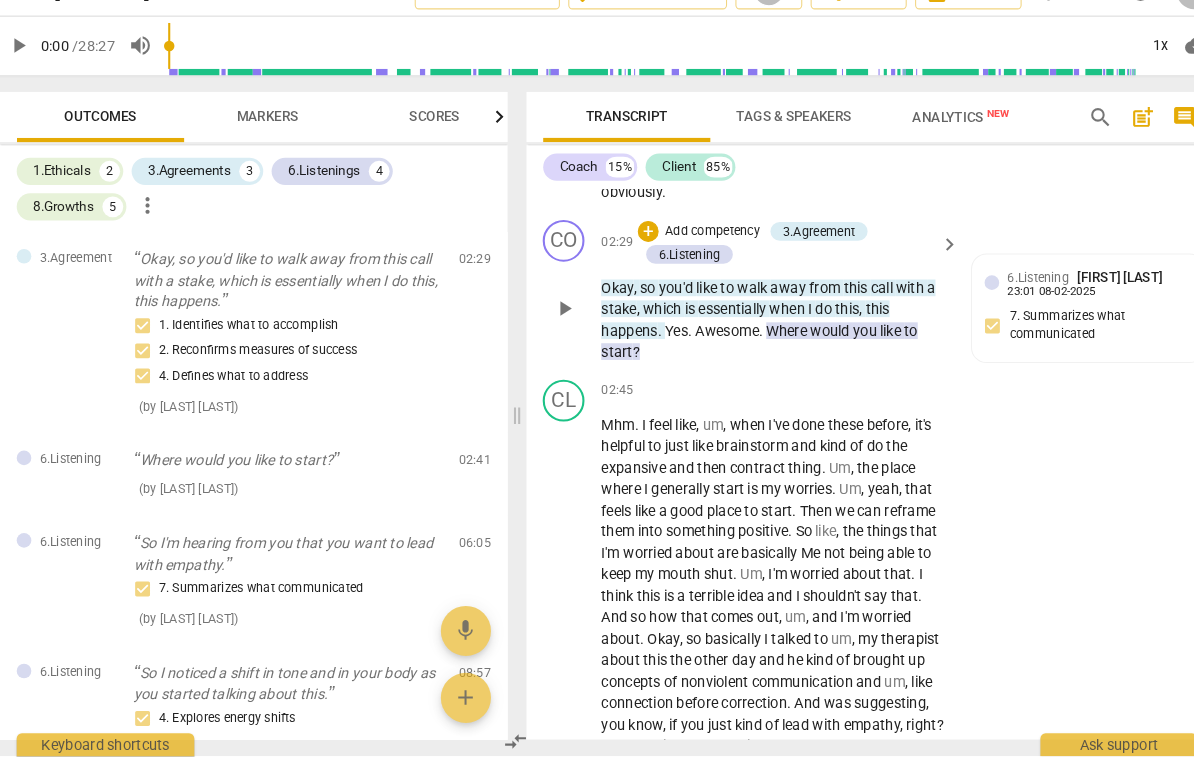 click on "Add competency" at bounding box center [698, 255] 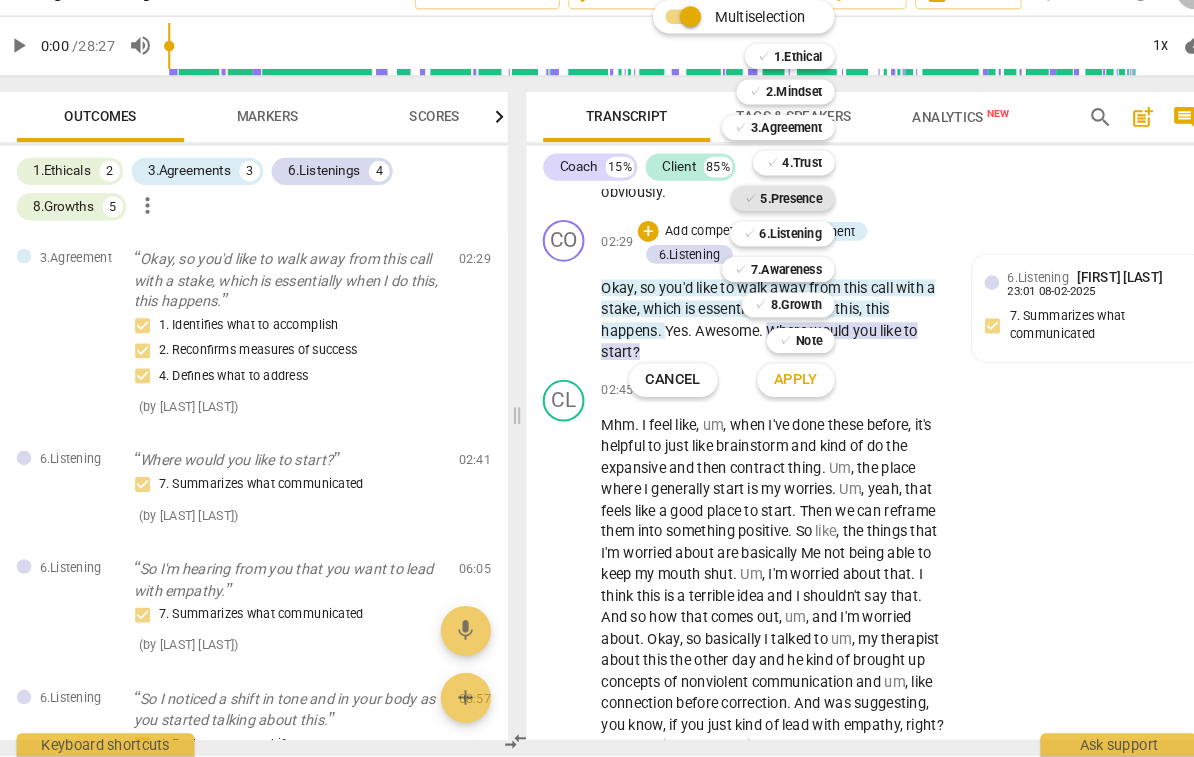click on "5.Presence" at bounding box center [773, 223] 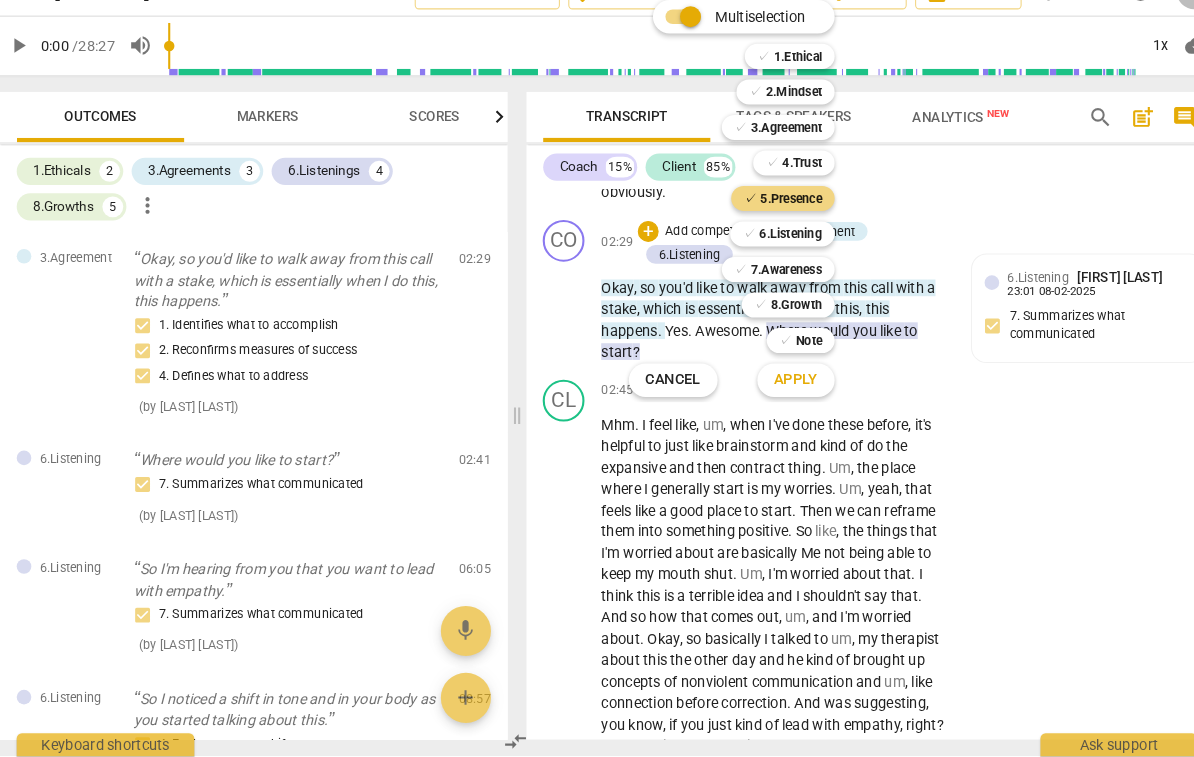 click on "Apply" at bounding box center [778, 397] 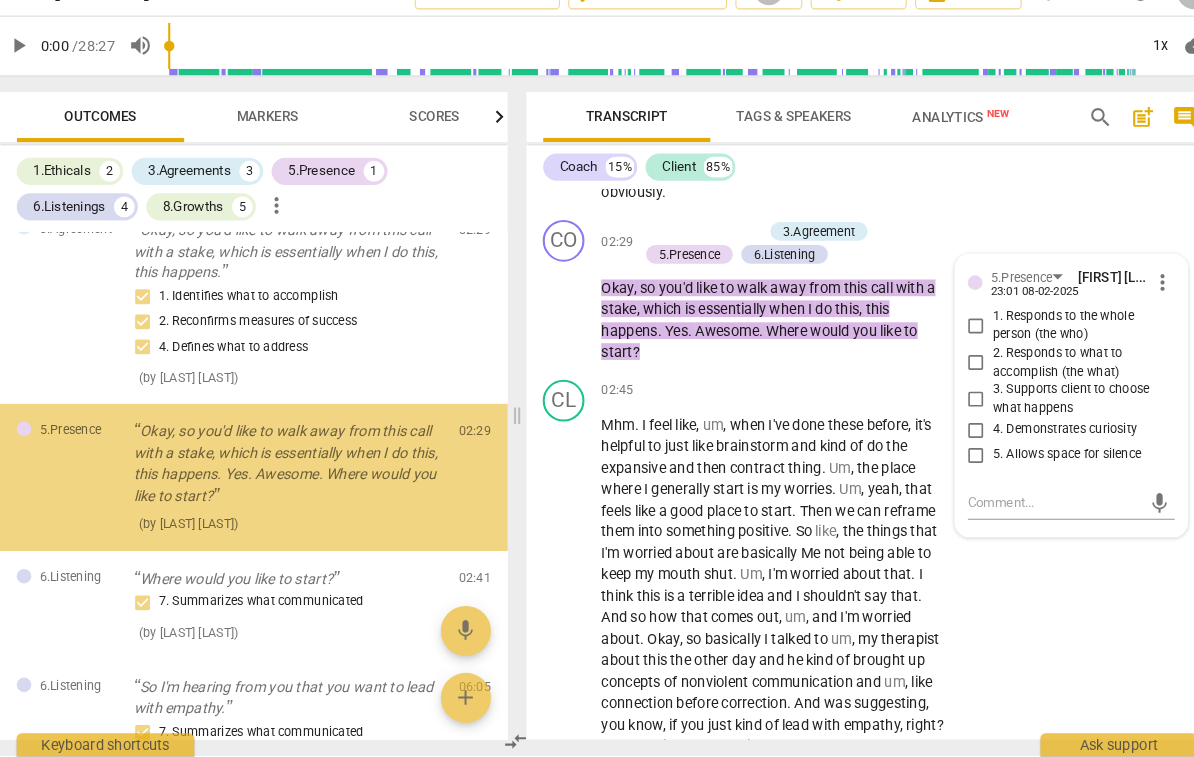scroll, scrollTop: 530, scrollLeft: 0, axis: vertical 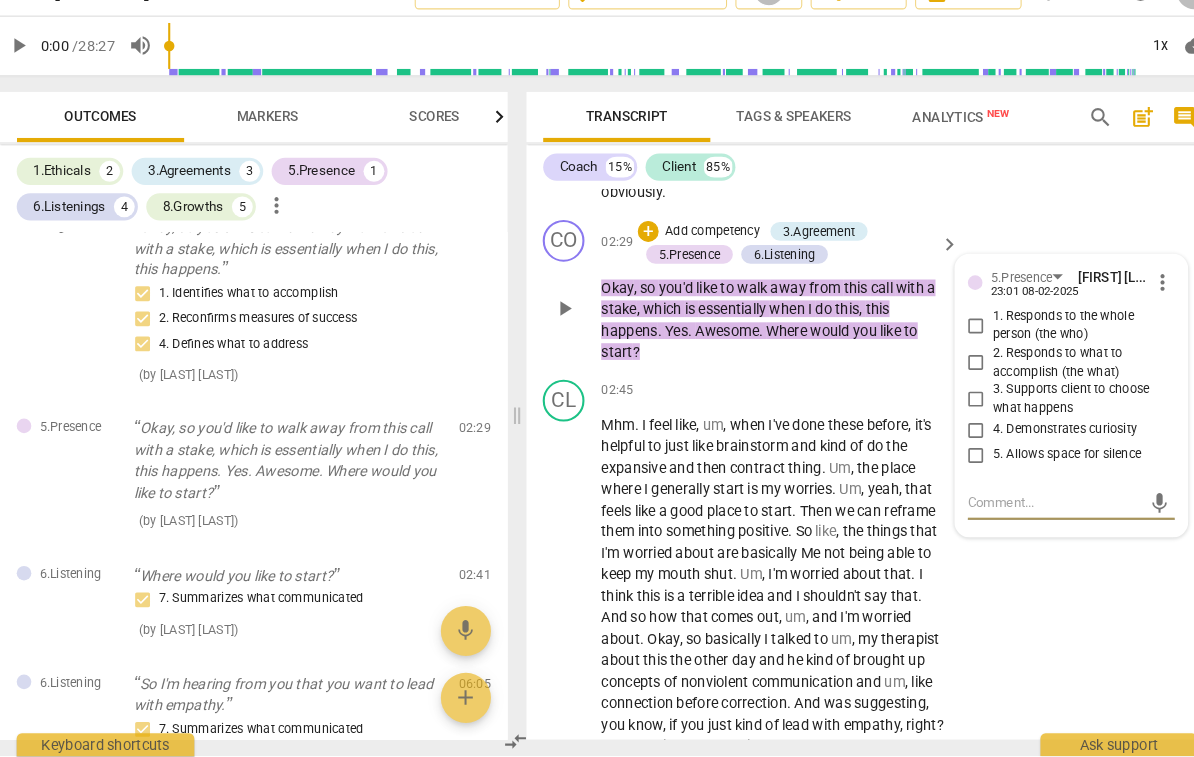 click on "3. Supports client to choose what happens" at bounding box center (951, 416) 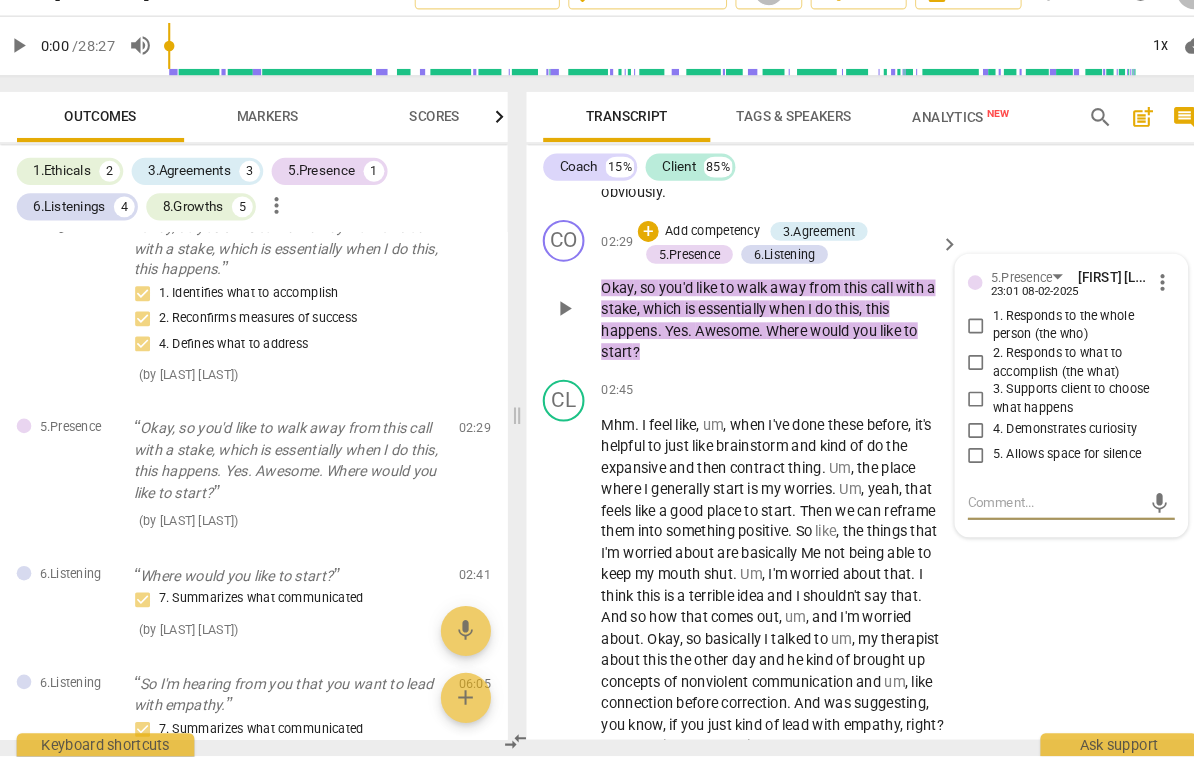 checkbox on "true" 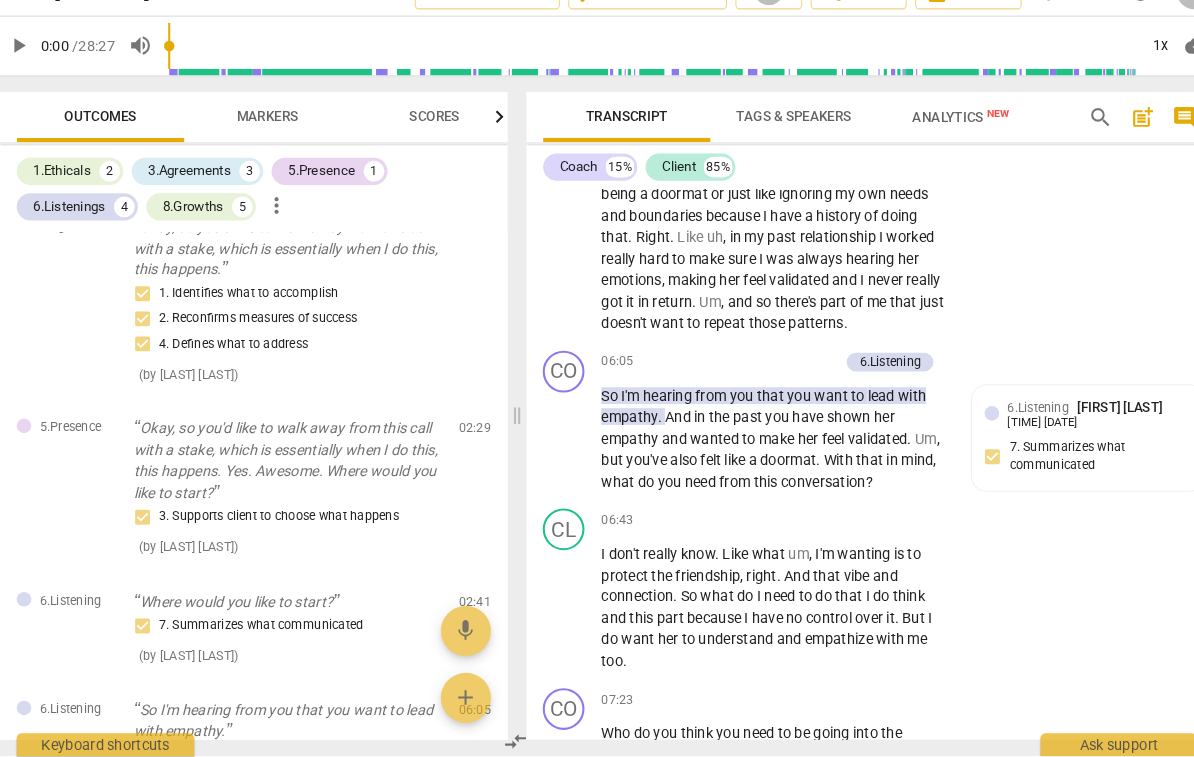scroll, scrollTop: 1806, scrollLeft: 0, axis: vertical 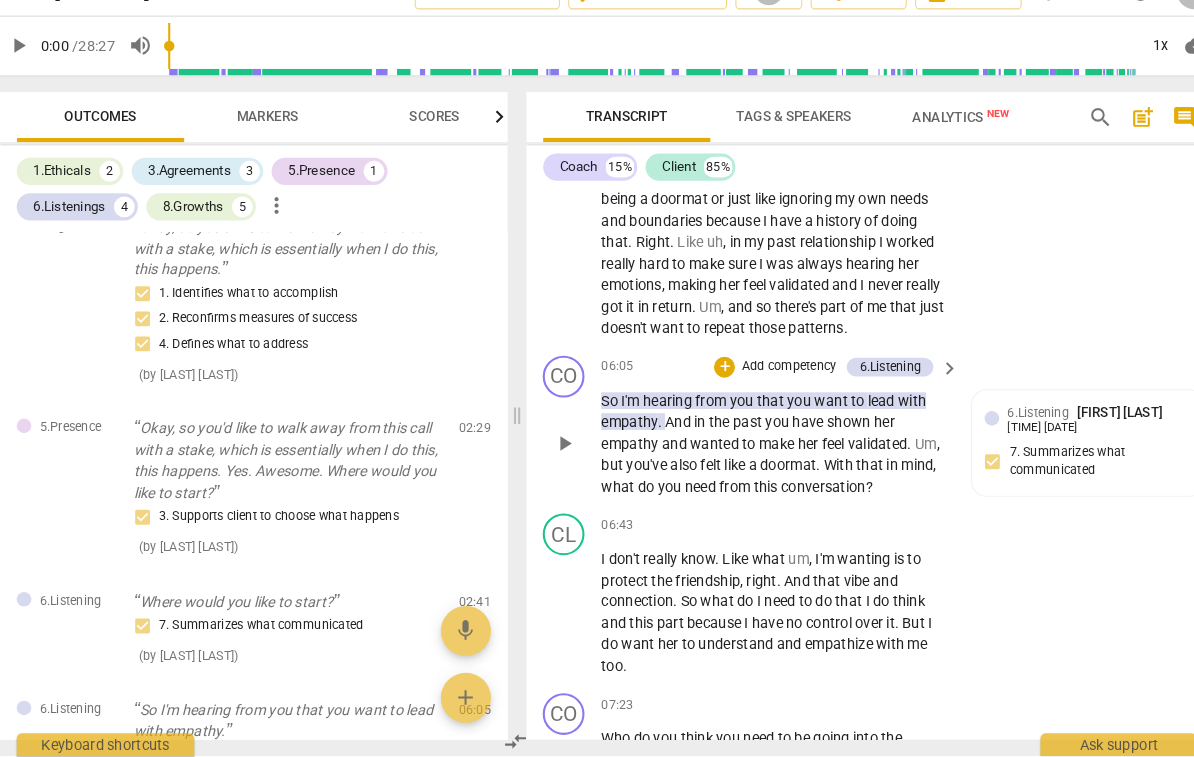 click on "Add competency" at bounding box center (771, 385) 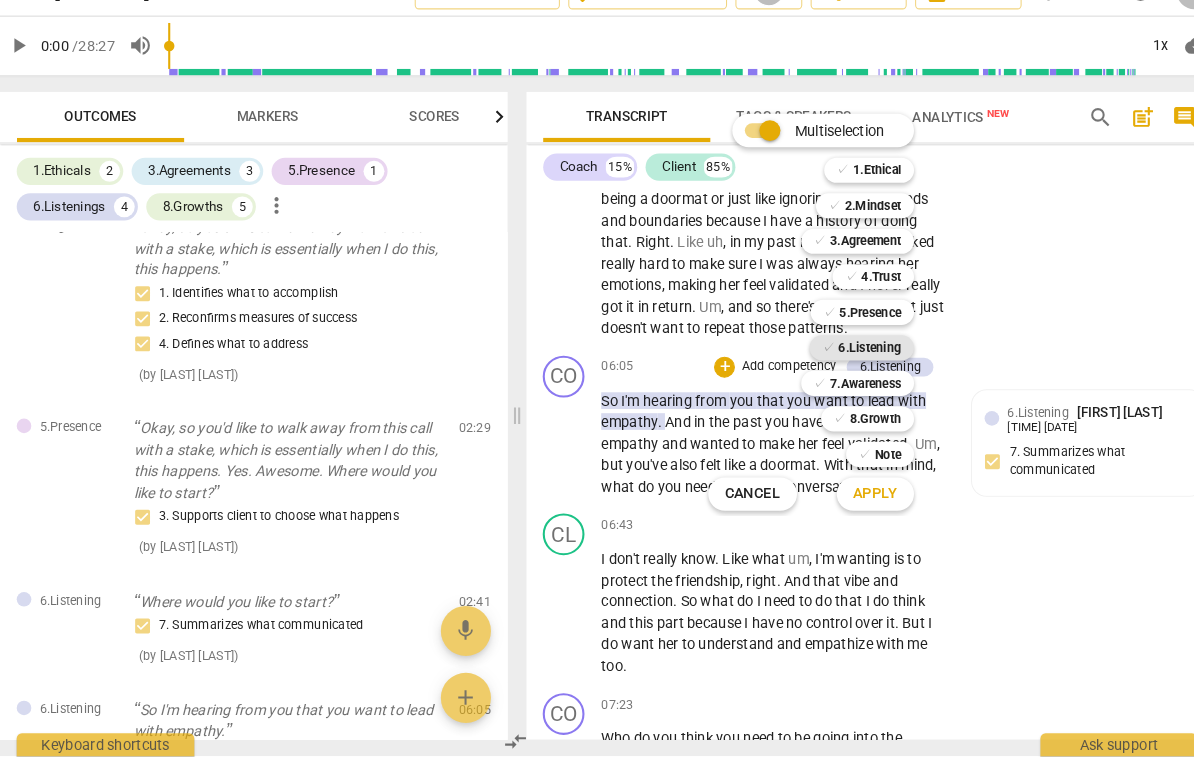 click on "6.Listening" at bounding box center (849, 366) 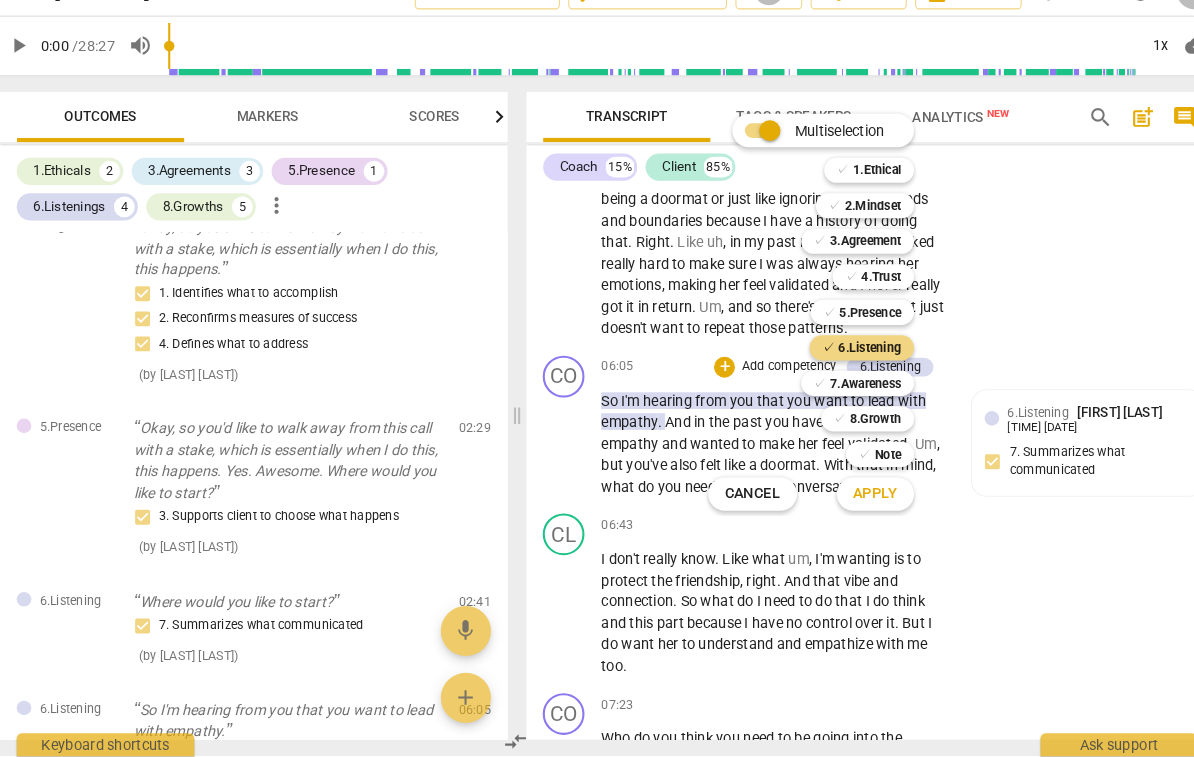 click at bounding box center (597, 378) 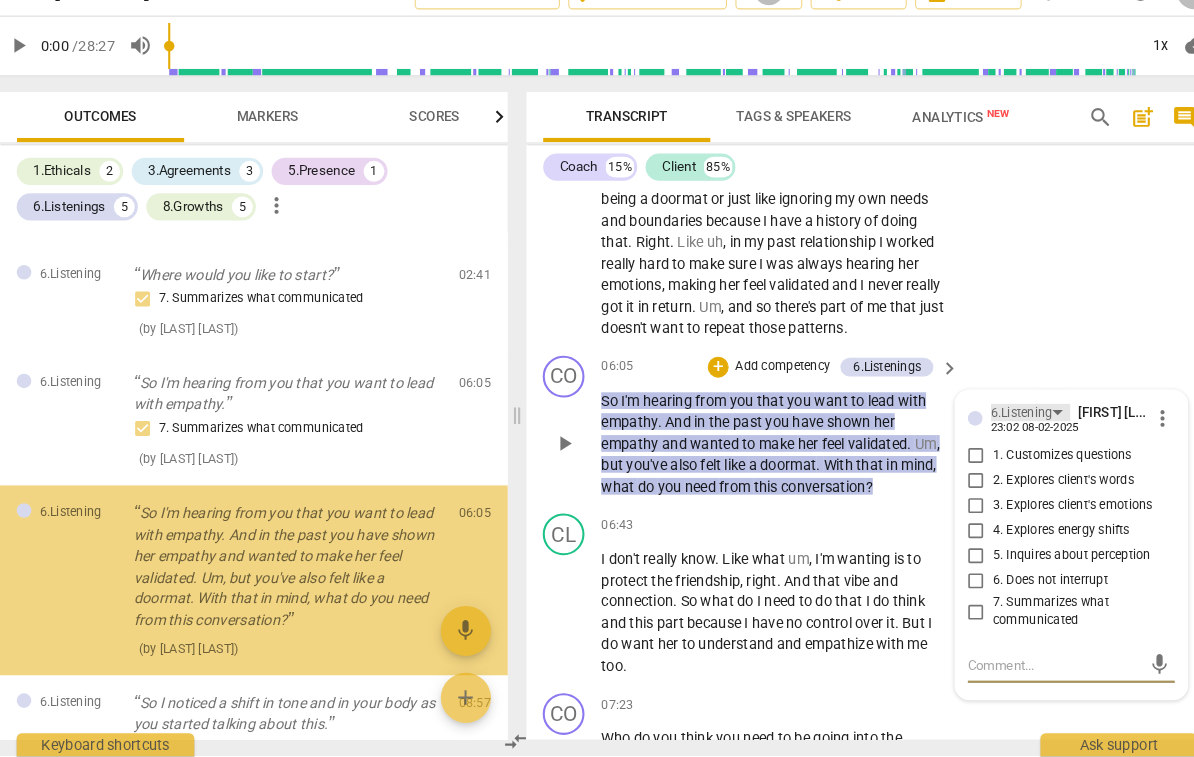 click on "6.Listening" at bounding box center [1003, 428] 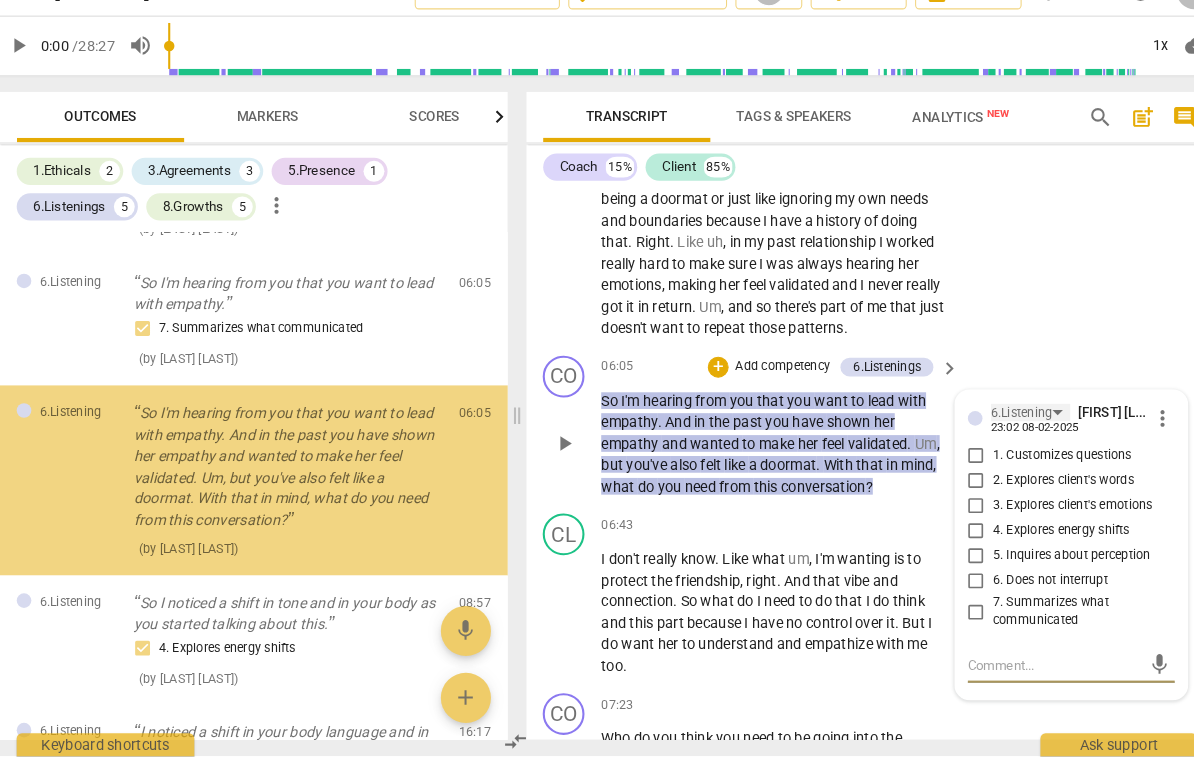 scroll, scrollTop: 939, scrollLeft: 0, axis: vertical 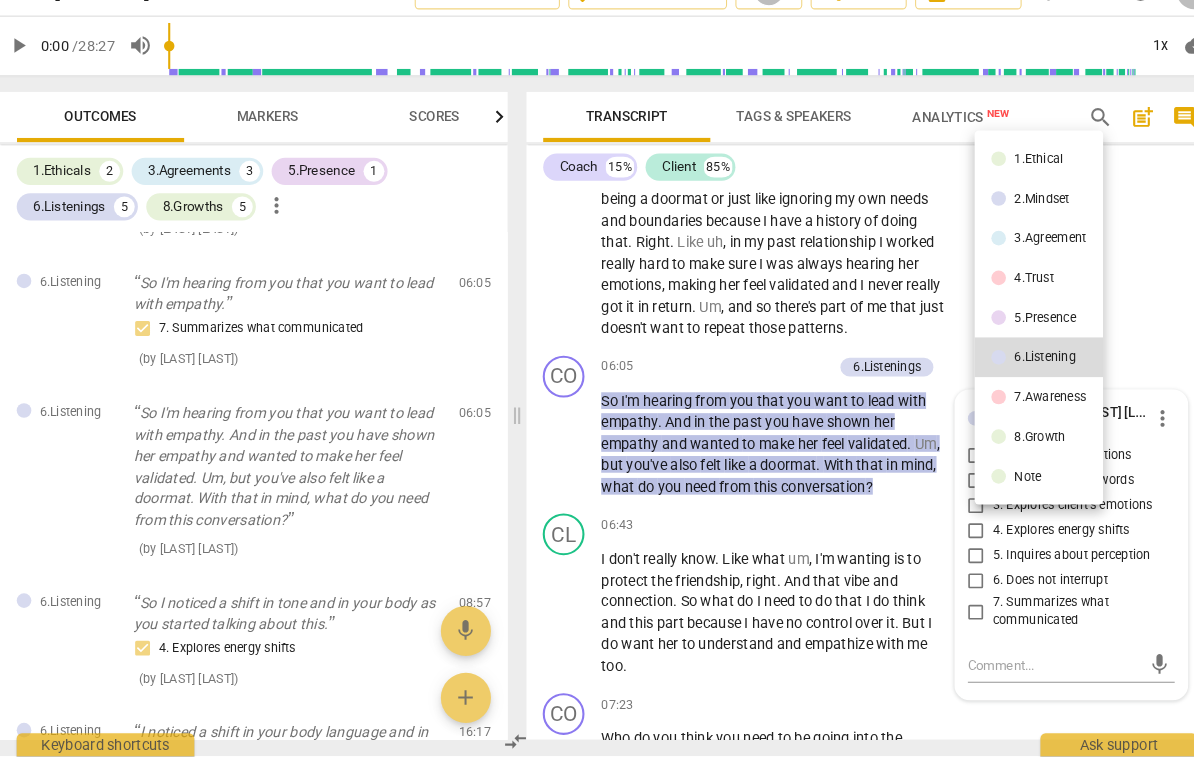 click at bounding box center (597, 378) 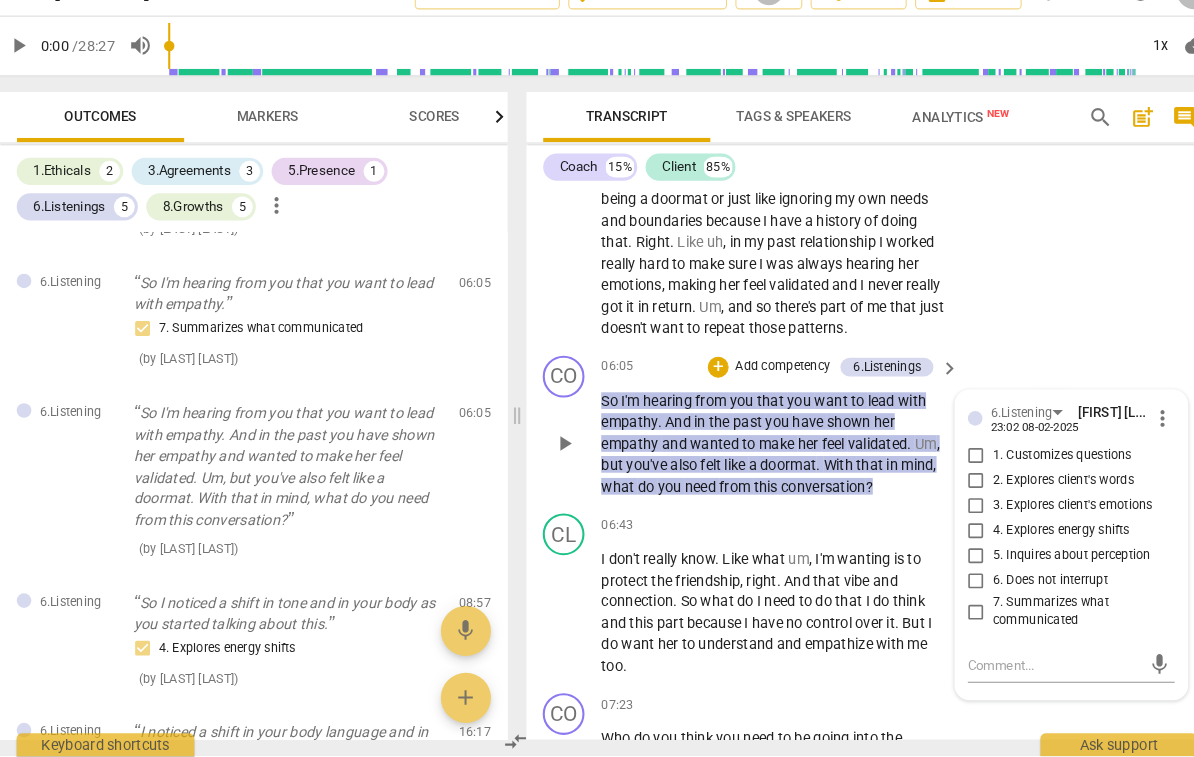click on "7. Summarizes what communicated" at bounding box center (951, 619) 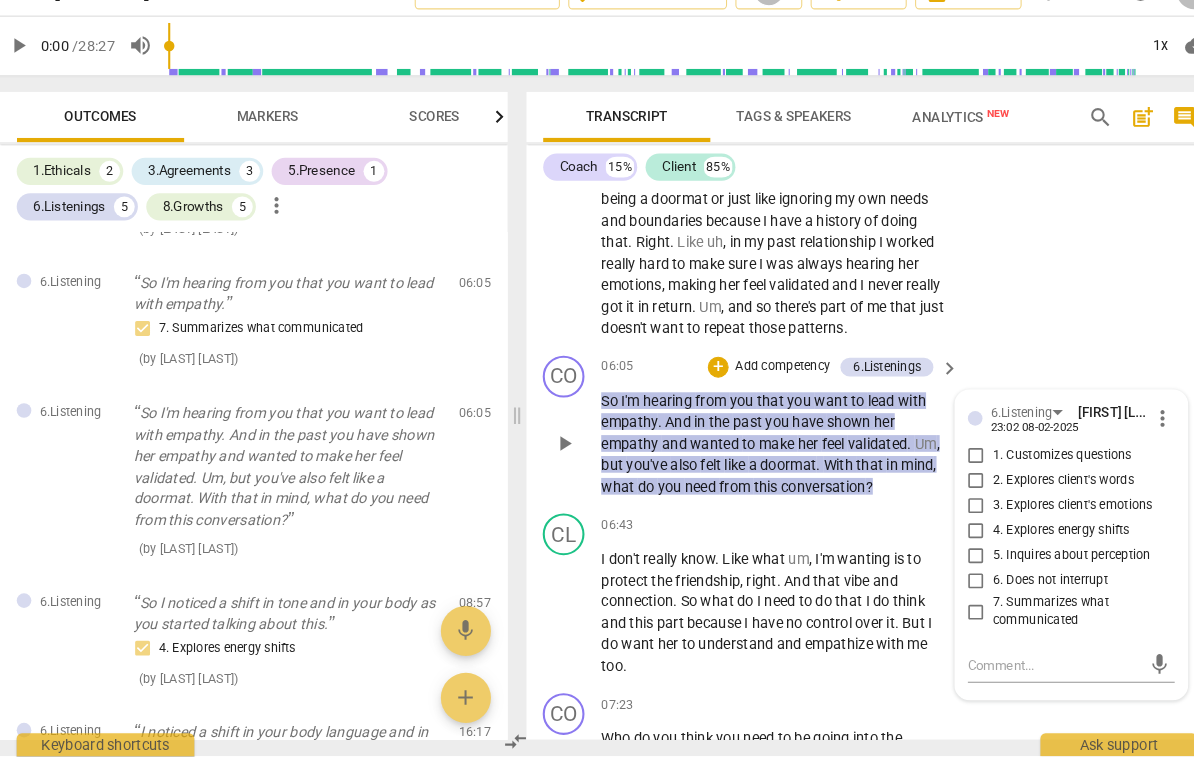 checkbox on "true" 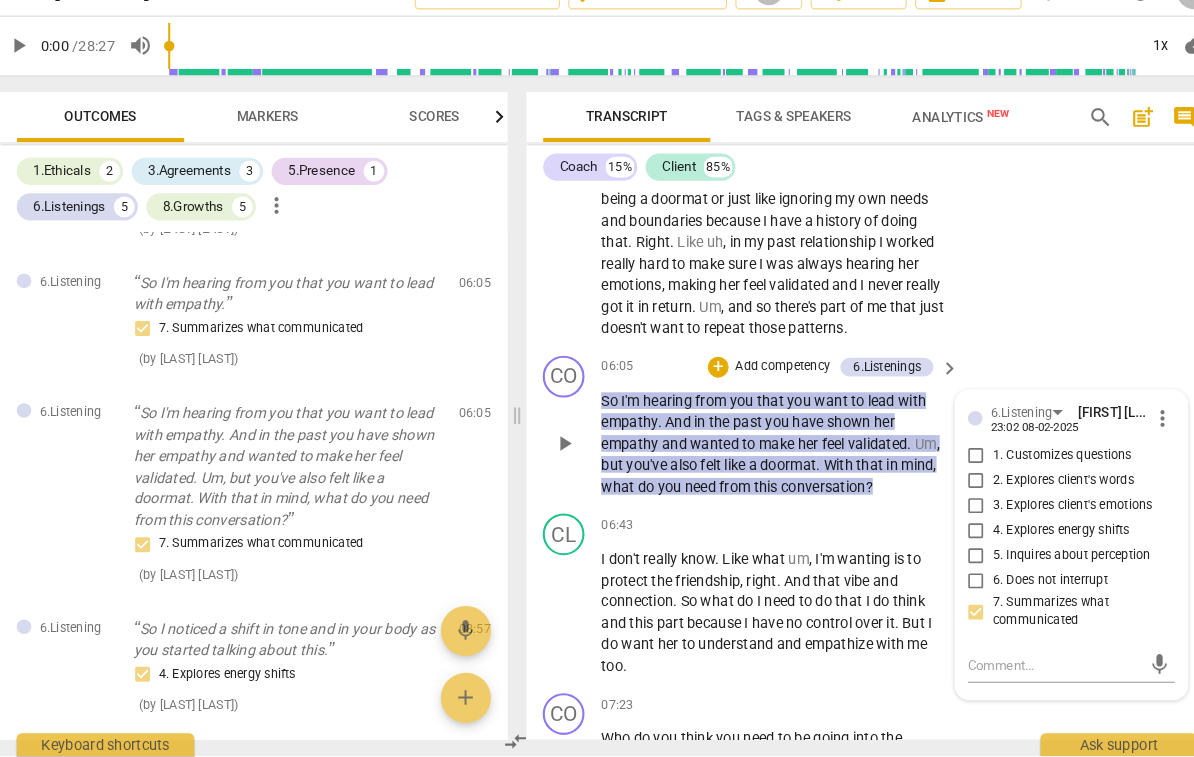 click on "4. Explores energy shifts" at bounding box center (1032, 542) 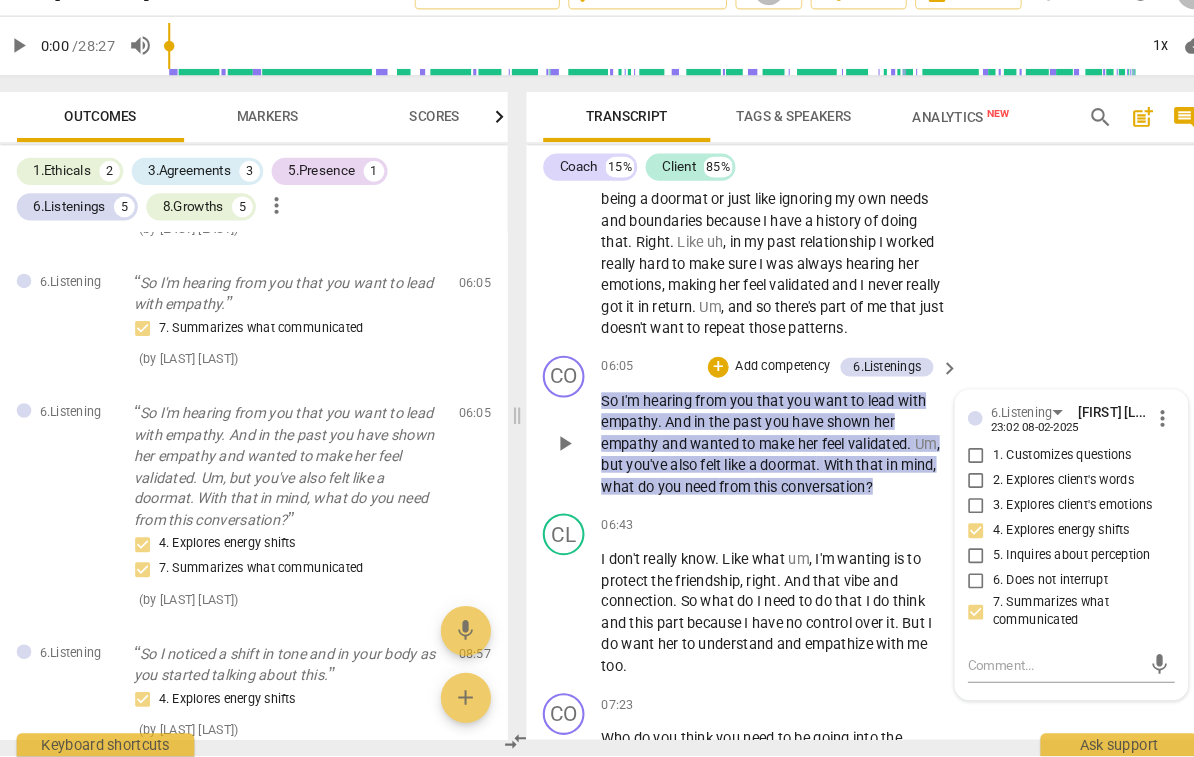 click on "4. Explores energy shifts" at bounding box center [951, 542] 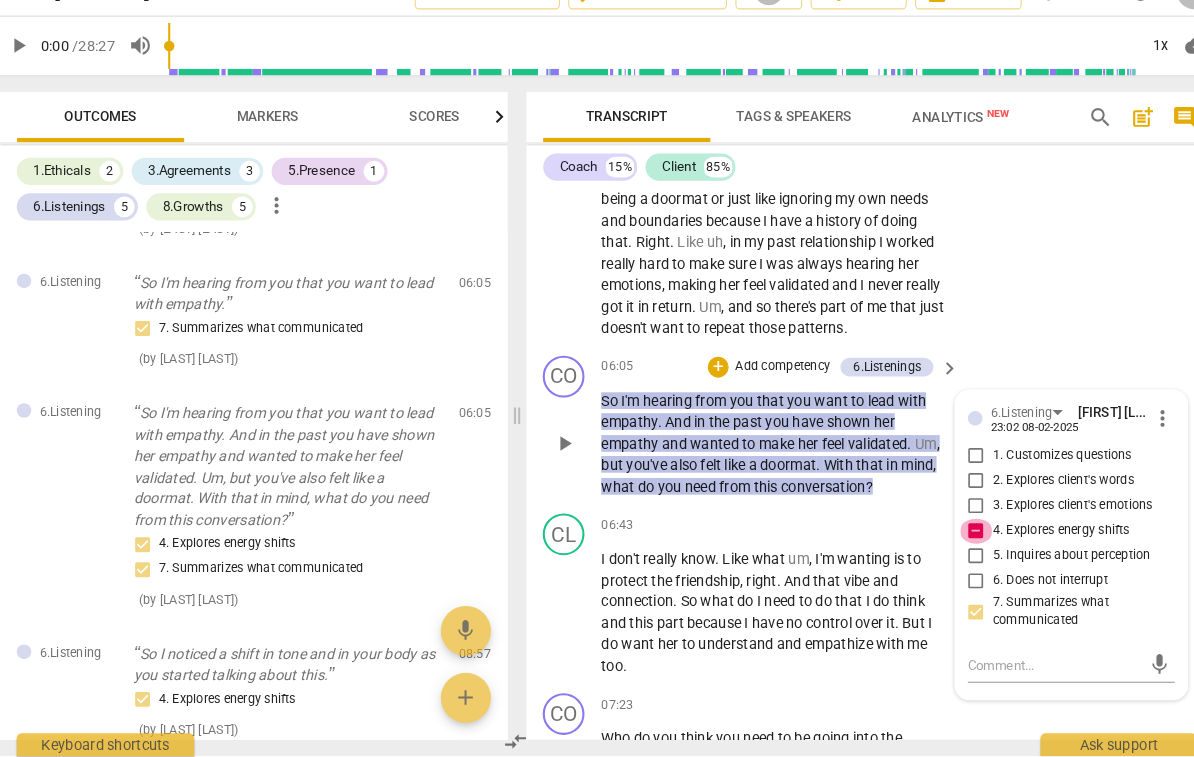 click on "4. Explores energy shifts" at bounding box center (951, 542) 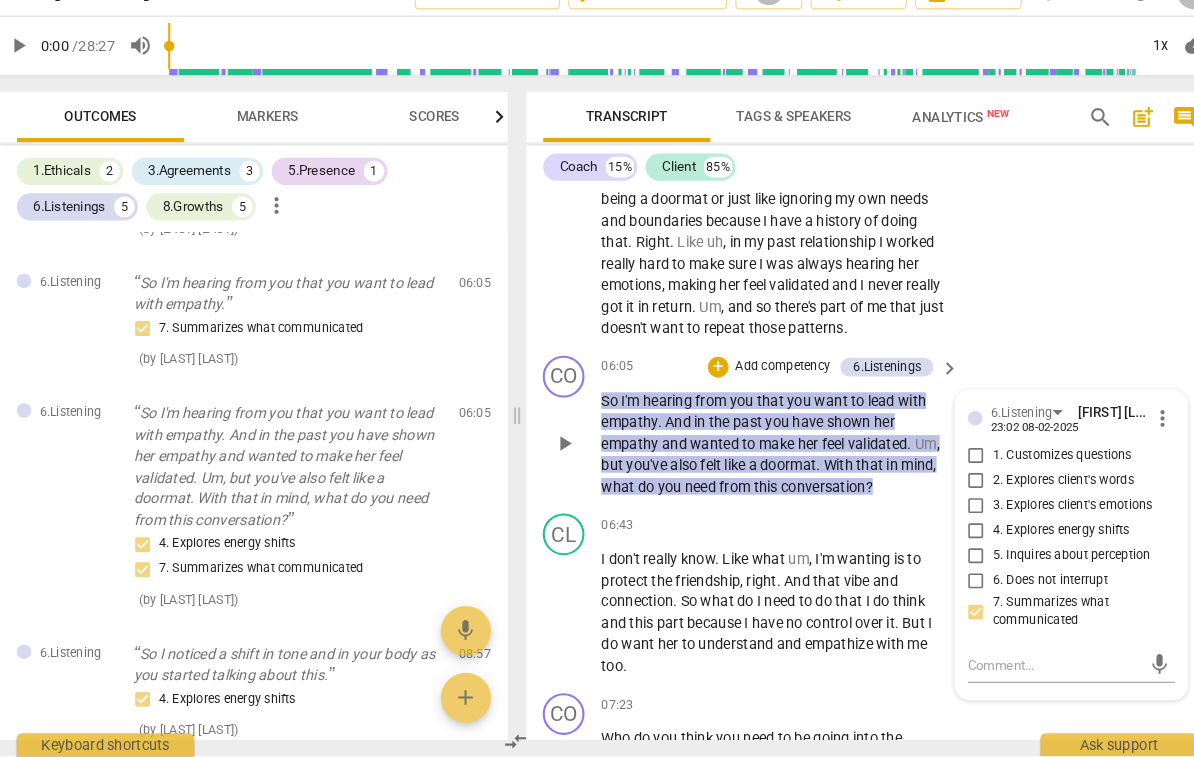click on "5. Inquires about perception" at bounding box center [951, 566] 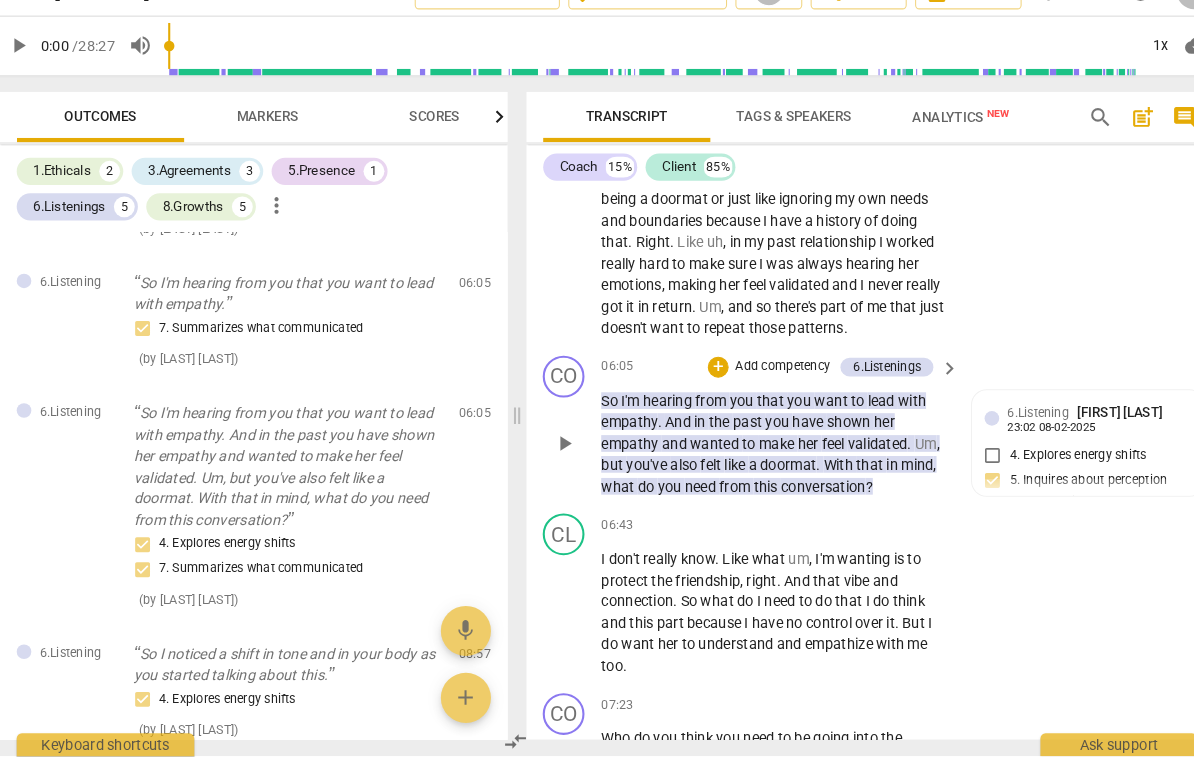 click on "Add competency" at bounding box center (765, 385) 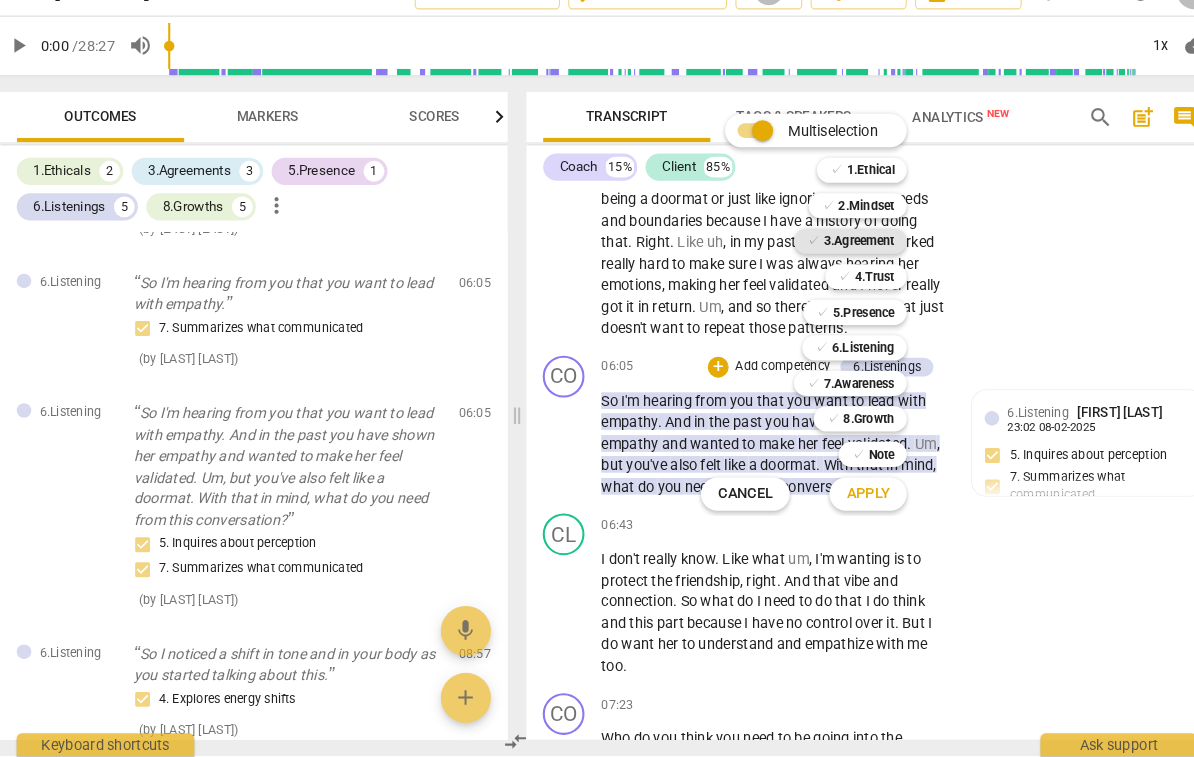 click on "3.Agreement" at bounding box center [838, 264] 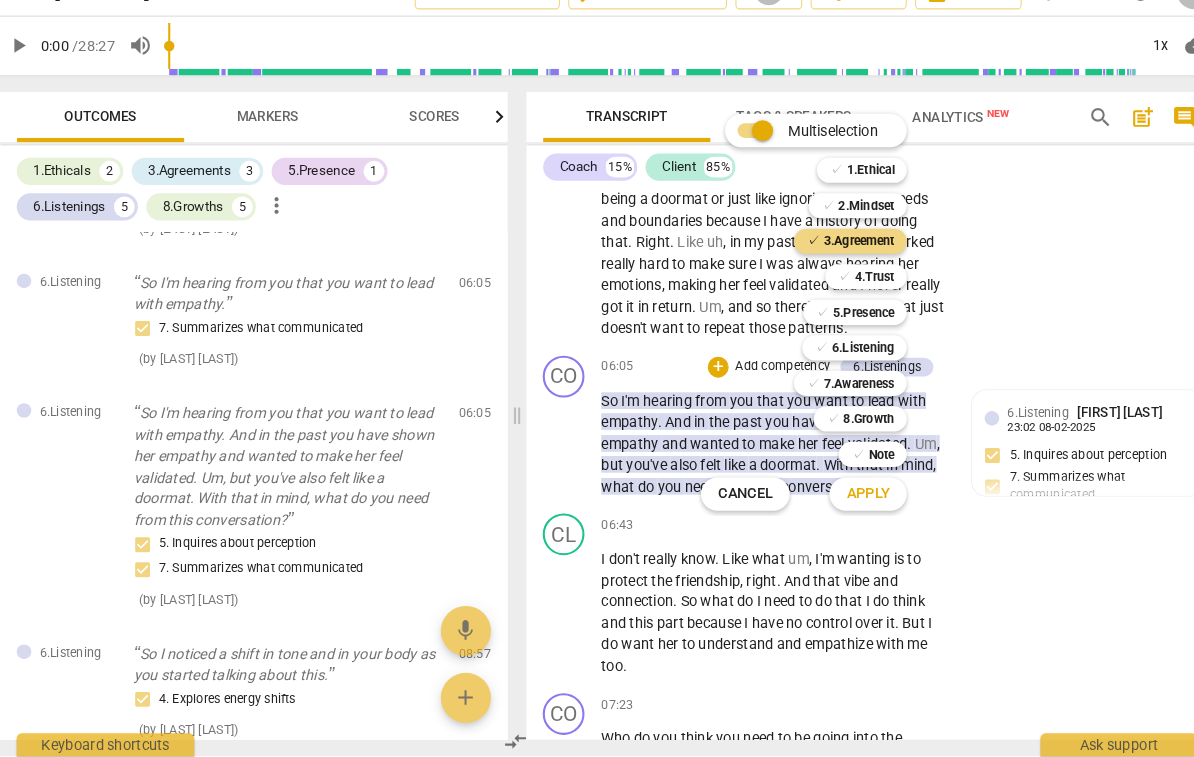 click on "Apply" at bounding box center (847, 506) 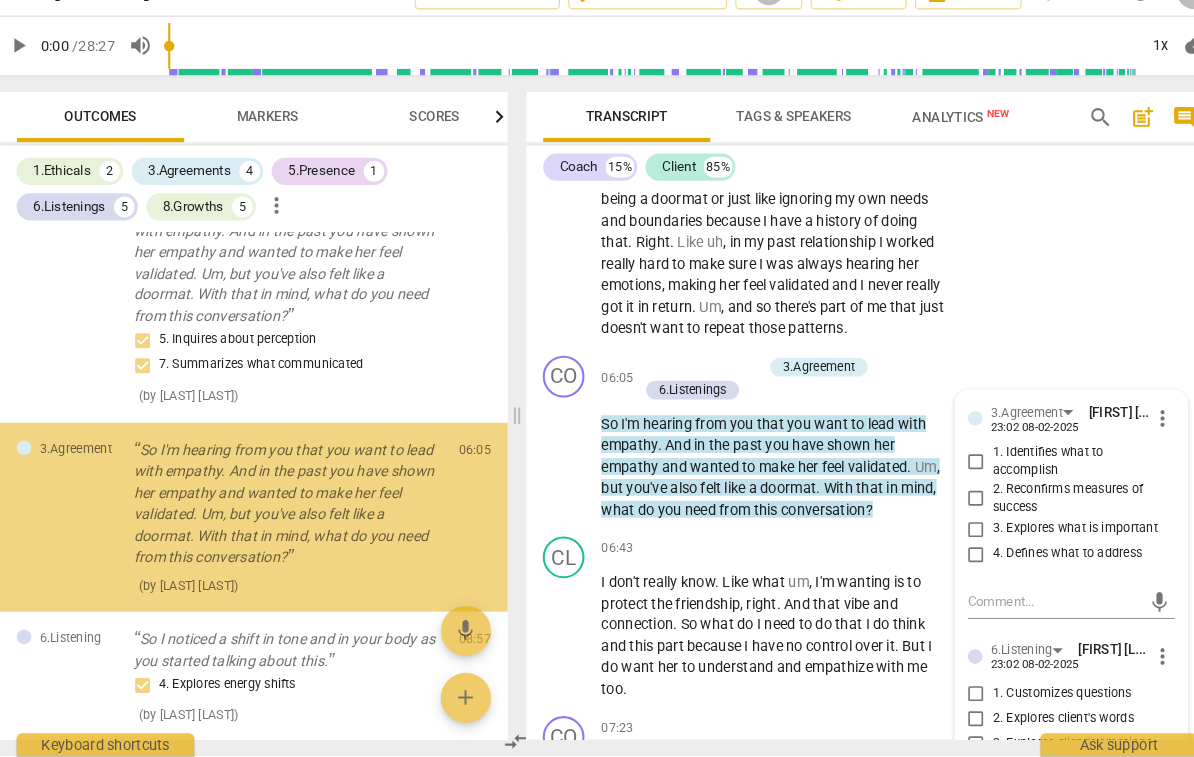scroll, scrollTop: 1166, scrollLeft: 0, axis: vertical 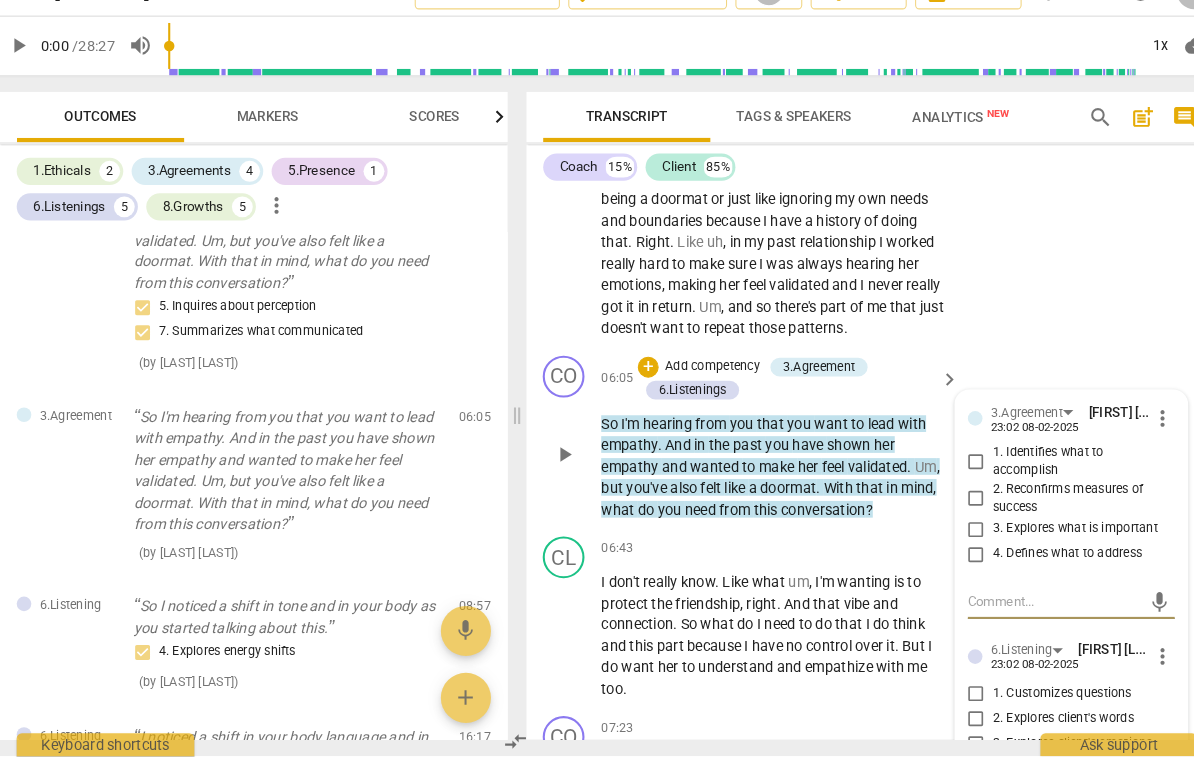 click on "2. Reconfirms measures of success" at bounding box center (1050, 510) 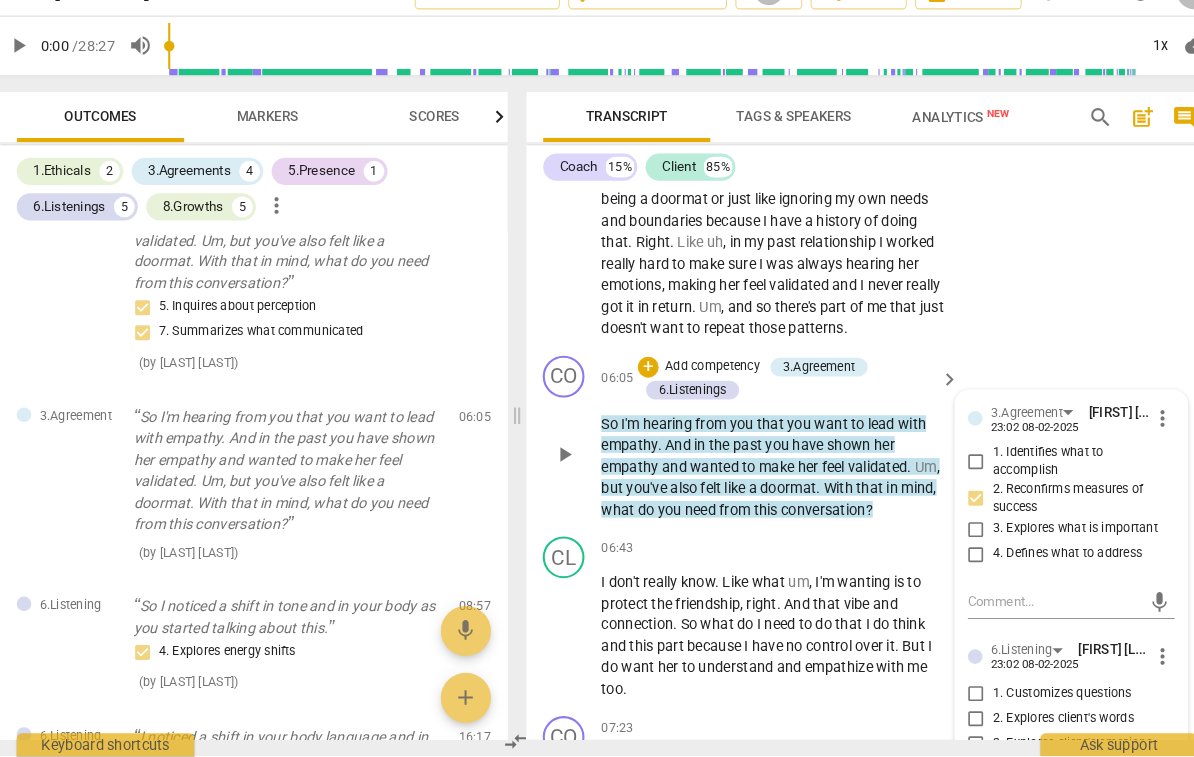 click on "4. Defines what to address" at bounding box center [1038, 564] 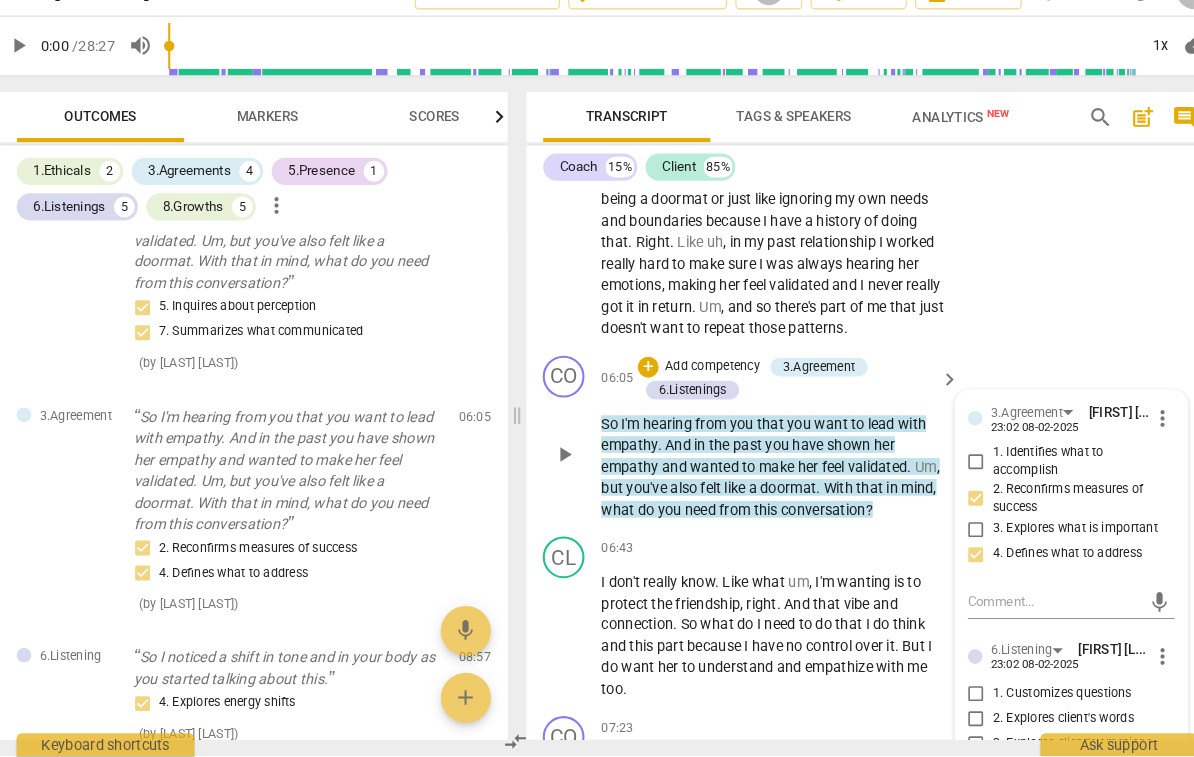 click on "3. Explores what is important" at bounding box center [1046, 540] 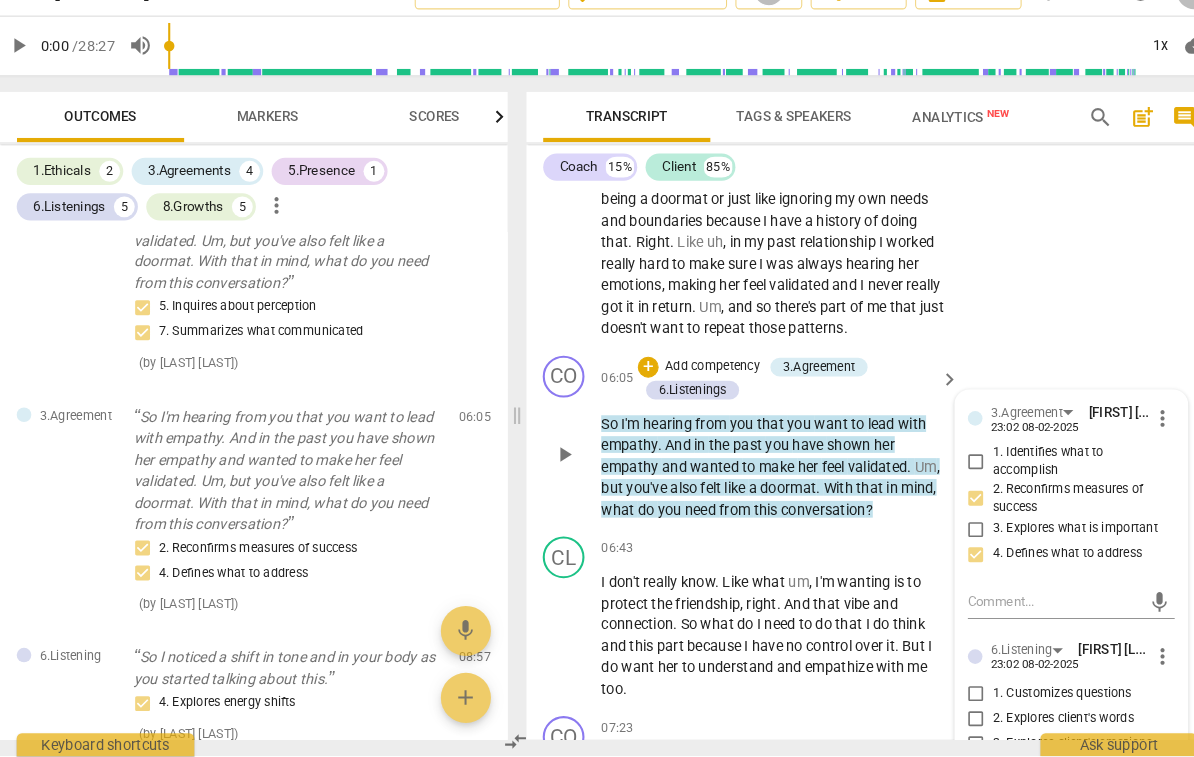 click on "3. Explores what is important" at bounding box center (951, 540) 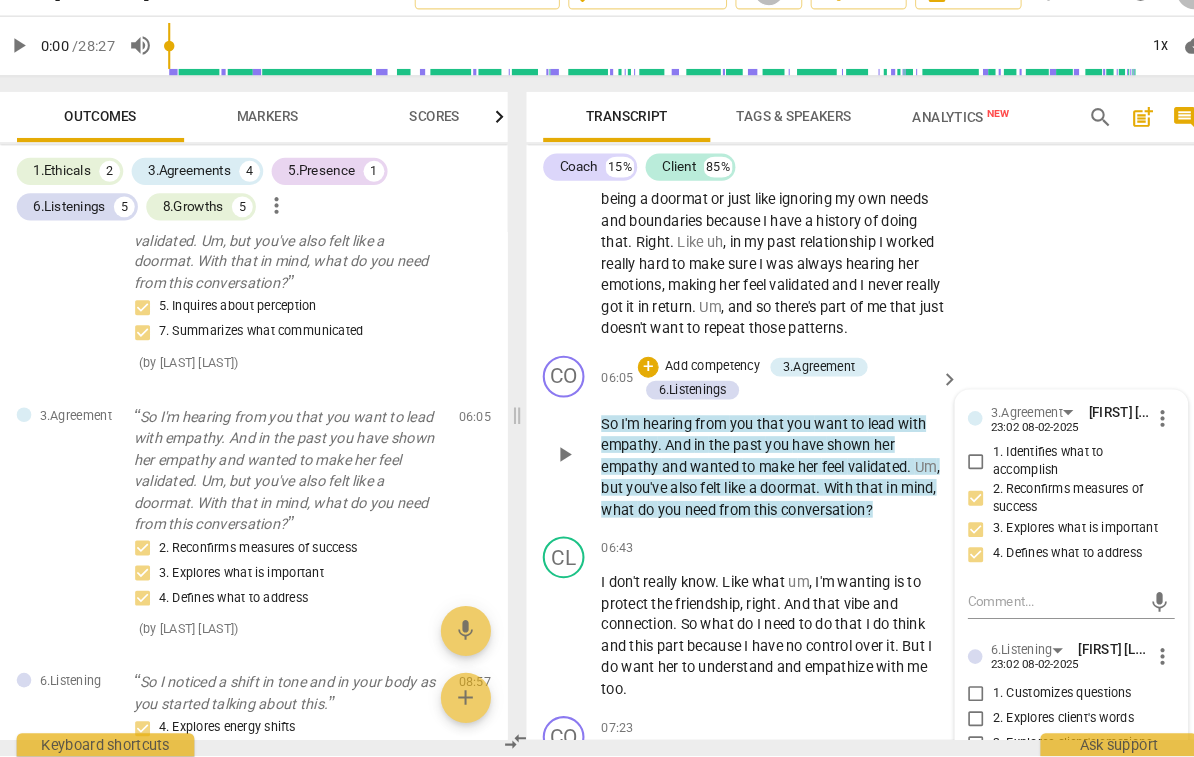 click on "1. Identifies what to accomplish" at bounding box center [1050, 475] 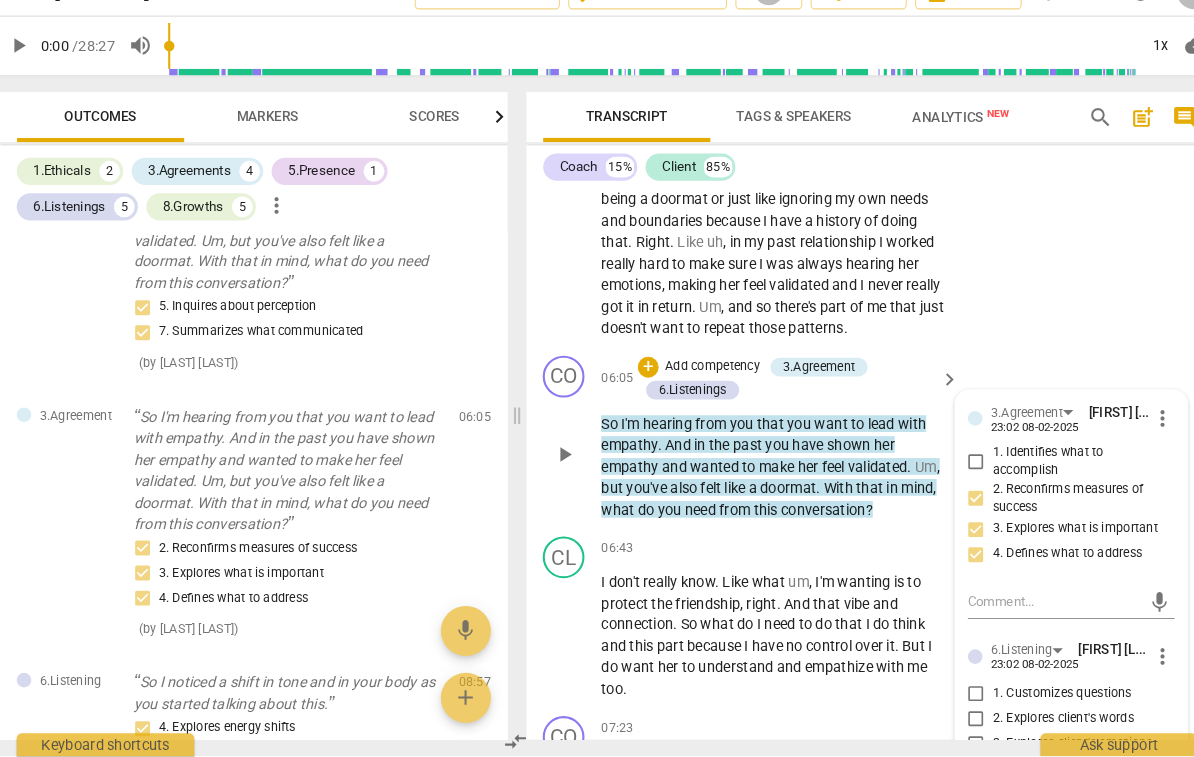 click on "1. Identifies what to accomplish" at bounding box center (951, 475) 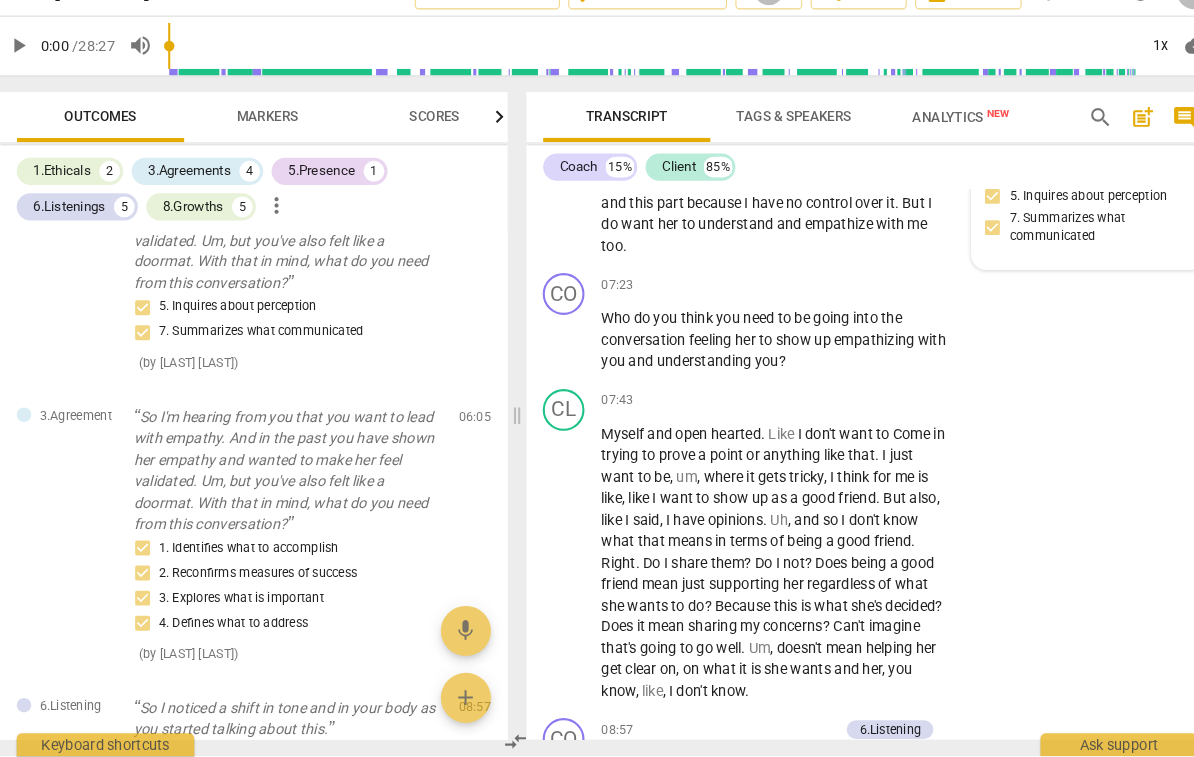scroll, scrollTop: 2232, scrollLeft: 0, axis: vertical 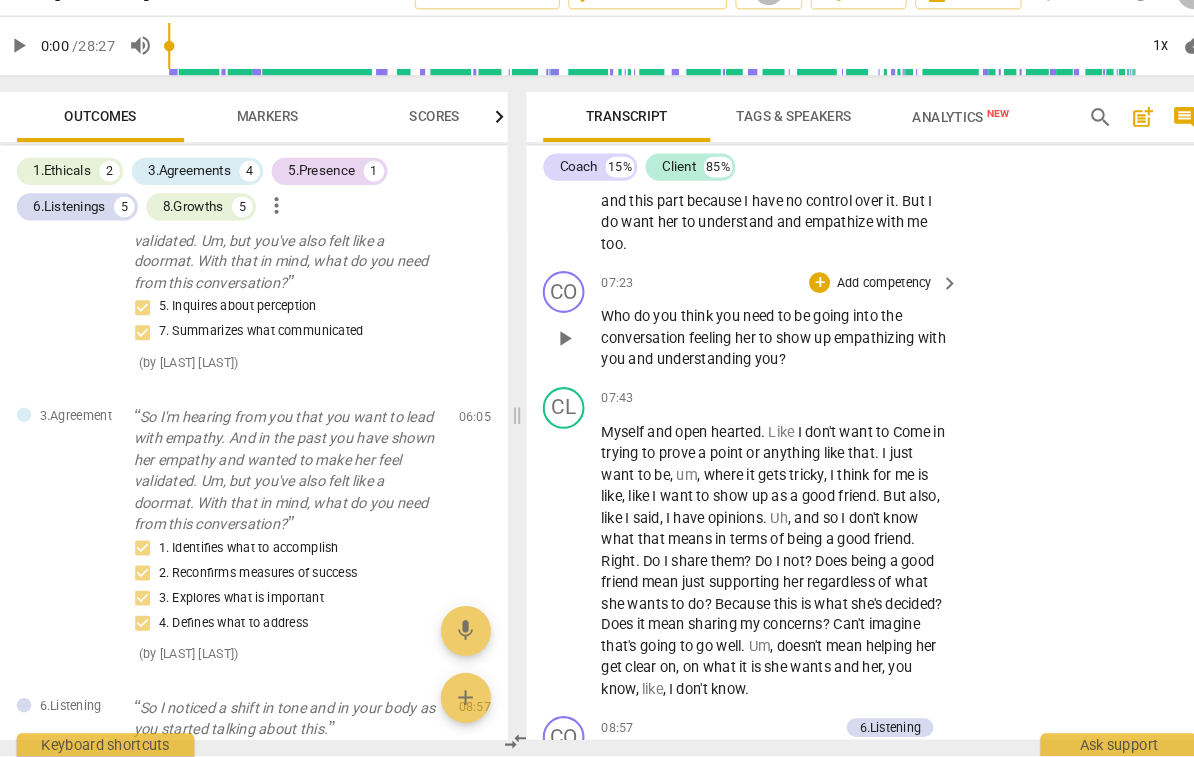 click on "Add competency" at bounding box center (862, 305) 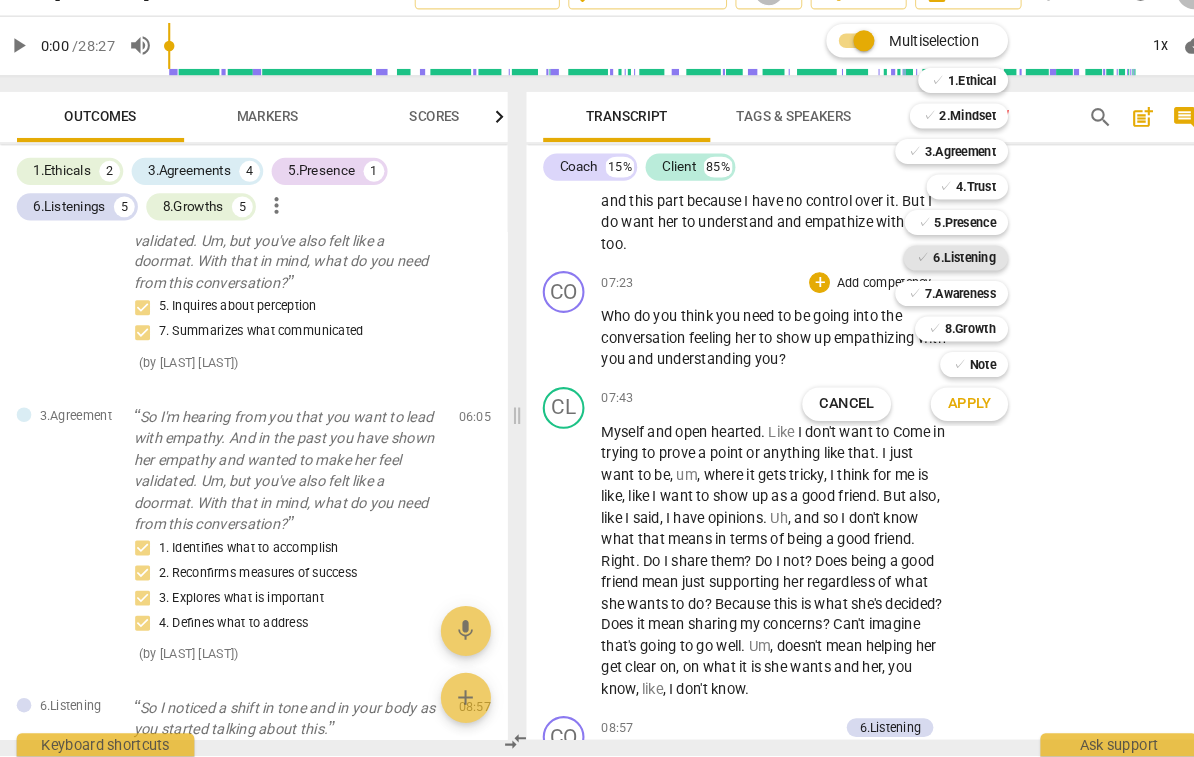 click on "6.Listening" at bounding box center (939, 280) 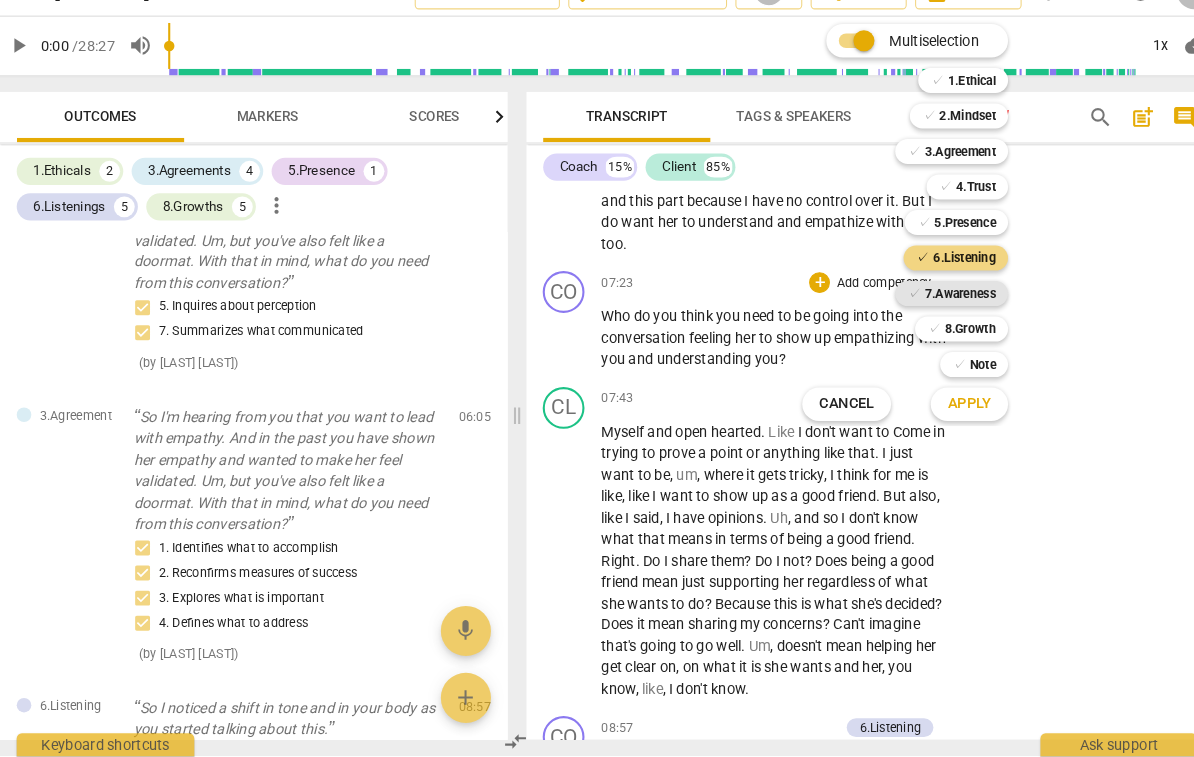 click on "7.Awareness" at bounding box center (935, 314) 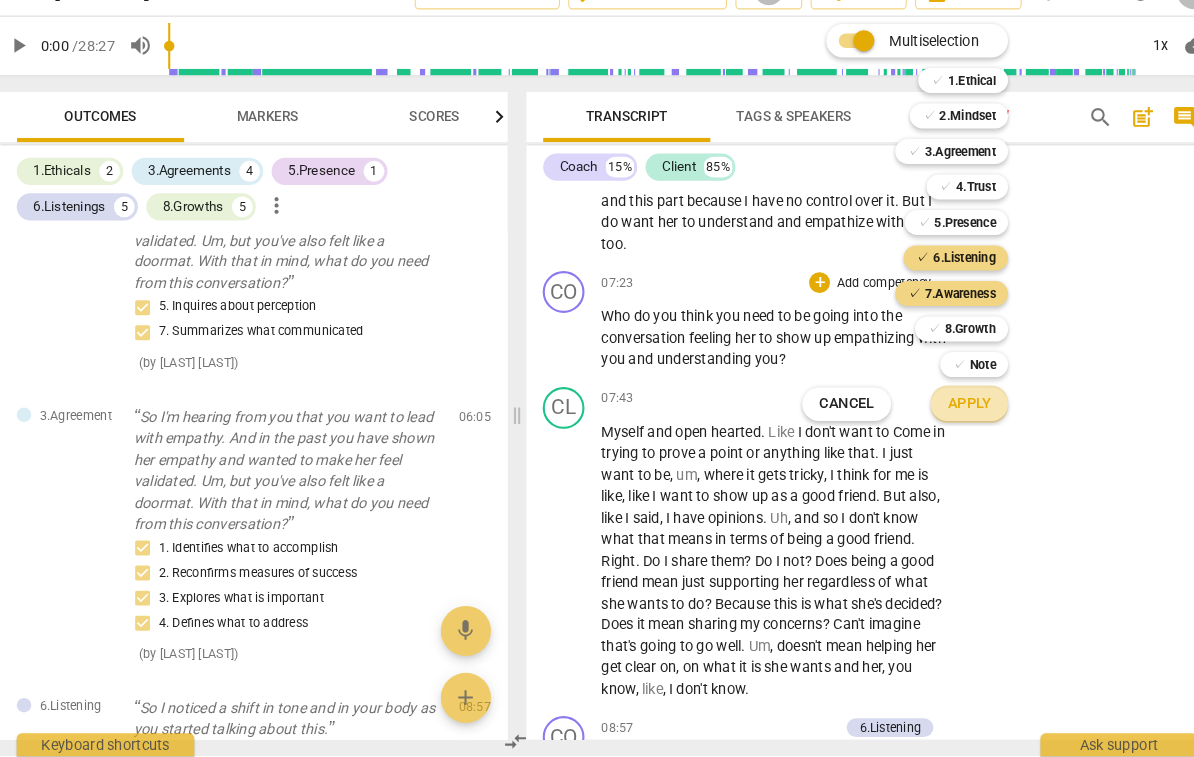 click on "Apply" at bounding box center (944, 420) 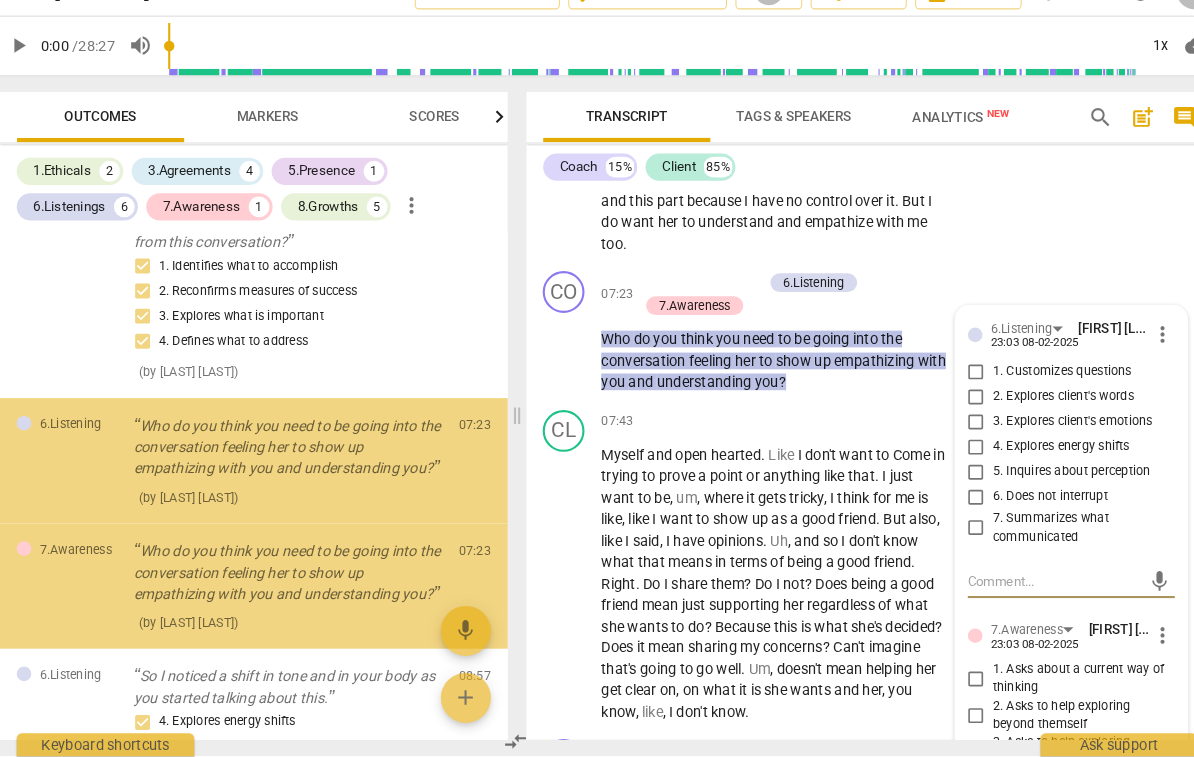 scroll, scrollTop: 1529, scrollLeft: 0, axis: vertical 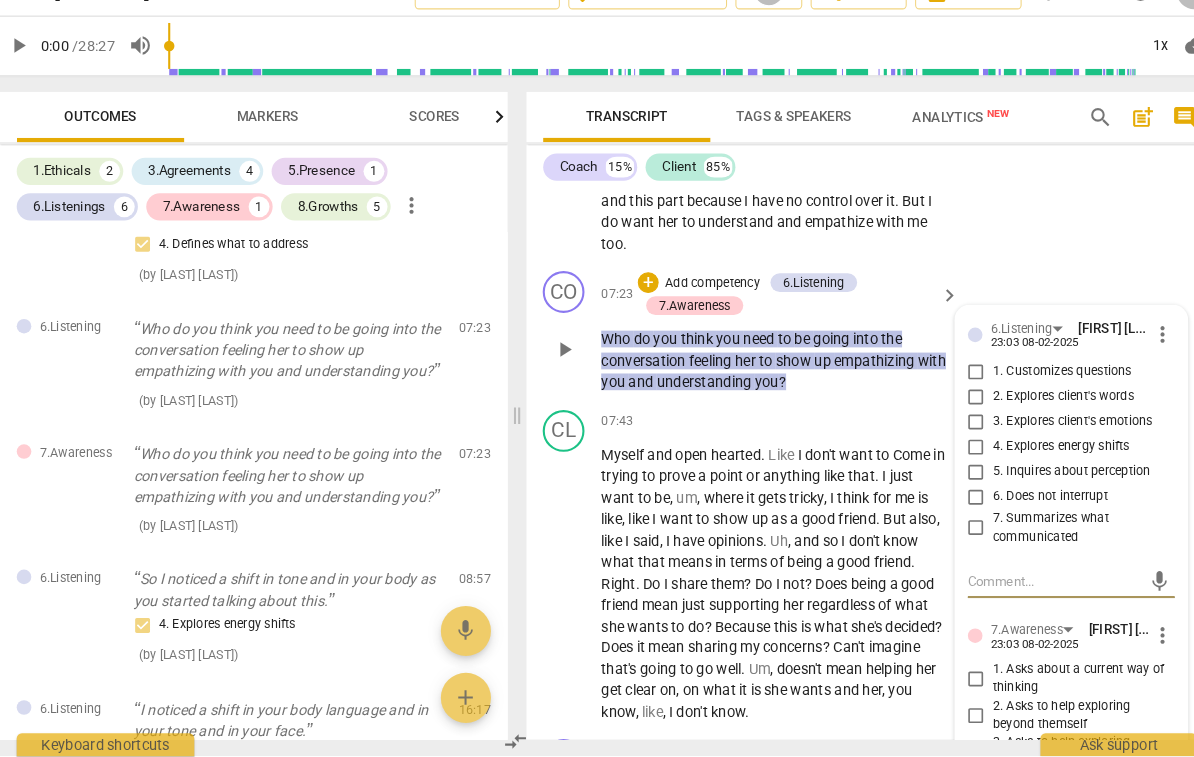 click on "4. Explores energy shifts" at bounding box center (1034, 461) 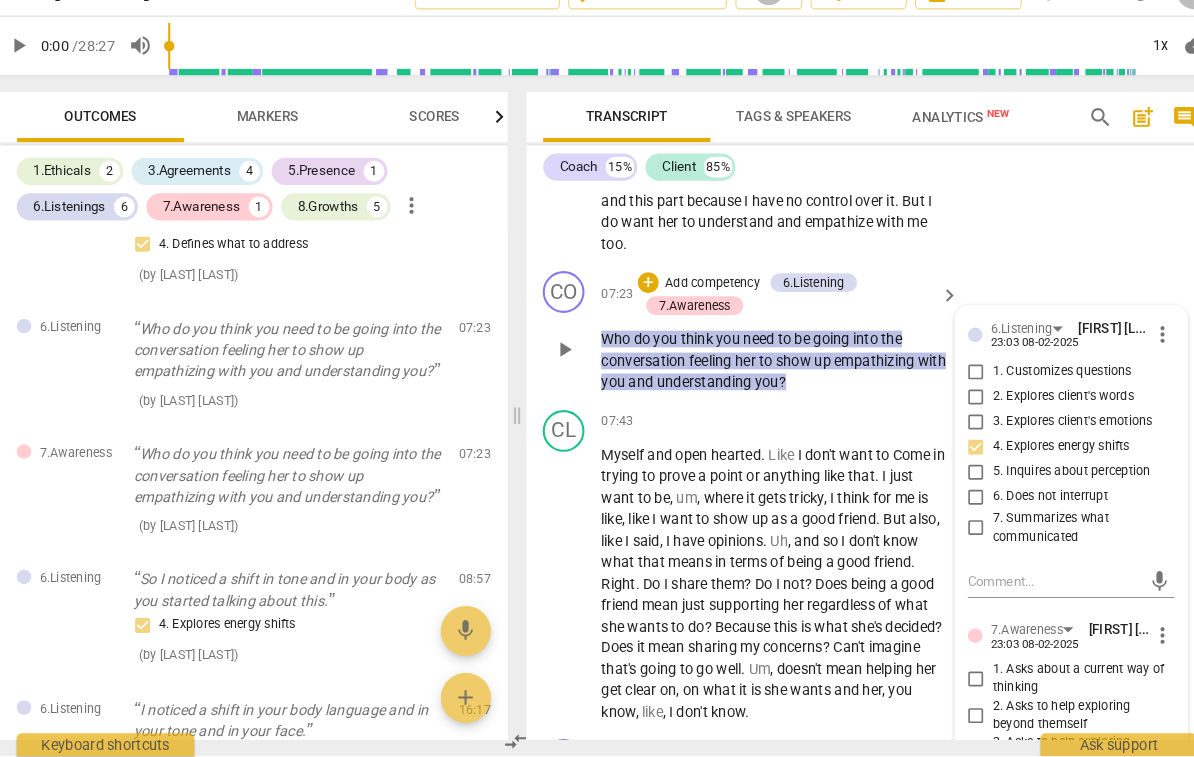 click on "2. Explores client's words" at bounding box center (1034, 413) 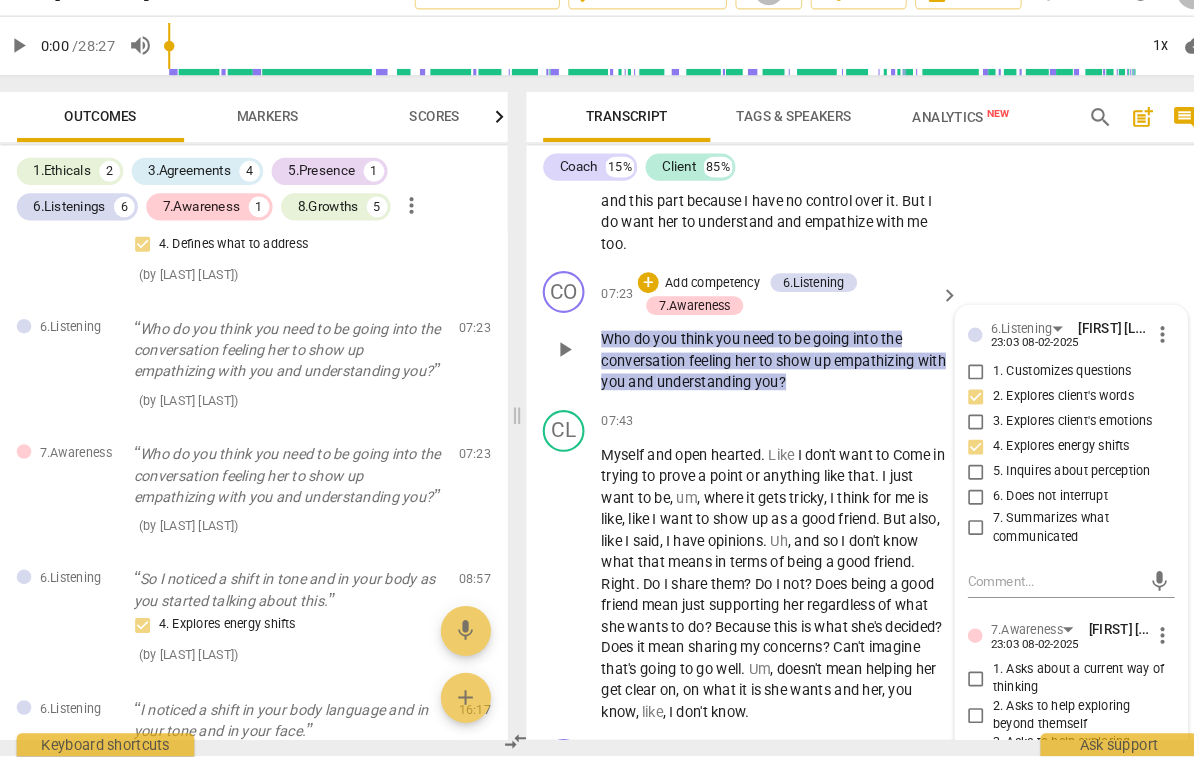 click on "7. Summarizes what communicated" at bounding box center [1050, 538] 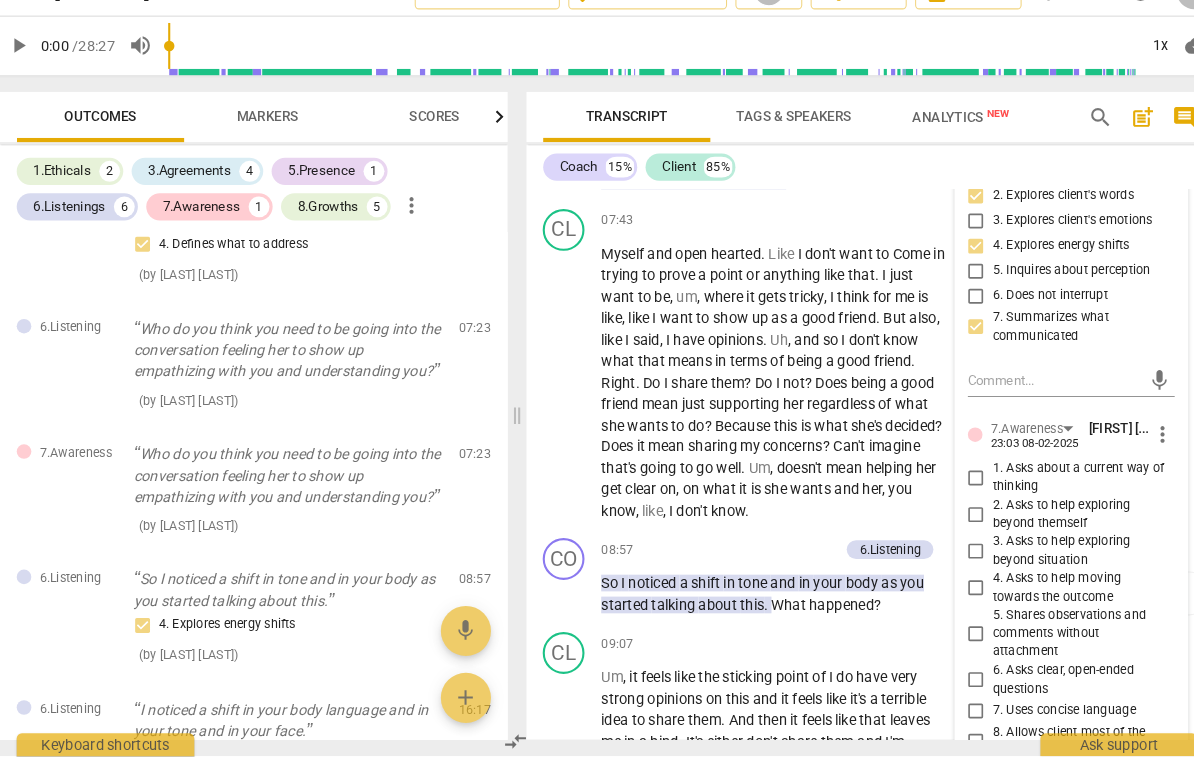 scroll, scrollTop: 2427, scrollLeft: 0, axis: vertical 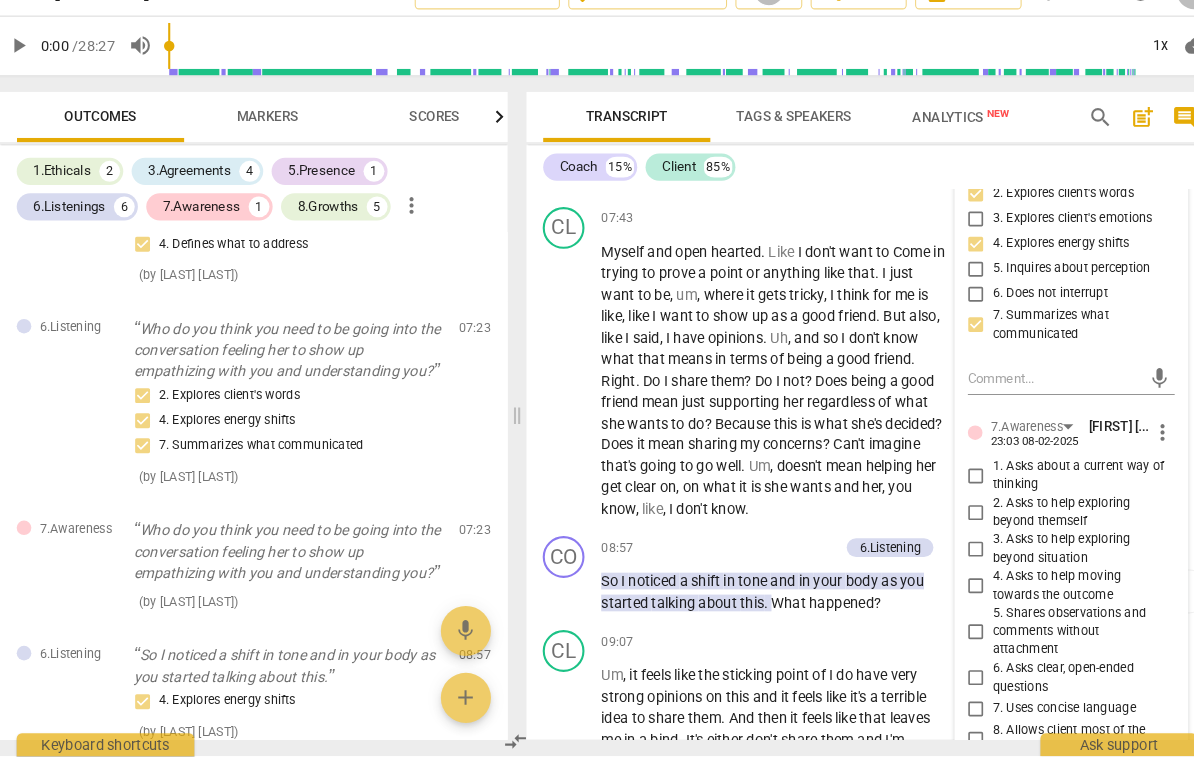 click on "5. Inquires about perception" at bounding box center (1034, 290) 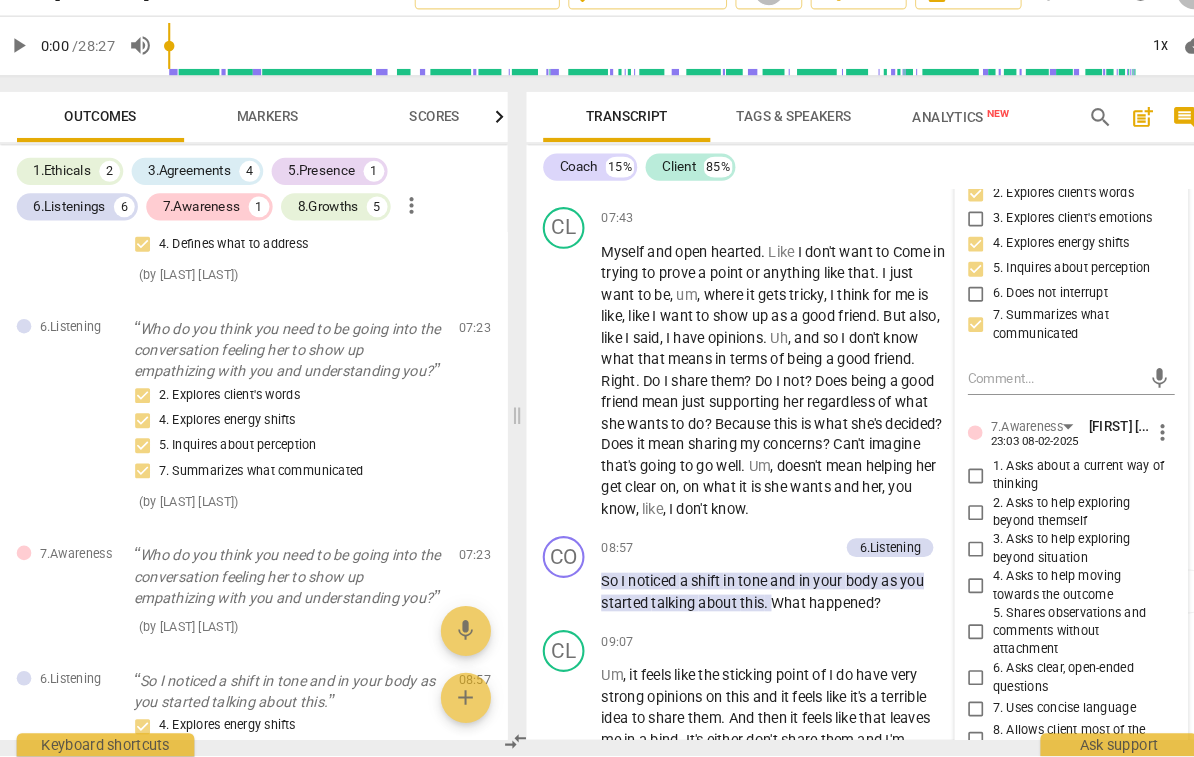 click on "2. Asks to help exploring beyond themself" at bounding box center [1050, 523] 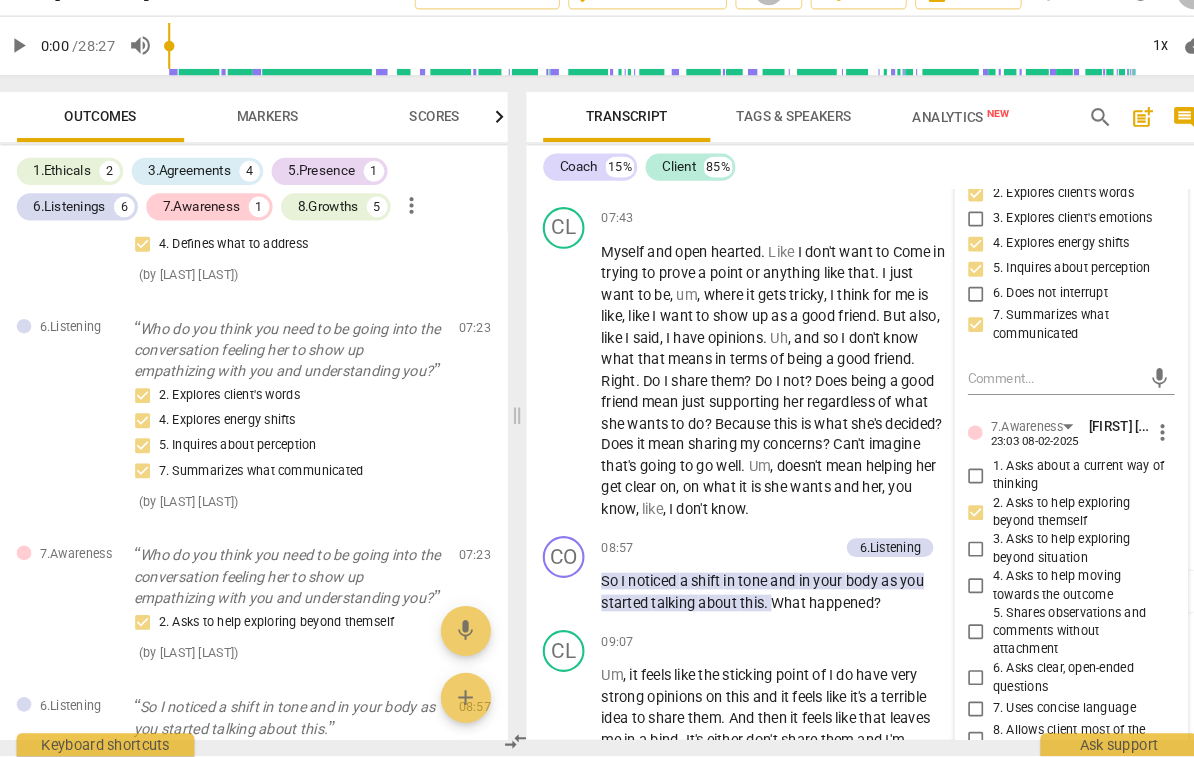 click on "6. Asks clear, open-ended questions" at bounding box center [1050, 681] 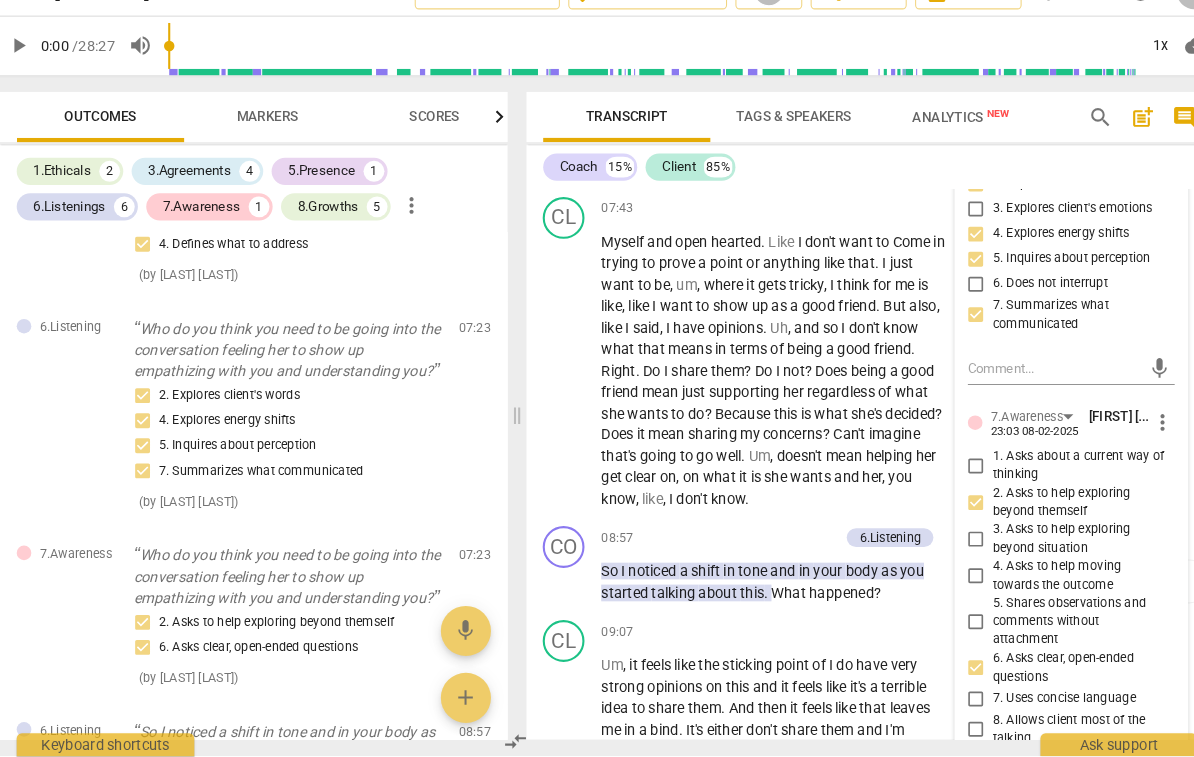 scroll, scrollTop: 2441, scrollLeft: 0, axis: vertical 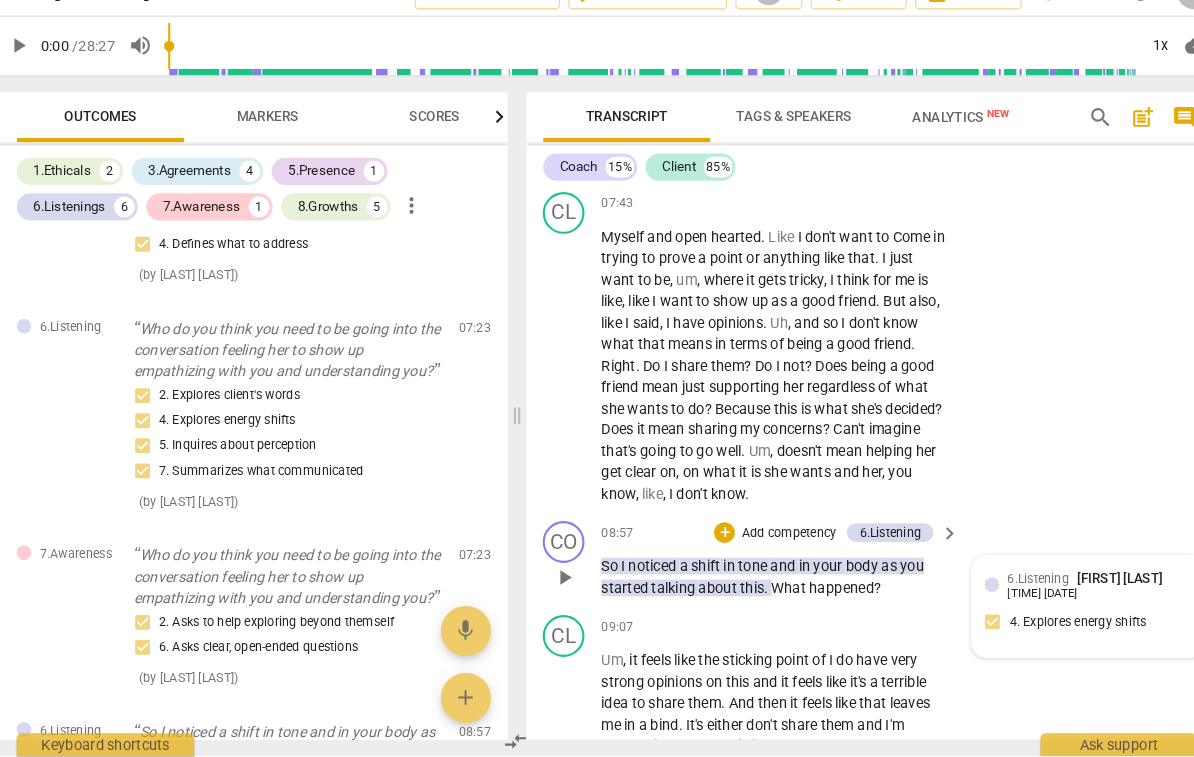 click on "6.Listening [PERSON] 01:40 07-30-2025" at bounding box center [1069, 592] 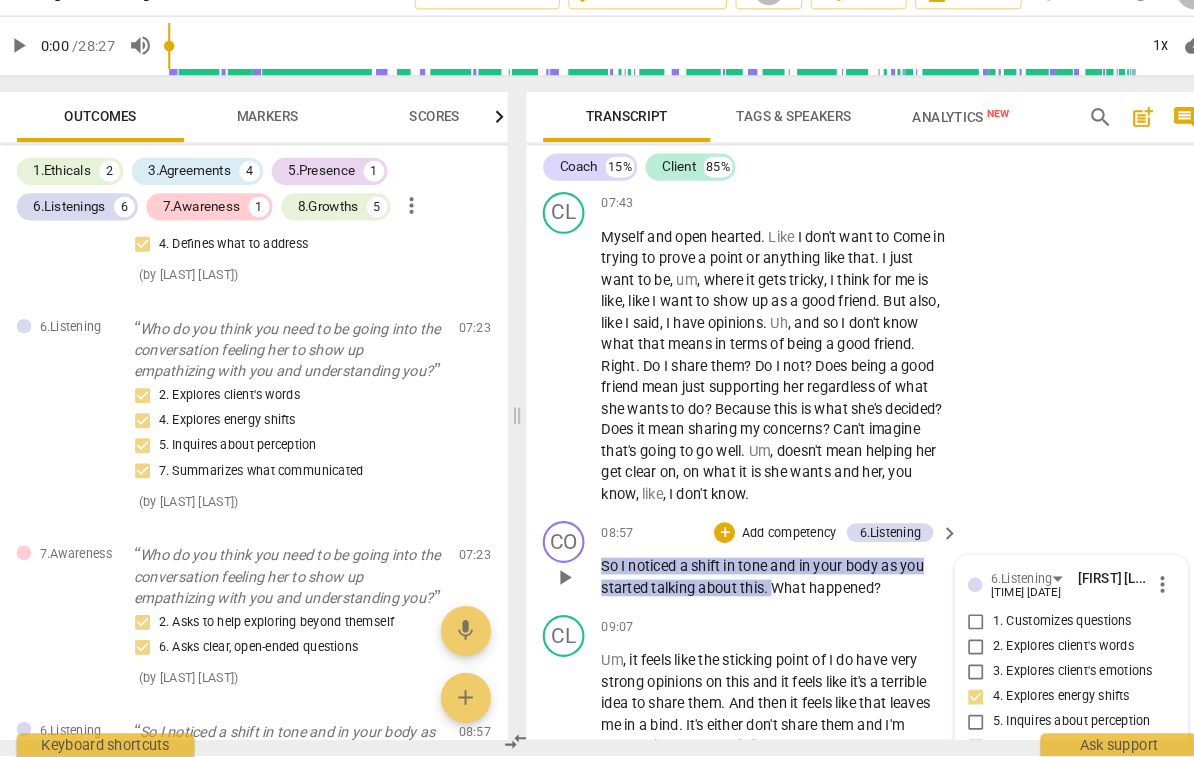 scroll, scrollTop: 2757, scrollLeft: 0, axis: vertical 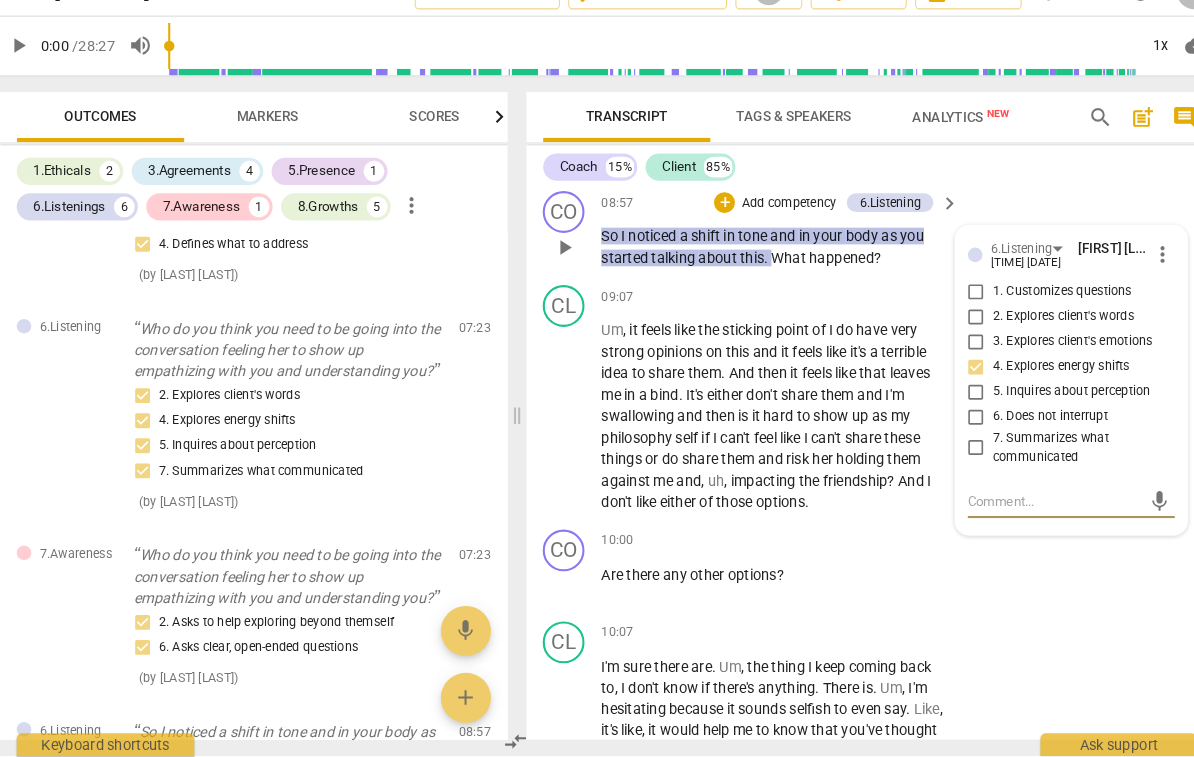 click on "7. Summarizes what communicated" at bounding box center [951, 462] 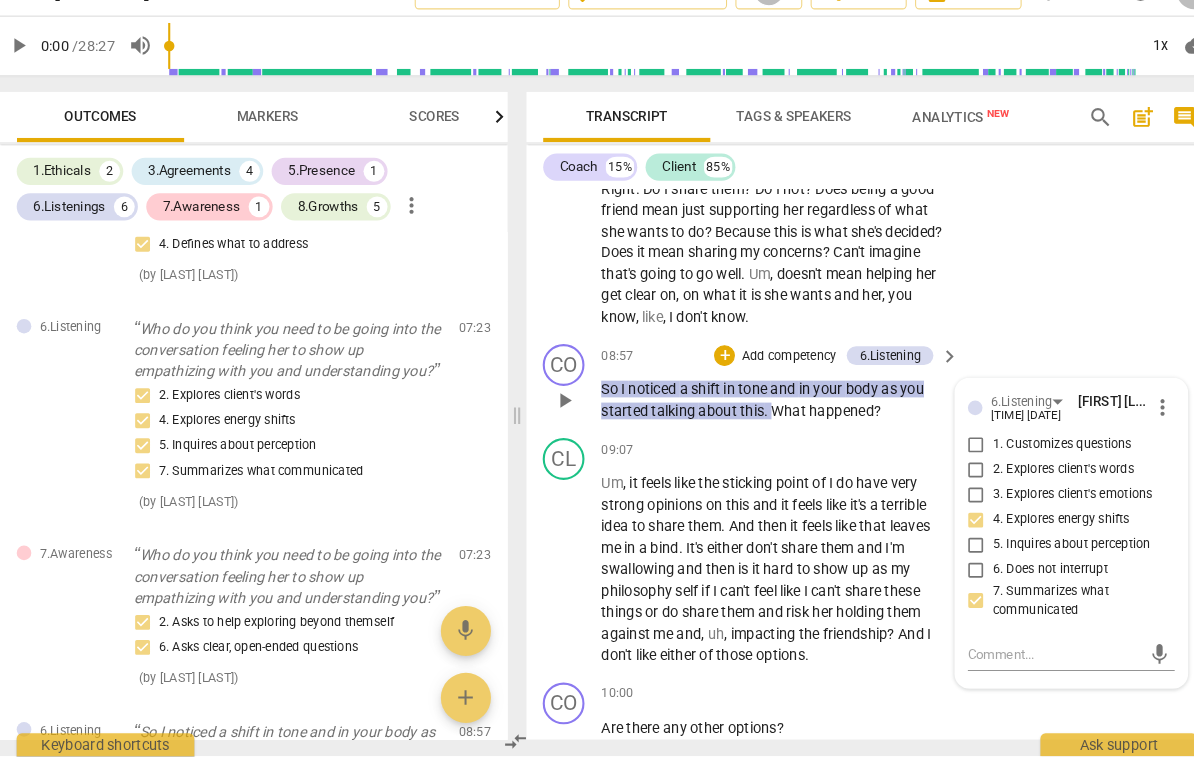 scroll, scrollTop: 2607, scrollLeft: 0, axis: vertical 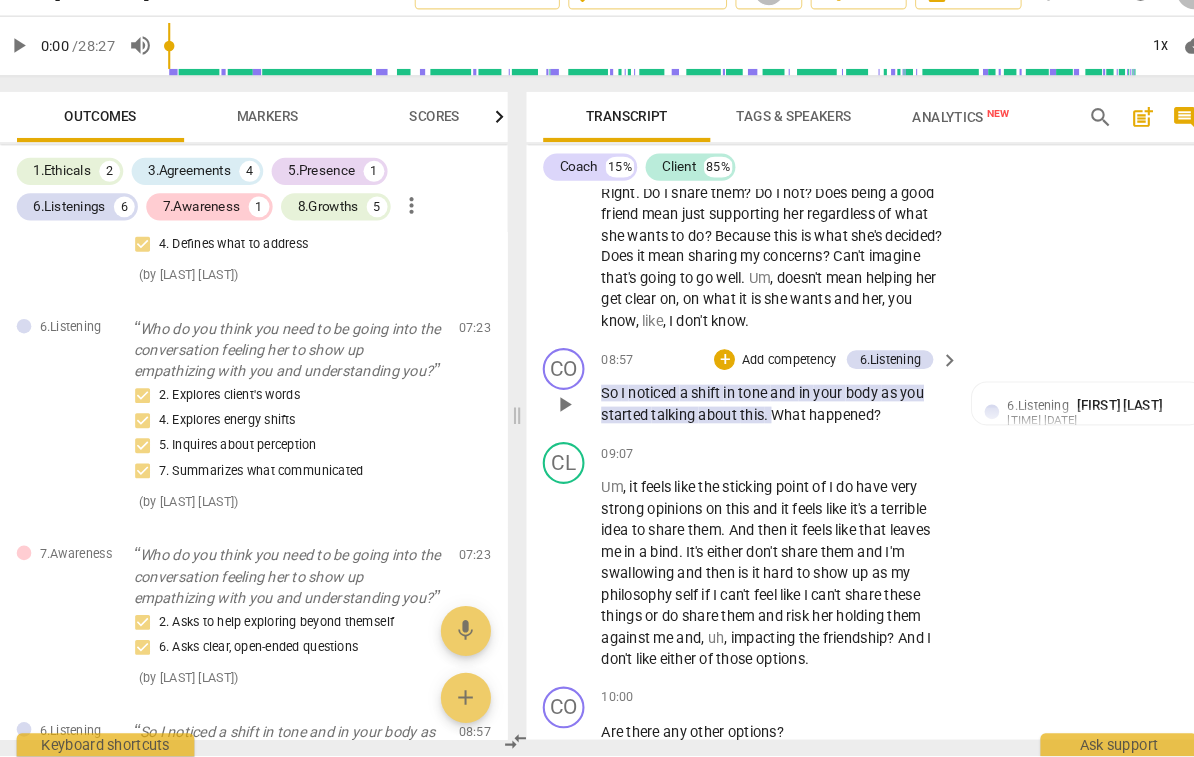 click on "Add competency" at bounding box center (771, 378) 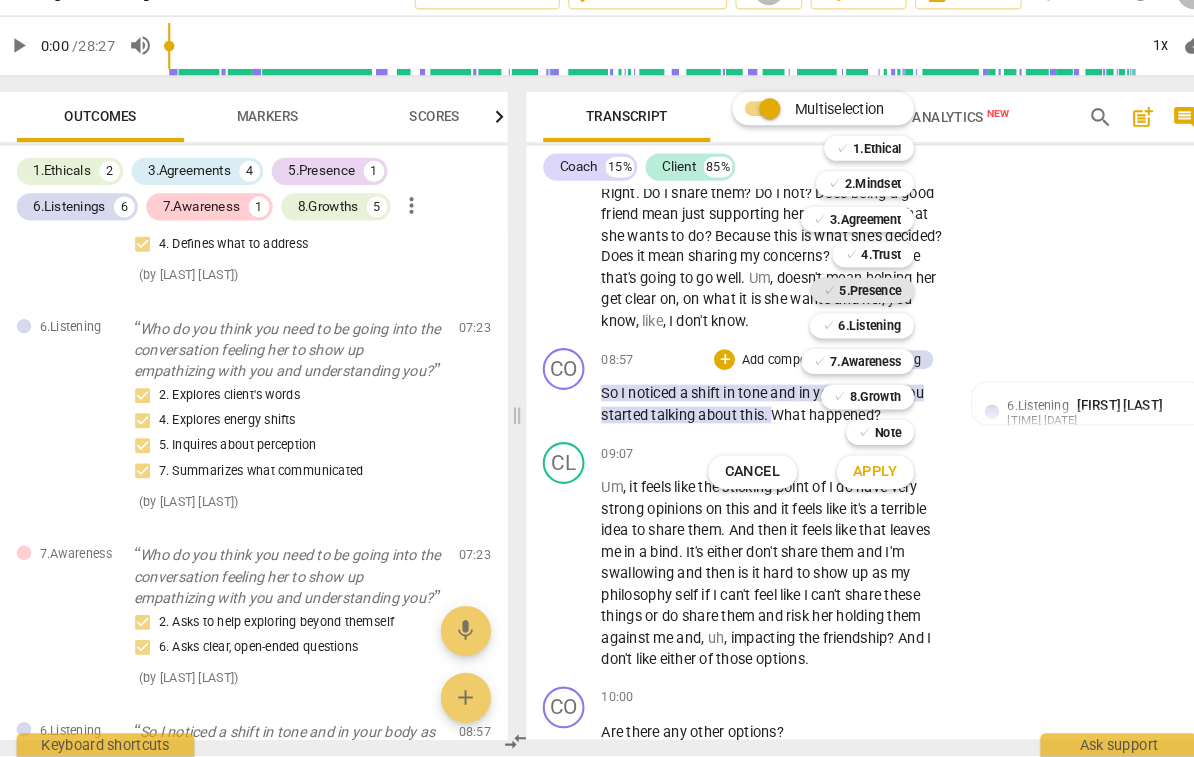 click on "5.Presence" at bounding box center (849, 311) 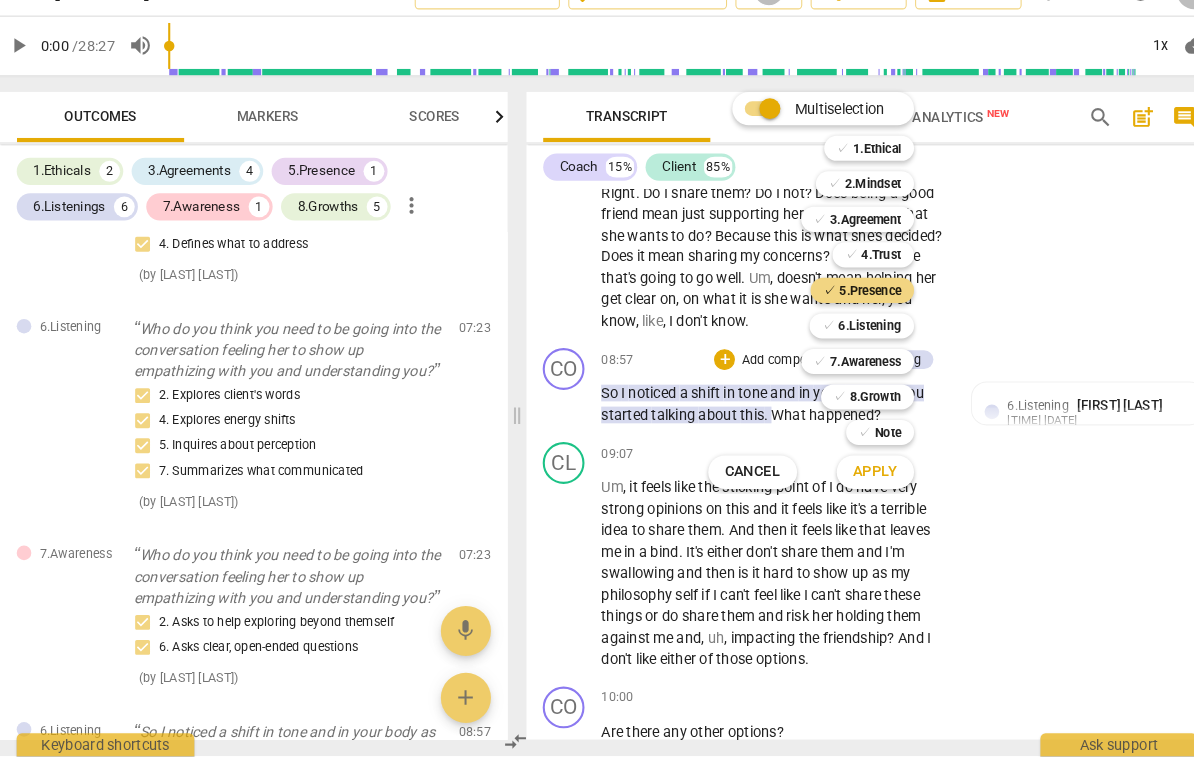 click on "Apply" at bounding box center [854, 485] 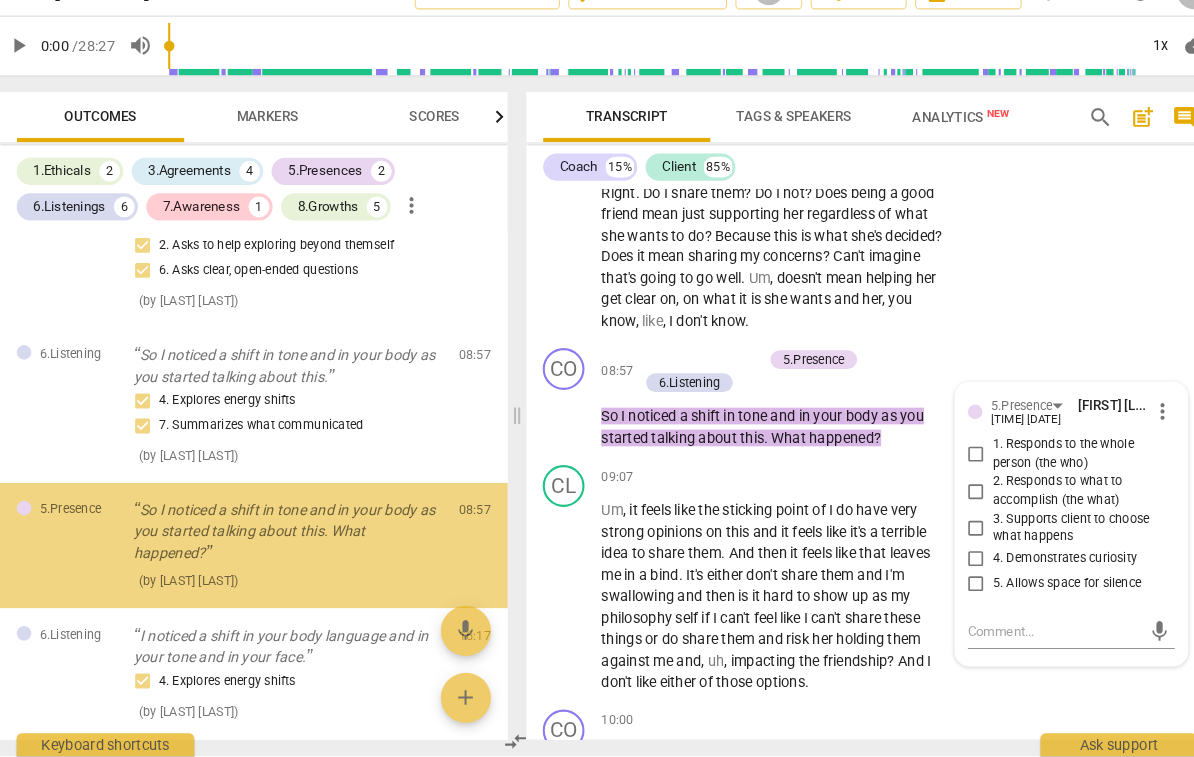 scroll, scrollTop: 1940, scrollLeft: 0, axis: vertical 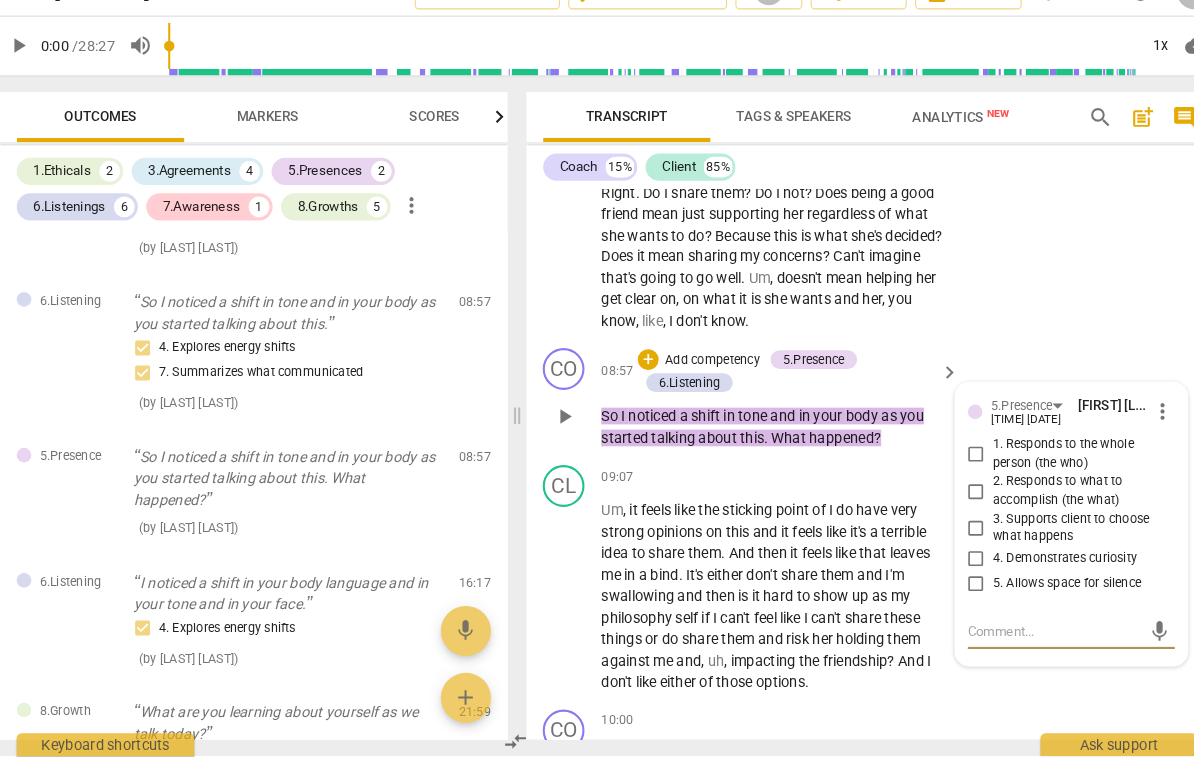 click on "1. Responds to the whole person (the who)" at bounding box center (951, 468) 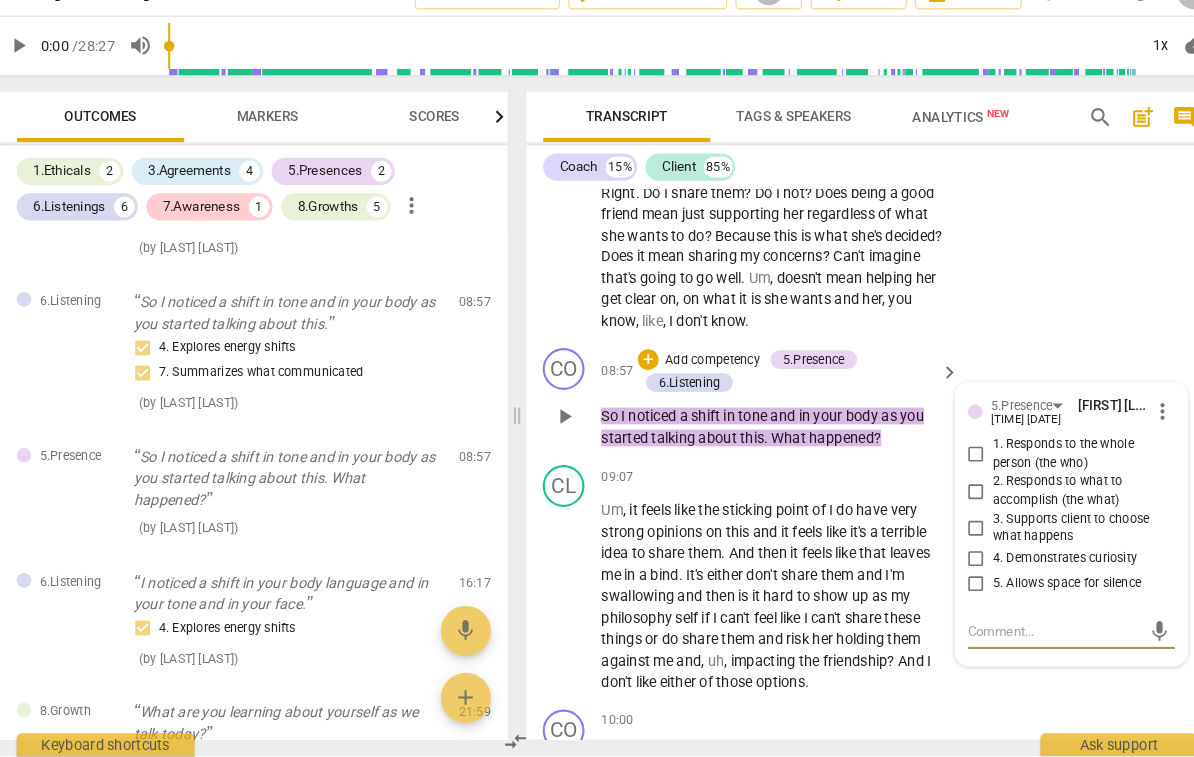 checkbox on "true" 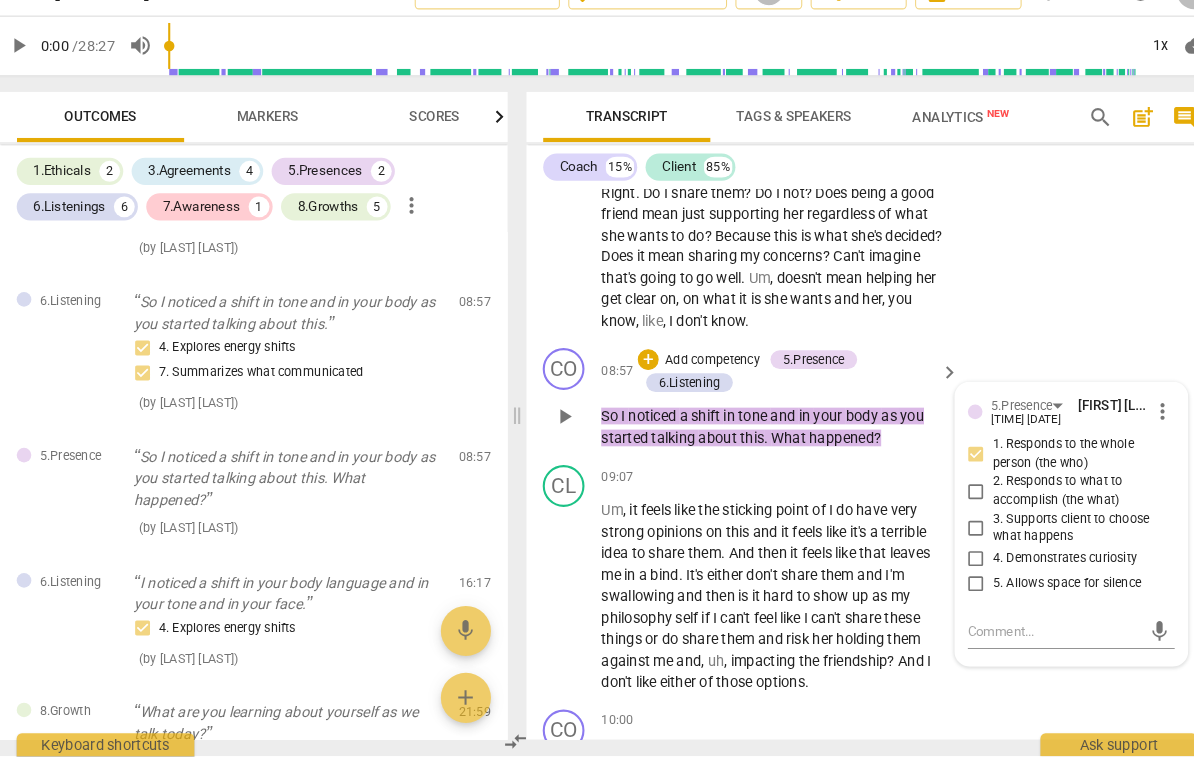 click on "4. Demonstrates curiosity" at bounding box center (1036, 568) 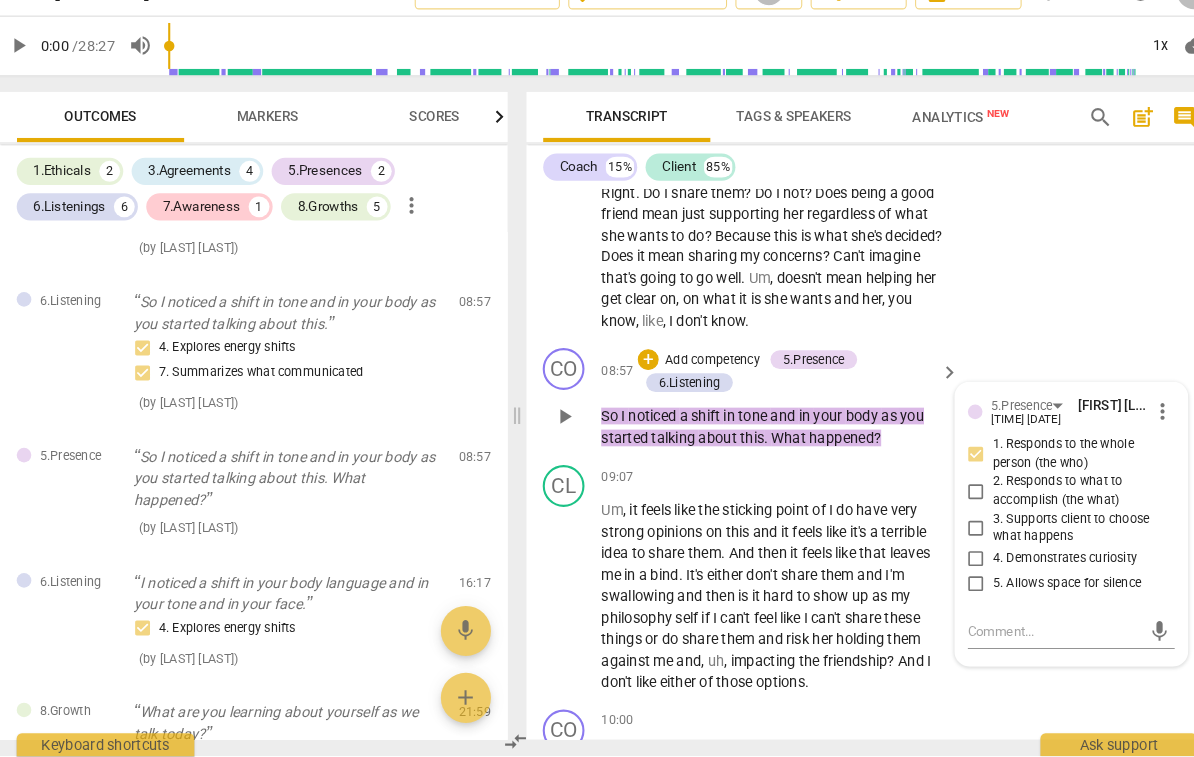 click on "4. Demonstrates curiosity" at bounding box center [951, 568] 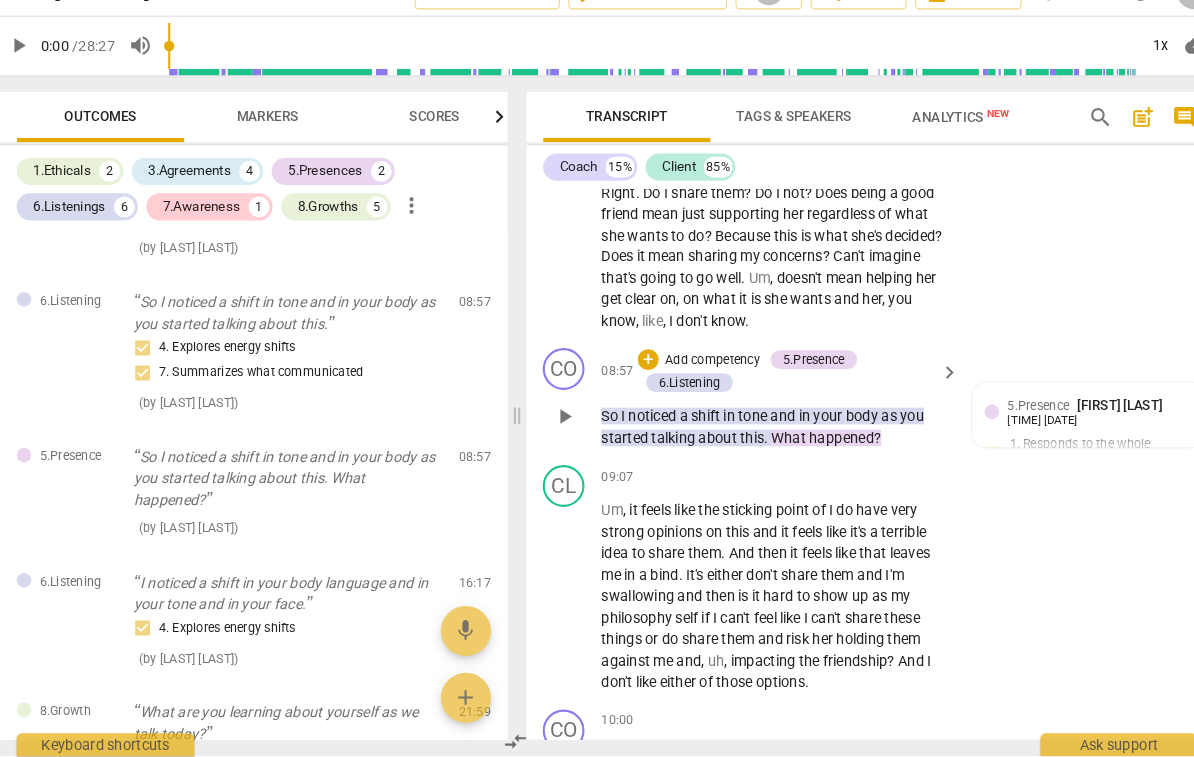 click on "Add competency" at bounding box center (698, 378) 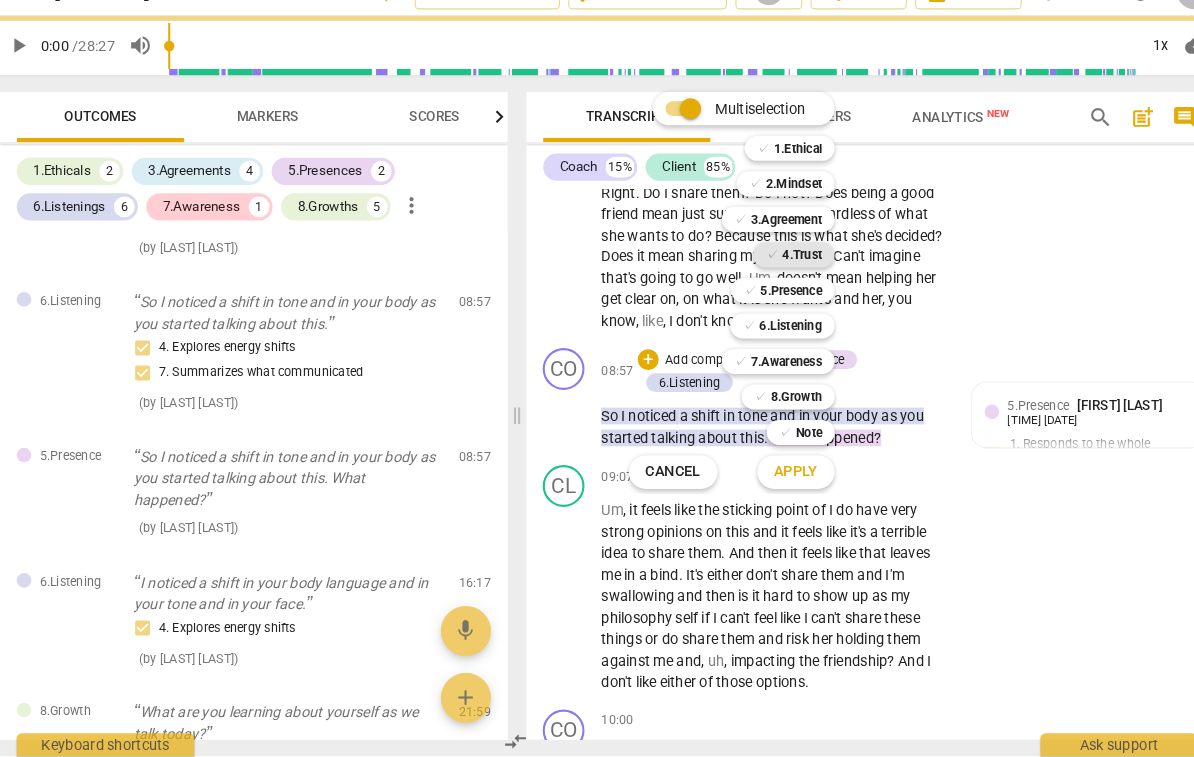click on "4.Trust" at bounding box center (784, 277) 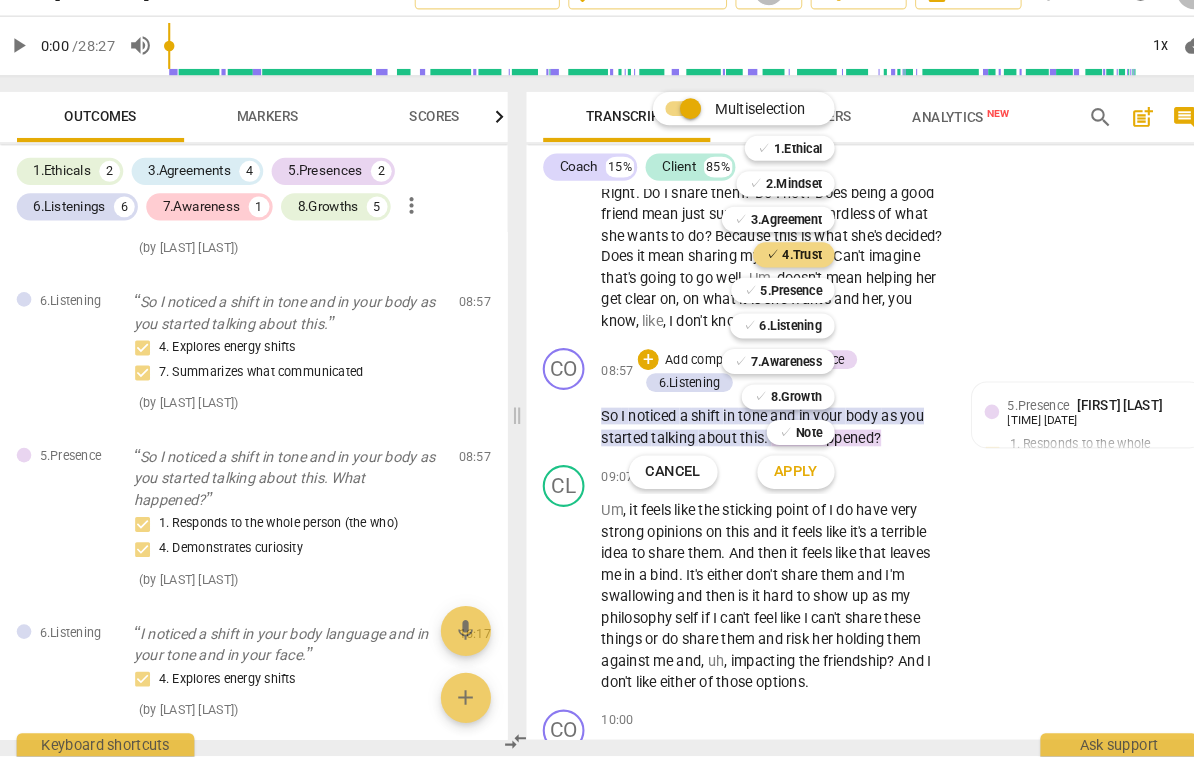 click on "Apply" at bounding box center [778, 485] 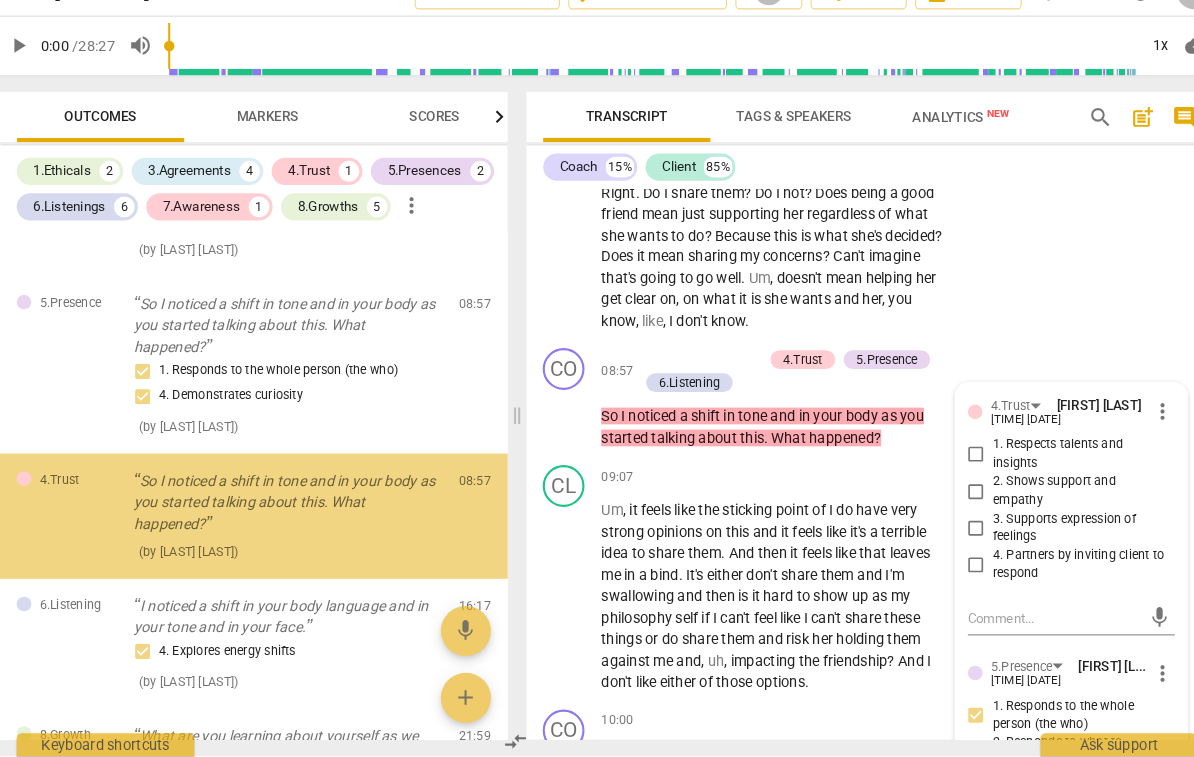 scroll, scrollTop: 2107, scrollLeft: 0, axis: vertical 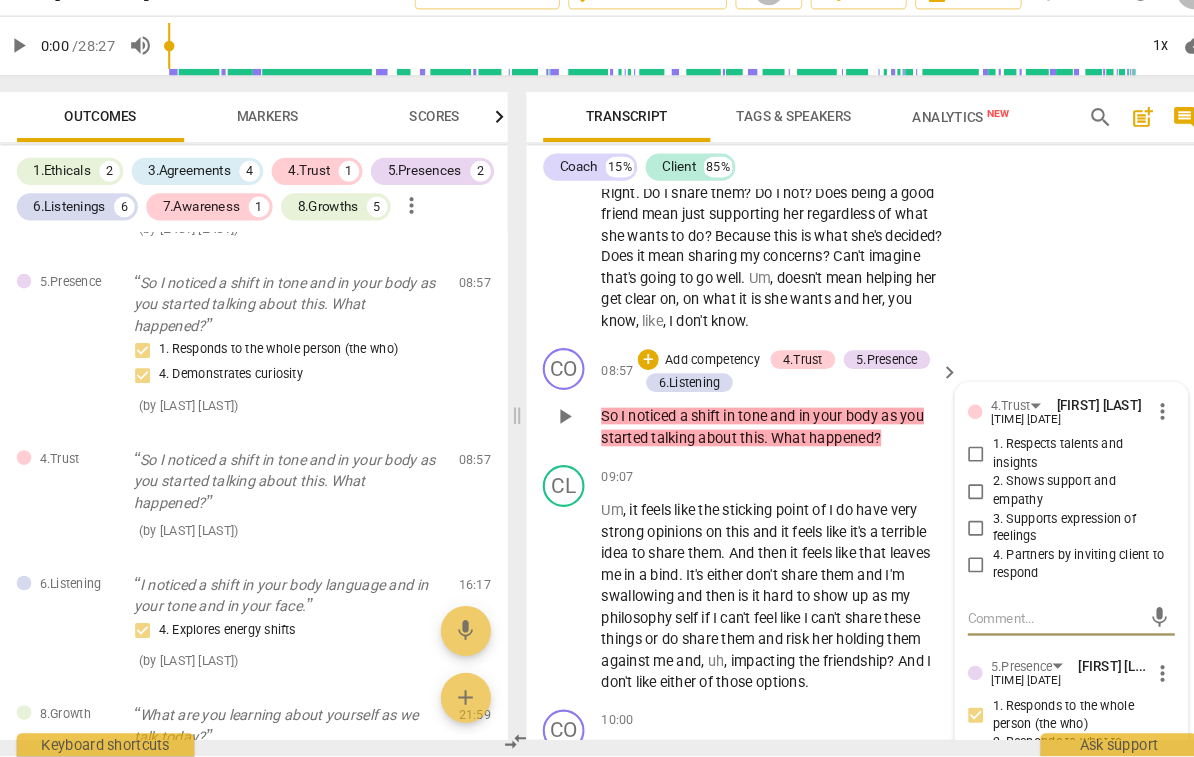 click on "4. Partners by inviting client to respond" at bounding box center (1050, 573) 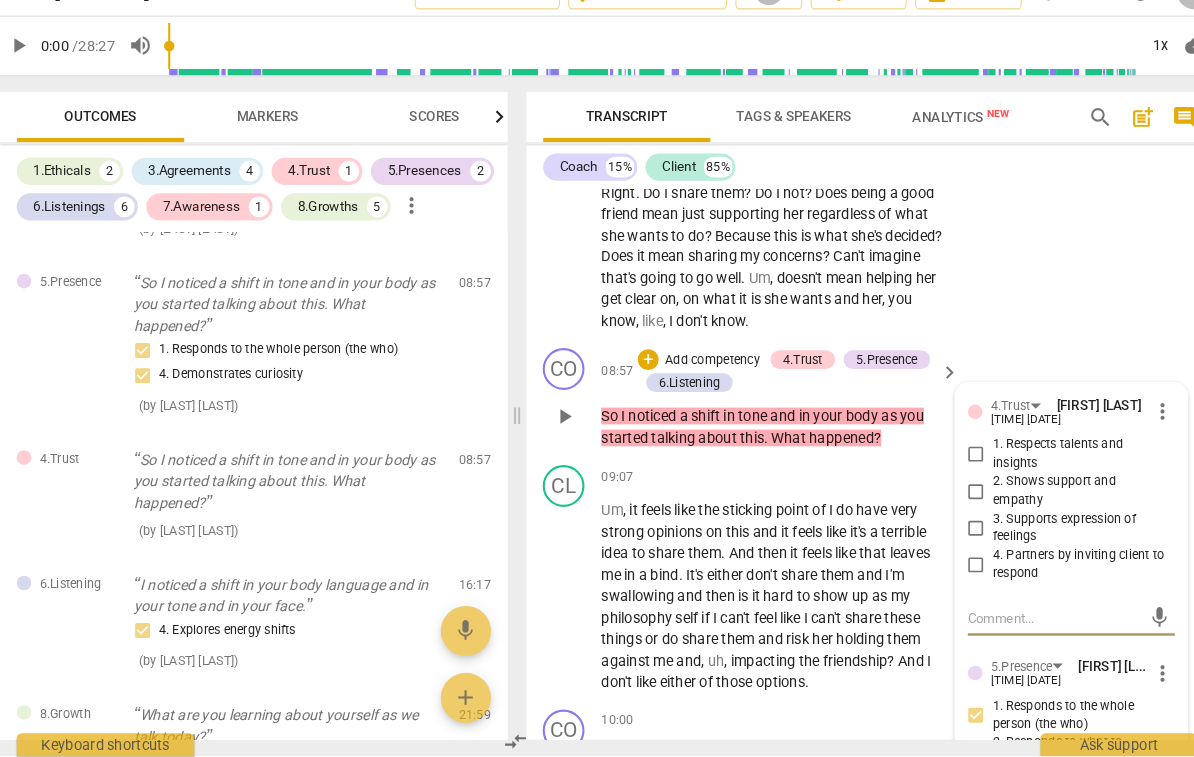 click on "4. Partners by inviting client to respond" at bounding box center (951, 573) 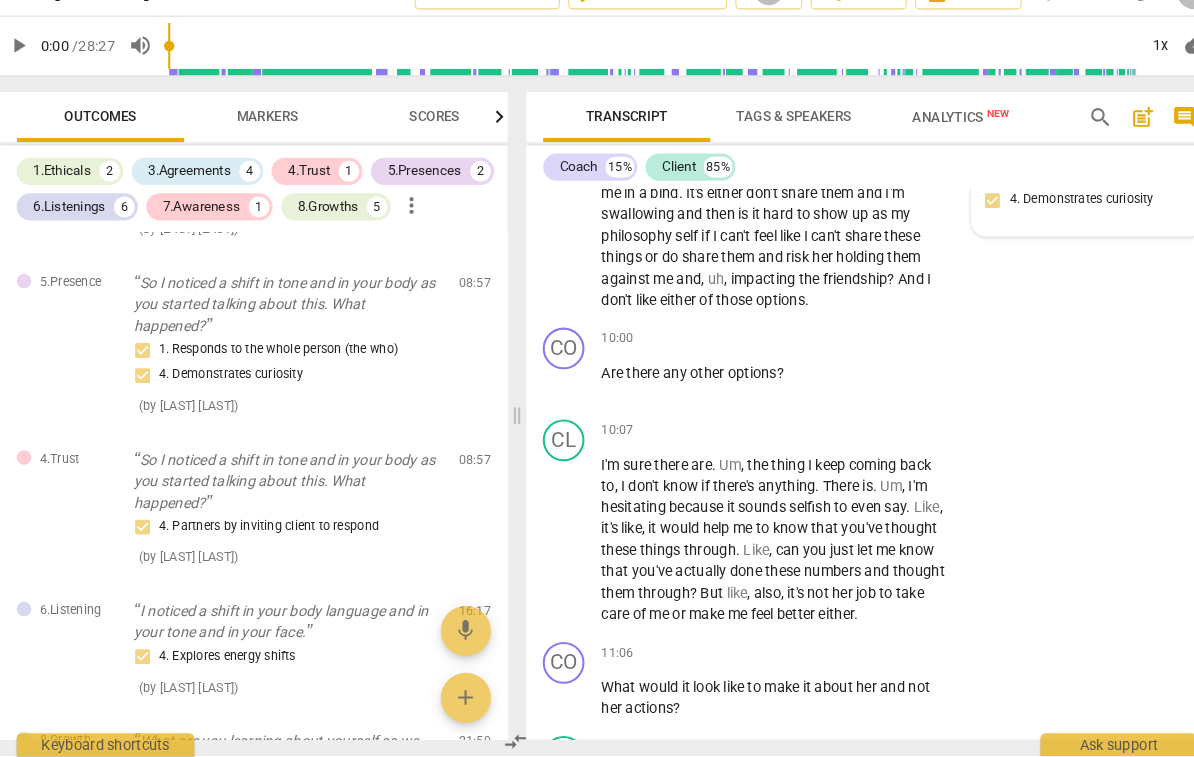 scroll, scrollTop: 2943, scrollLeft: 0, axis: vertical 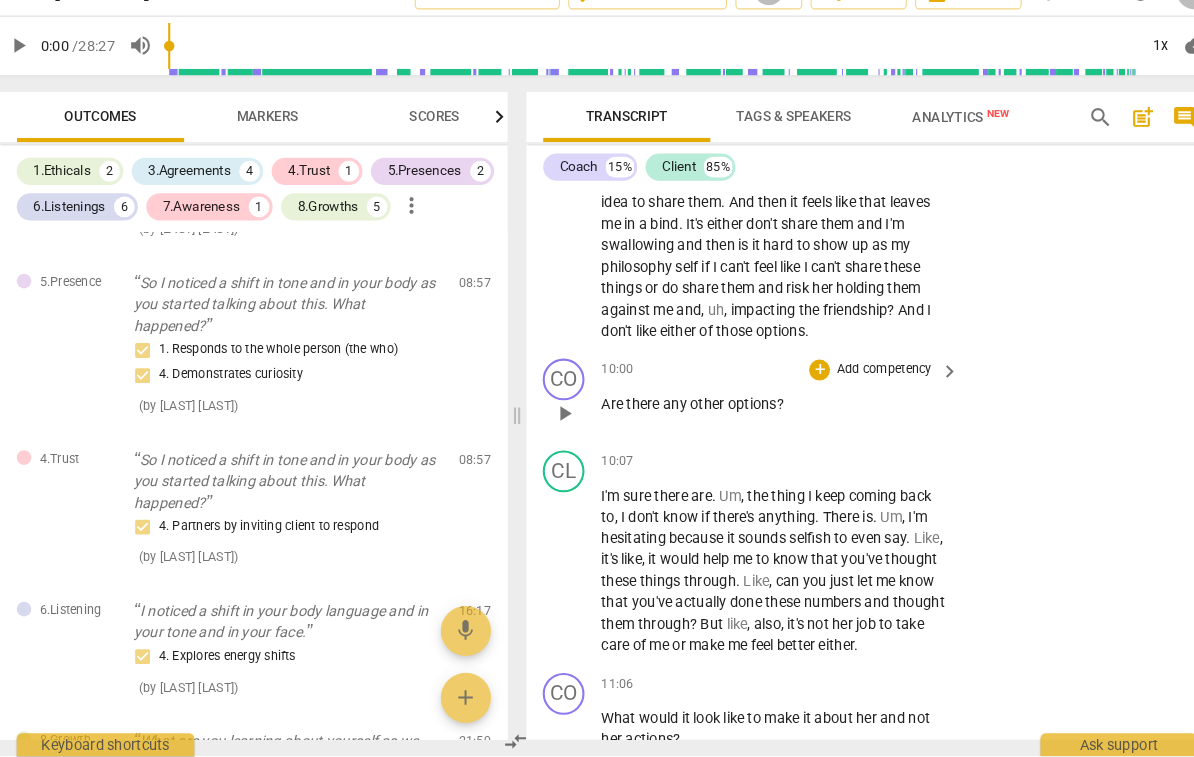 click on "+ Add competency" at bounding box center [850, 387] 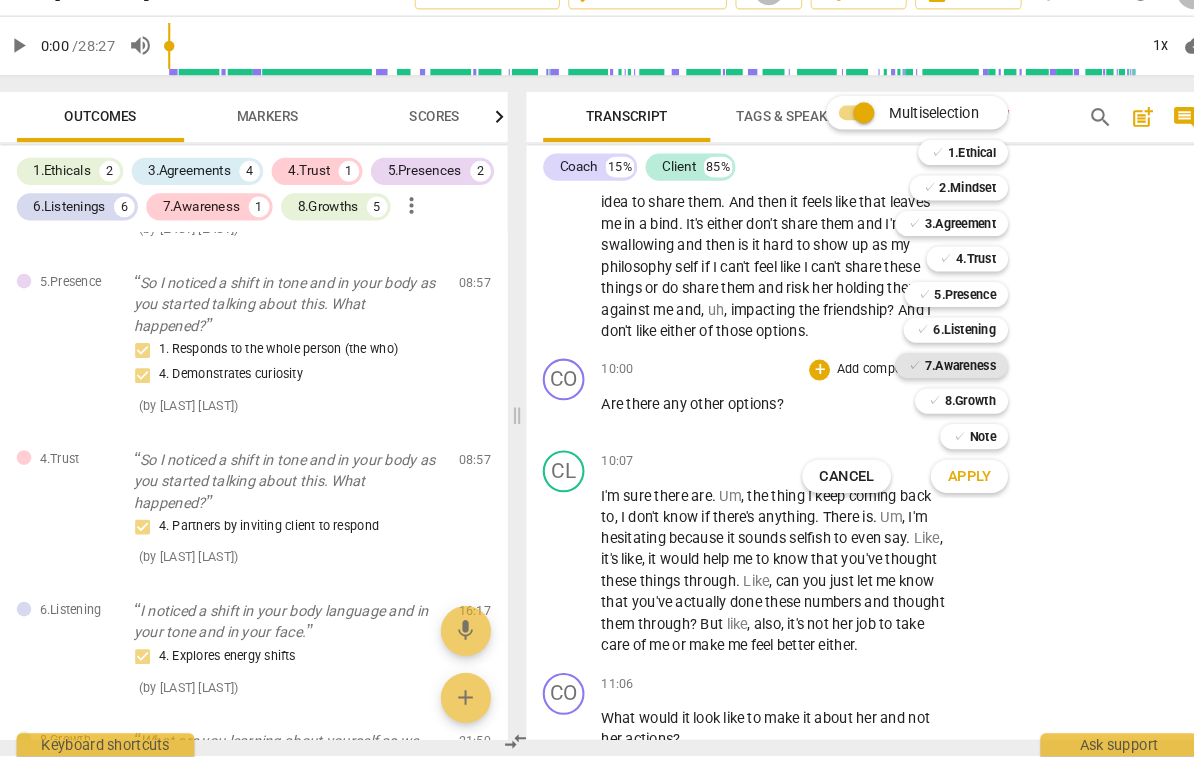 click on "7.Awareness" at bounding box center [935, 383] 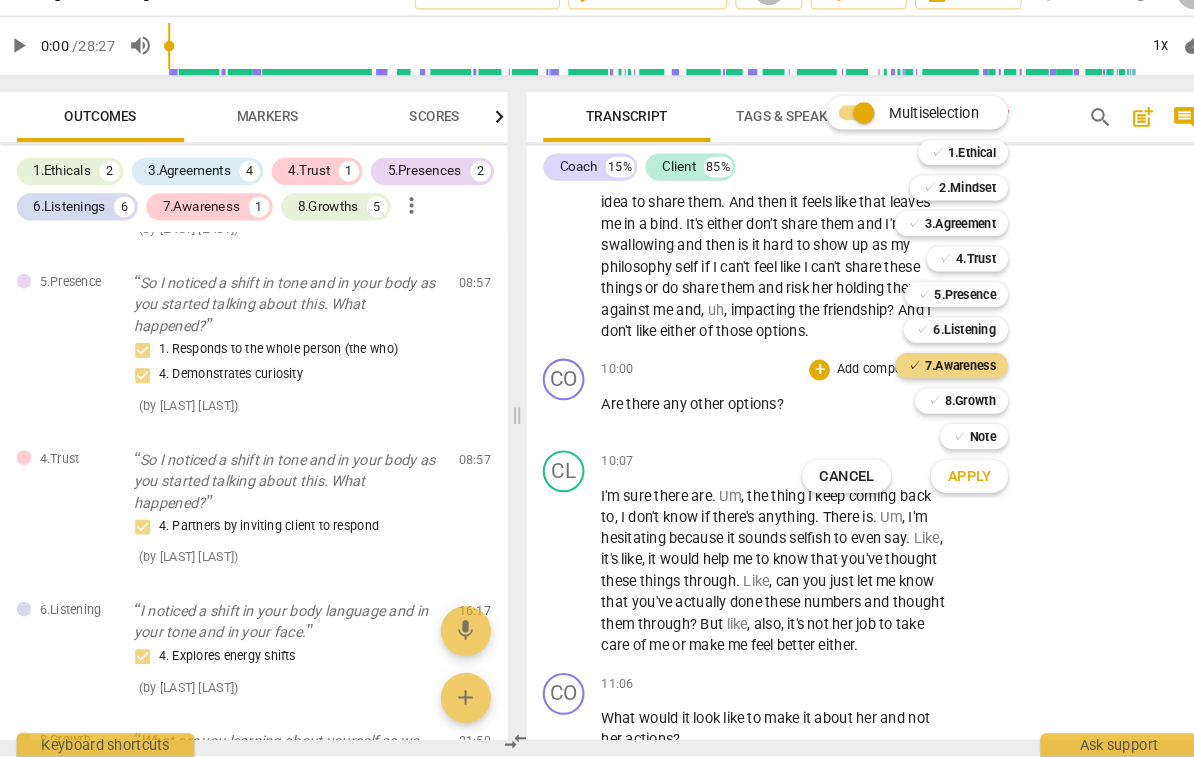 click on "Apply" at bounding box center (944, 489) 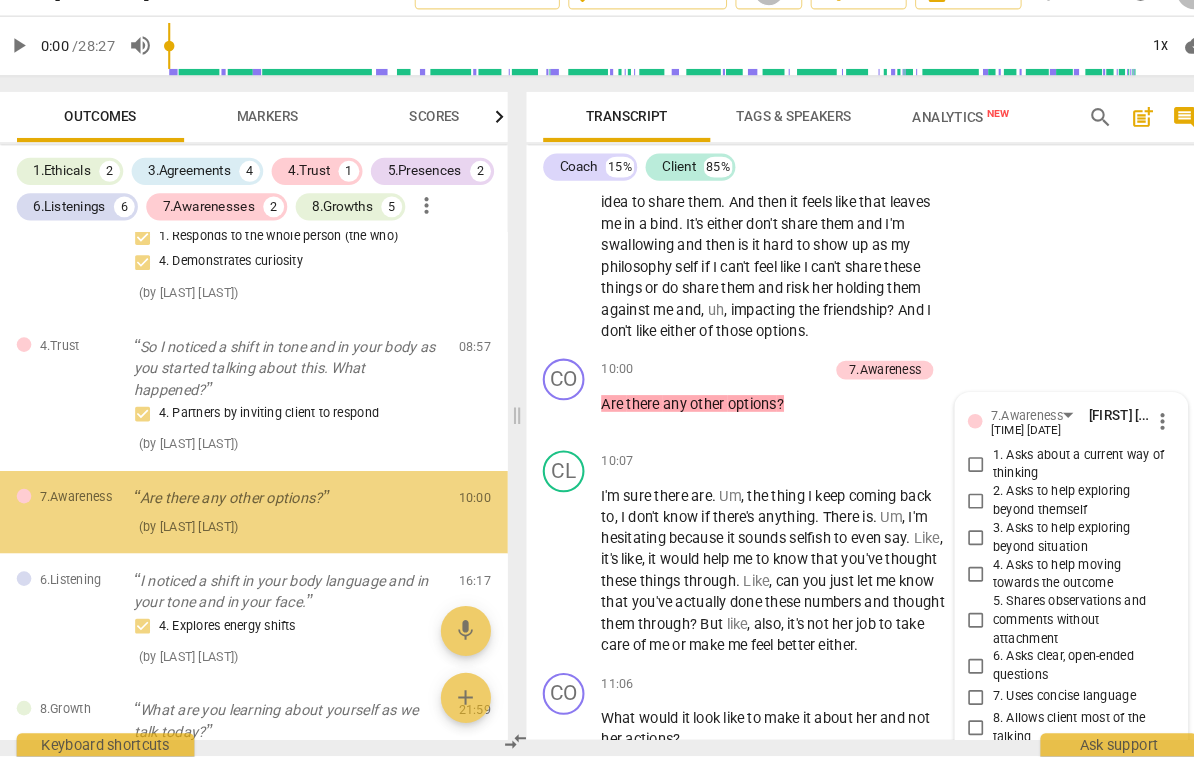 scroll, scrollTop: 2230, scrollLeft: 0, axis: vertical 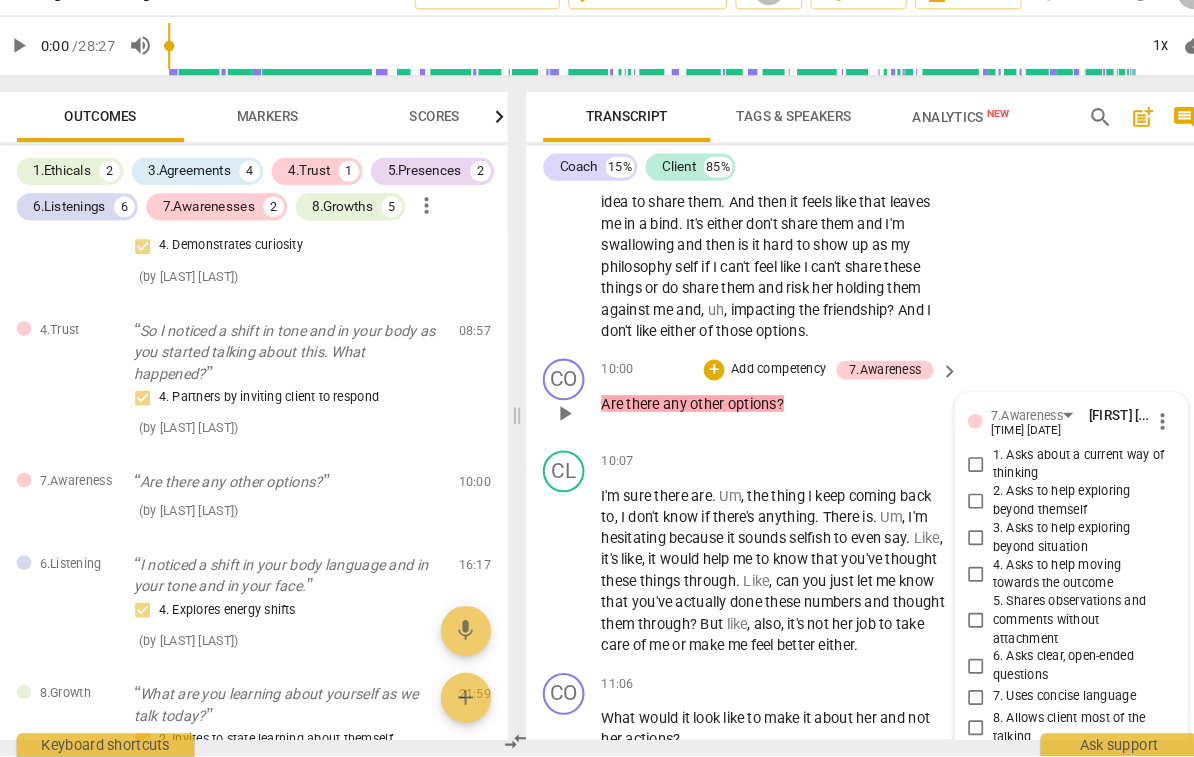 click on "3. Asks to help exploring beyond situation" at bounding box center [1050, 547] 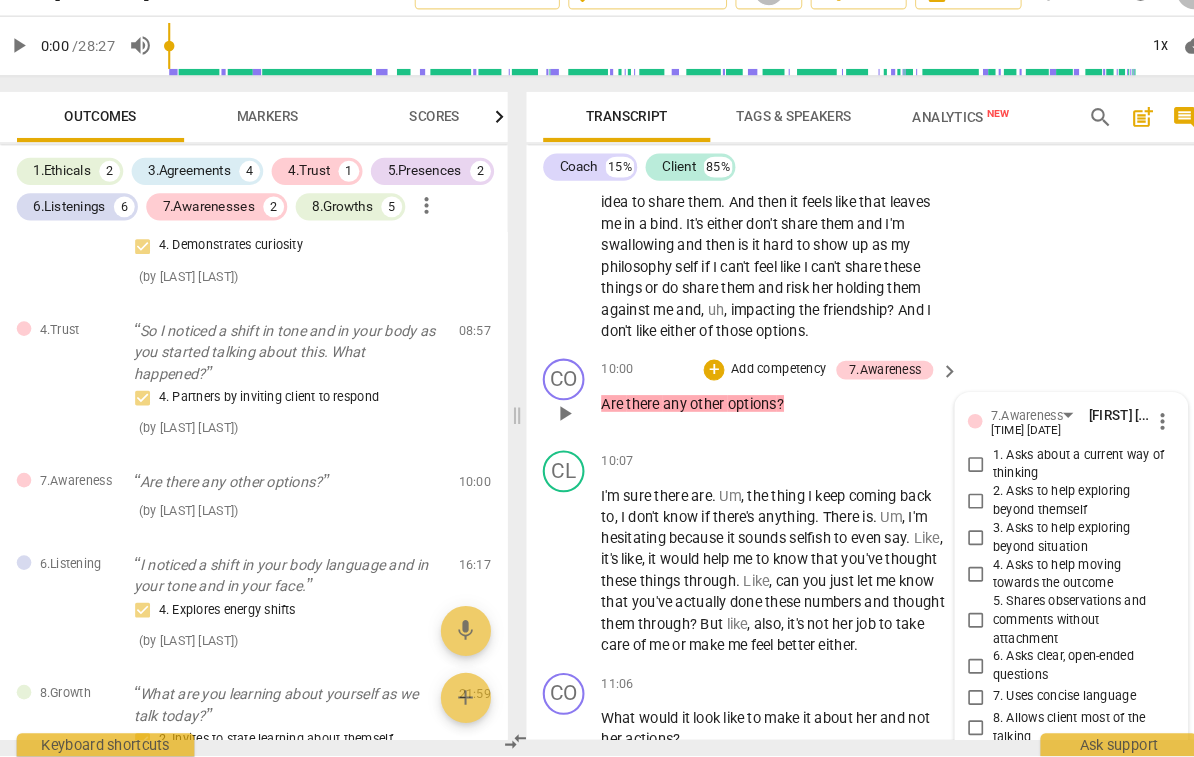 click on "3. Asks to help exploring beyond situation" at bounding box center (951, 548) 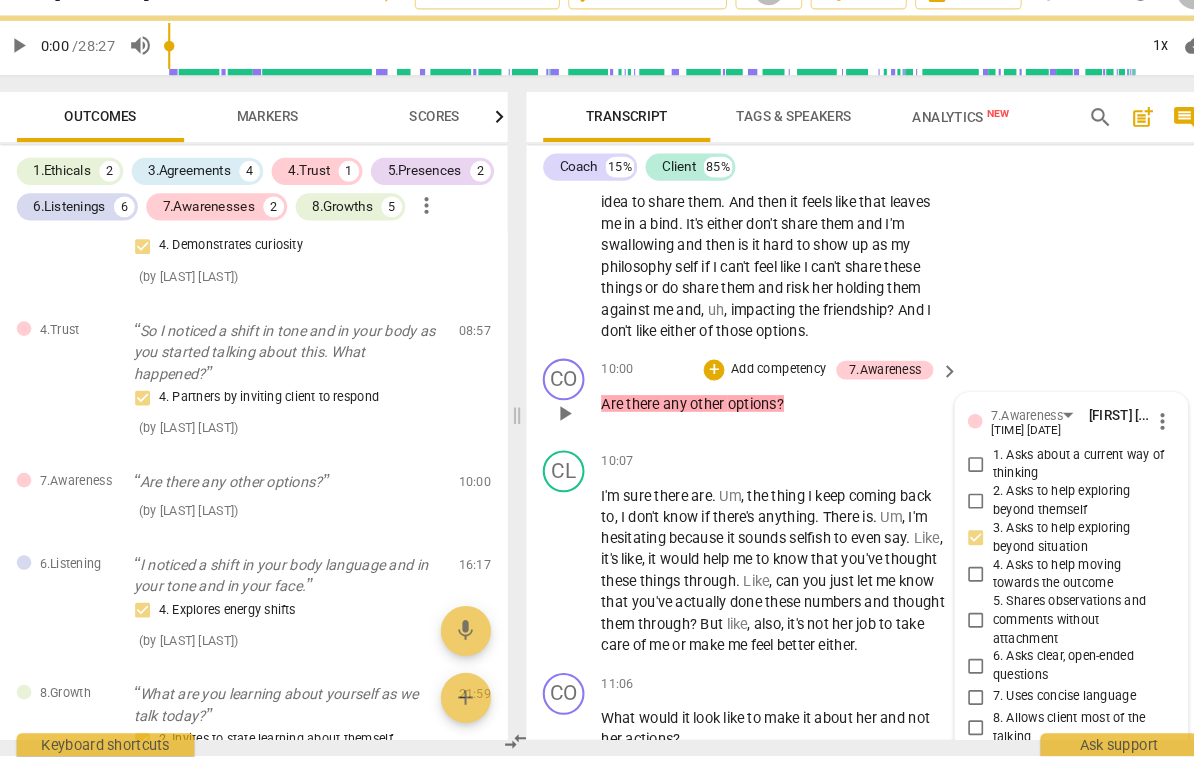 click on "4. Asks to help moving towards the outcome" at bounding box center [1050, 582] 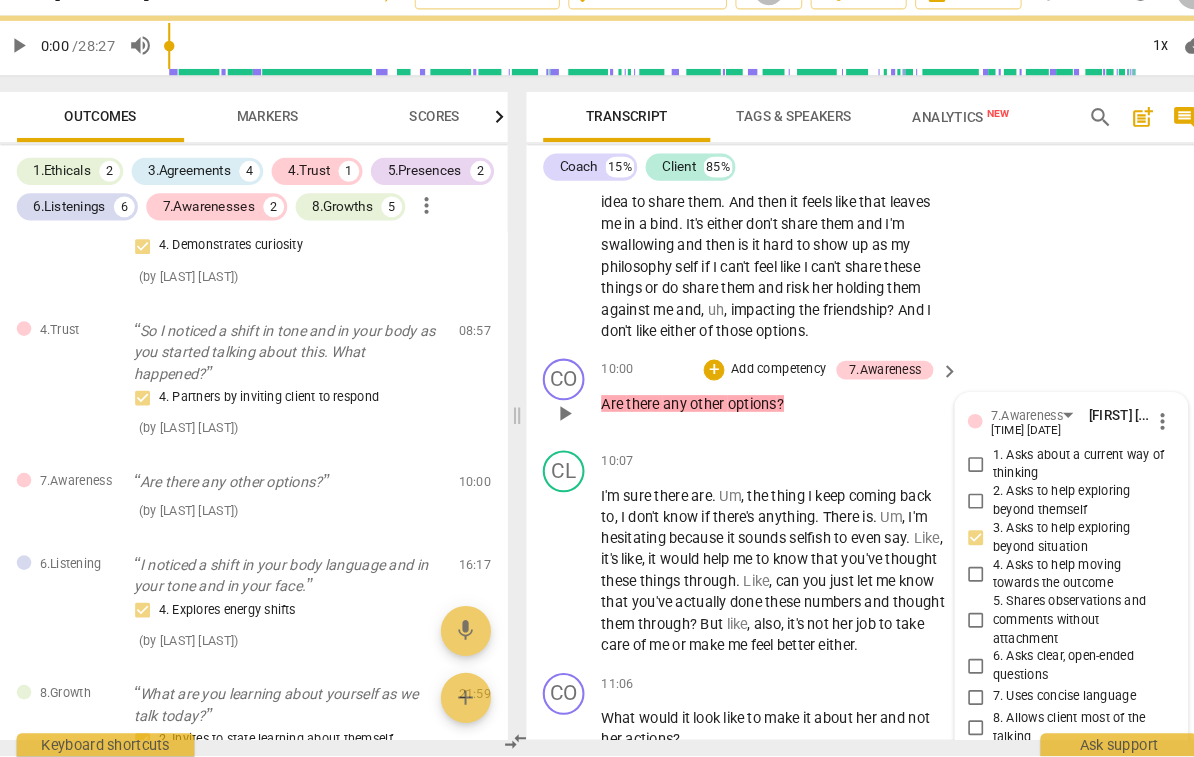 click on "4. Asks to help moving towards the outcome" at bounding box center (951, 583) 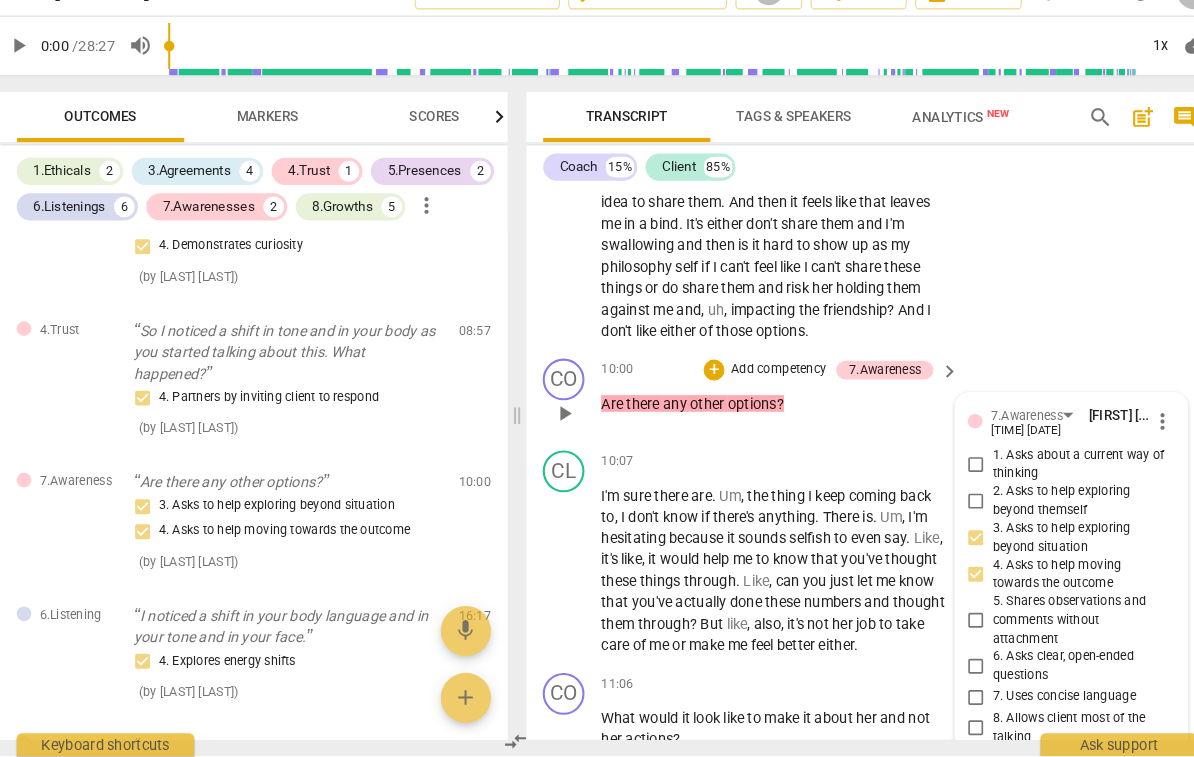 click on "8. Allows client most of the talking" at bounding box center [1050, 729] 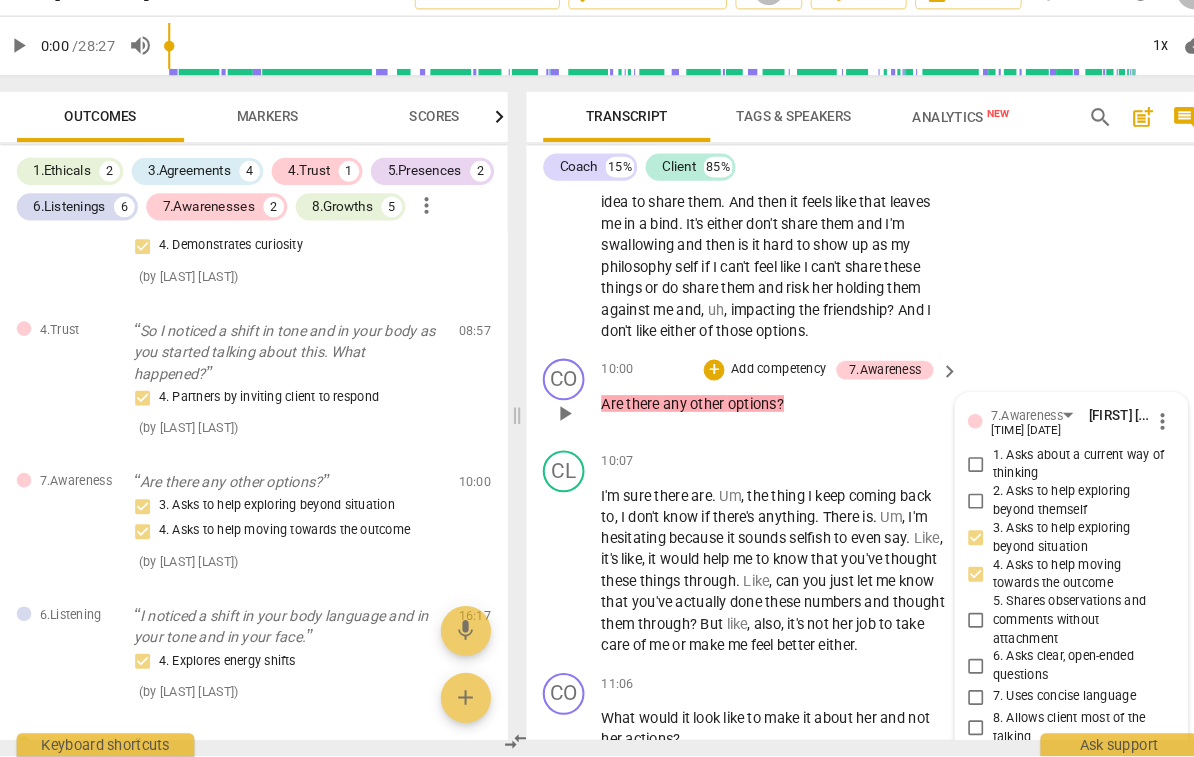 click on "8. Allows client most of the talking" at bounding box center (951, 730) 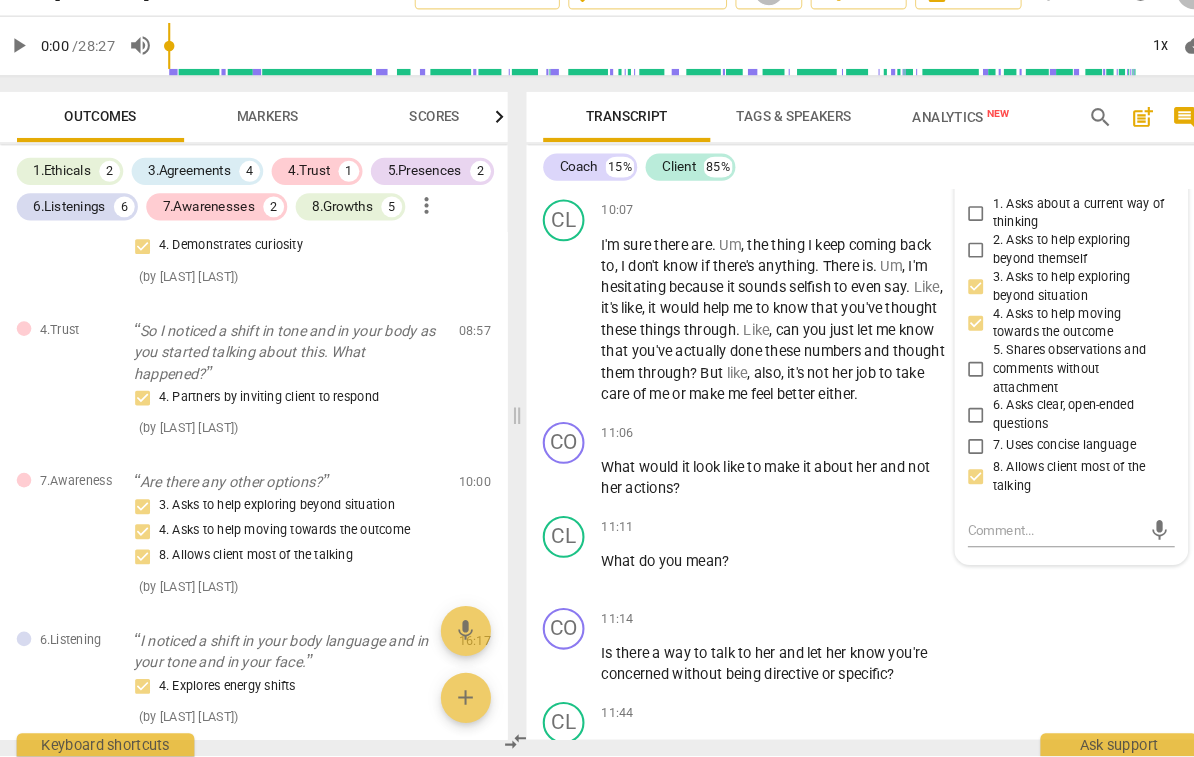 scroll, scrollTop: 3187, scrollLeft: 0, axis: vertical 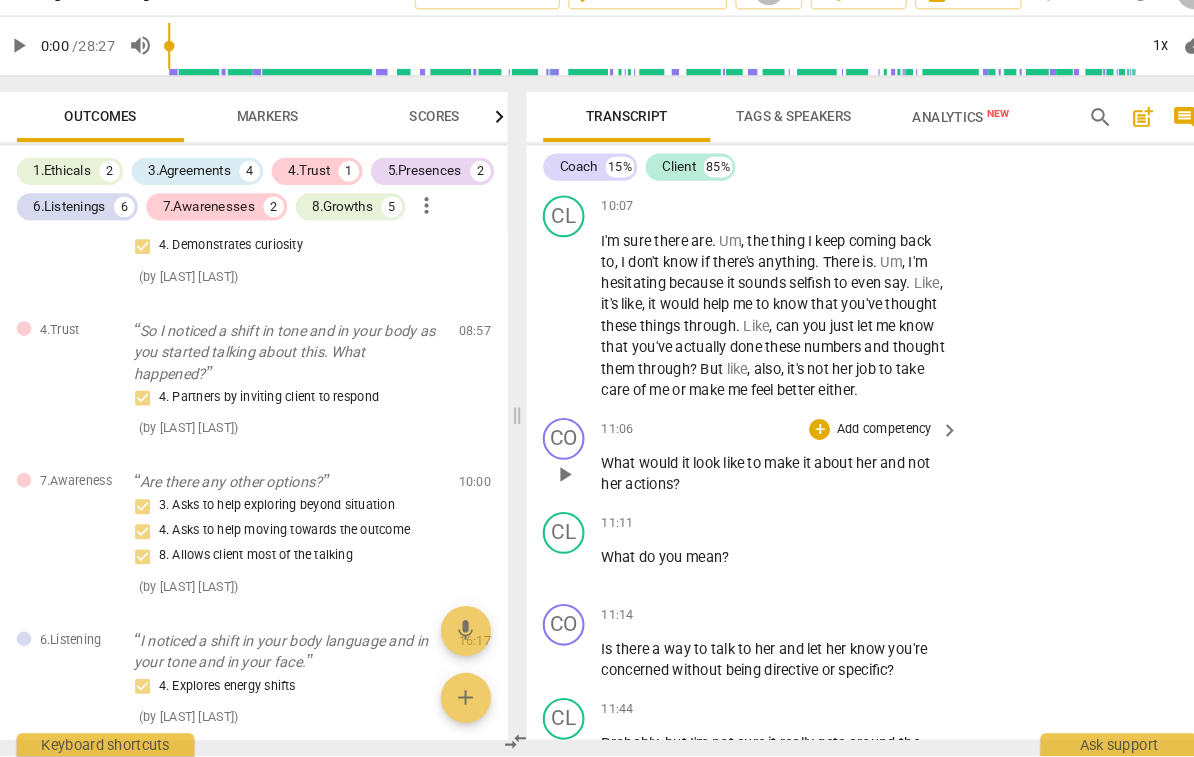 click on "Add competency" at bounding box center [862, 444] 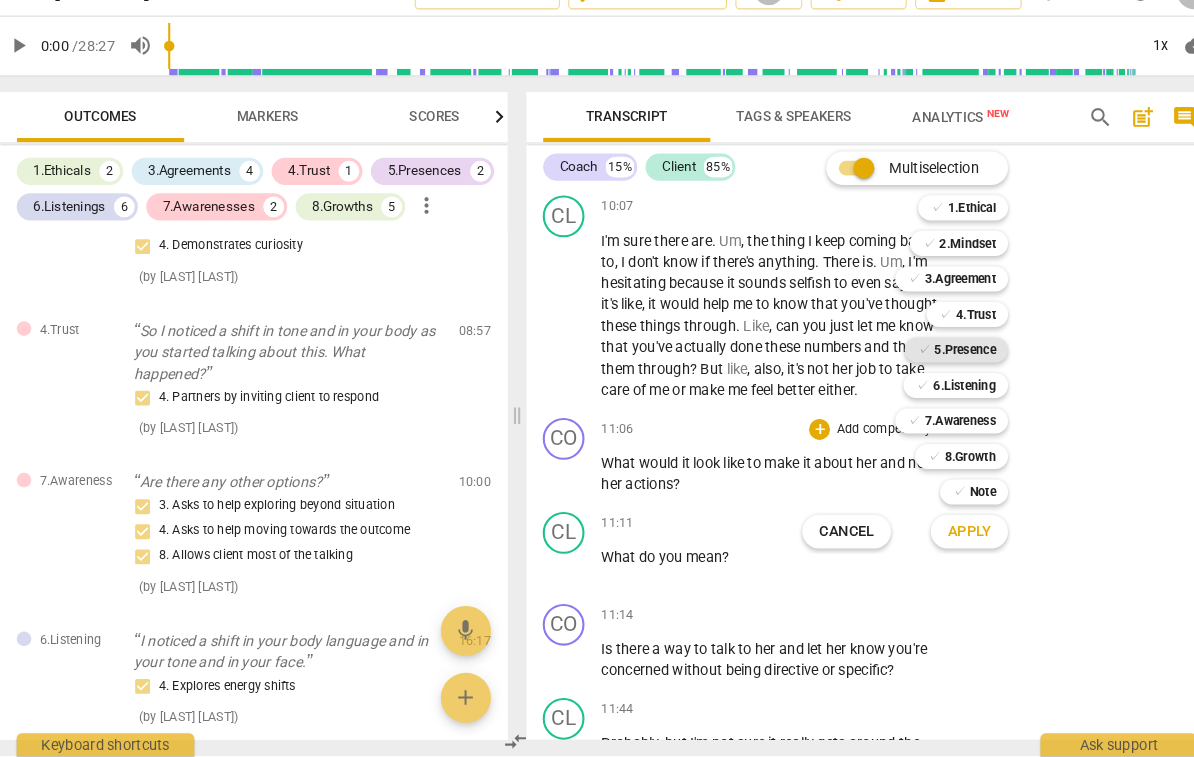 click on "5.Presence" at bounding box center [939, 368] 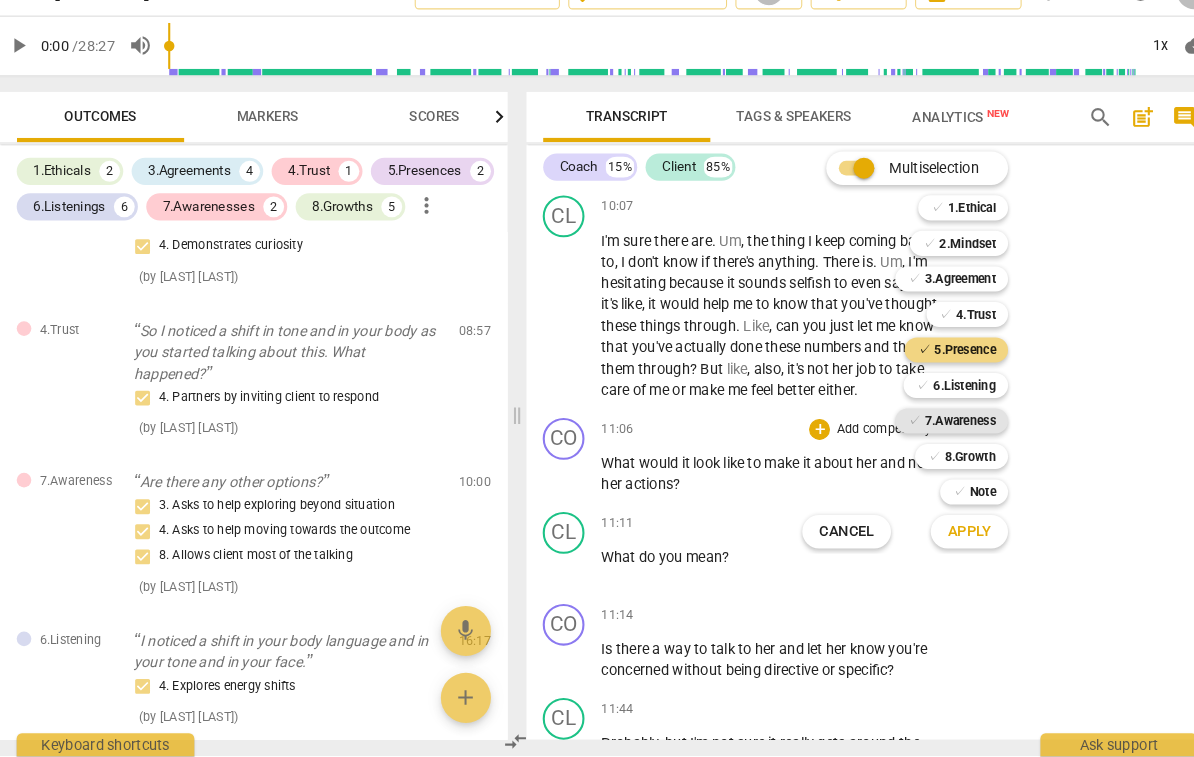 click on "7.Awareness" at bounding box center (935, 436) 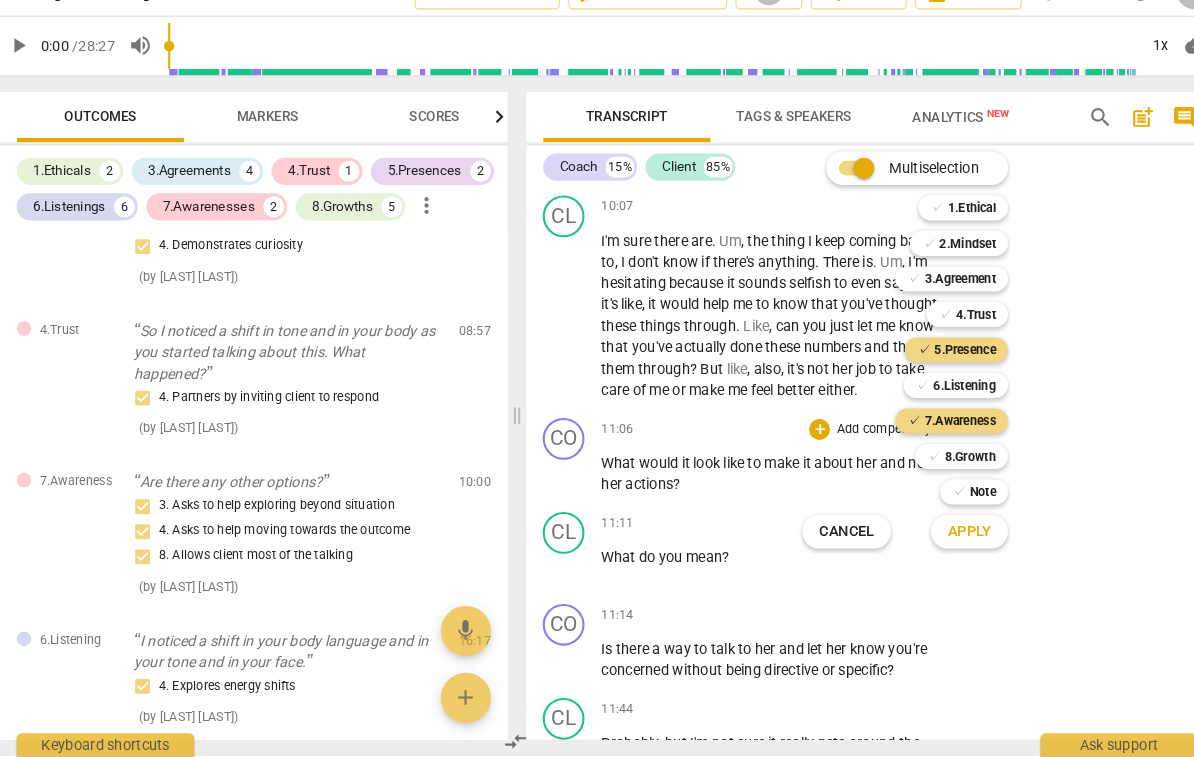click on "Apply" at bounding box center [944, 542] 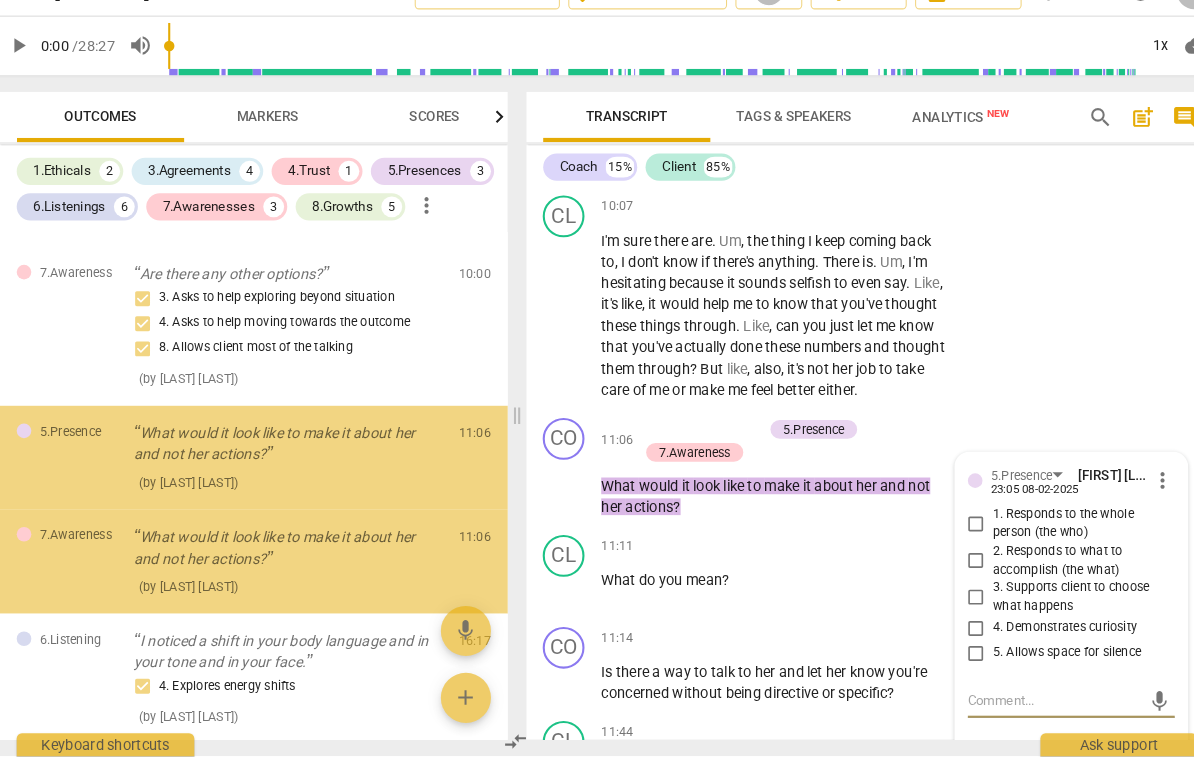 scroll, scrollTop: 2489, scrollLeft: 0, axis: vertical 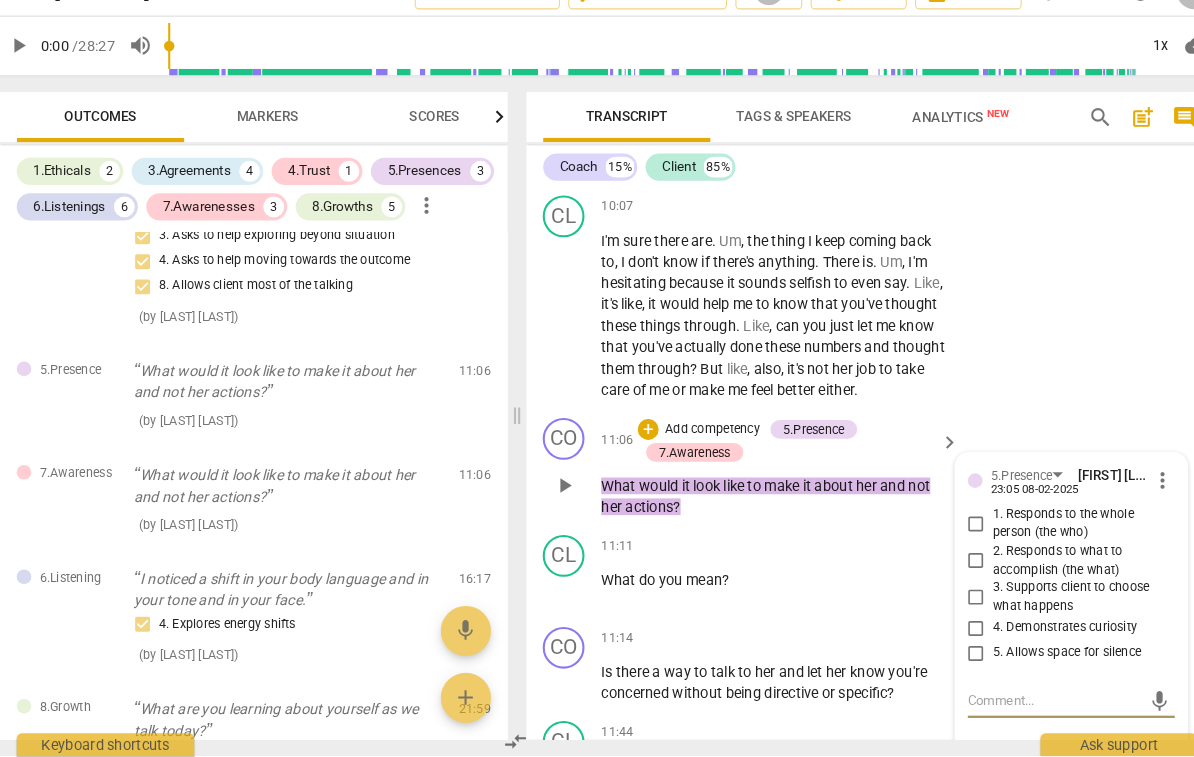 click on "2. Responds to what to accomplish (the what)" at bounding box center [951, 570] 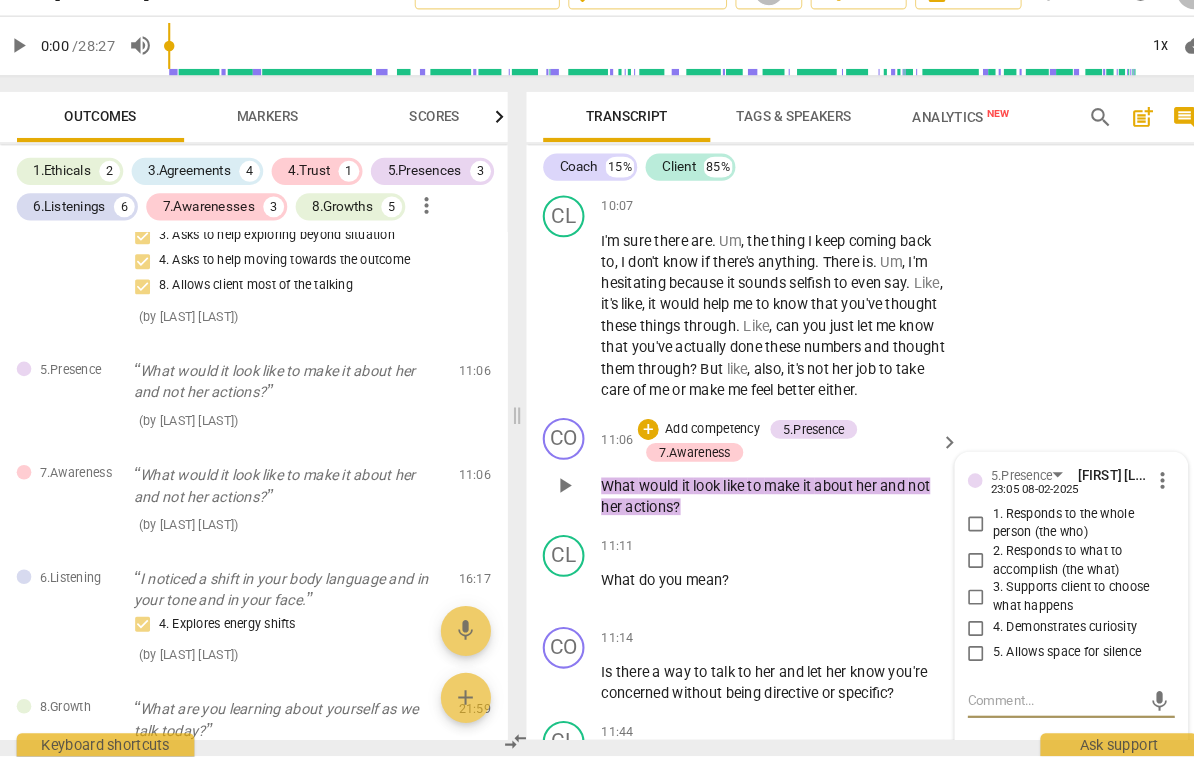 checkbox on "true" 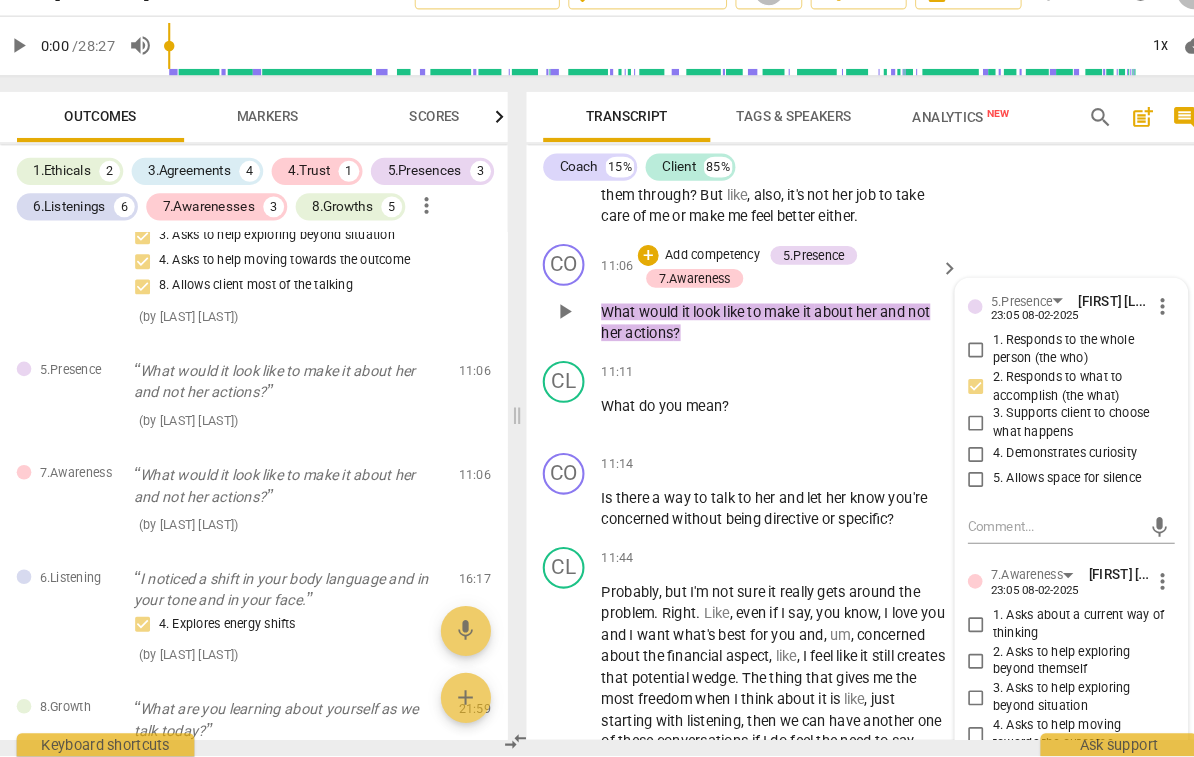 scroll, scrollTop: 3373, scrollLeft: 0, axis: vertical 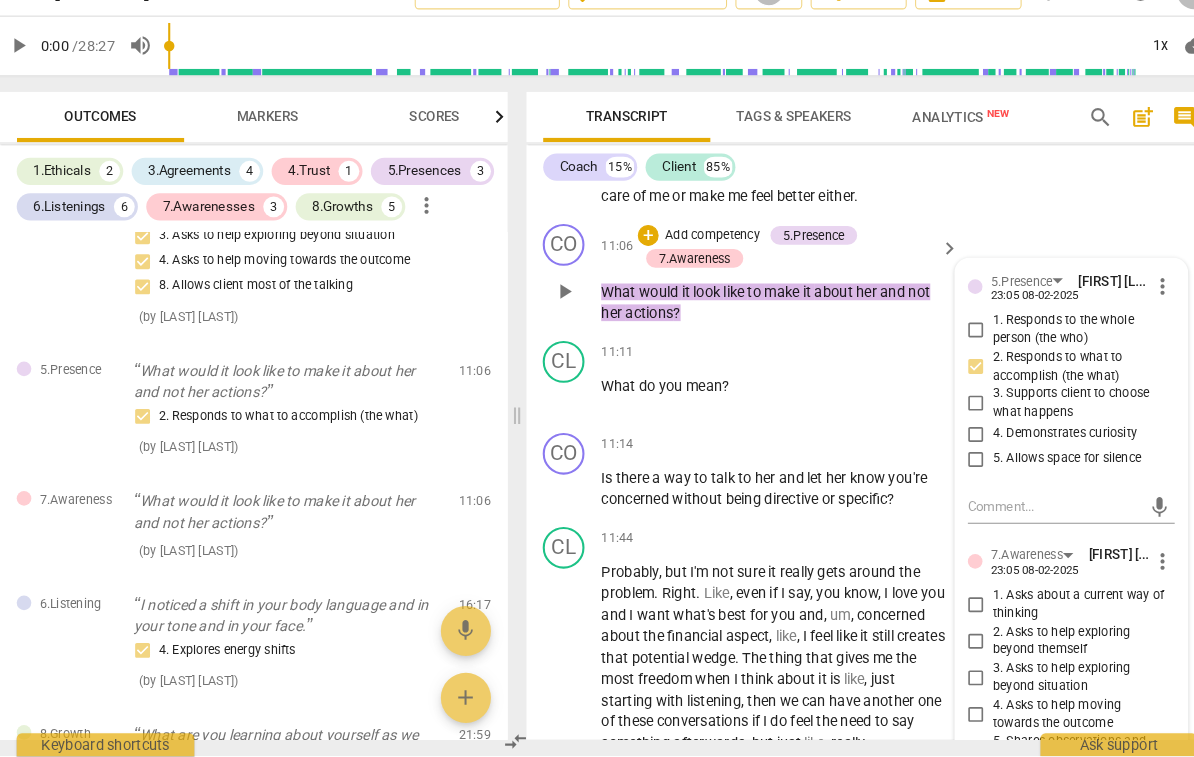 click on "4. Demonstrates curiosity" at bounding box center (1036, 448) 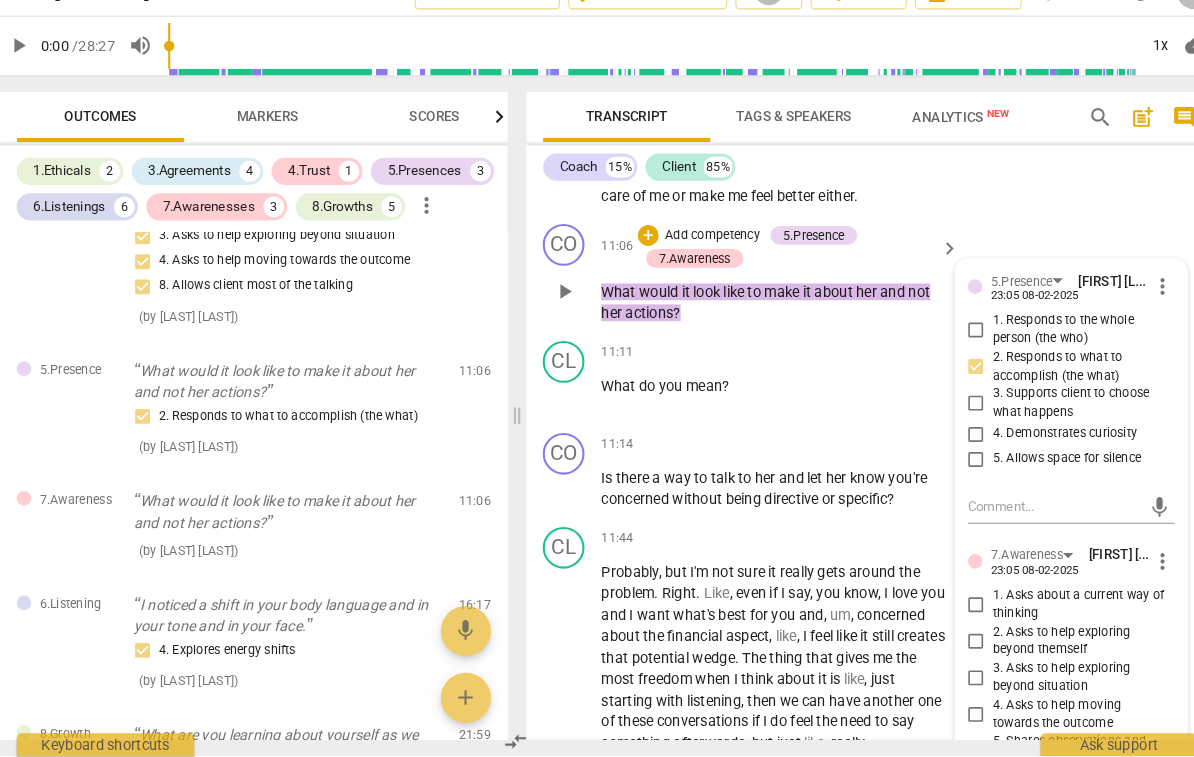 click on "4. Demonstrates curiosity" at bounding box center [951, 448] 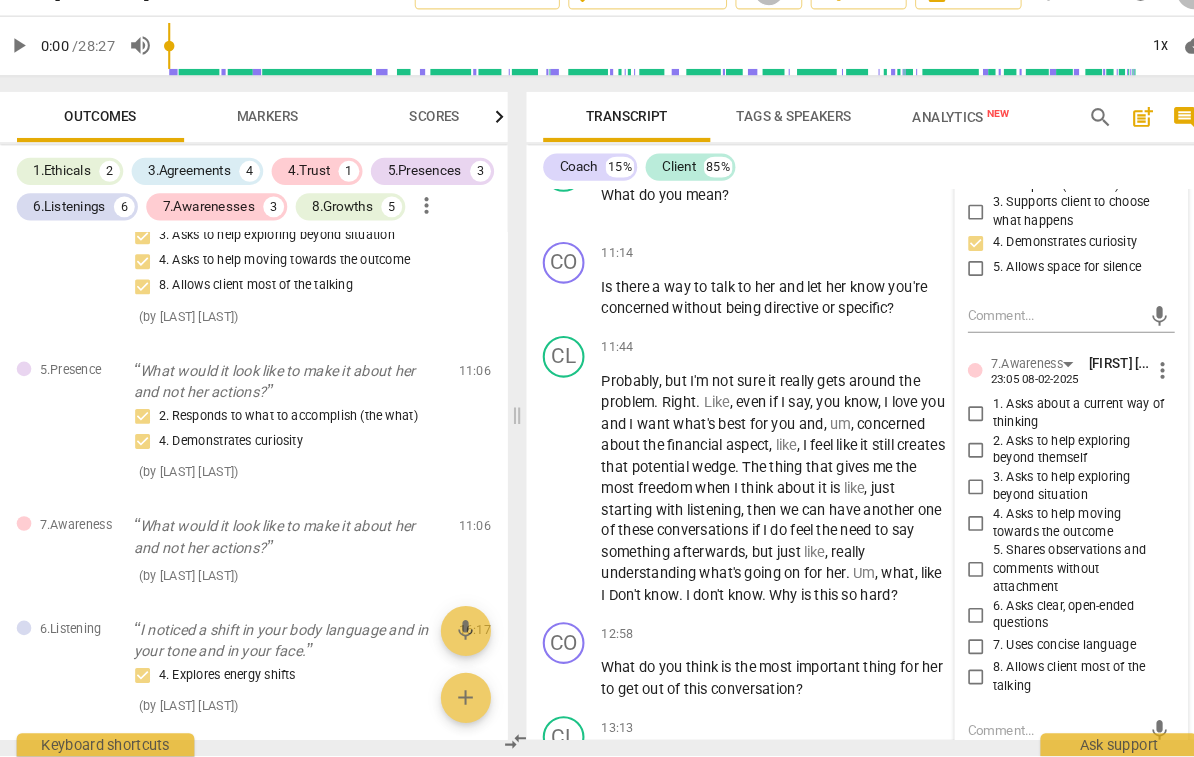 scroll, scrollTop: 3583, scrollLeft: 0, axis: vertical 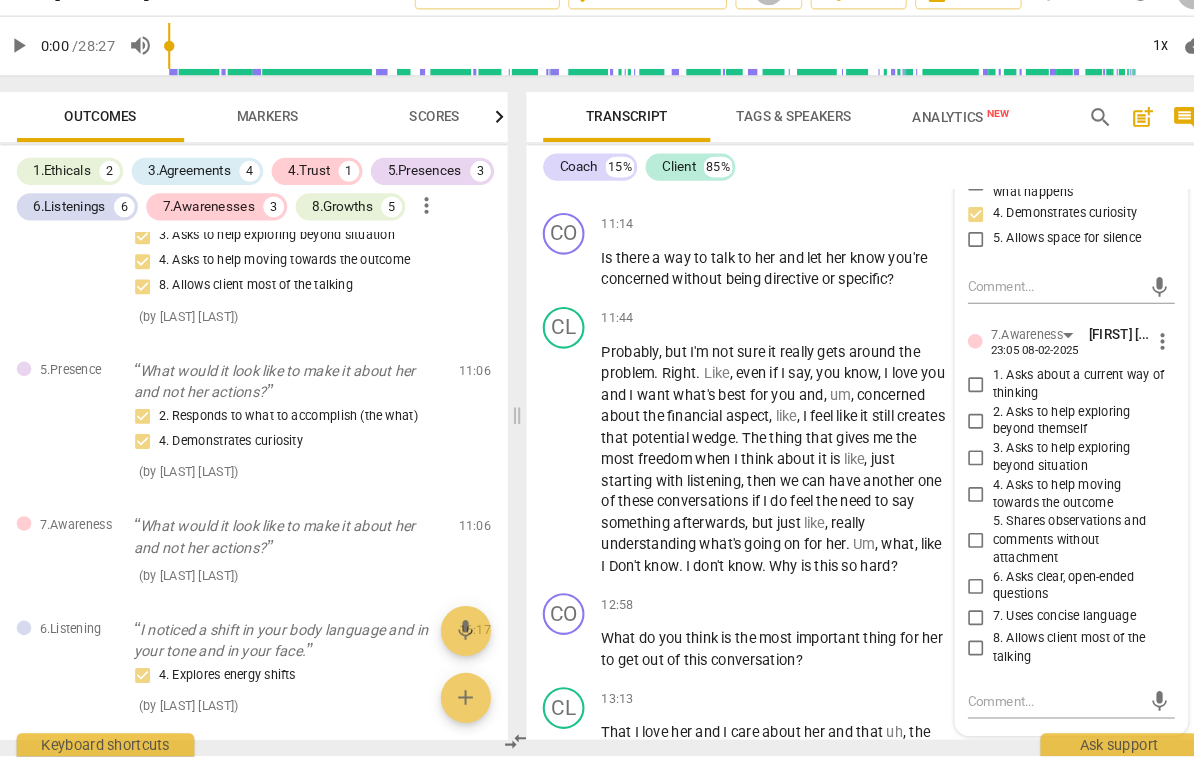 click on "5. Shares observations and comments without attachment" at bounding box center (1050, 550) 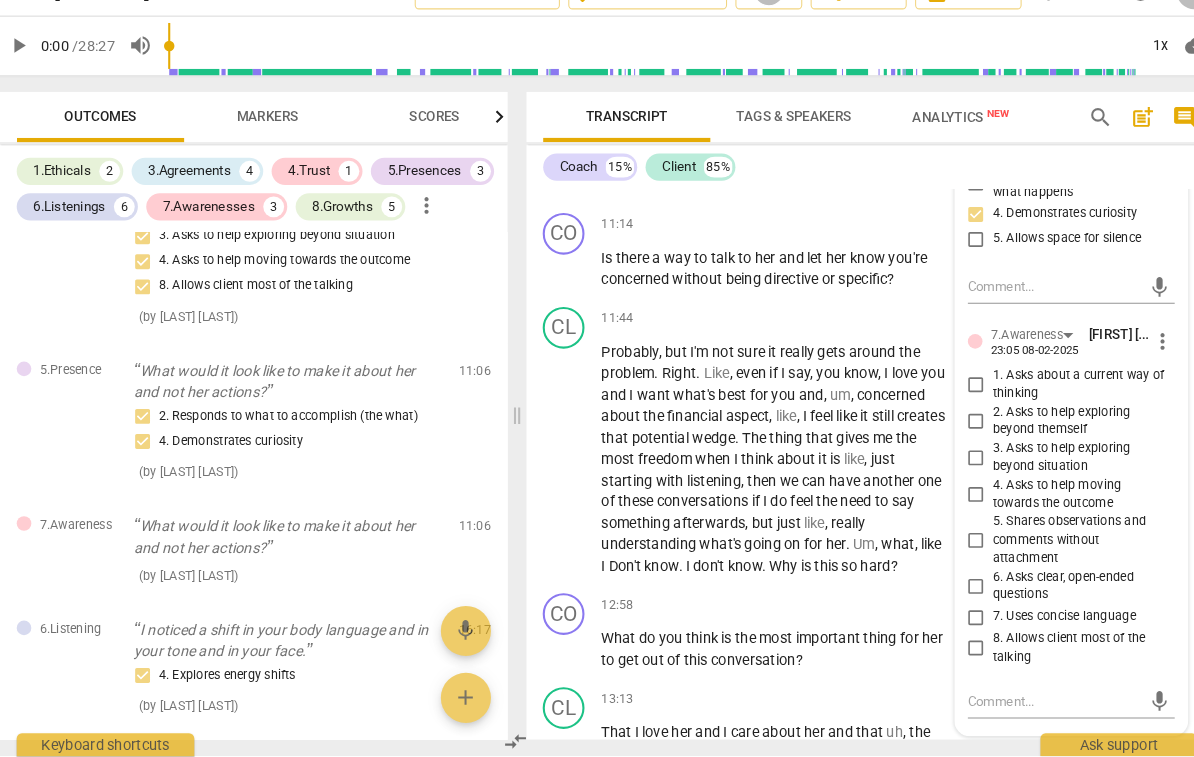 click on "5. Shares observations and comments without attachment" at bounding box center (951, 550) 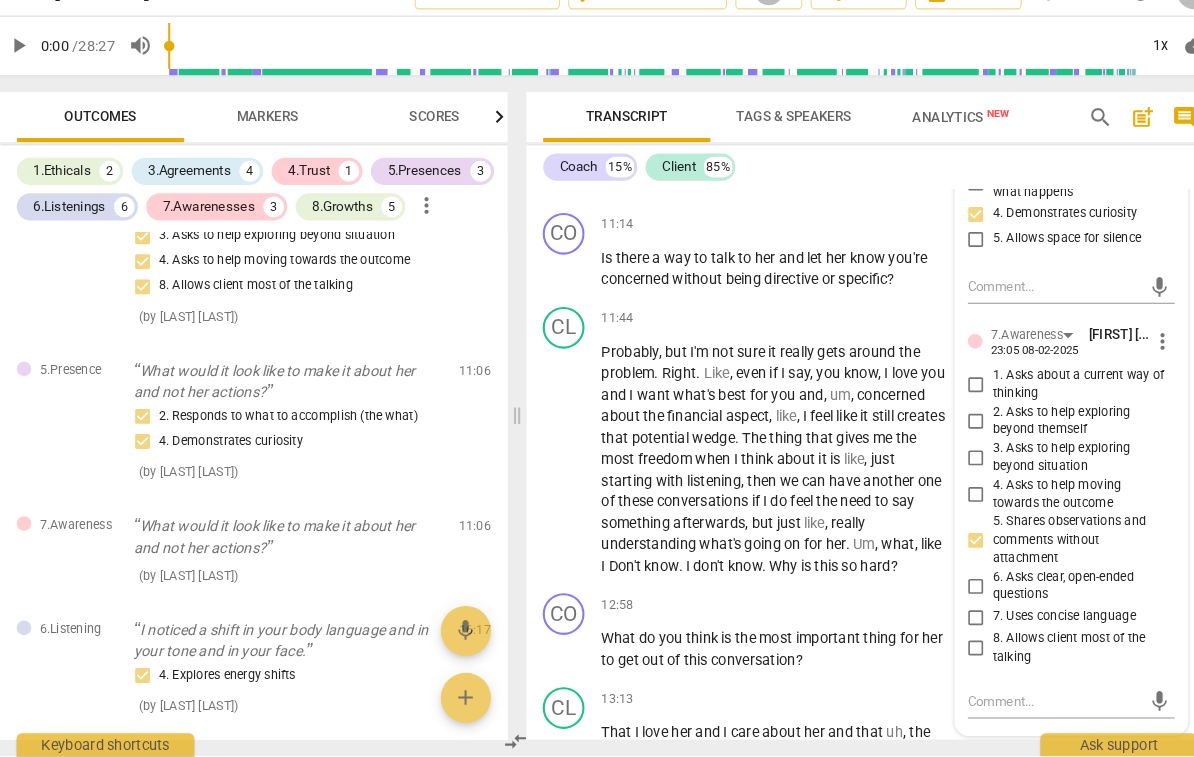 click on "5. Shares observations and comments without attachment" at bounding box center (1050, 550) 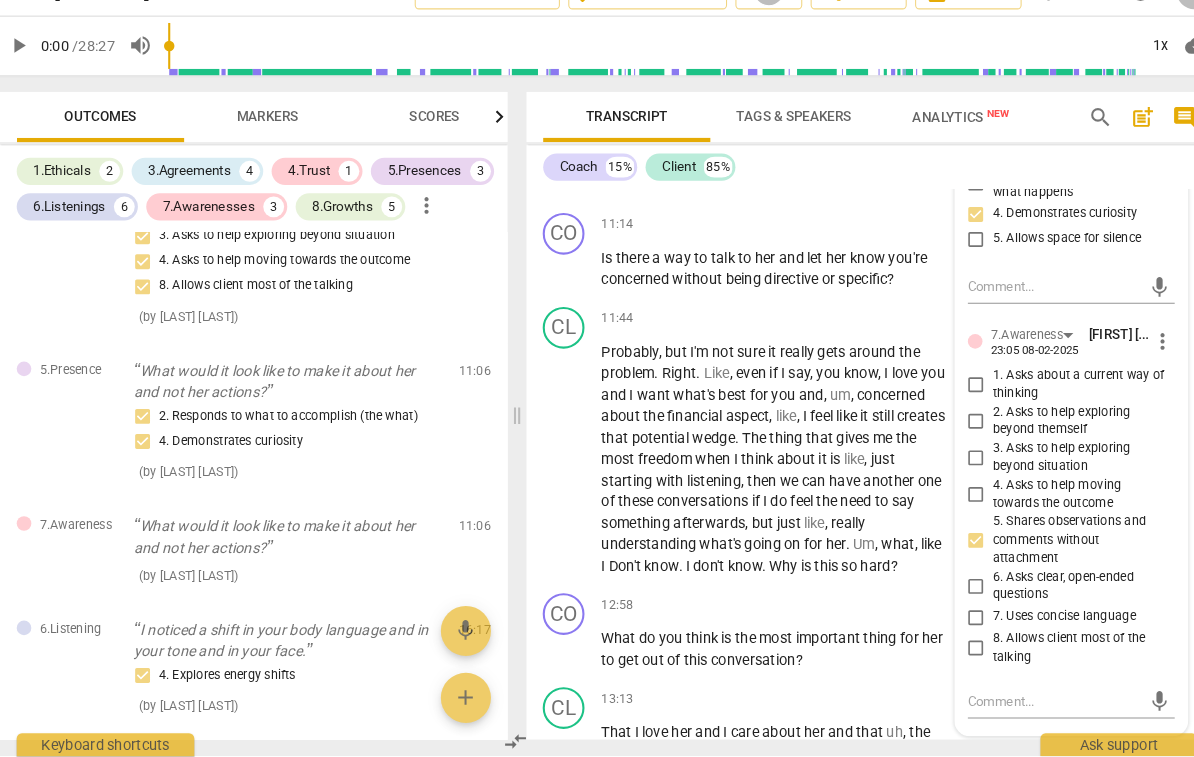 click on "5. Shares observations and comments without attachment" at bounding box center [951, 550] 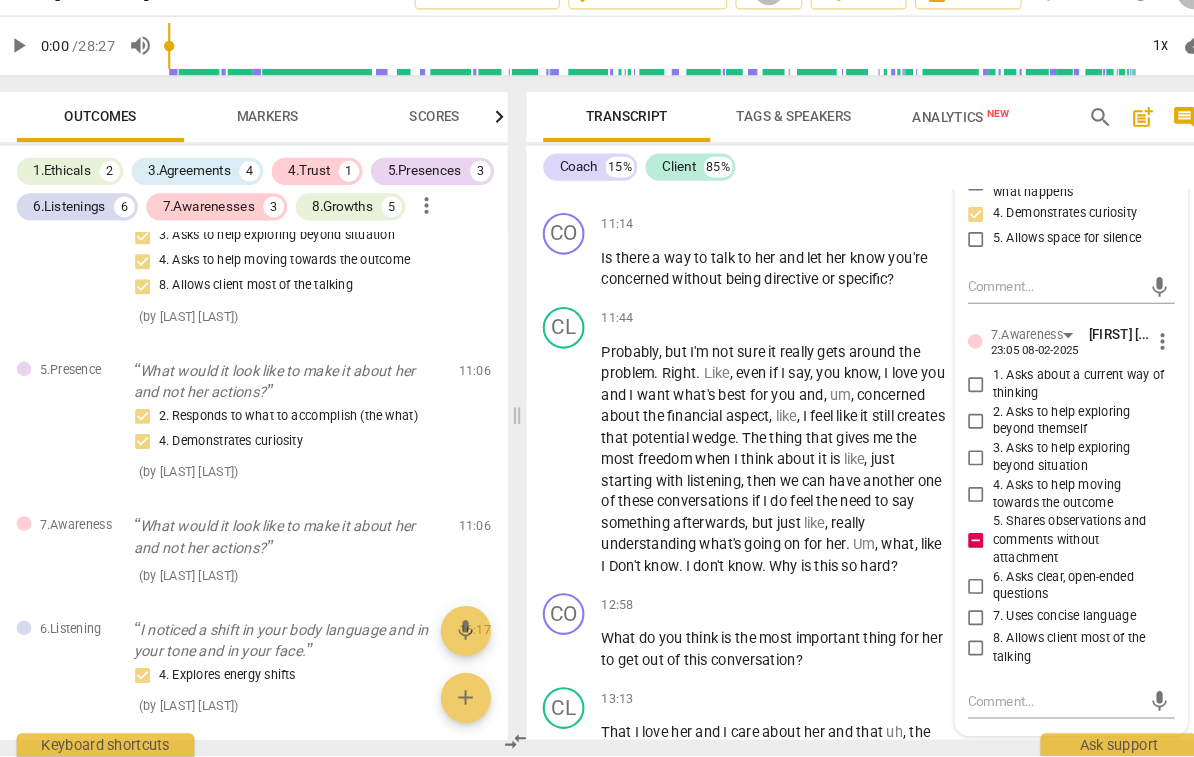 click on "5. Shares observations and comments without attachment" at bounding box center (1050, 550) 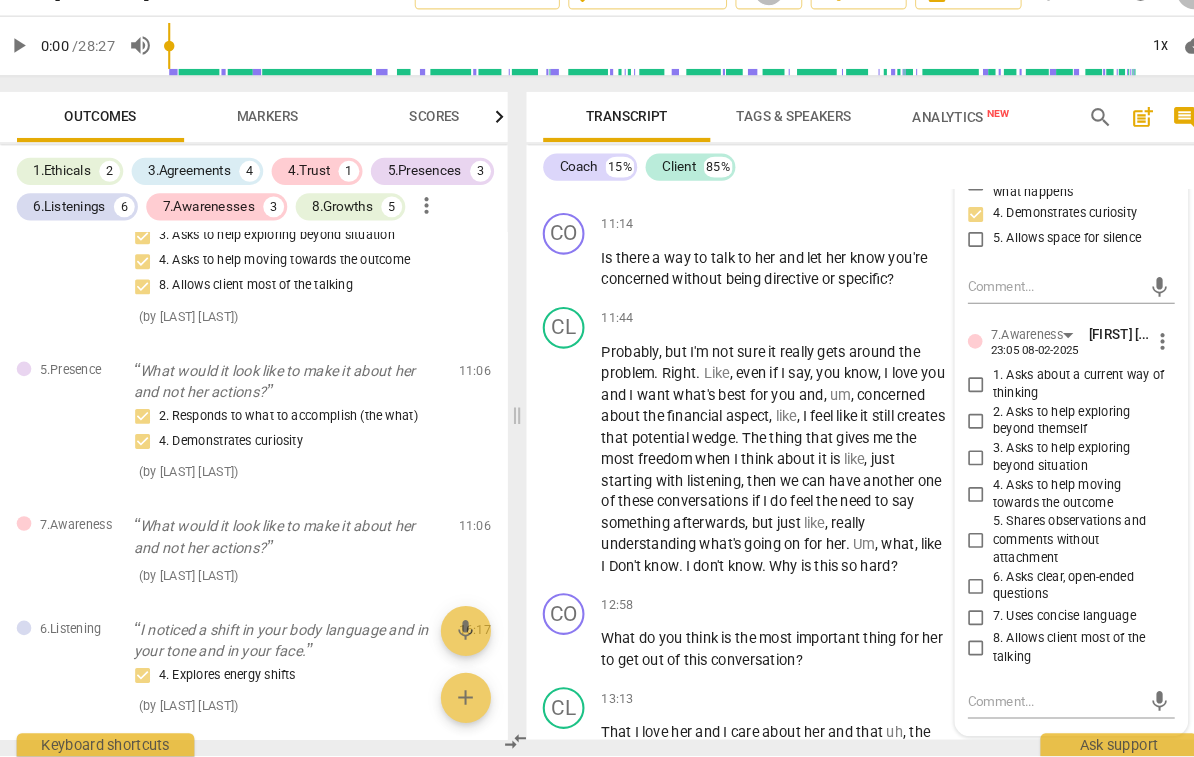 click on "4. Asks to help moving towards the outcome" at bounding box center [1050, 506] 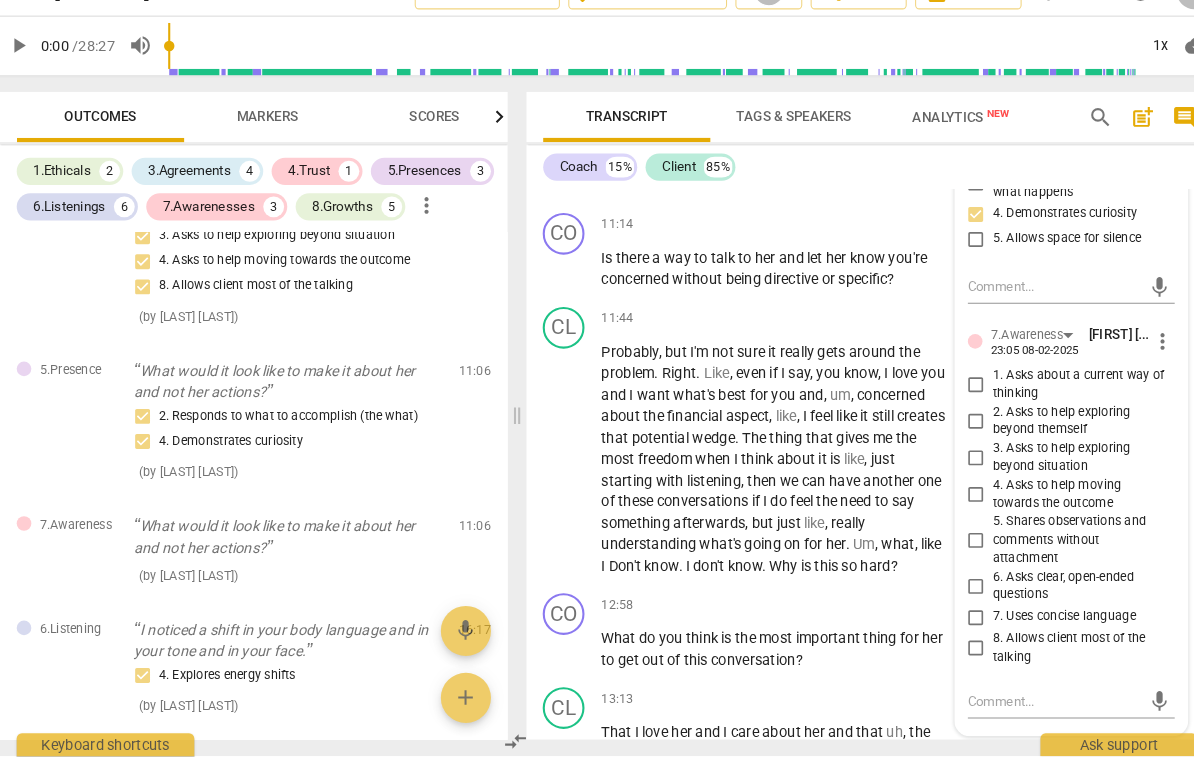click on "4. Asks to help moving towards the outcome" at bounding box center (951, 507) 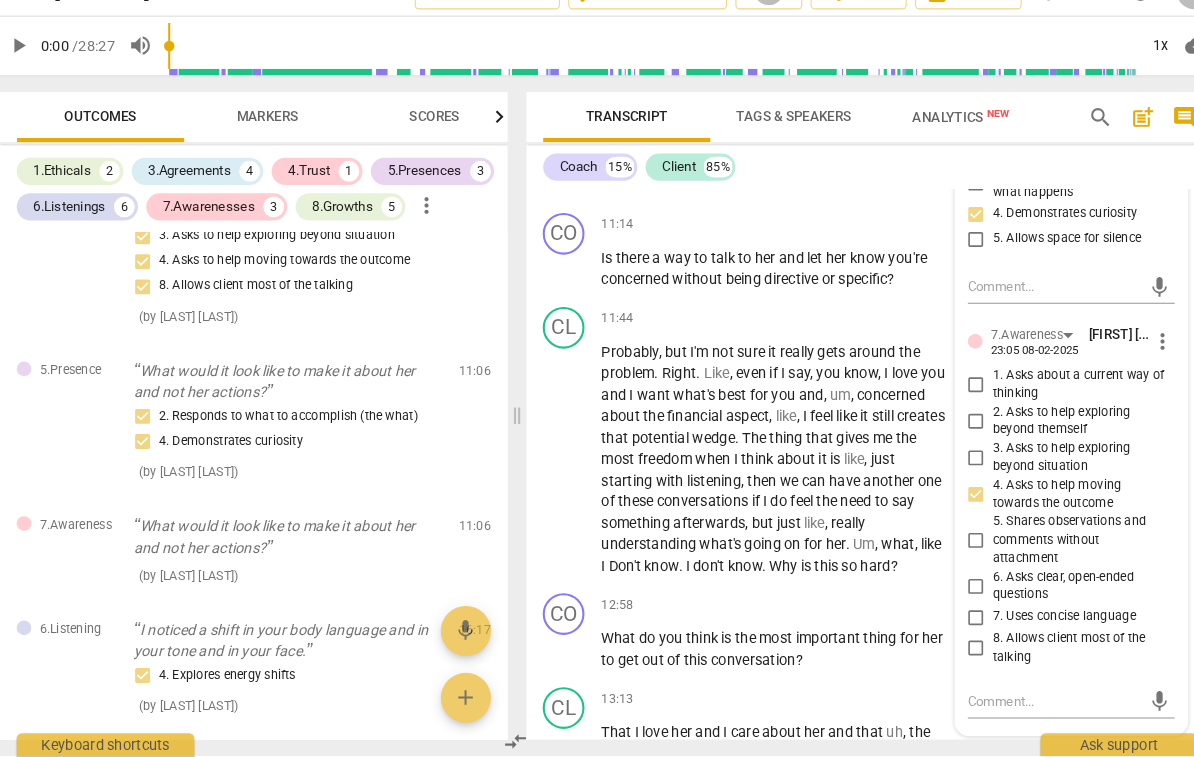 click on "2. Asks to help exploring beyond themself" at bounding box center [1050, 436] 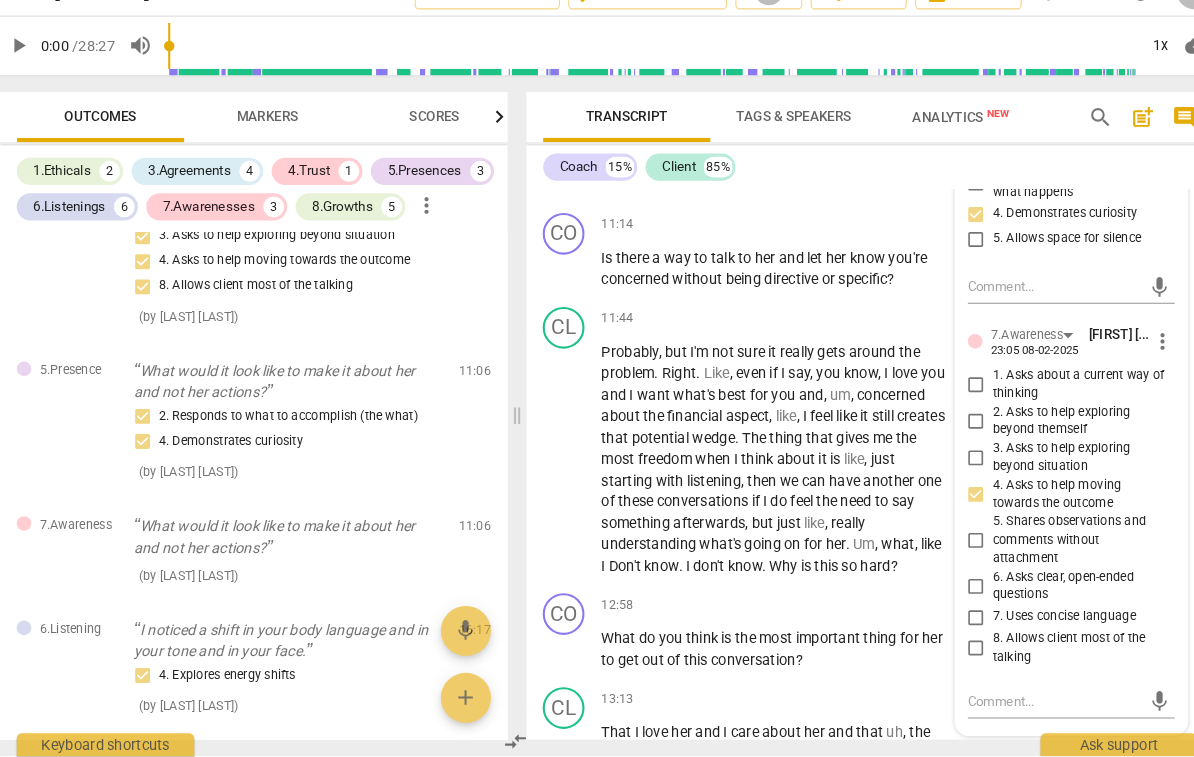 click on "2. Asks to help exploring beyond themself" at bounding box center (951, 436) 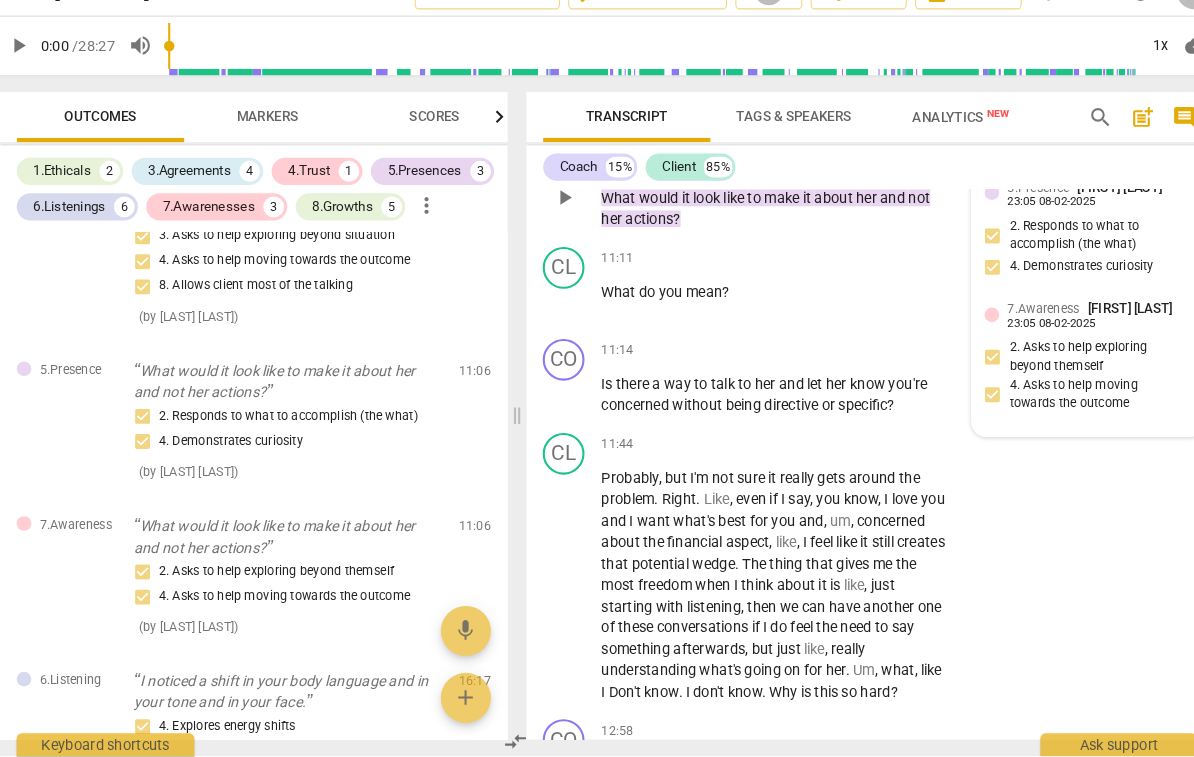 scroll, scrollTop: 3464, scrollLeft: 0, axis: vertical 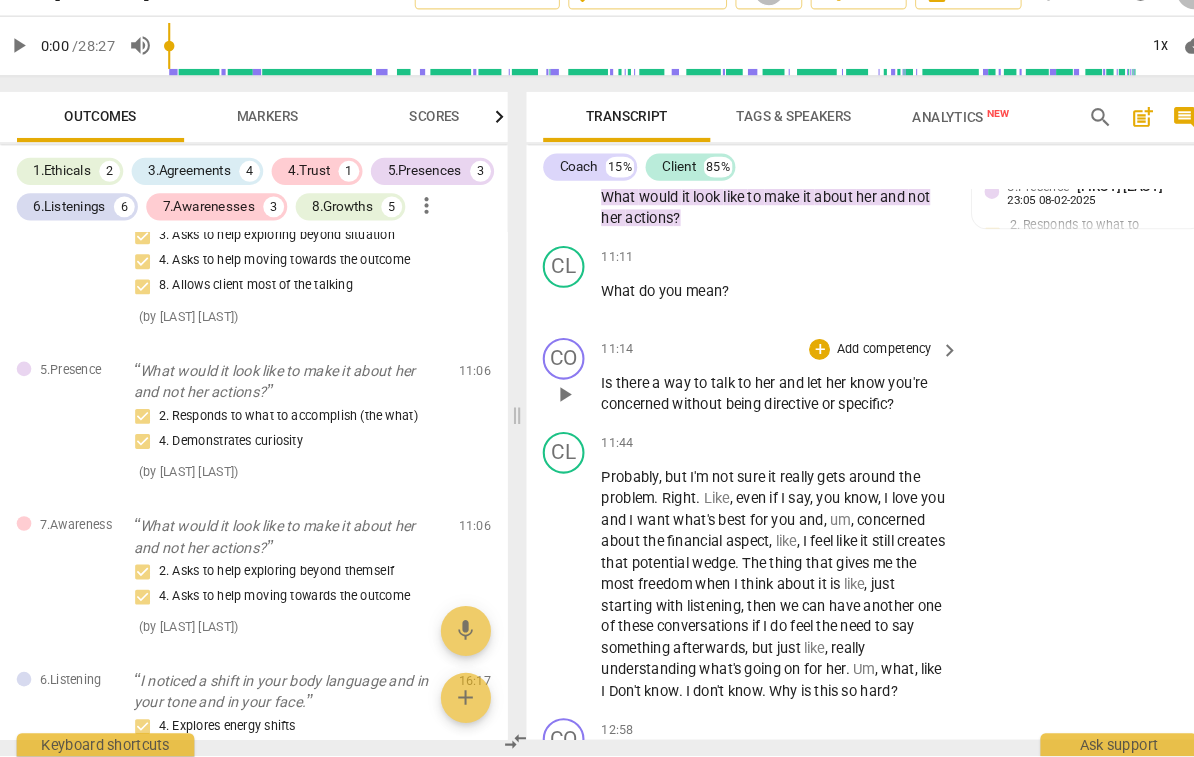 click on "Add competency" at bounding box center (862, 367) 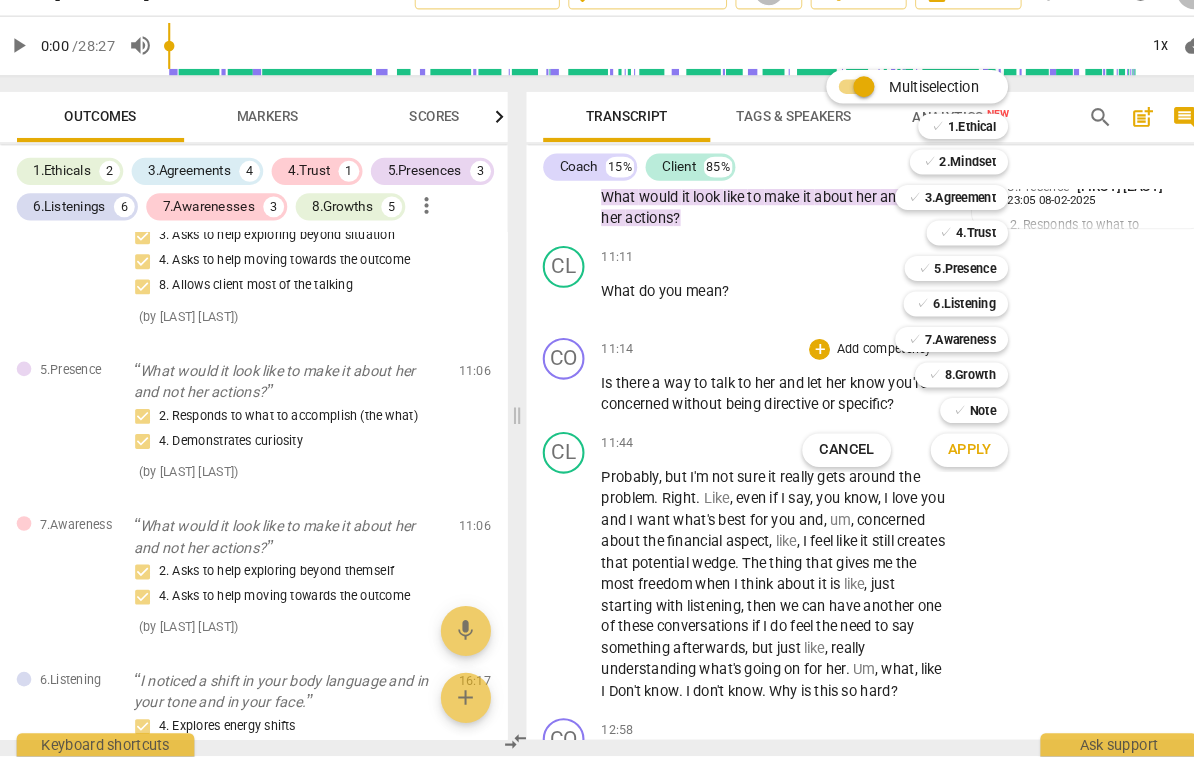 click on "✓ 6.Listening 6" at bounding box center [942, 324] 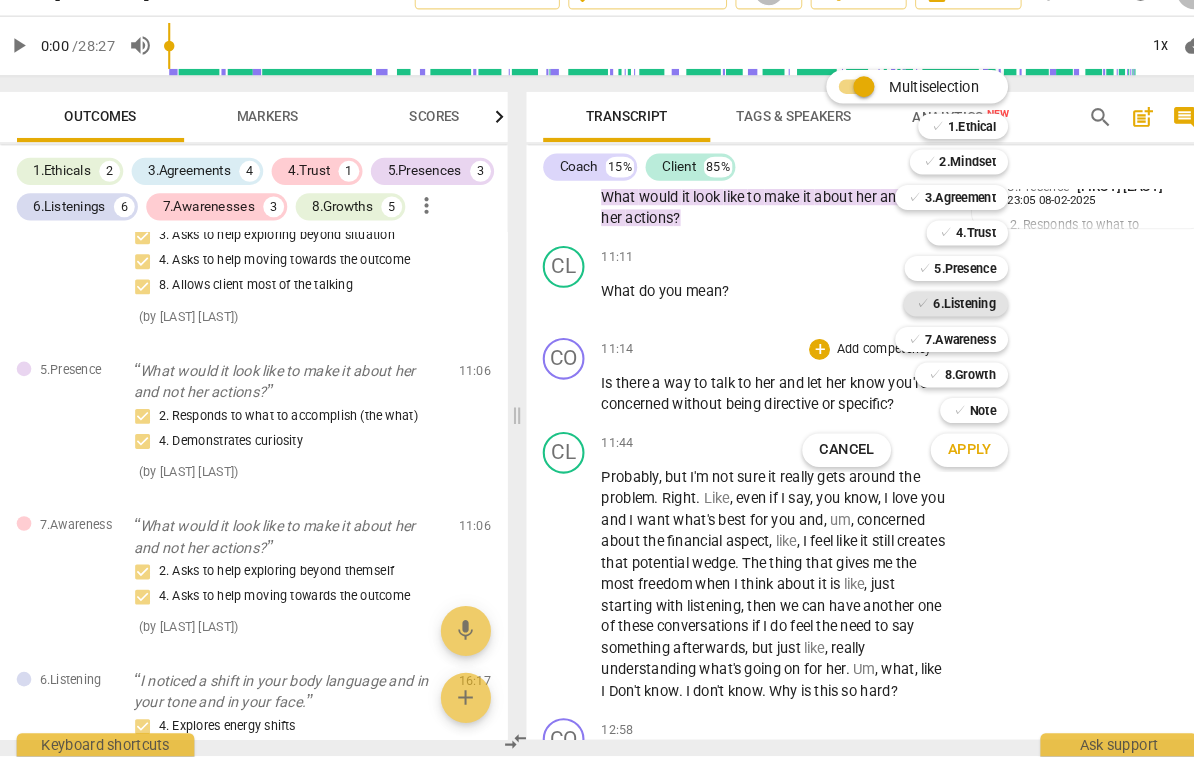 click on "6.Listening" at bounding box center (939, 324) 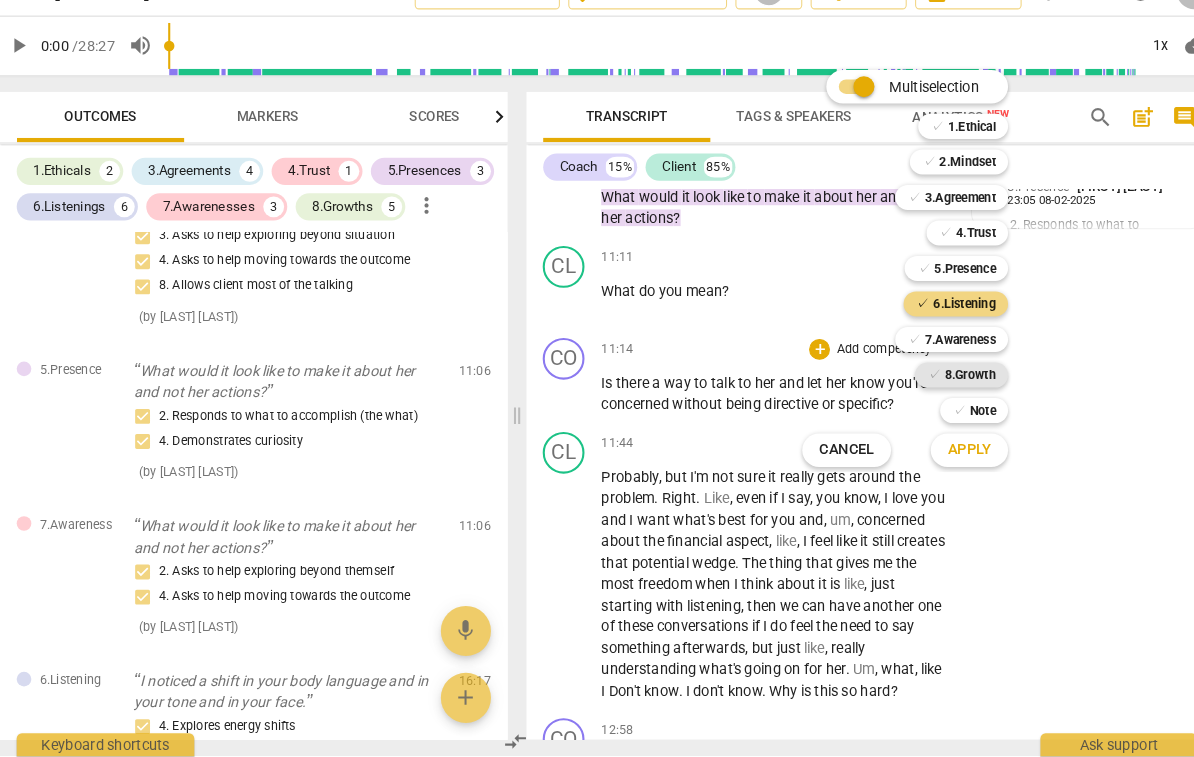 click on "8.Growth" at bounding box center (944, 392) 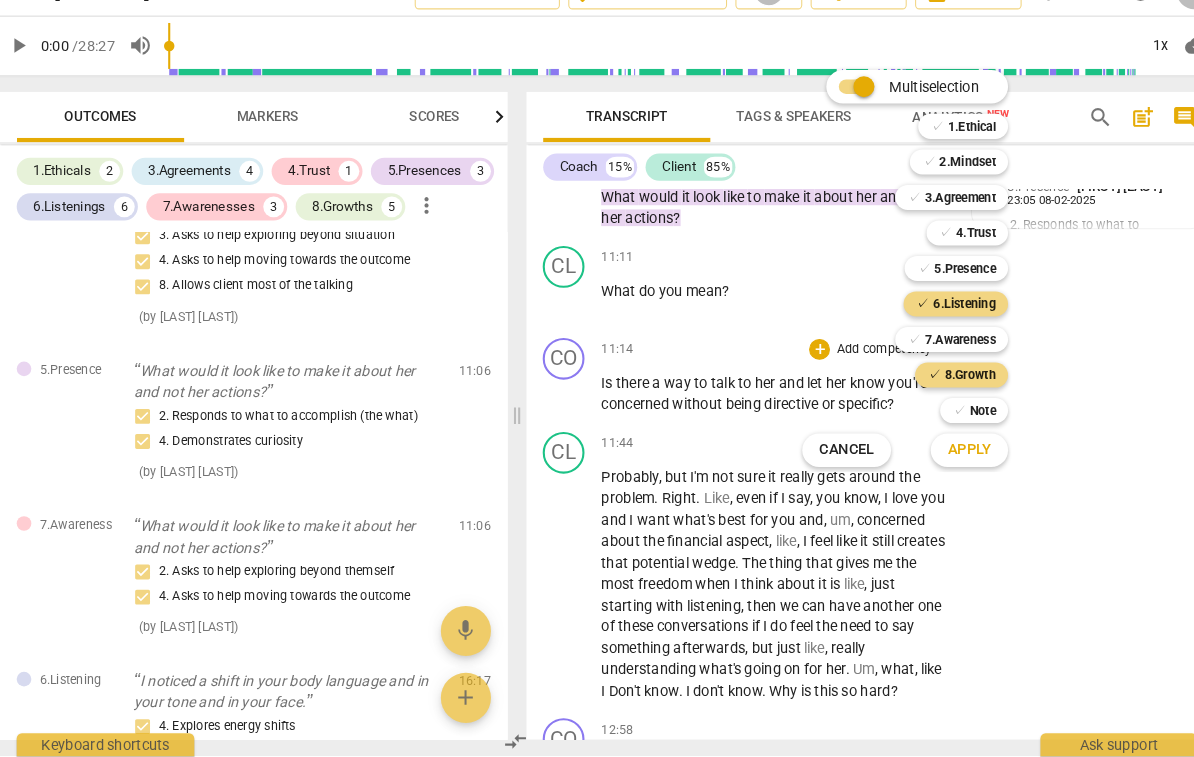 click on "Apply" at bounding box center (944, 464) 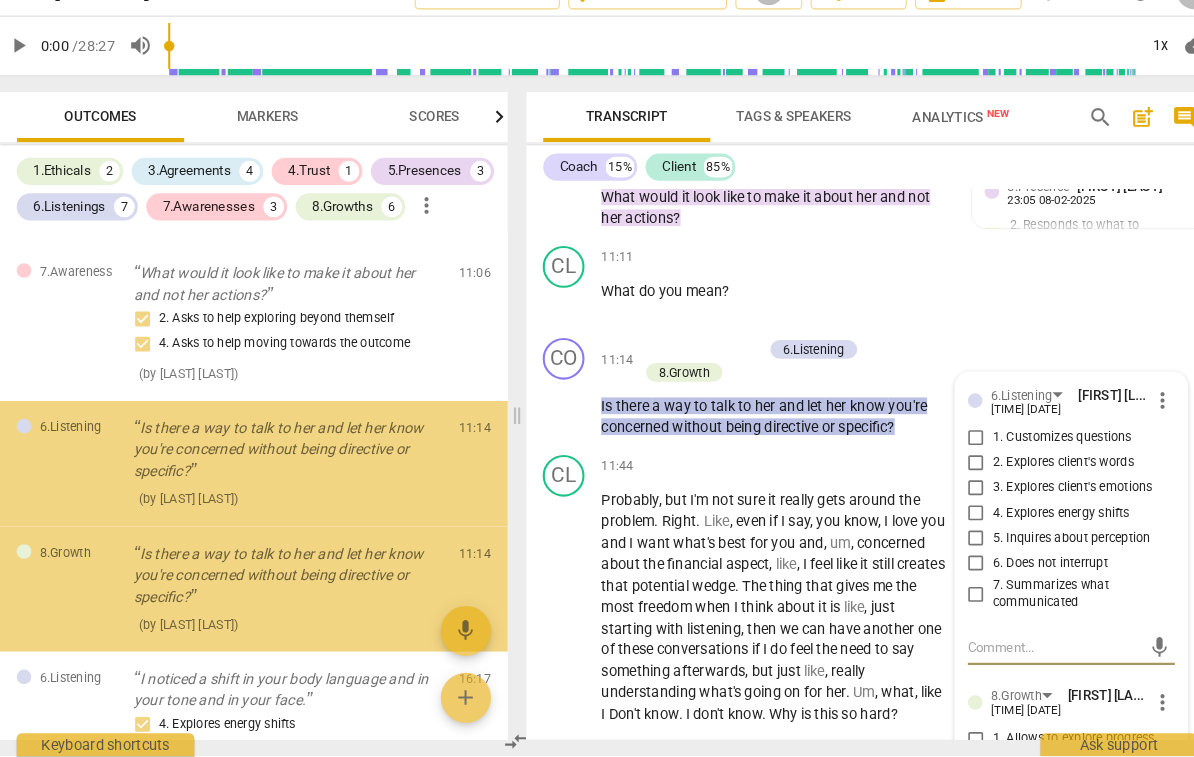 scroll, scrollTop: 2813, scrollLeft: 0, axis: vertical 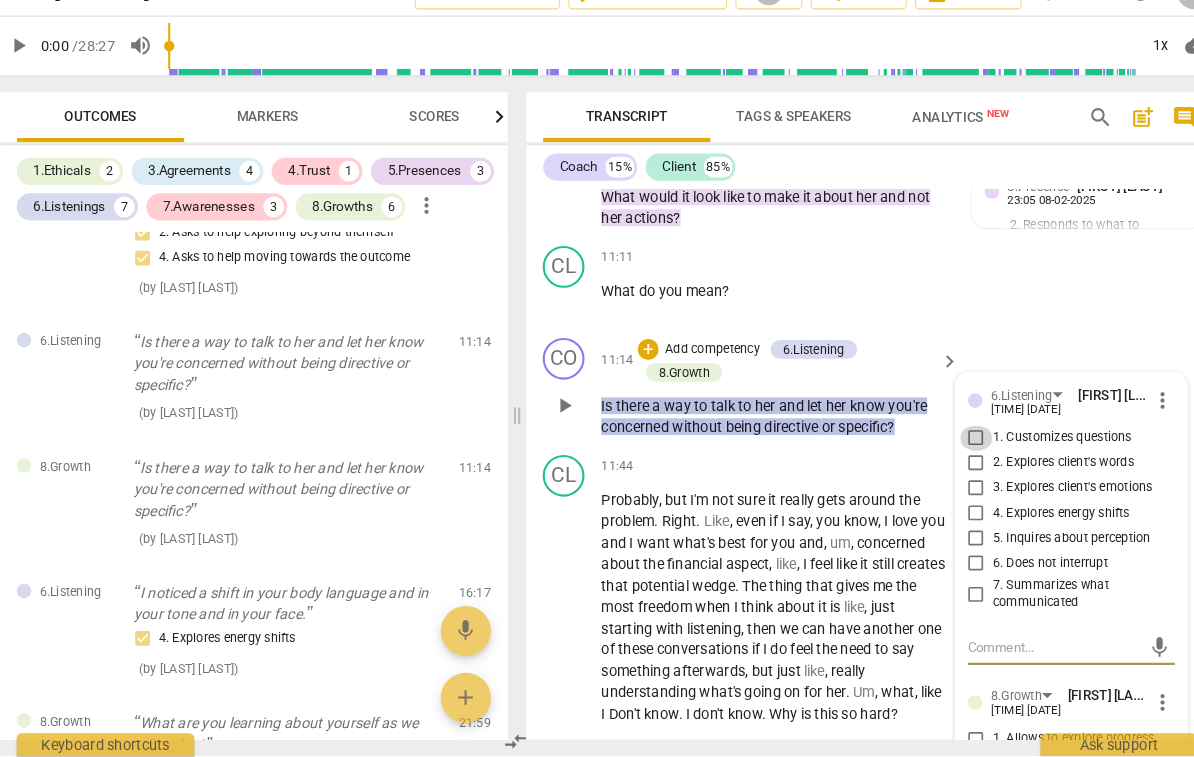 click on "1. Customizes questions" at bounding box center (951, 452) 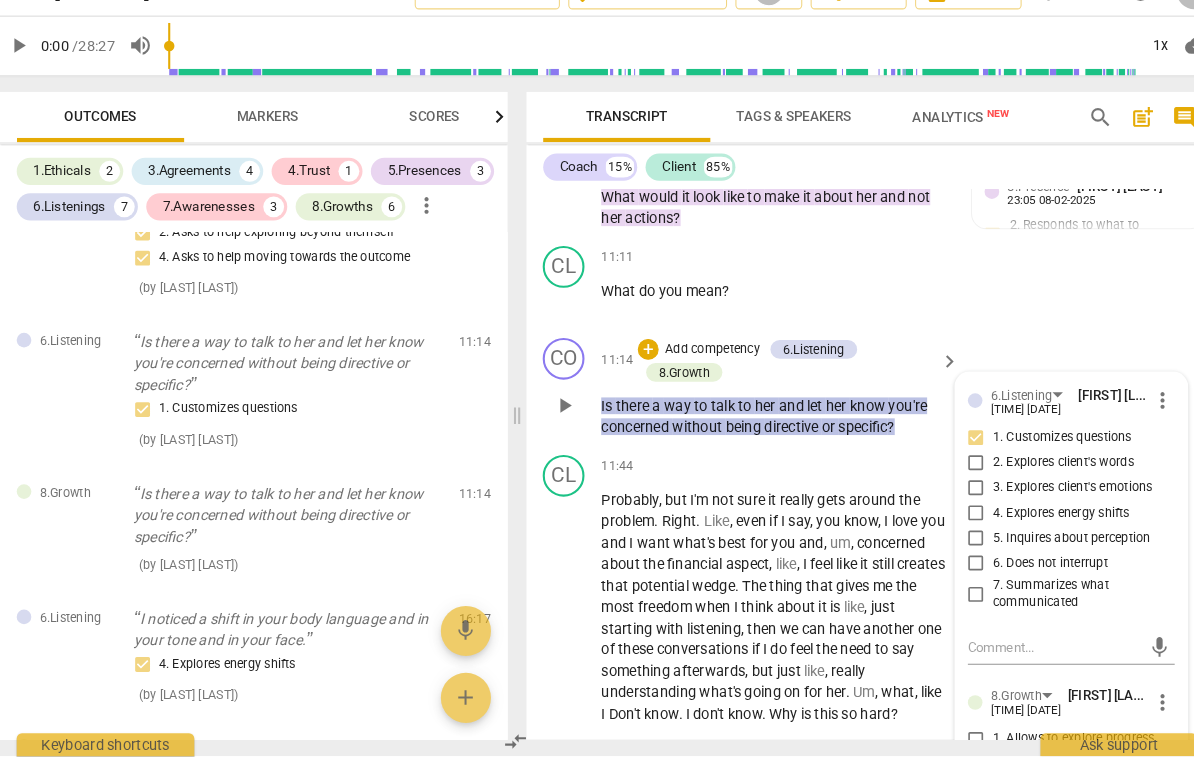 click on "5. Inquires about perception" at bounding box center [1042, 548] 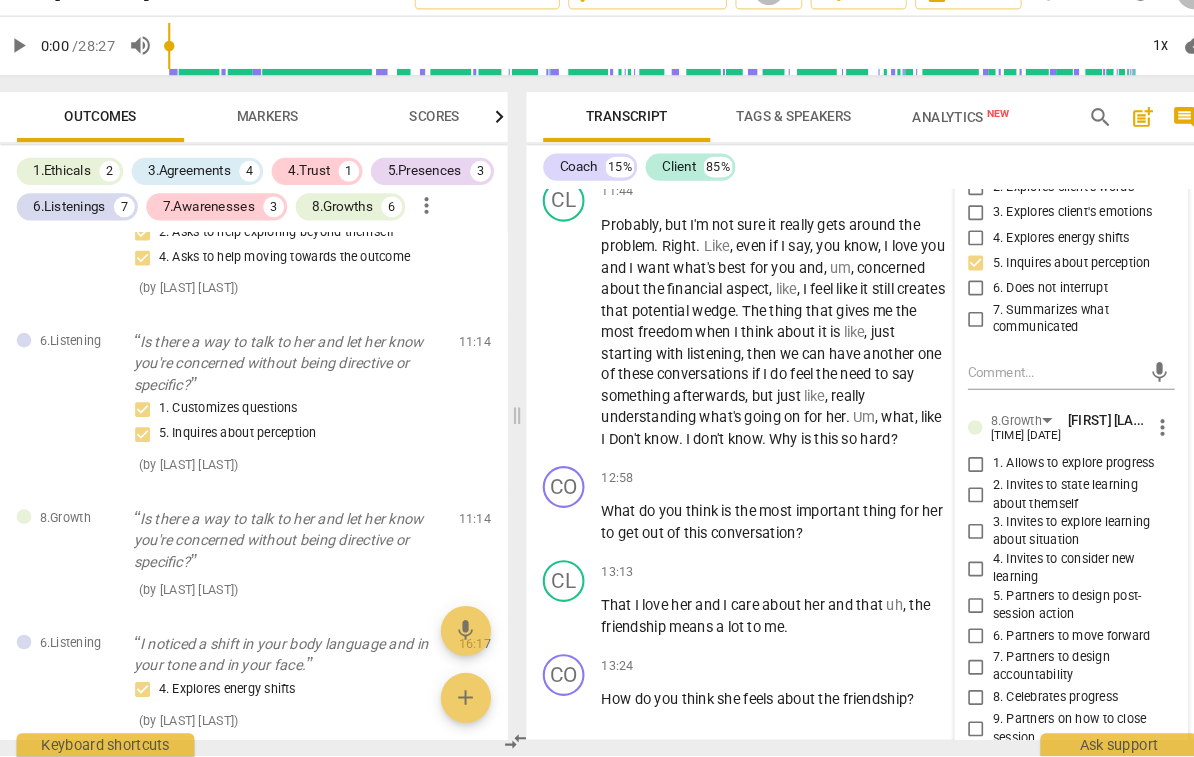 scroll, scrollTop: 3731, scrollLeft: 0, axis: vertical 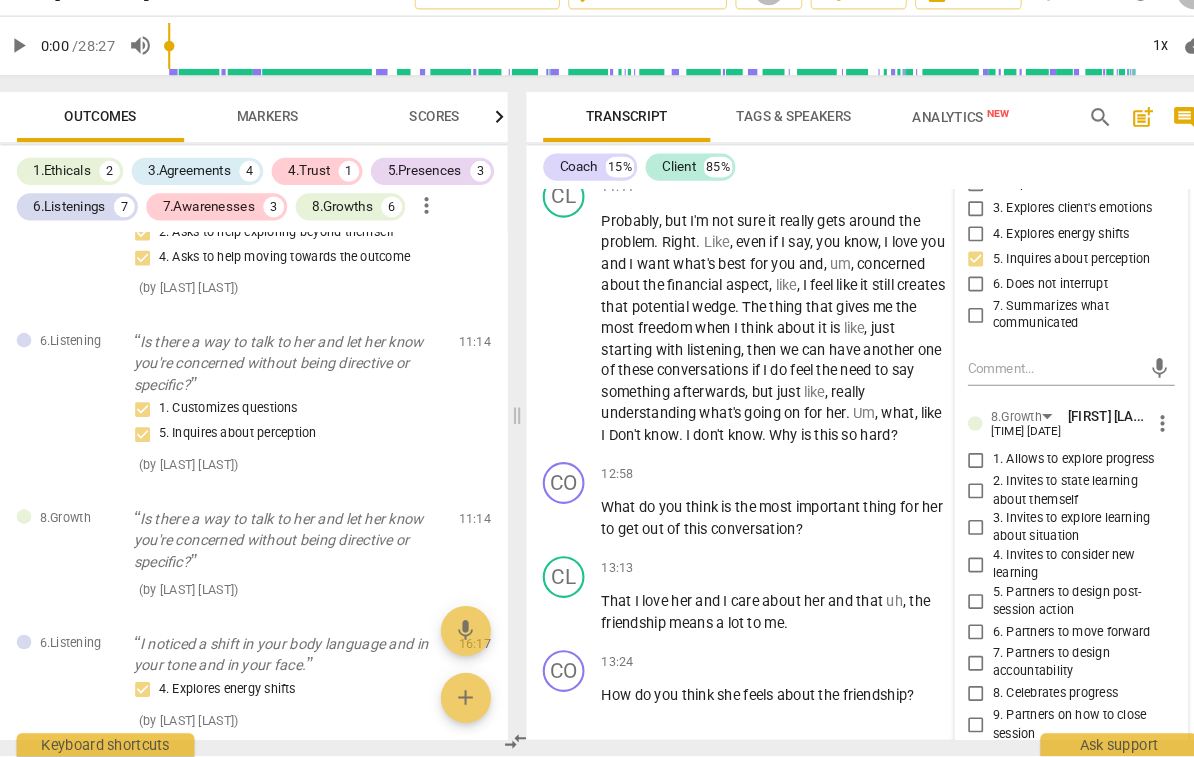 click on "1. Allows to explore progress" at bounding box center [1044, 473] 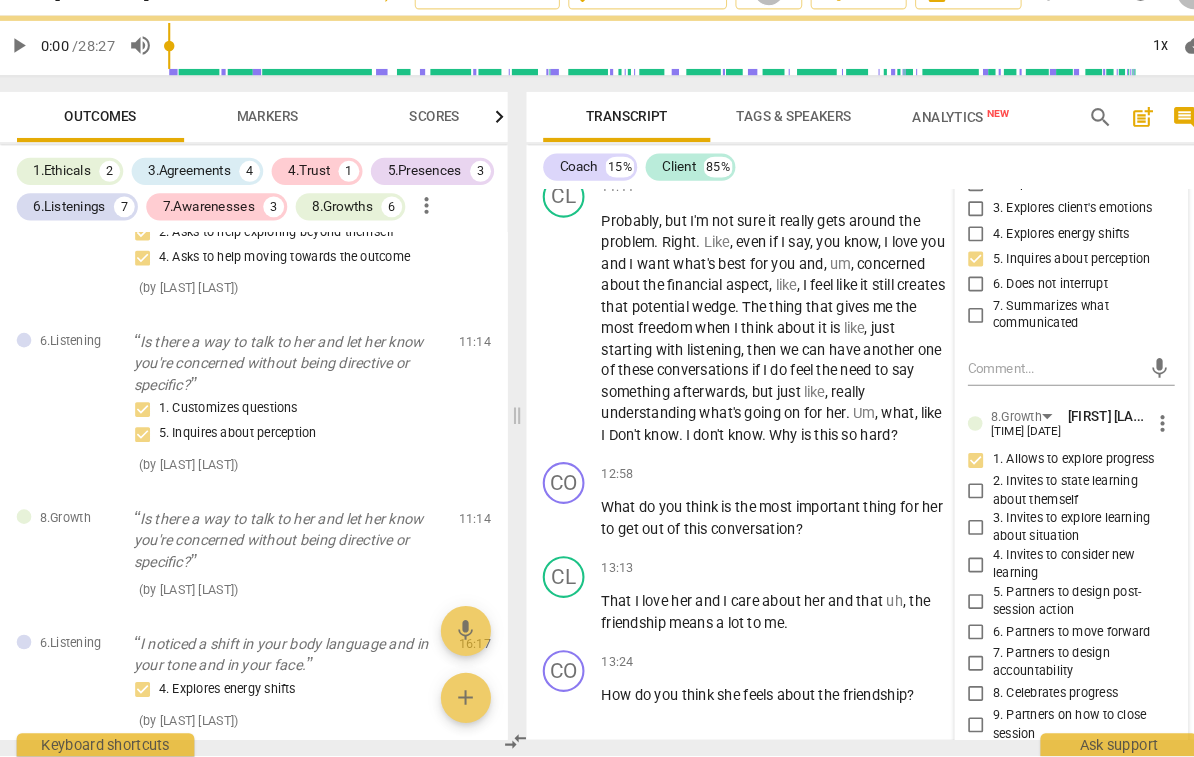 click on "4. Invites to consider new learning" at bounding box center [1050, 573] 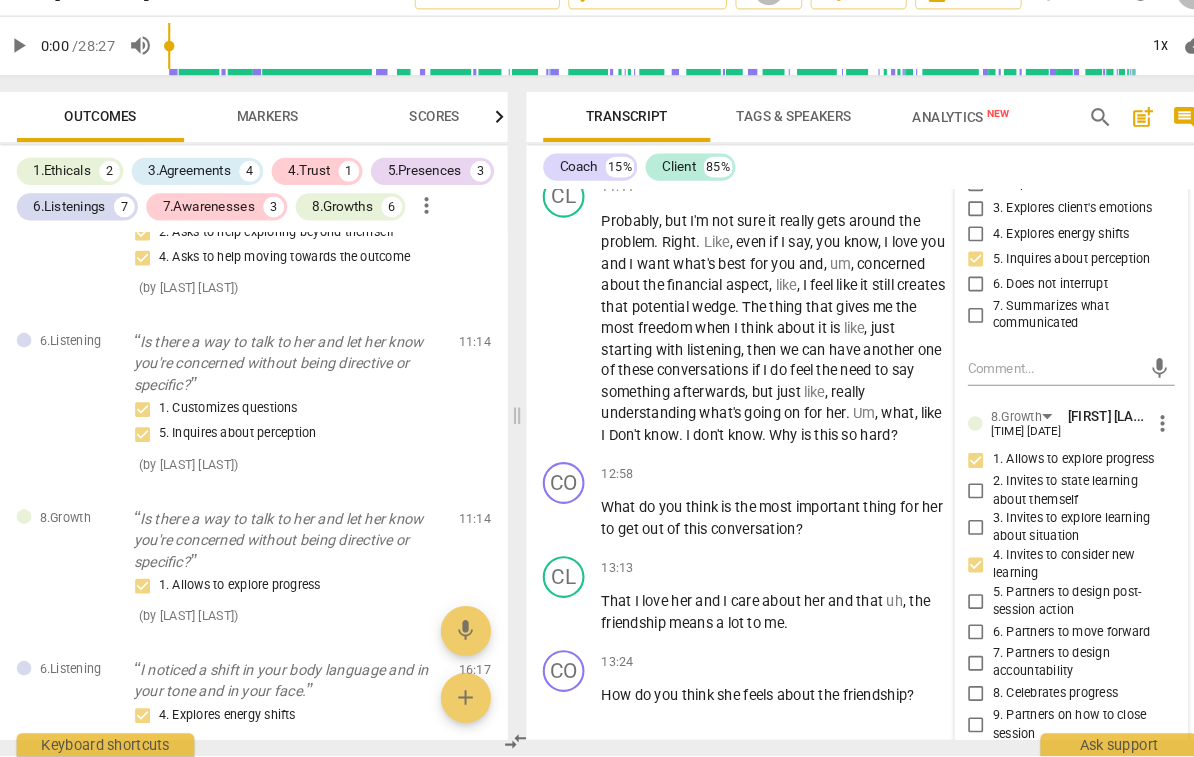 click on "1. Allows to explore progress" at bounding box center (951, 473) 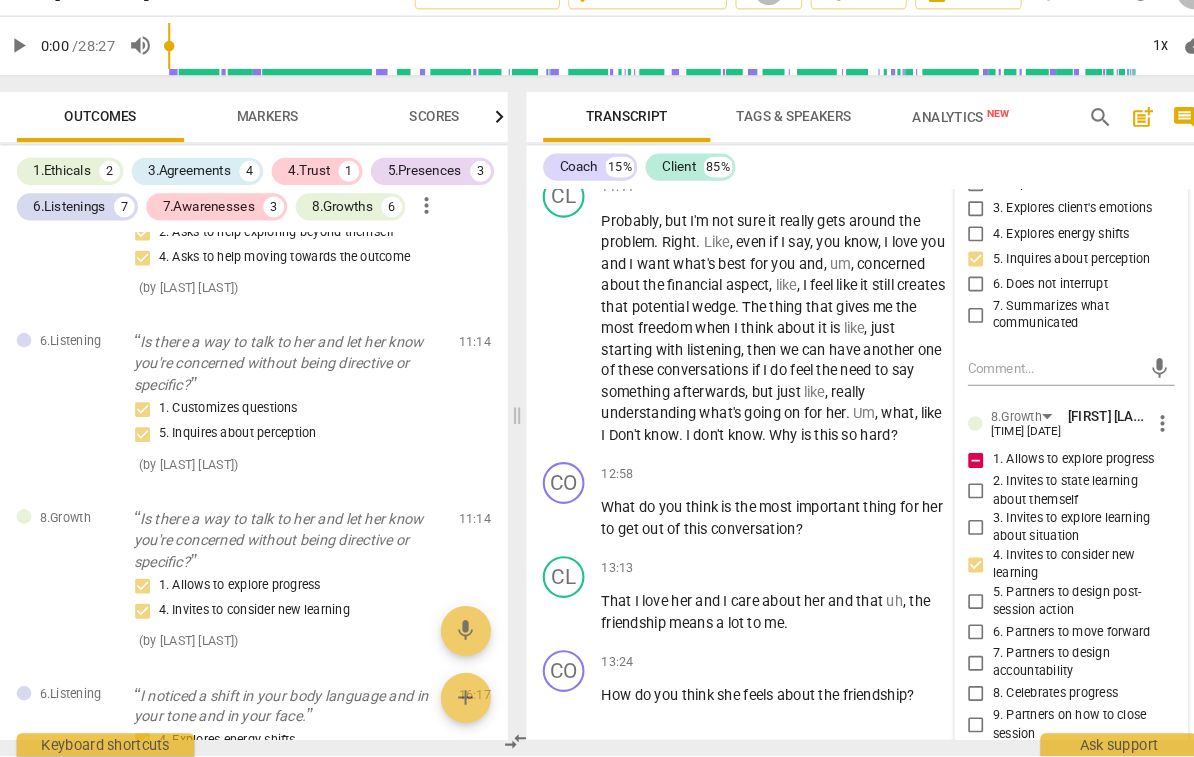 click on "1. Allows to explore progress" at bounding box center (951, 473) 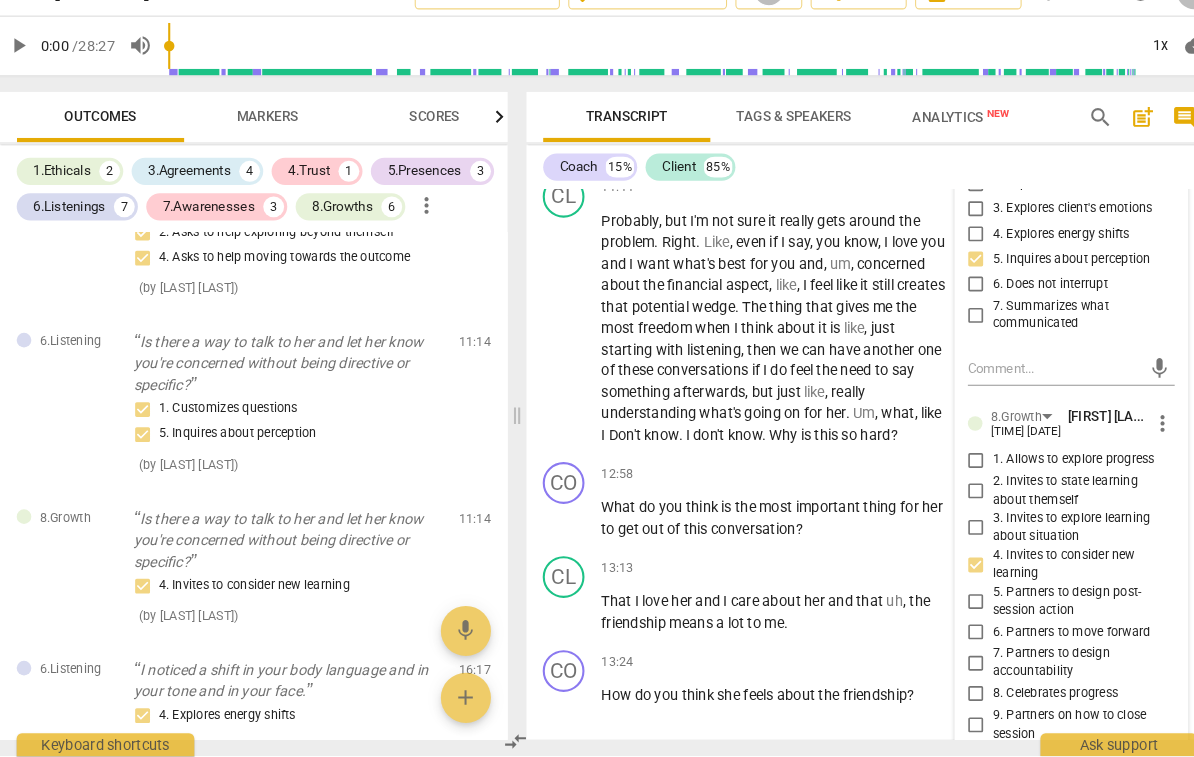 click on "6. Partners to move forward" at bounding box center (1042, 638) 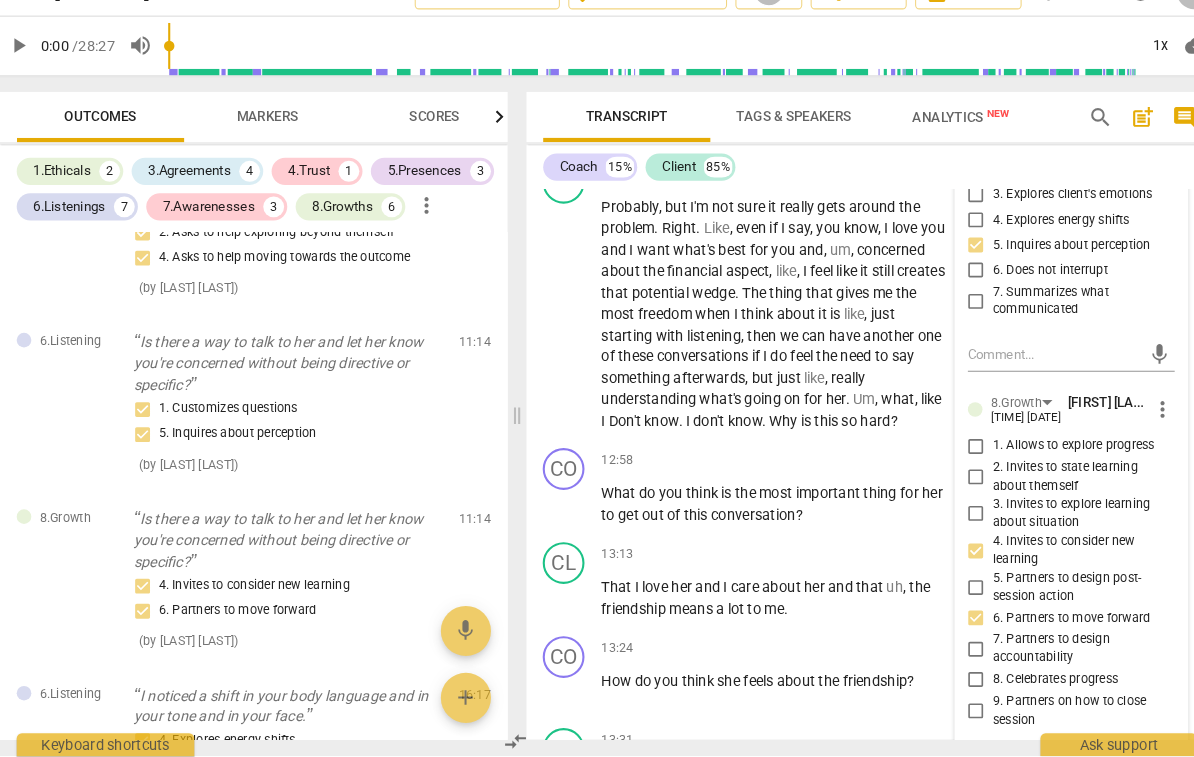 scroll, scrollTop: 3747, scrollLeft: 0, axis: vertical 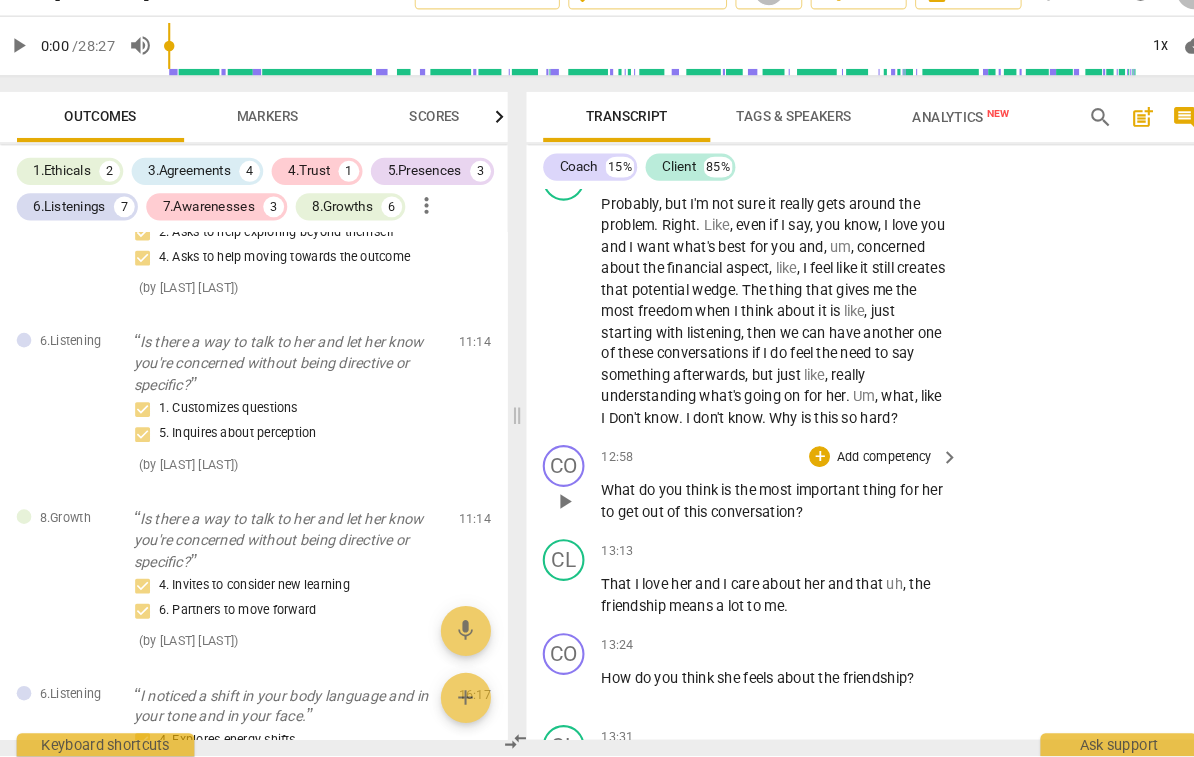 click on "Add competency" at bounding box center (862, 471) 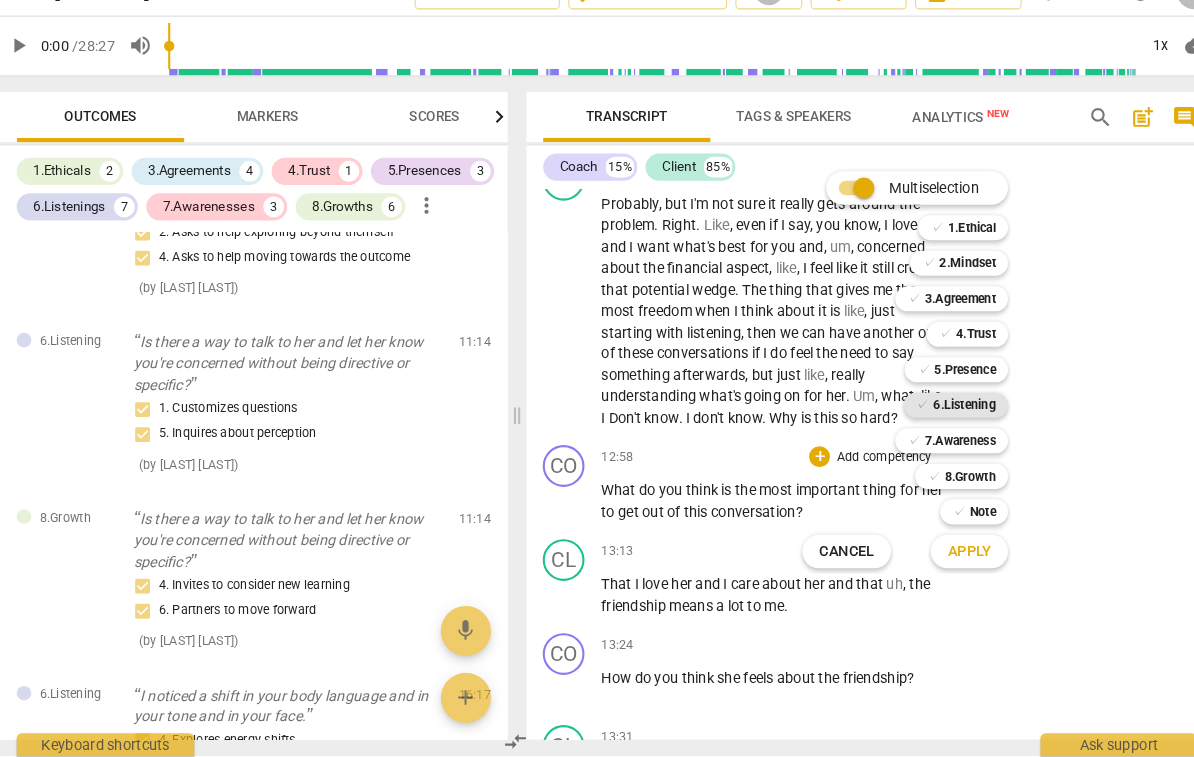 click on "6.Listening" at bounding box center (939, 421) 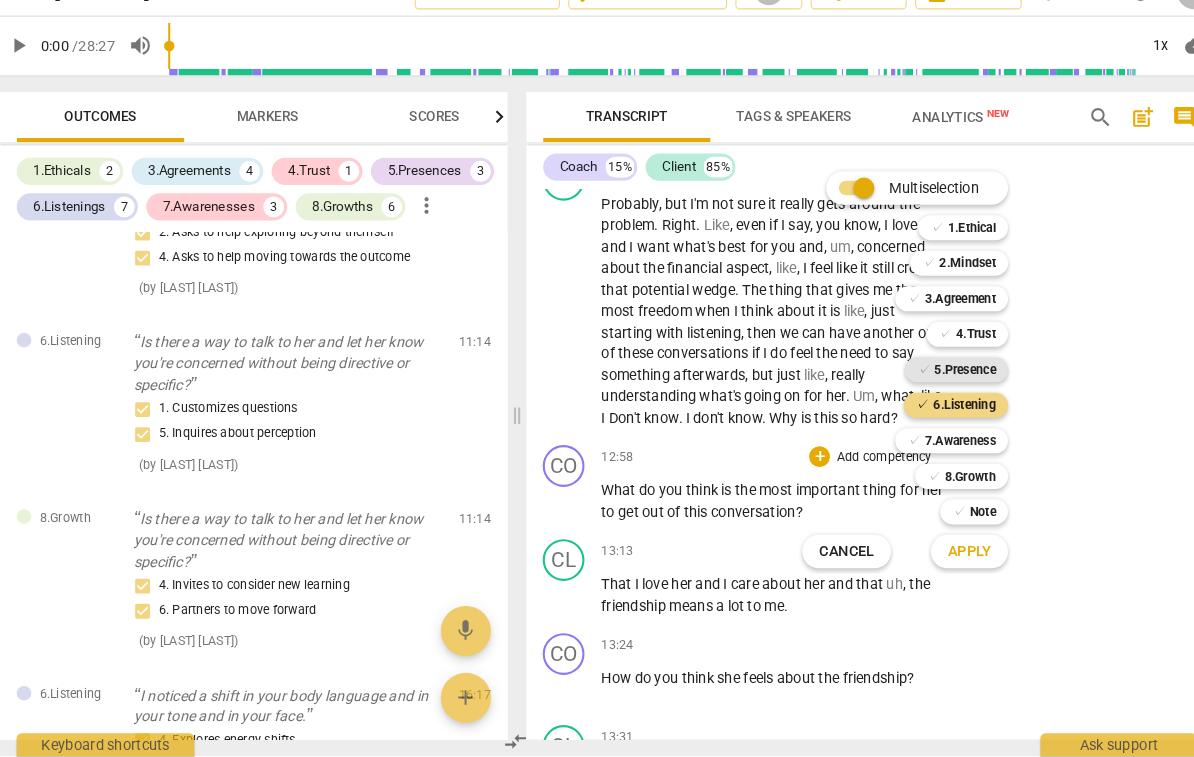click on "5.Presence" at bounding box center [939, 387] 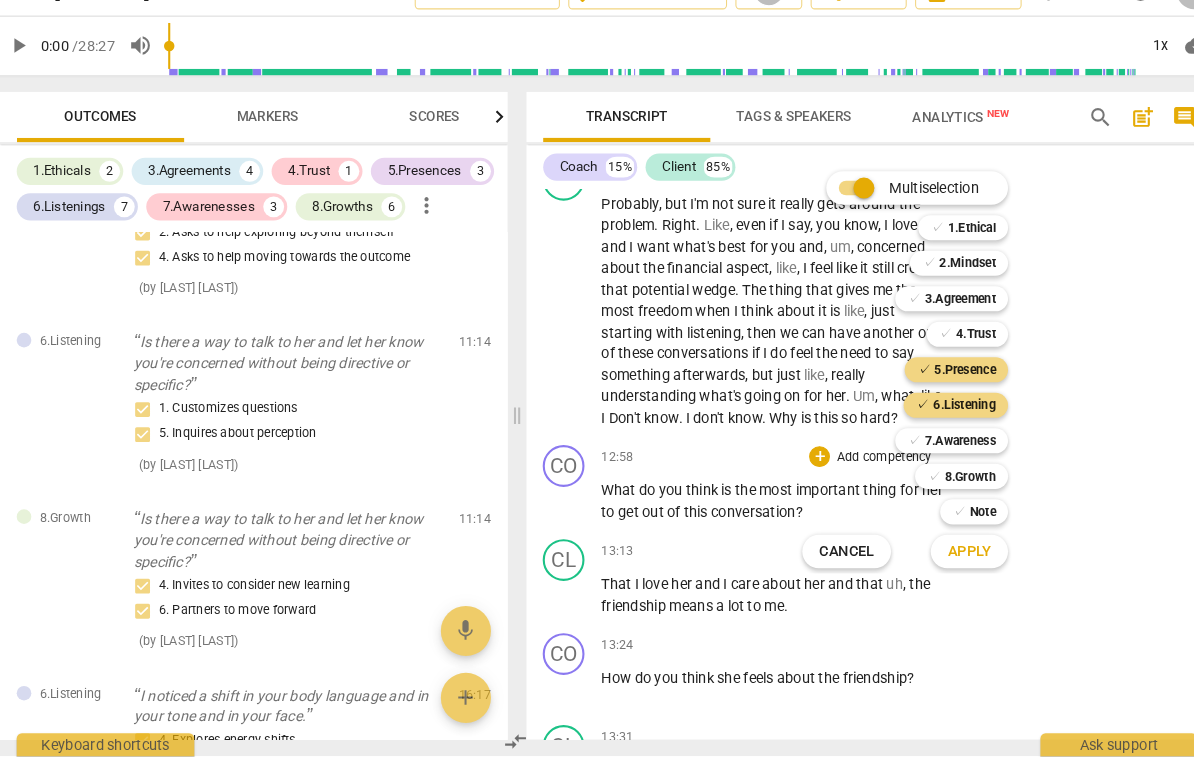click on "Apply" at bounding box center [944, 561] 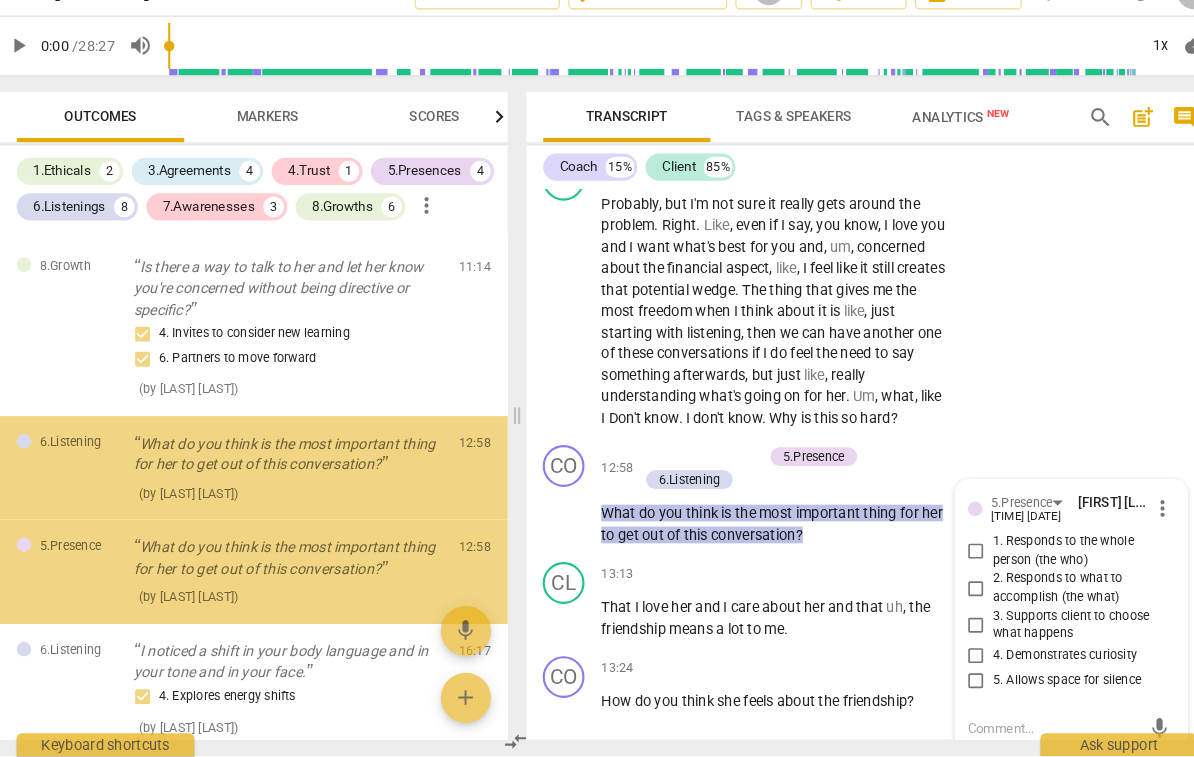 scroll, scrollTop: 3117, scrollLeft: 0, axis: vertical 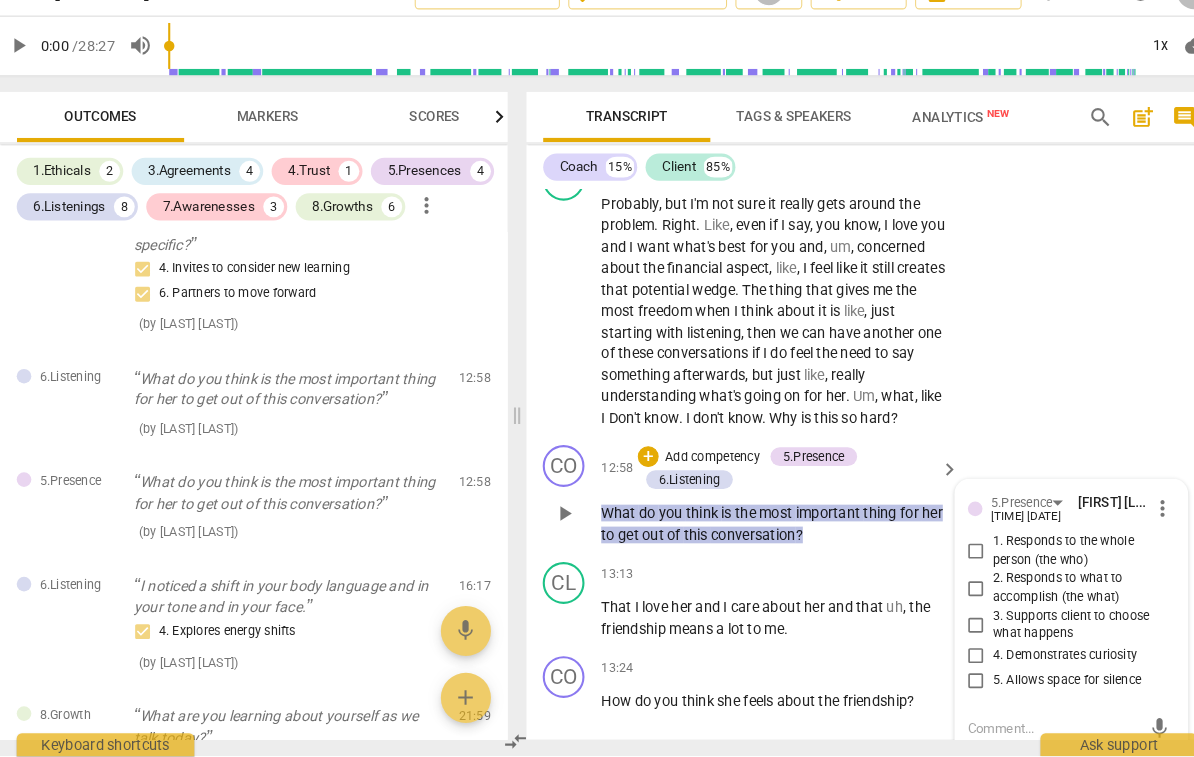 click on "2. Responds to what to accomplish (the what)" at bounding box center [1050, 595] 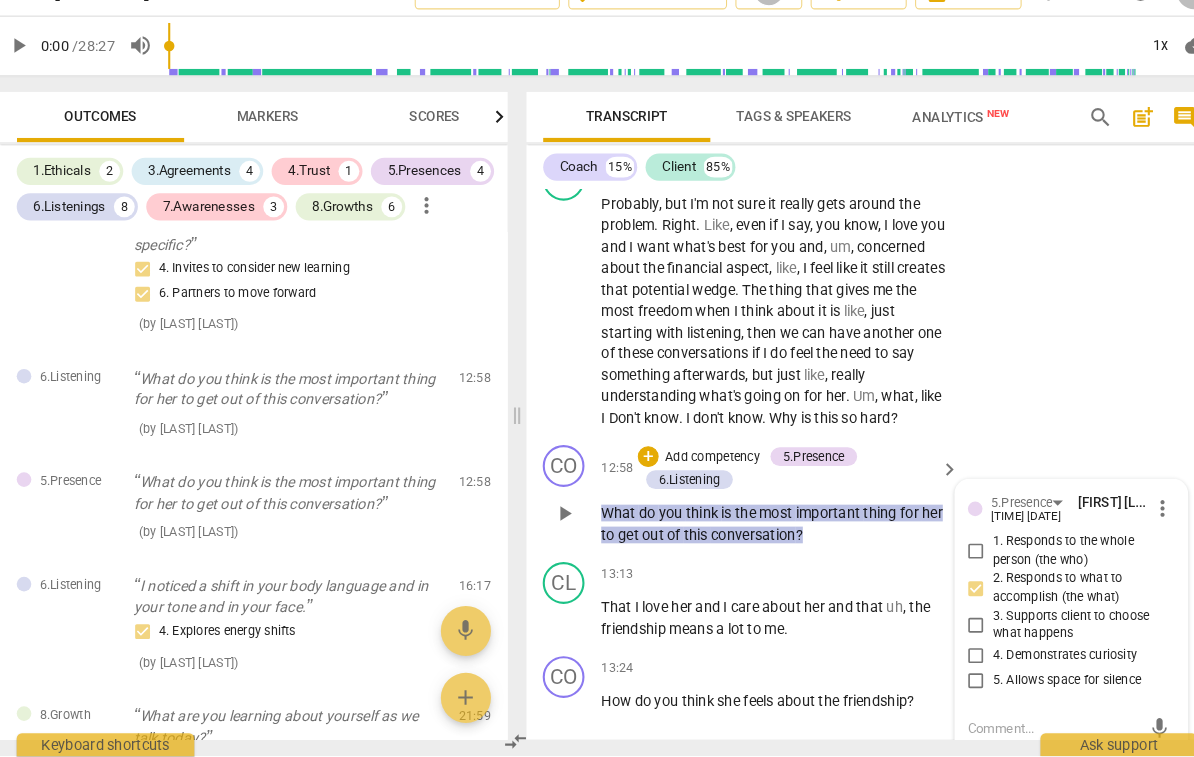 click on "4. Demonstrates curiosity" at bounding box center [1036, 661] 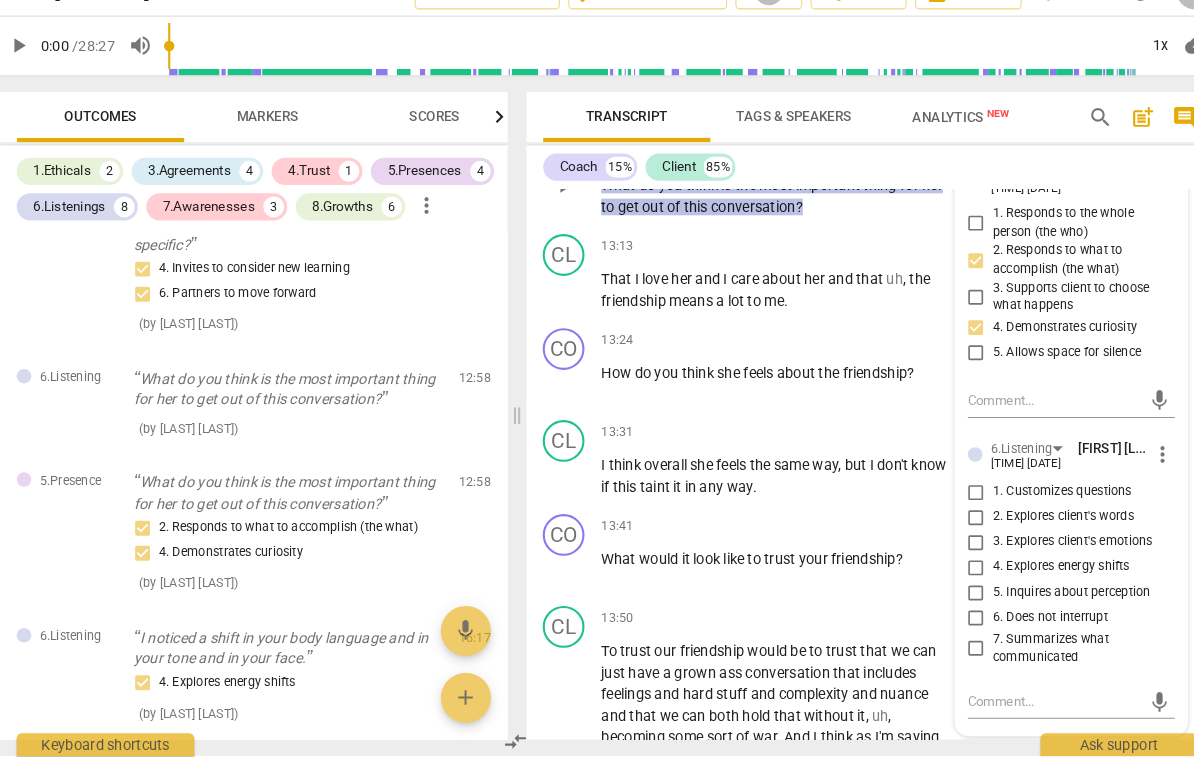 scroll, scrollTop: 4057, scrollLeft: 0, axis: vertical 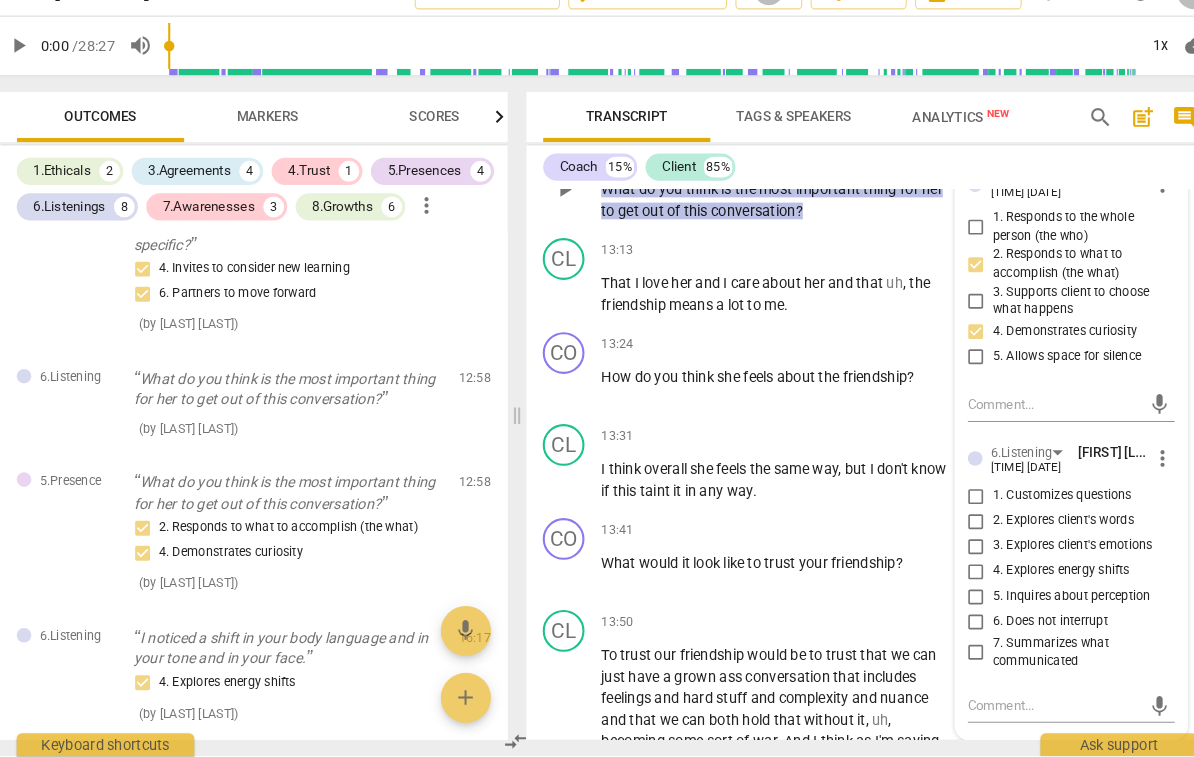 click on "1. Customizes questions" at bounding box center [1033, 508] 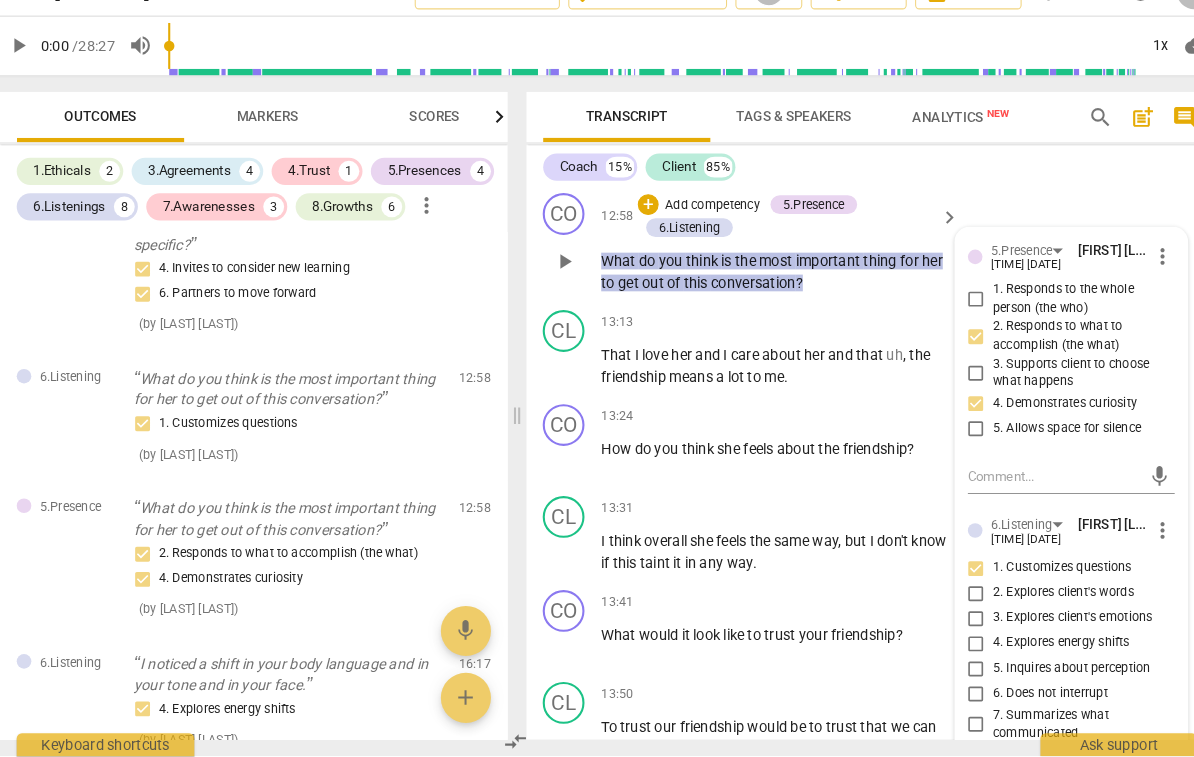 scroll, scrollTop: 3993, scrollLeft: 0, axis: vertical 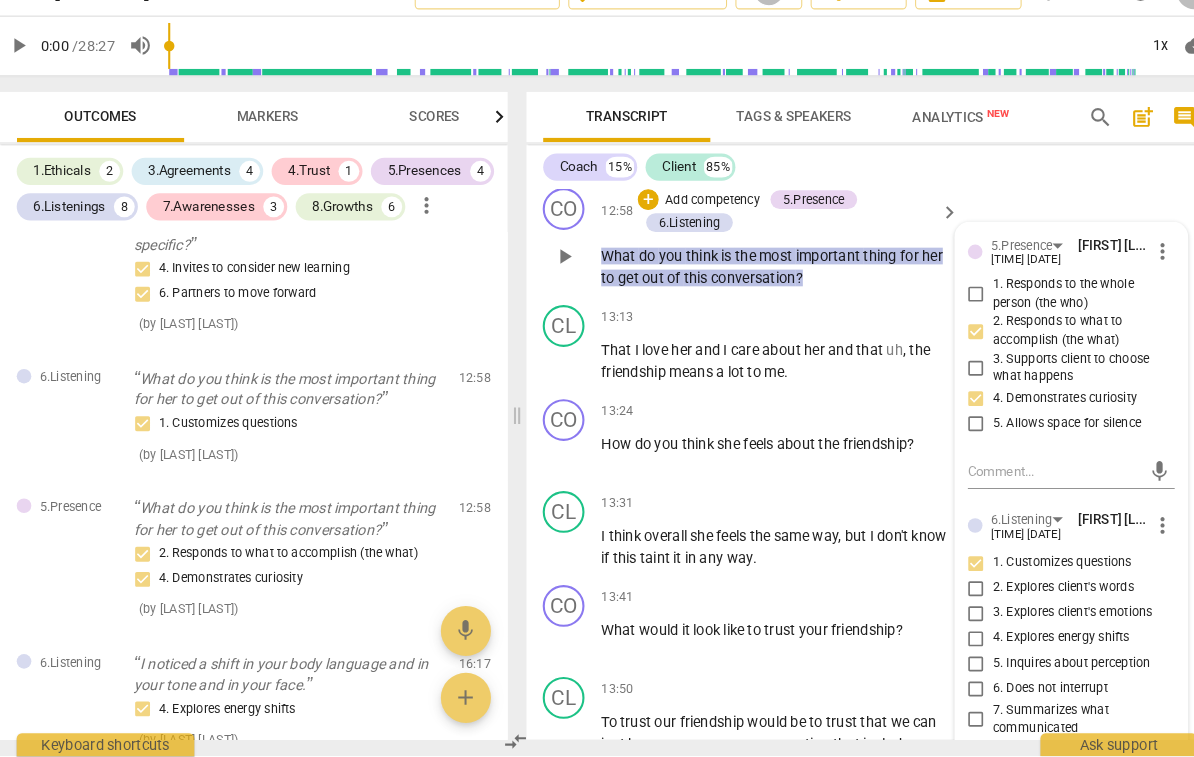 click on "5. Inquires about perception" at bounding box center [1042, 668] 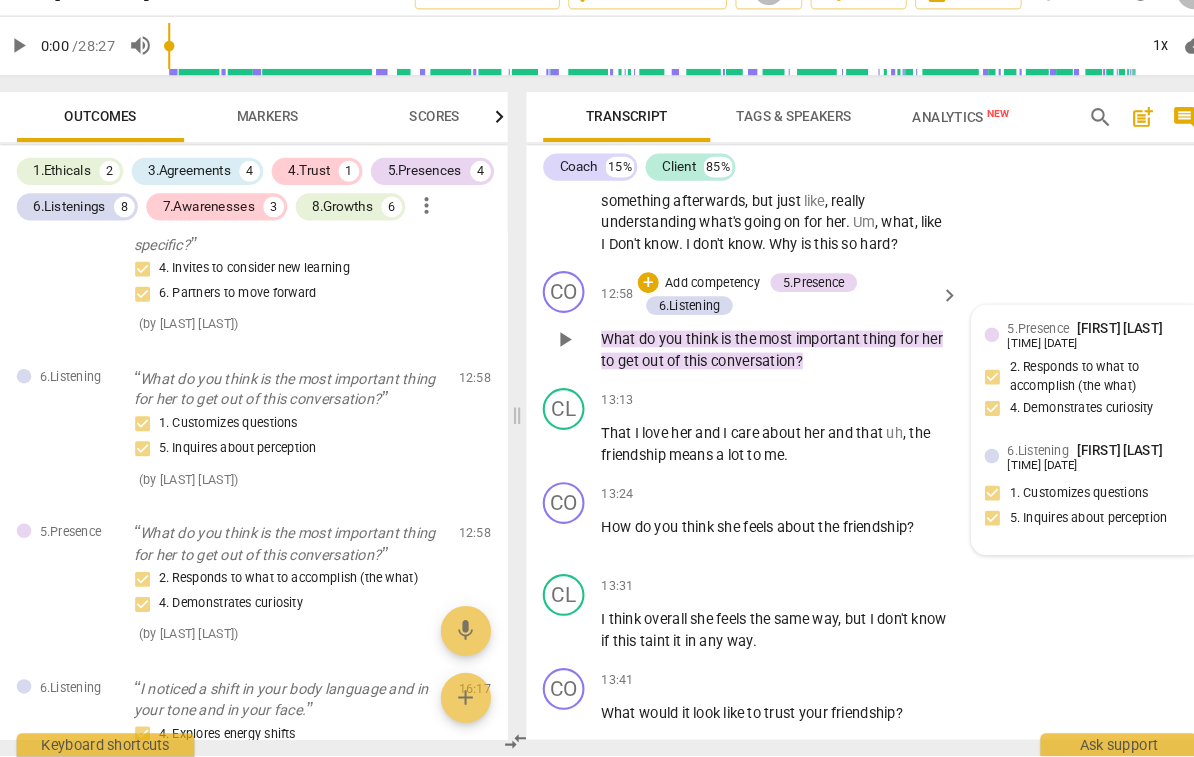 scroll, scrollTop: 3914, scrollLeft: 0, axis: vertical 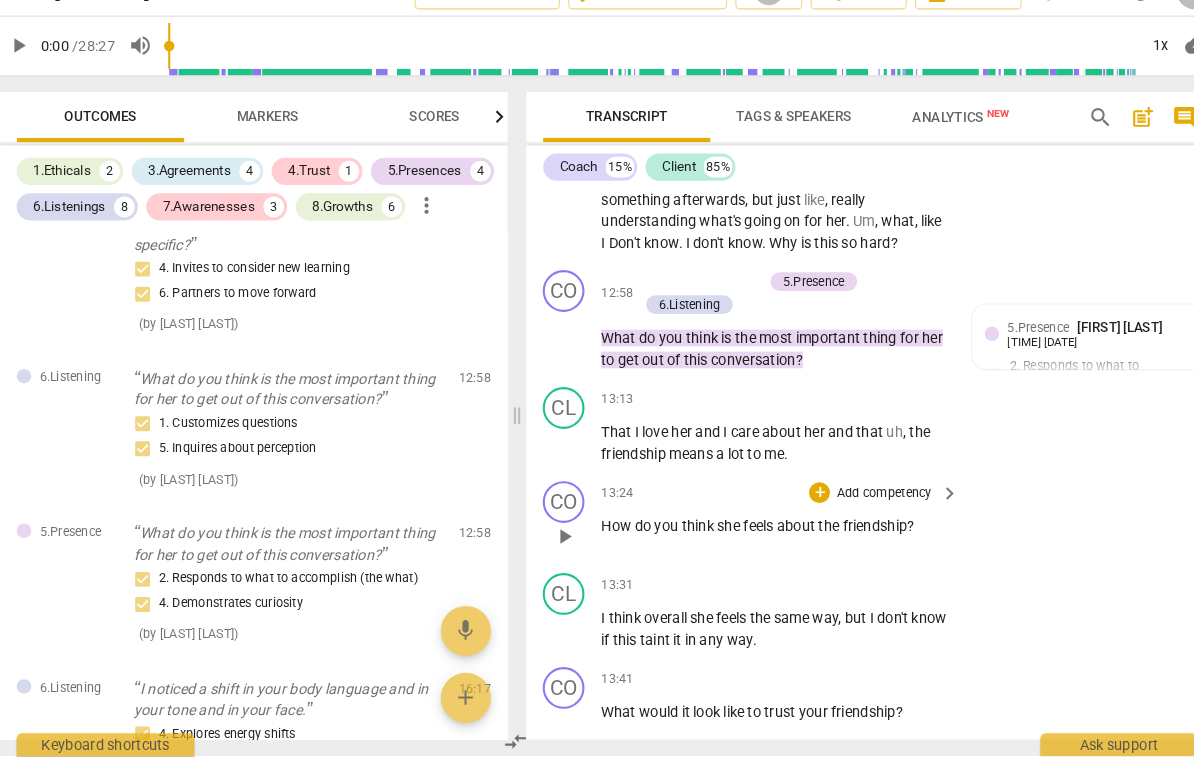 click on "Add competency" at bounding box center [862, 506] 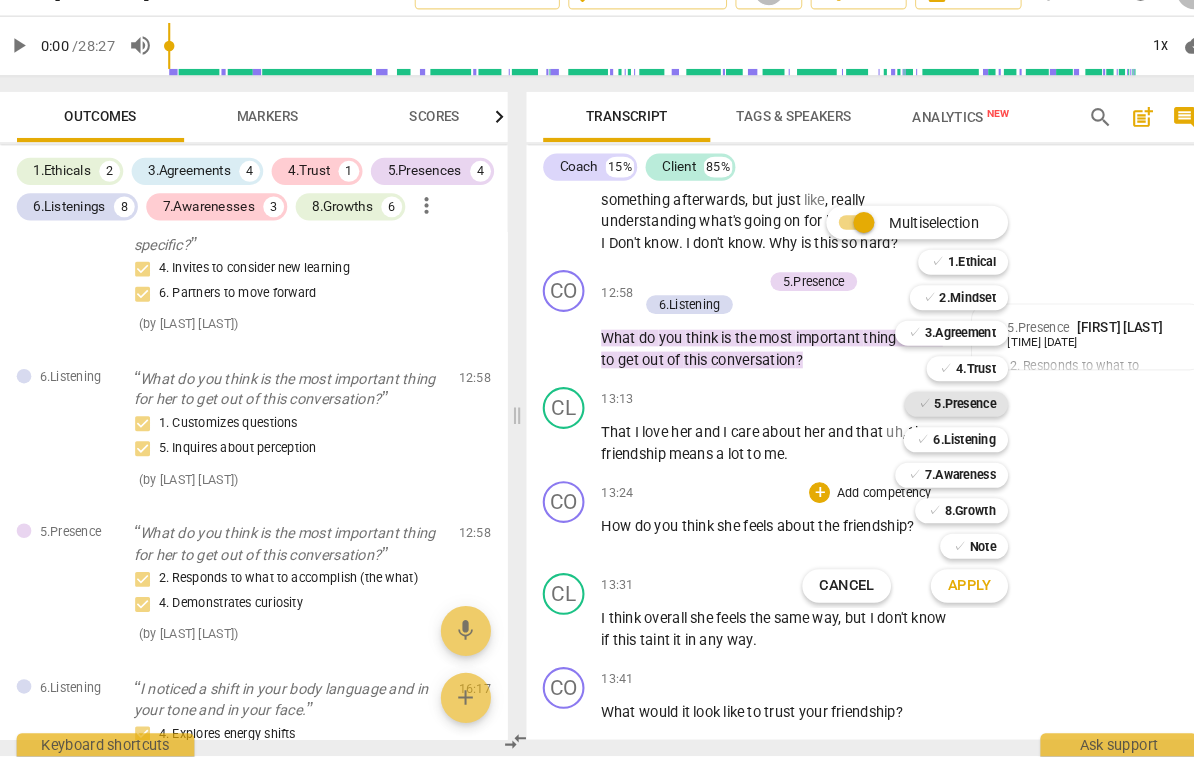 click on "✓ 5.Presence" at bounding box center [931, 420] 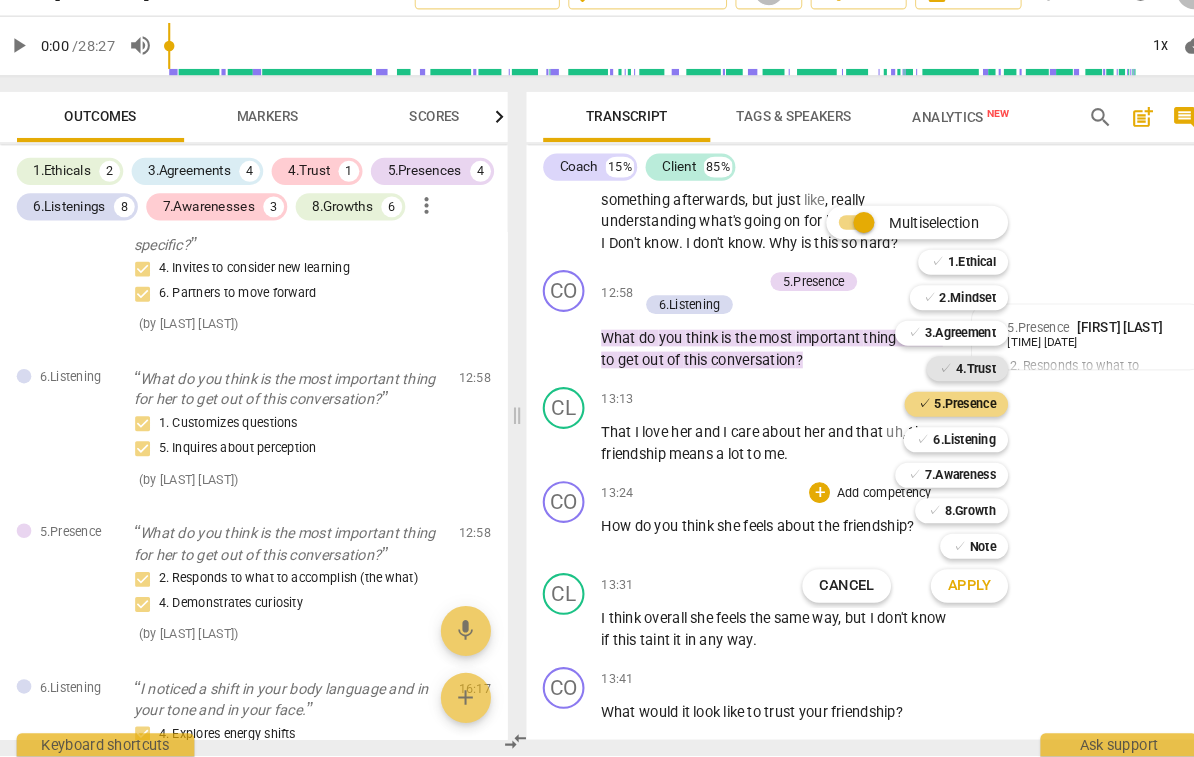 click on "4.Trust" at bounding box center (950, 386) 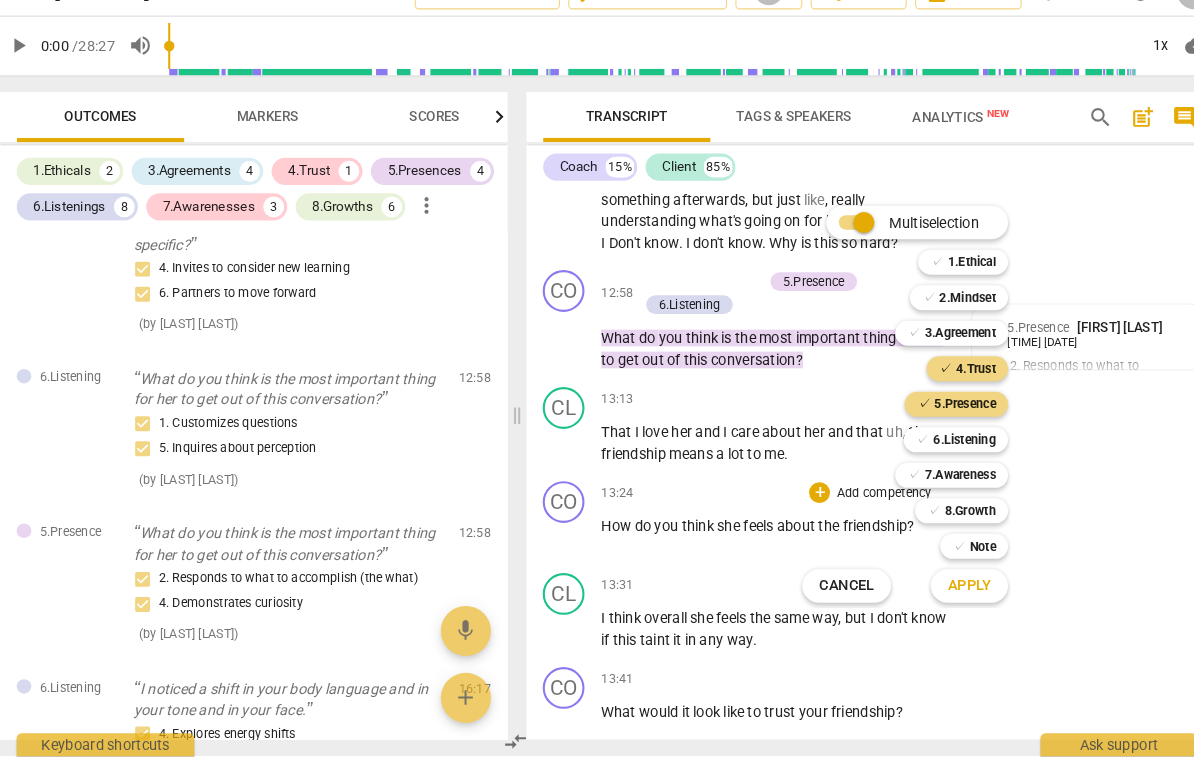 click on "Apply" at bounding box center [944, 594] 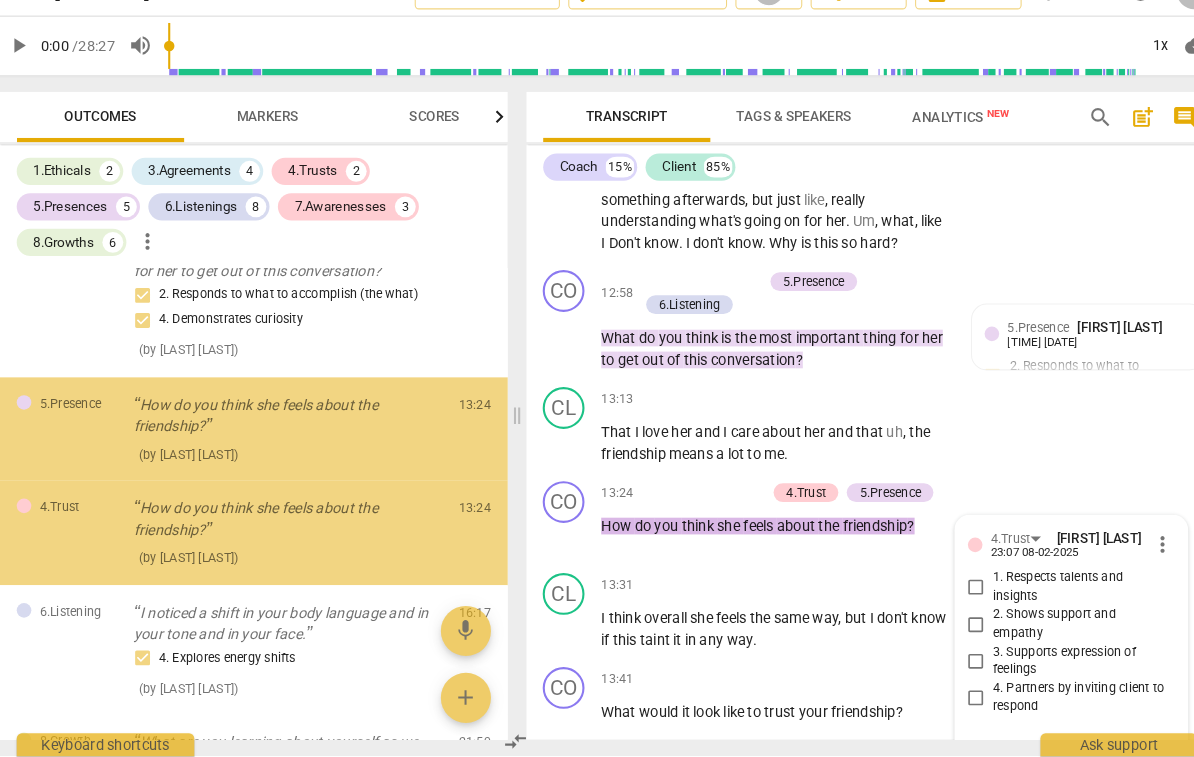 scroll, scrollTop: 3428, scrollLeft: 0, axis: vertical 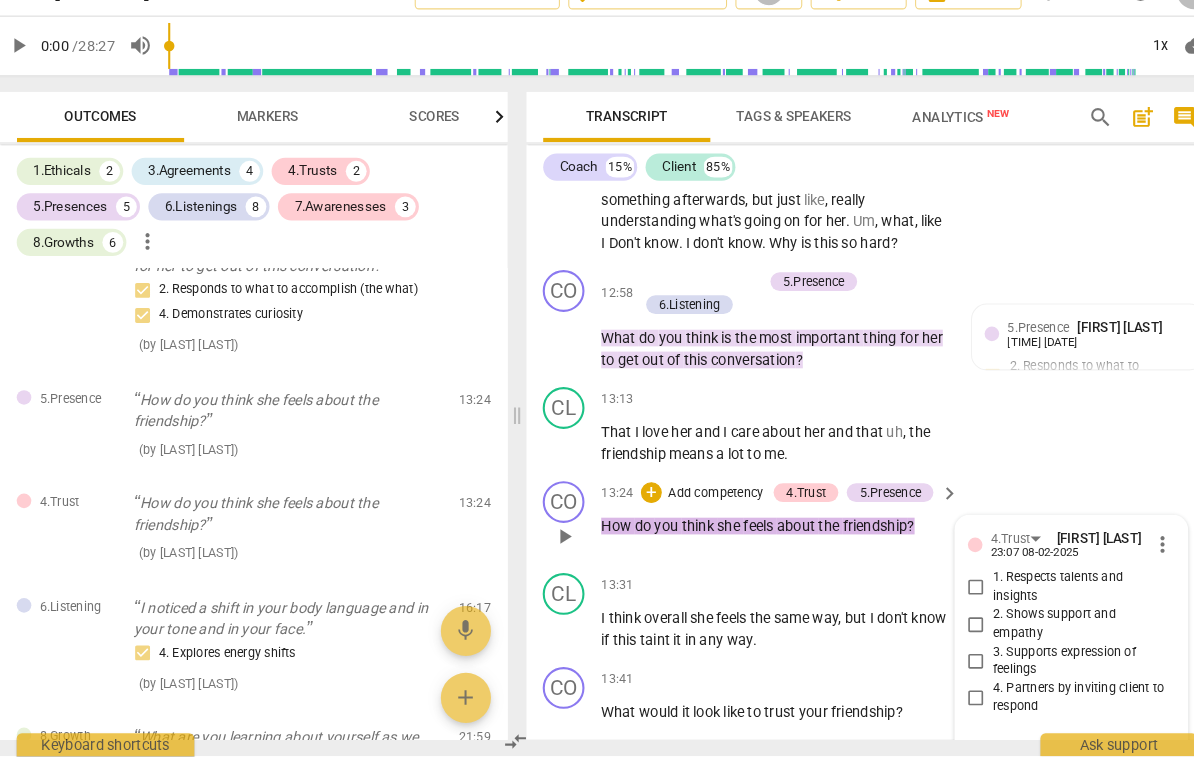 click on "2. Shows support and empathy" at bounding box center [1050, 630] 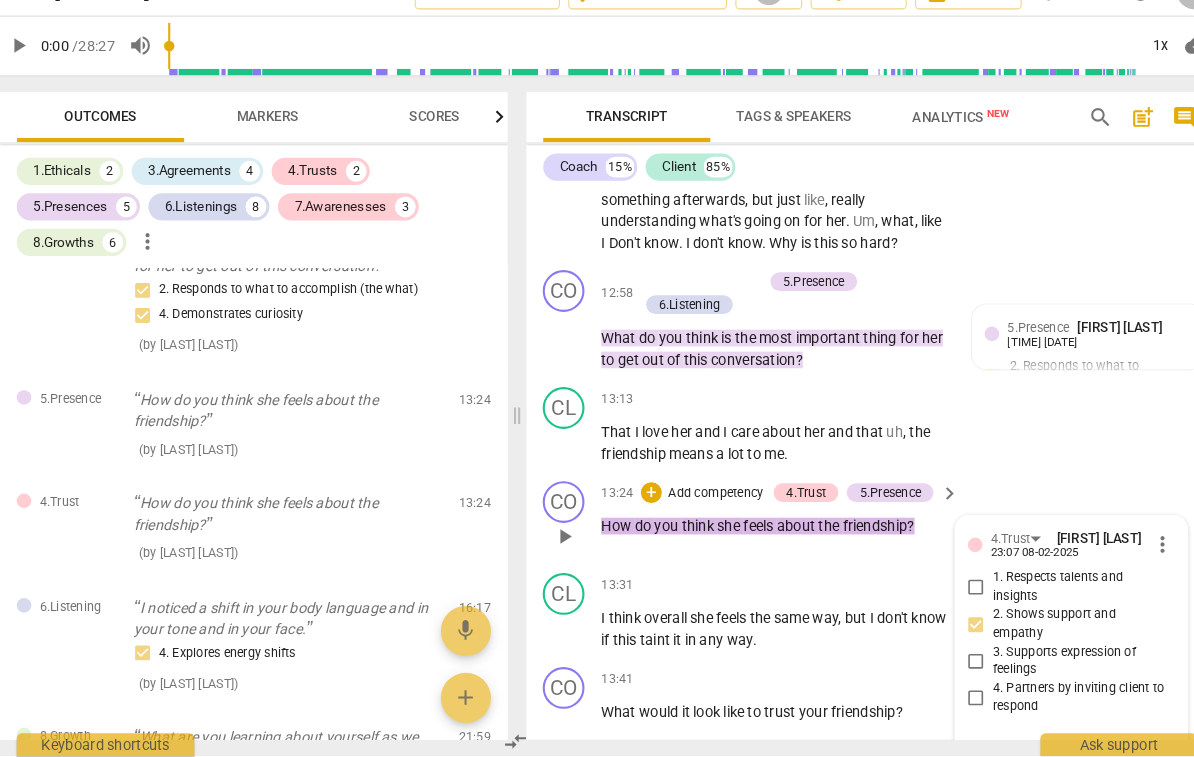 click on "3. Supports expression of feelings" at bounding box center [1050, 666] 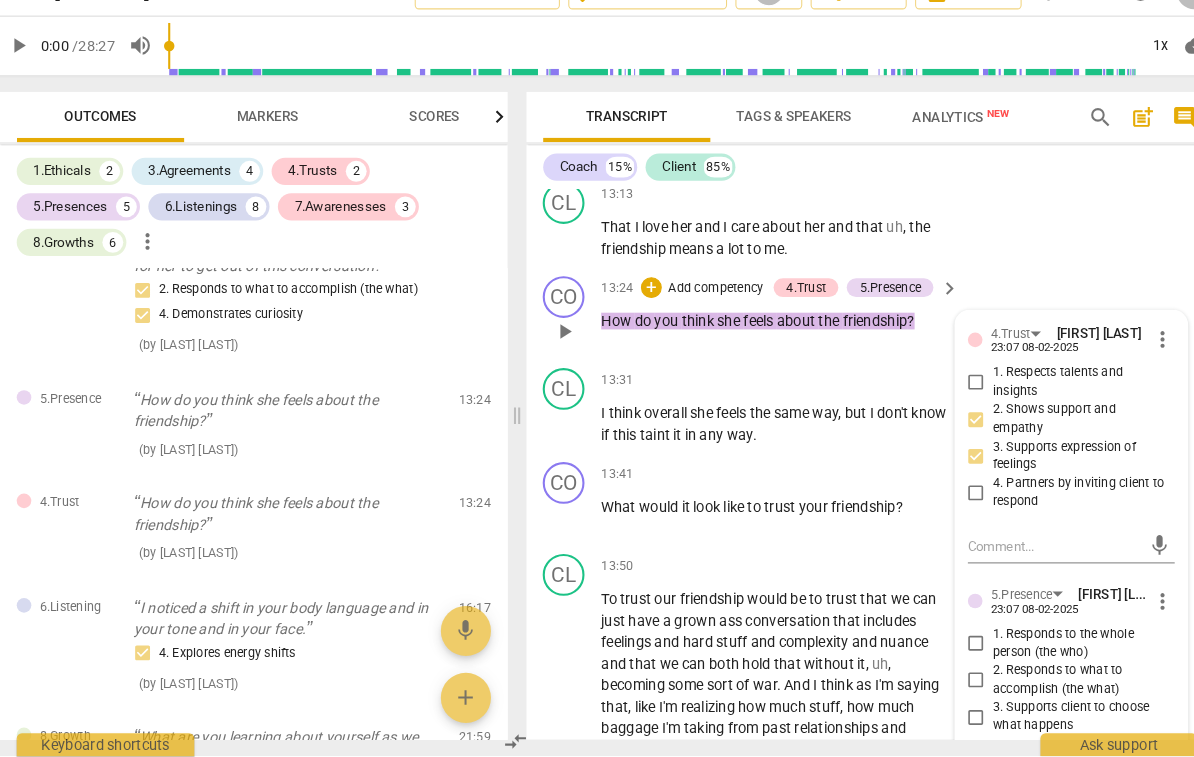 scroll, scrollTop: 4131, scrollLeft: 0, axis: vertical 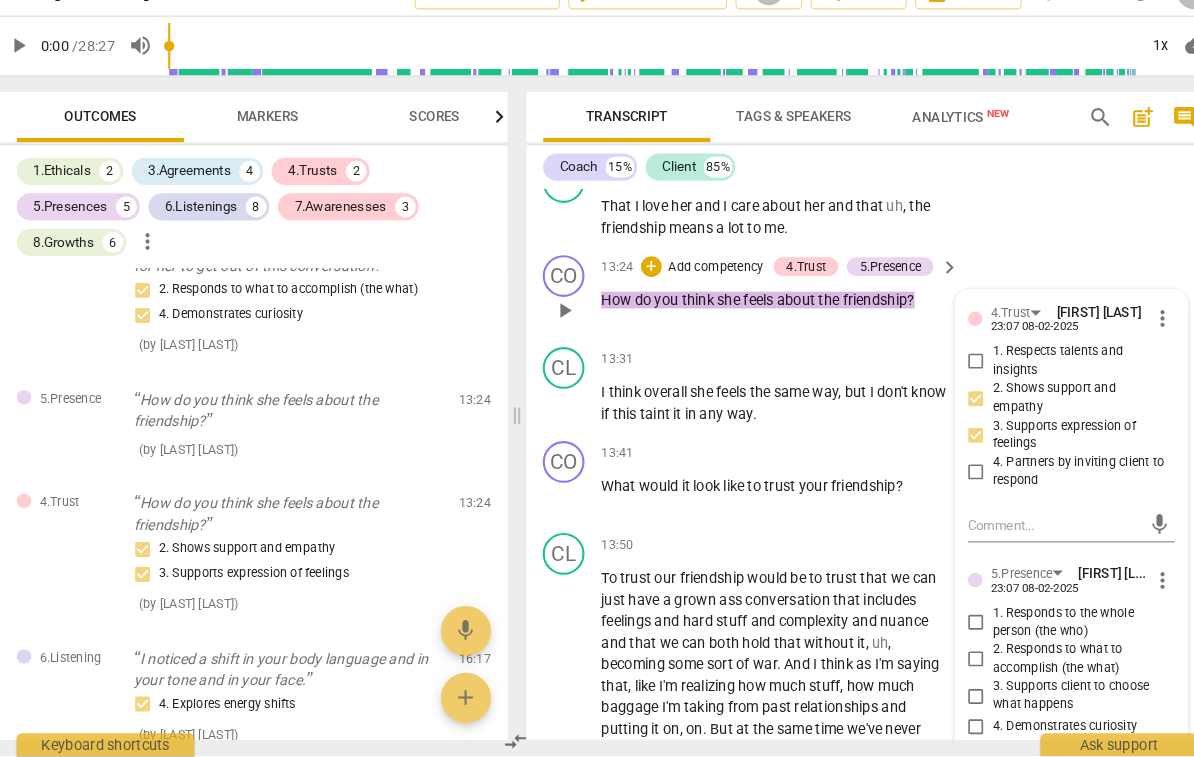 click on "2. Responds to what to accomplish (the what)" at bounding box center (1050, 663) 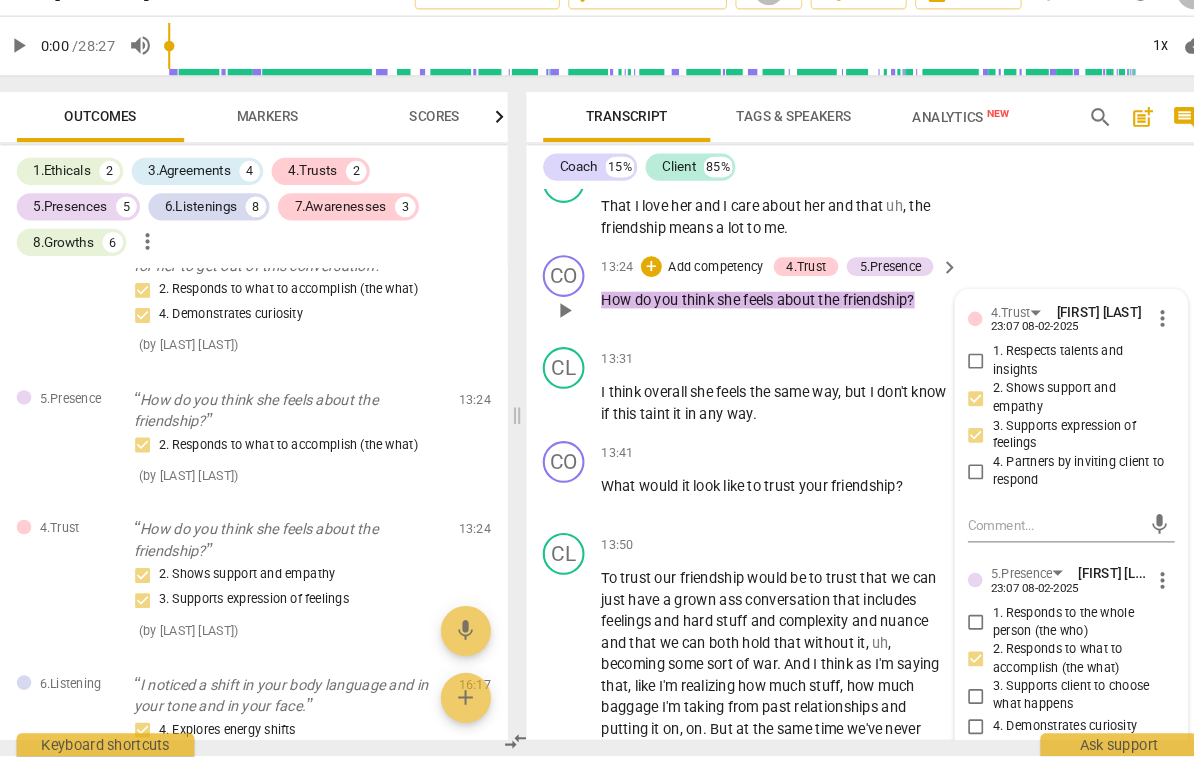 click on "3. Supports client to choose what happens" at bounding box center [1050, 698] 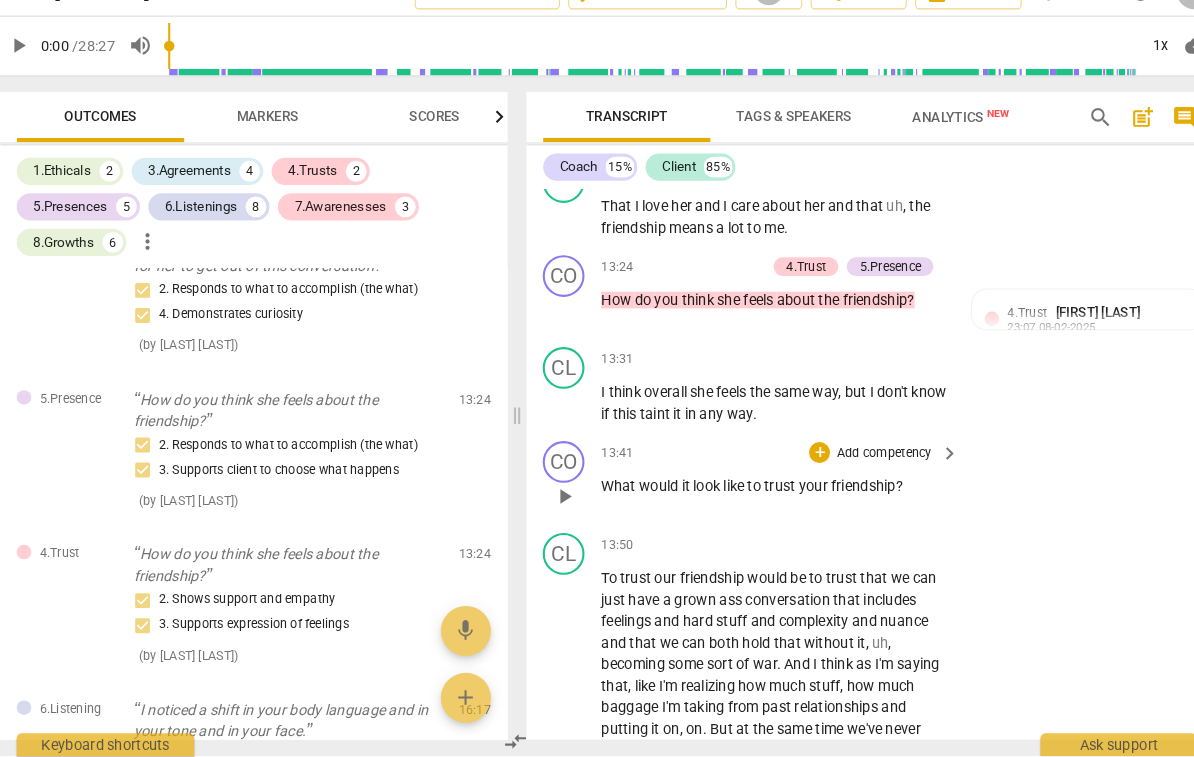 click on "Add competency" at bounding box center [862, 467] 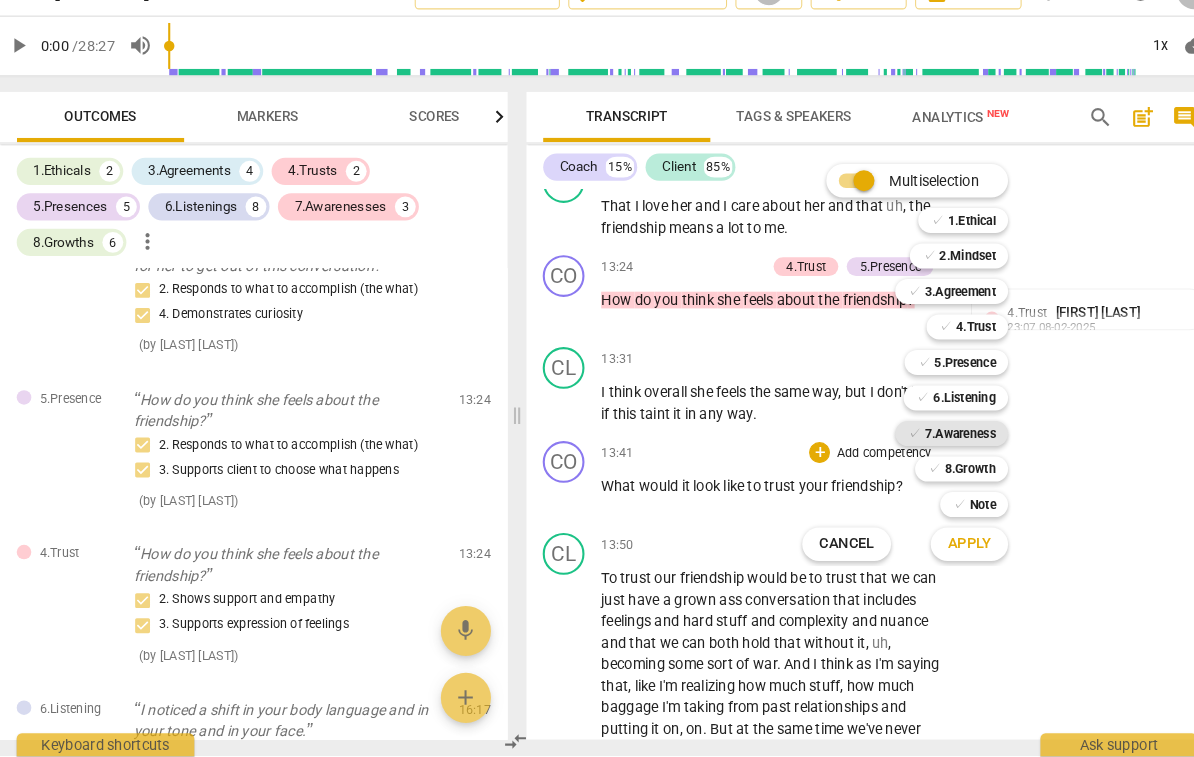 click on "7.Awareness" at bounding box center [935, 448] 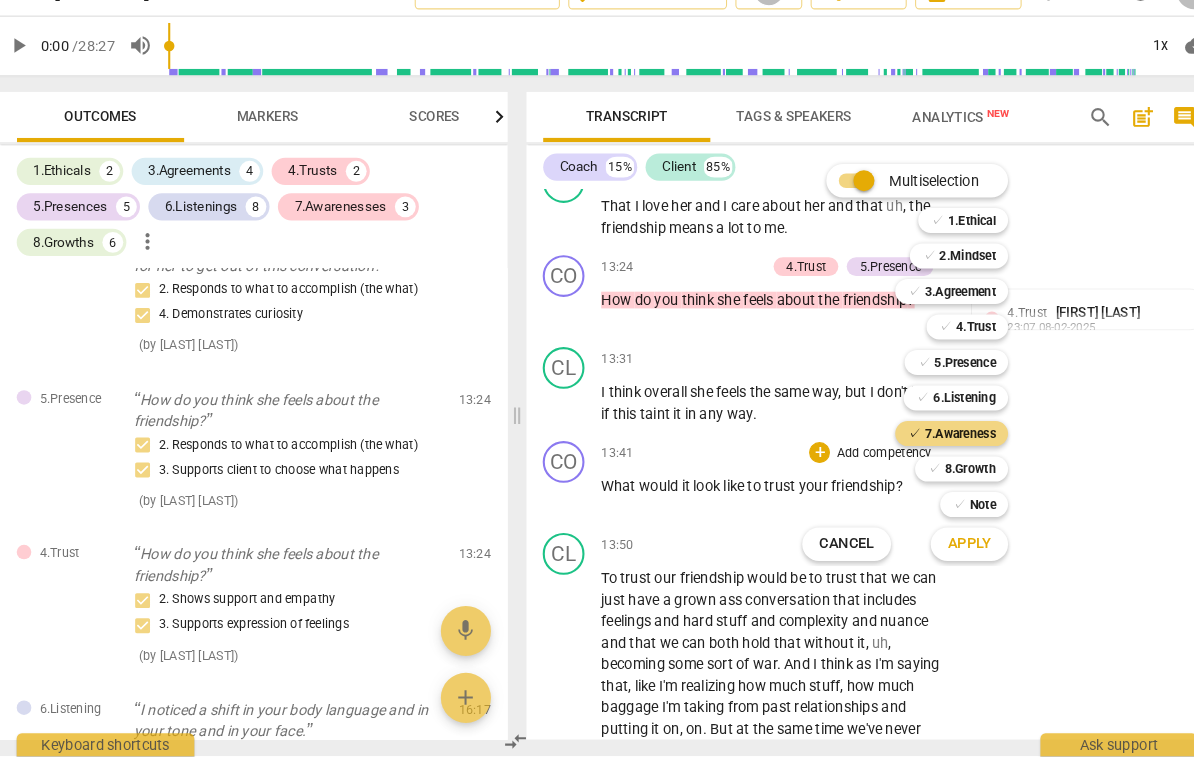 click on "Apply" at bounding box center [944, 554] 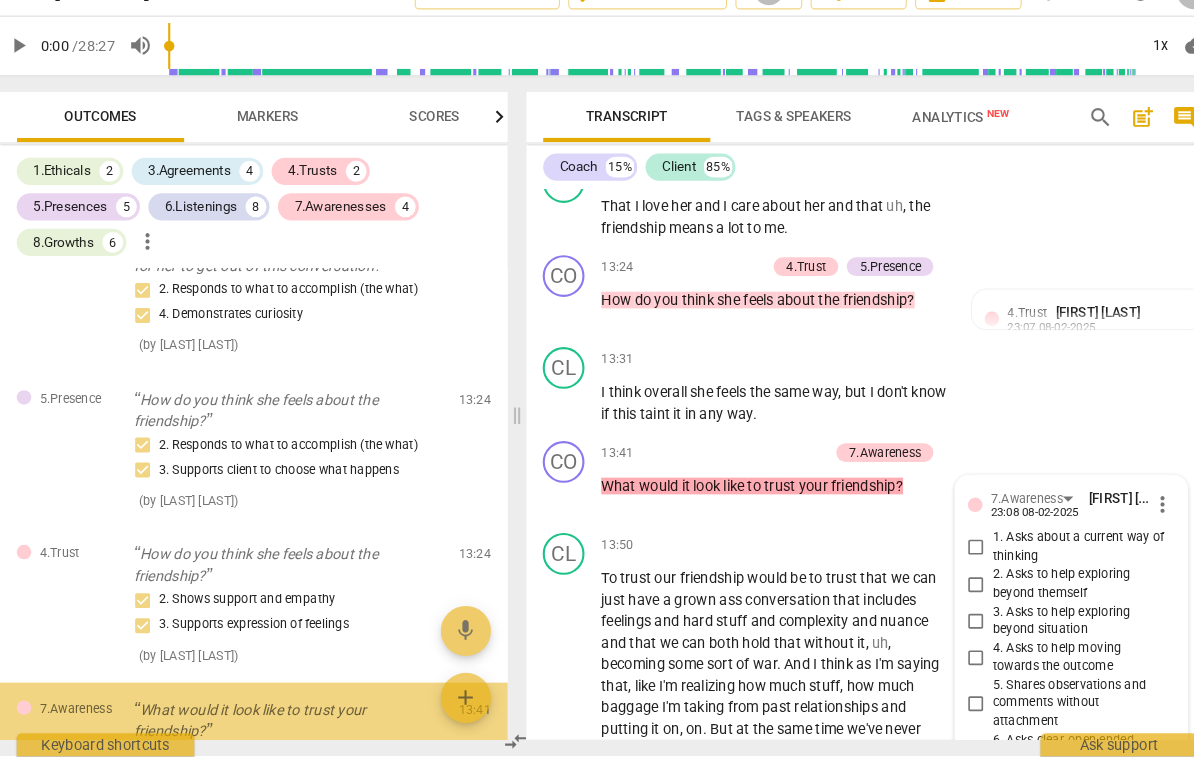 scroll, scrollTop: 4434, scrollLeft: 0, axis: vertical 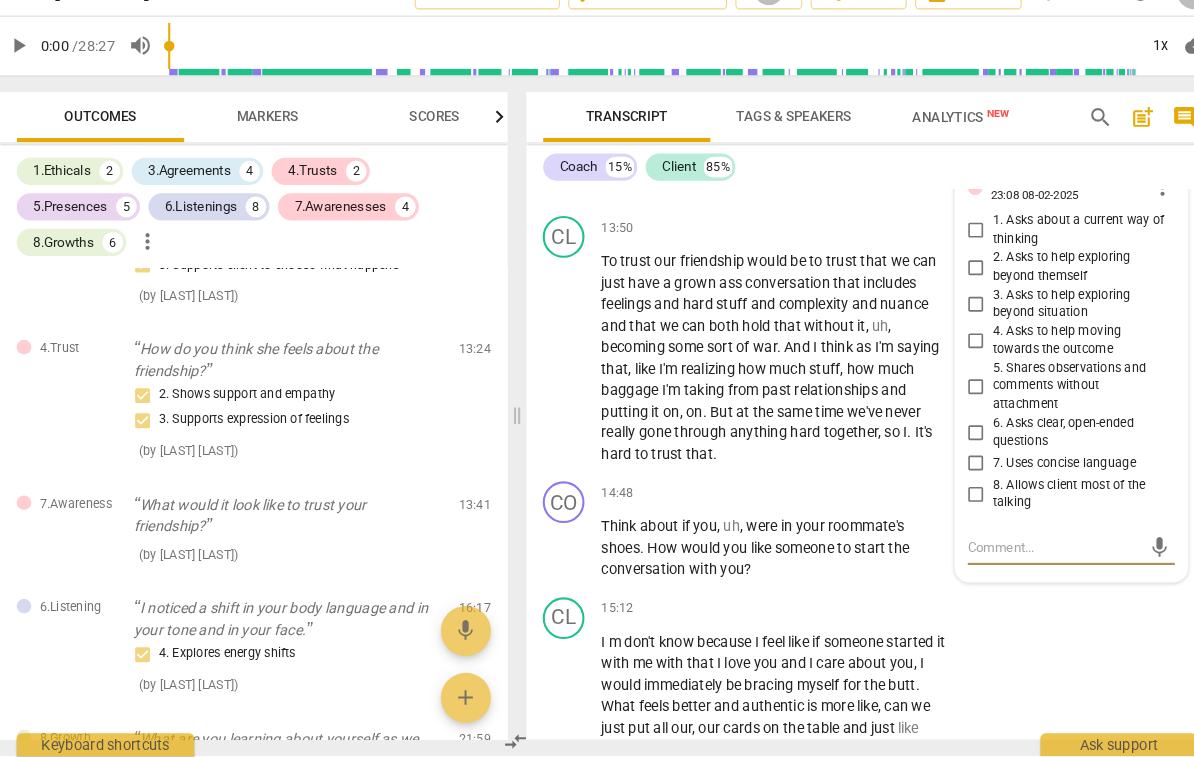 click on "3. Asks to help exploring beyond situation" at bounding box center (1050, 324) 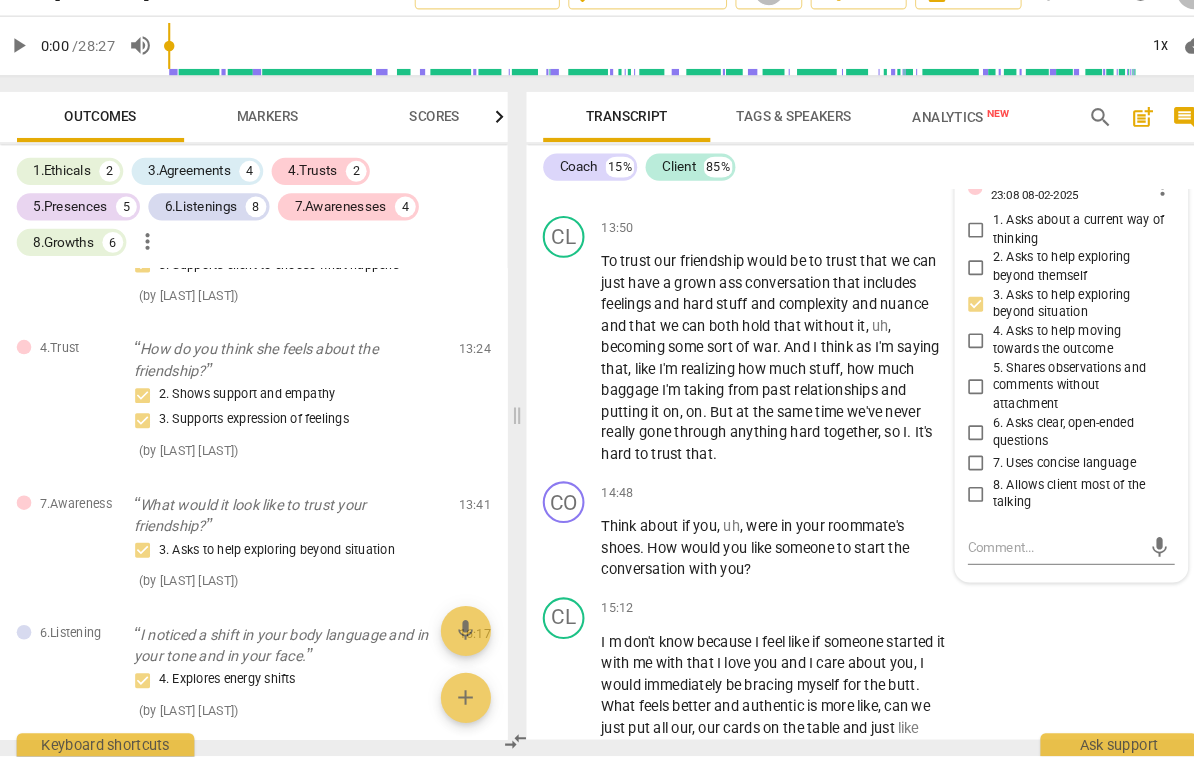 click on "6. Asks clear, open-ended questions" at bounding box center (1050, 447) 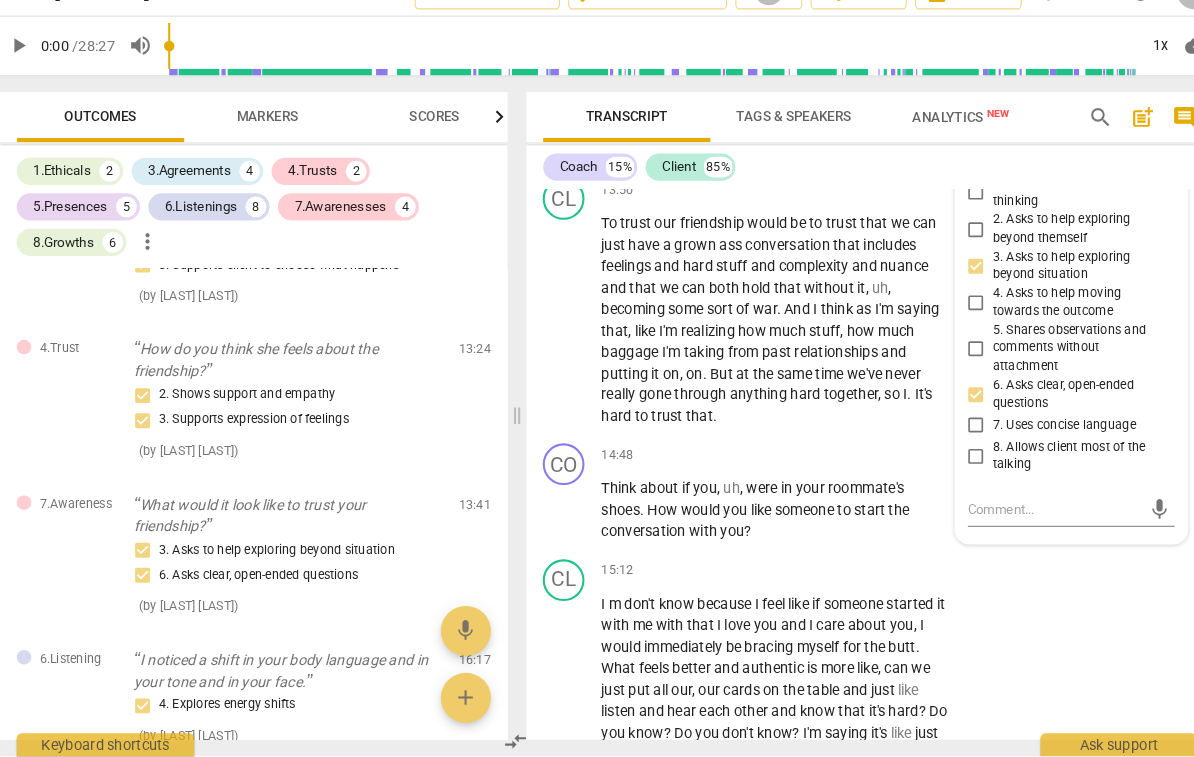 scroll, scrollTop: 4475, scrollLeft: 0, axis: vertical 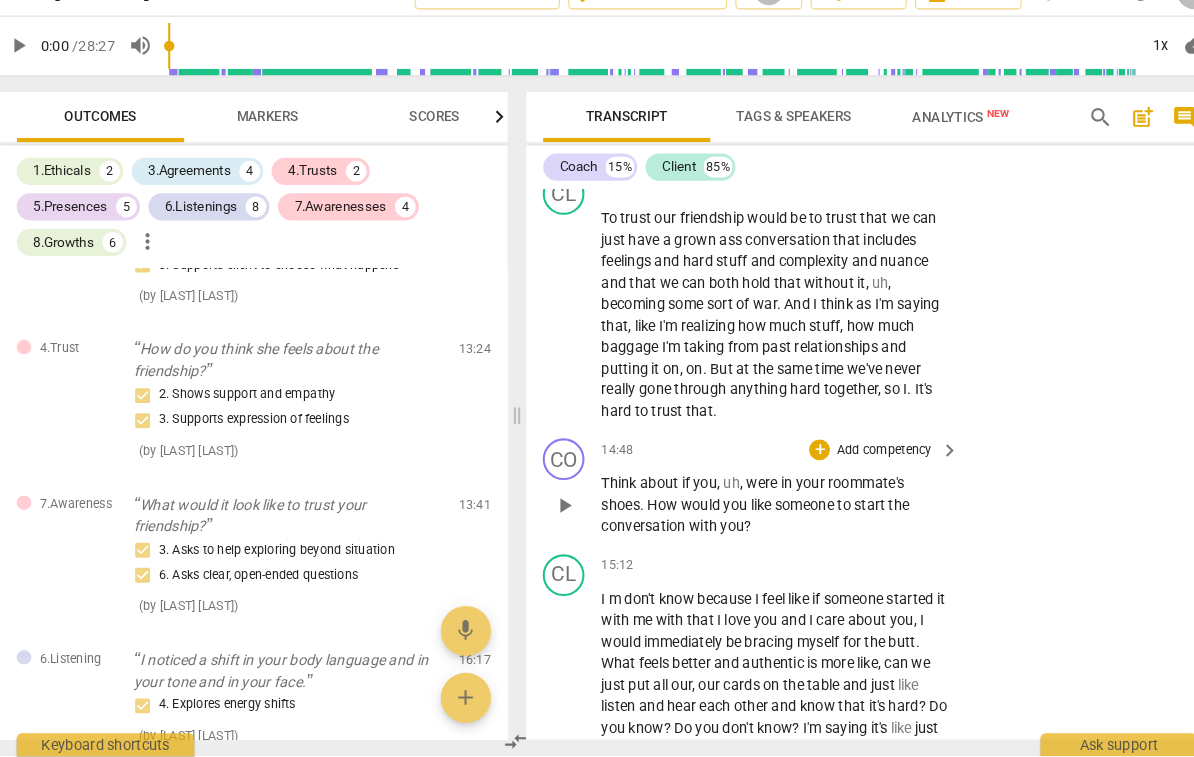 click on "Add competency" at bounding box center (862, 465) 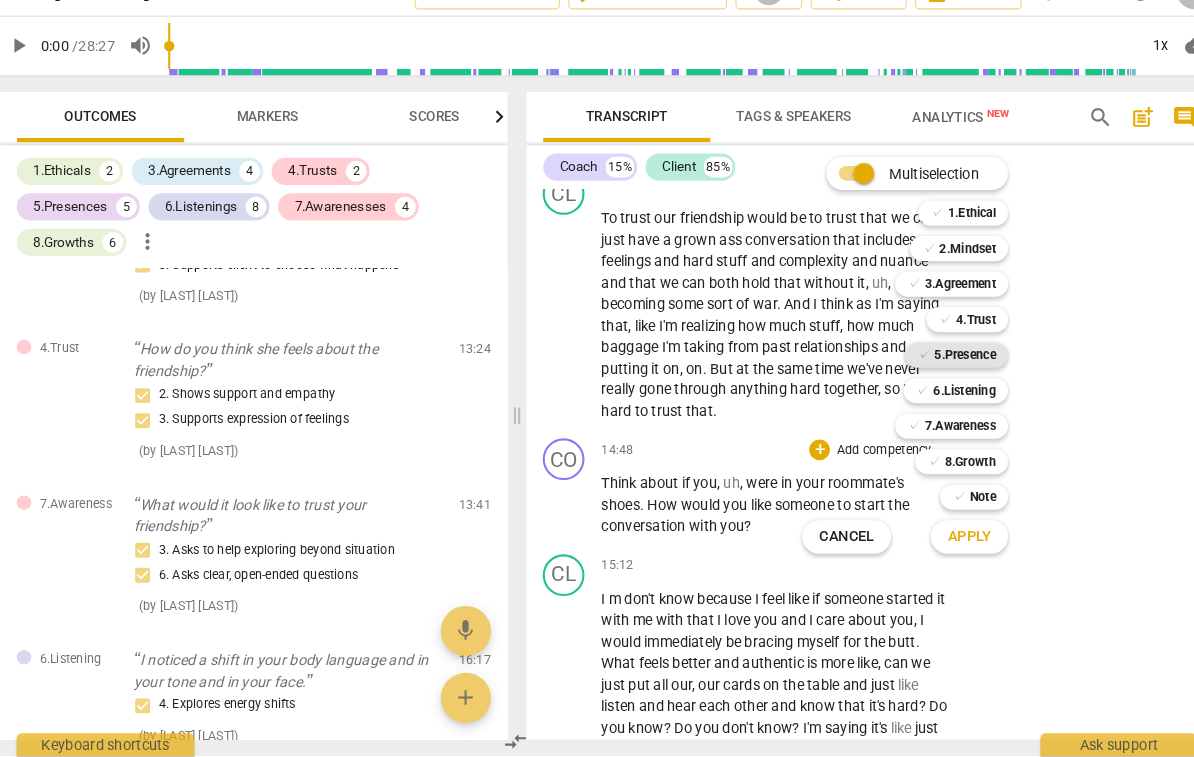 click on "5.Presence" at bounding box center [939, 373] 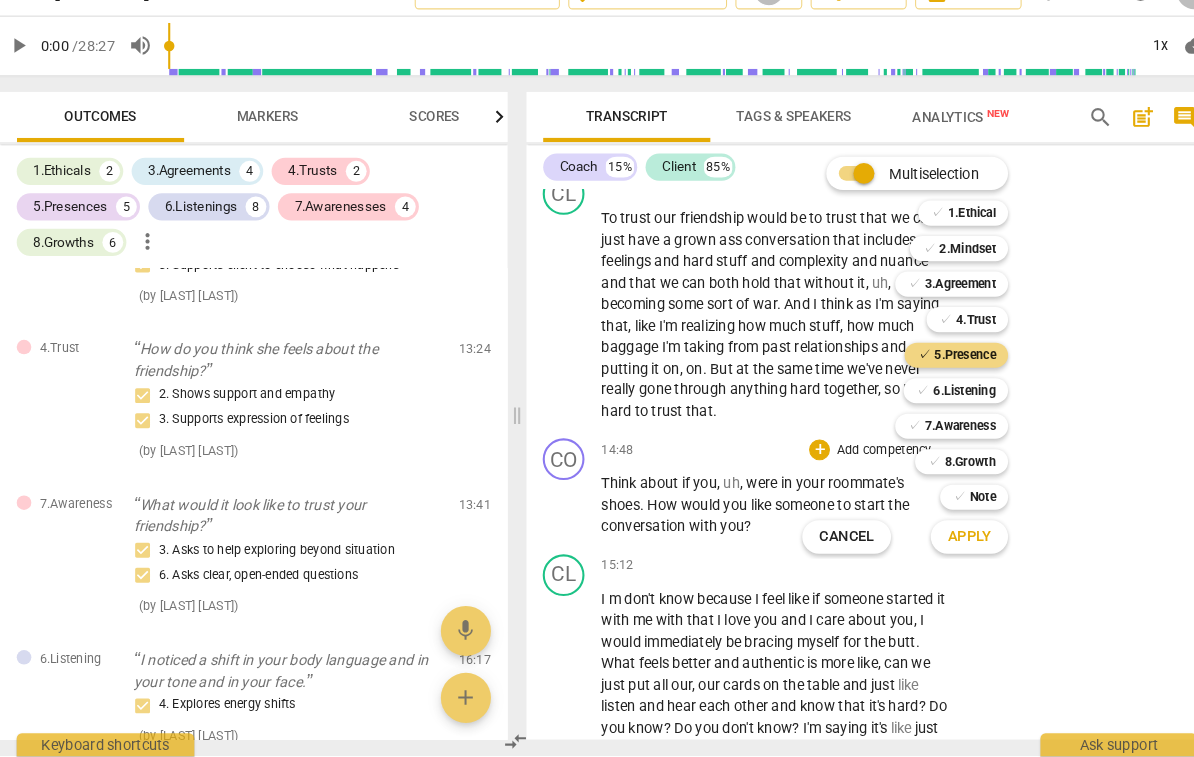 click on "Apply" at bounding box center (944, 547) 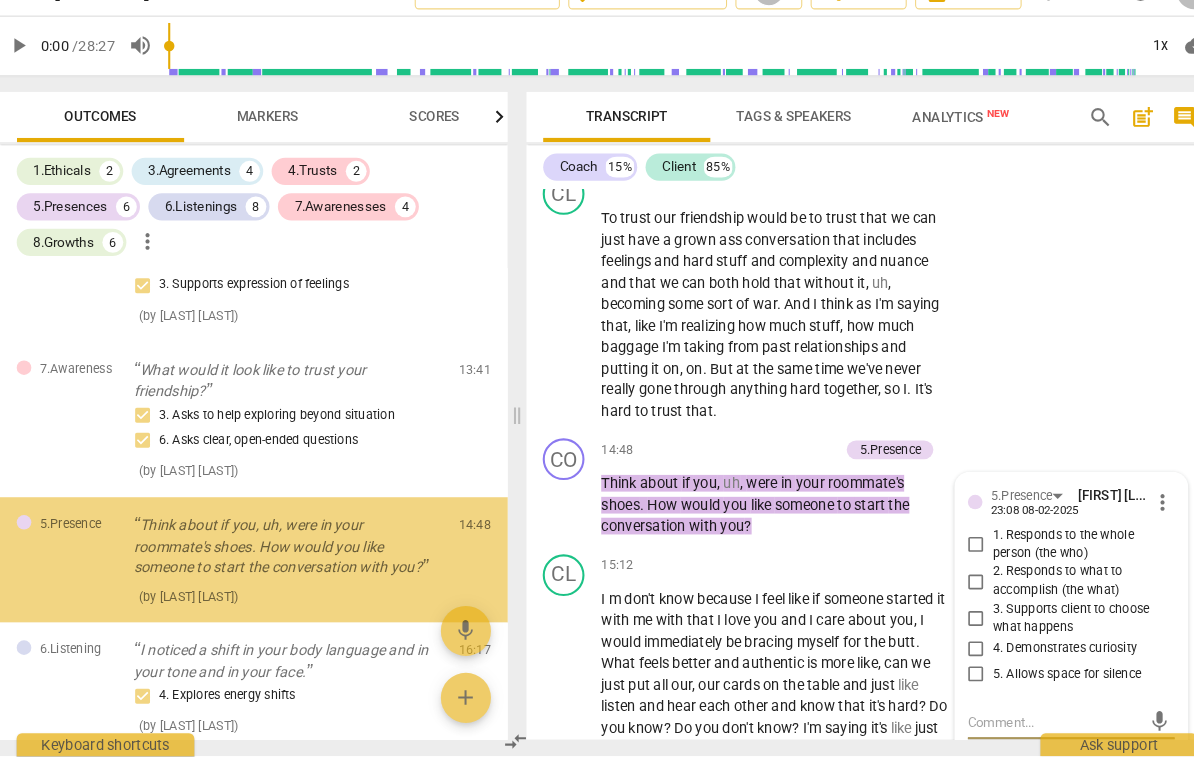 scroll, scrollTop: 3781, scrollLeft: 0, axis: vertical 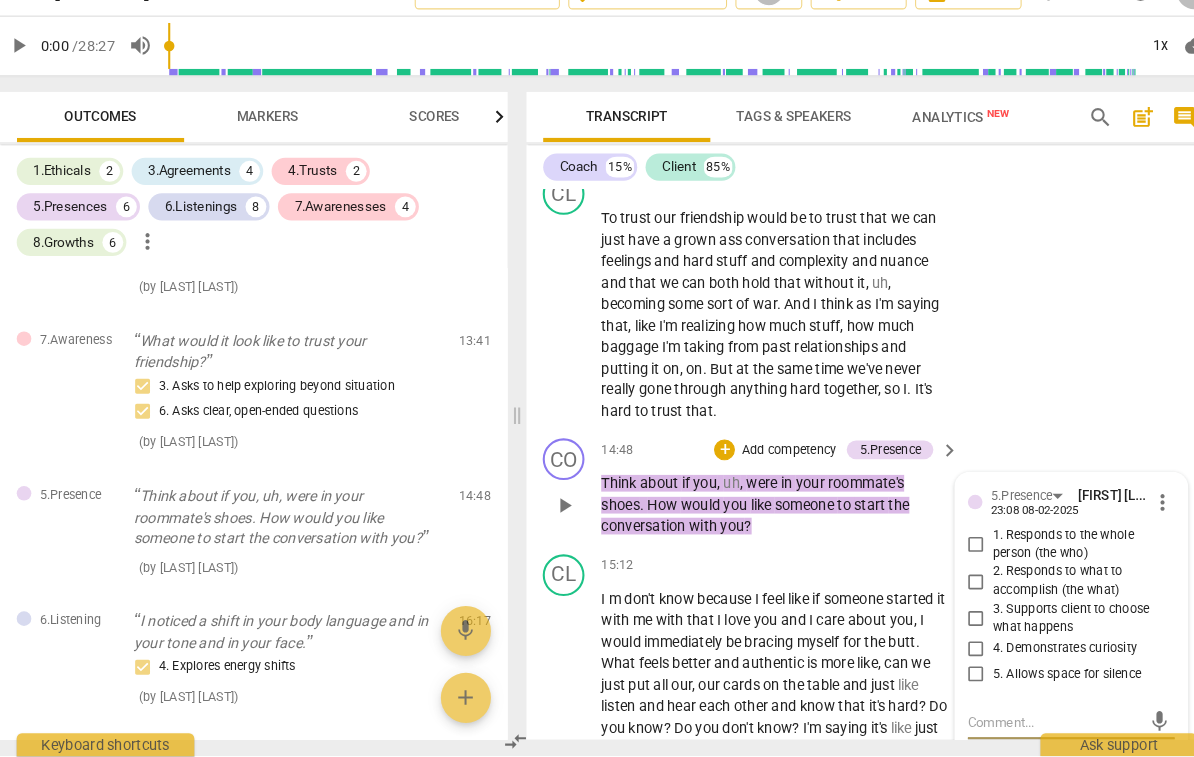 click on "1. Responds to the whole person (the who)" at bounding box center (951, 555) 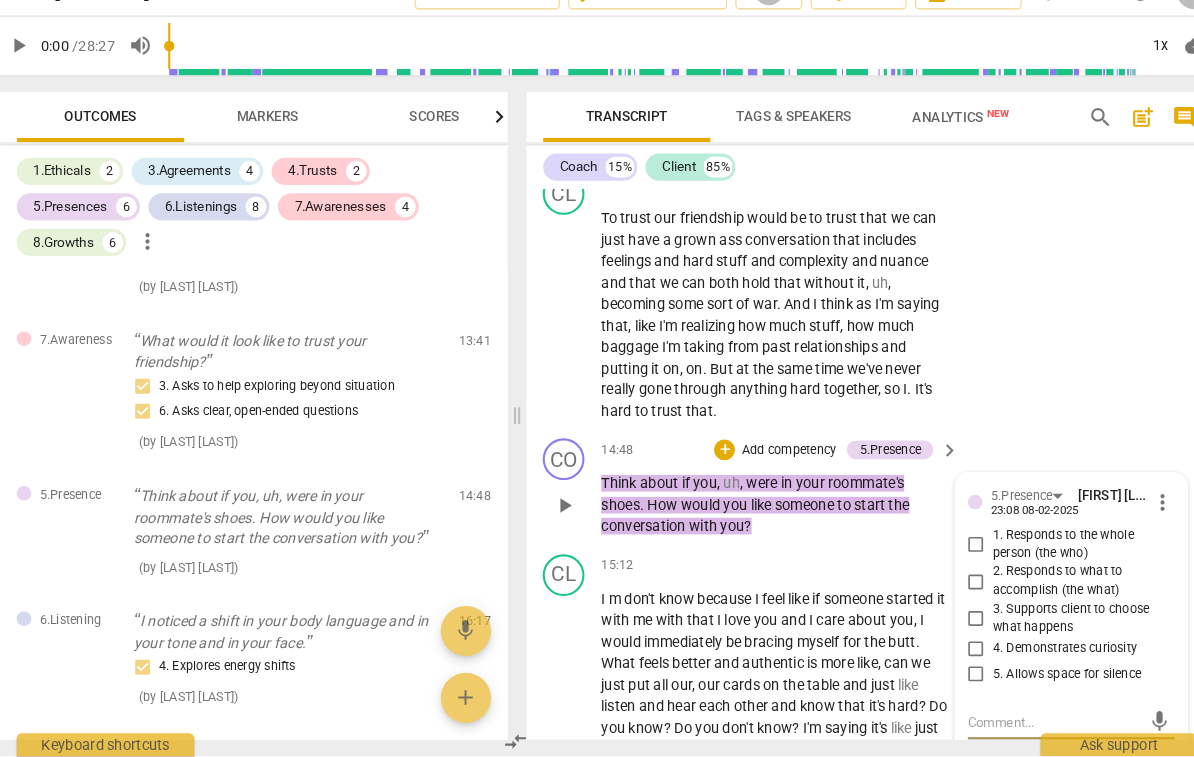 checkbox on "true" 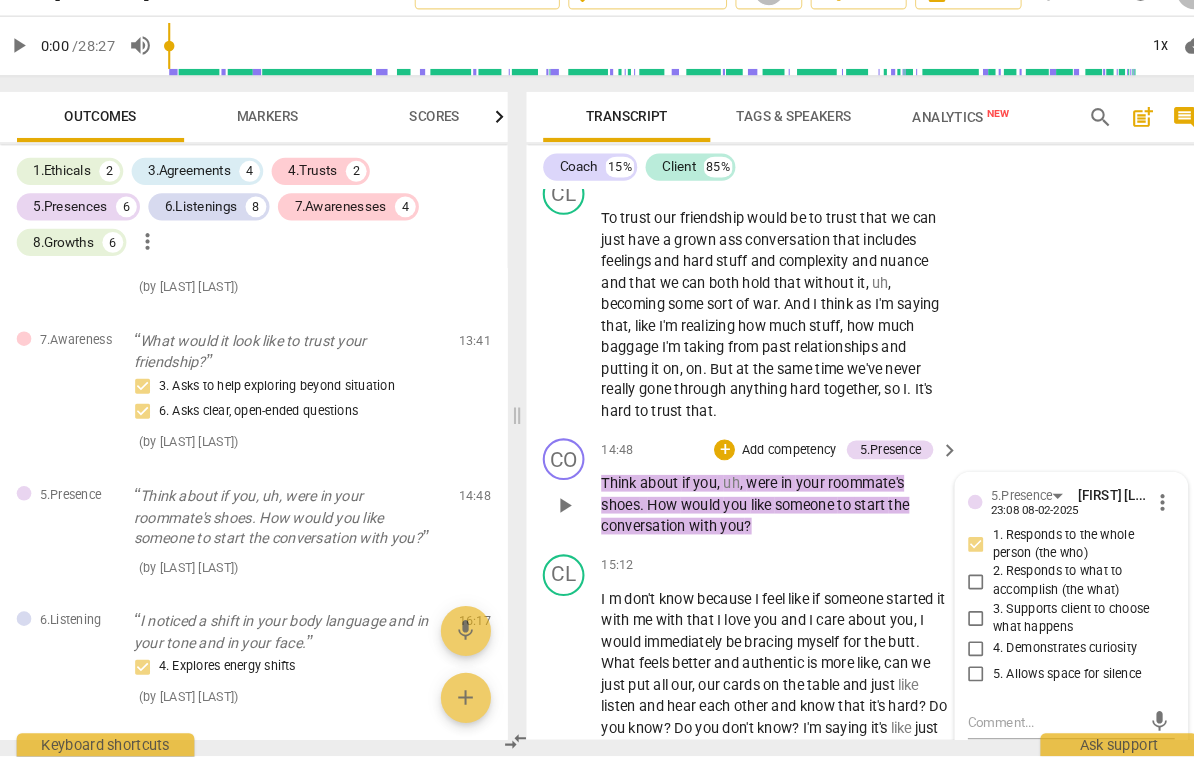 click on "4. Demonstrates curiosity" at bounding box center (1036, 655) 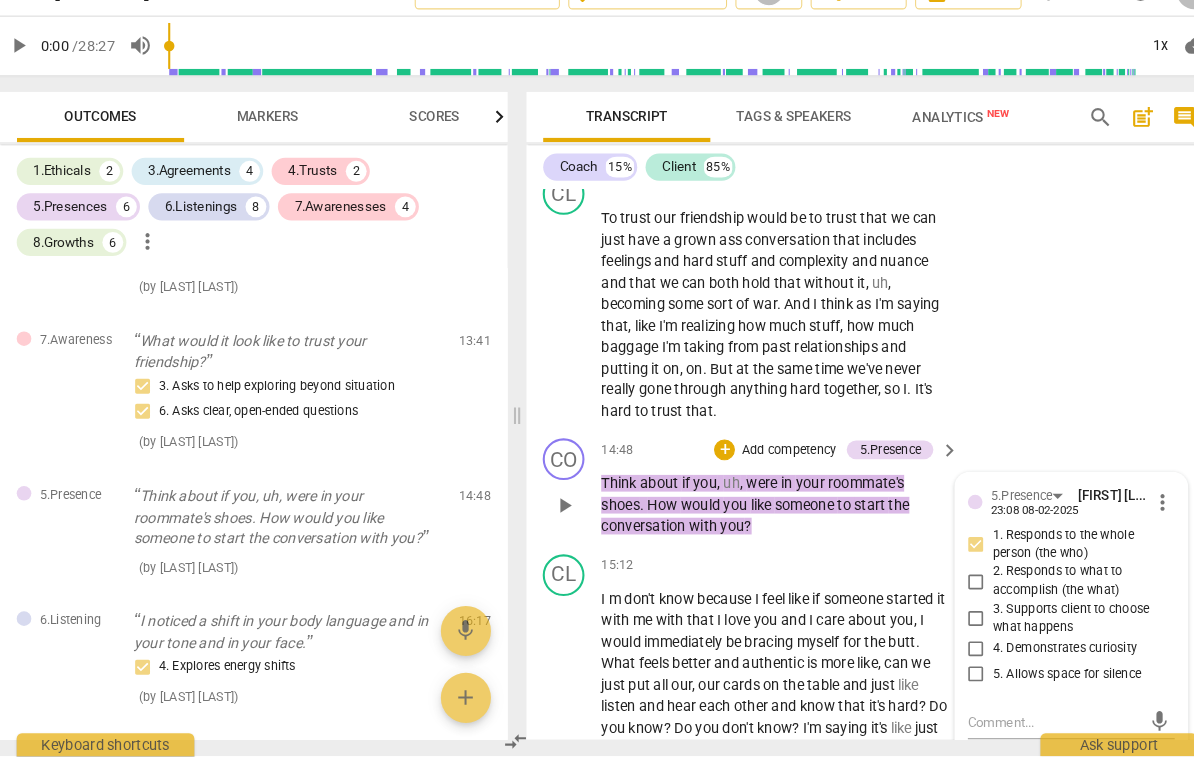click on "4. Demonstrates curiosity" at bounding box center [951, 655] 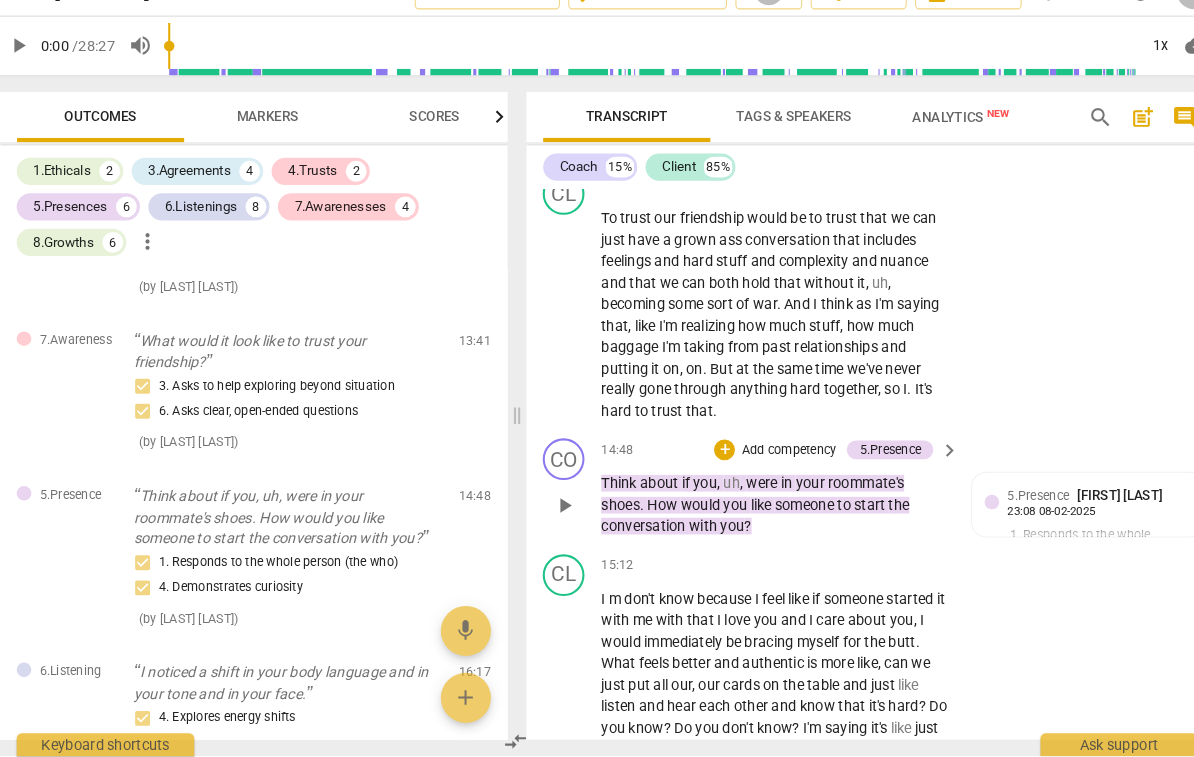 click on "Add competency" at bounding box center [771, 465] 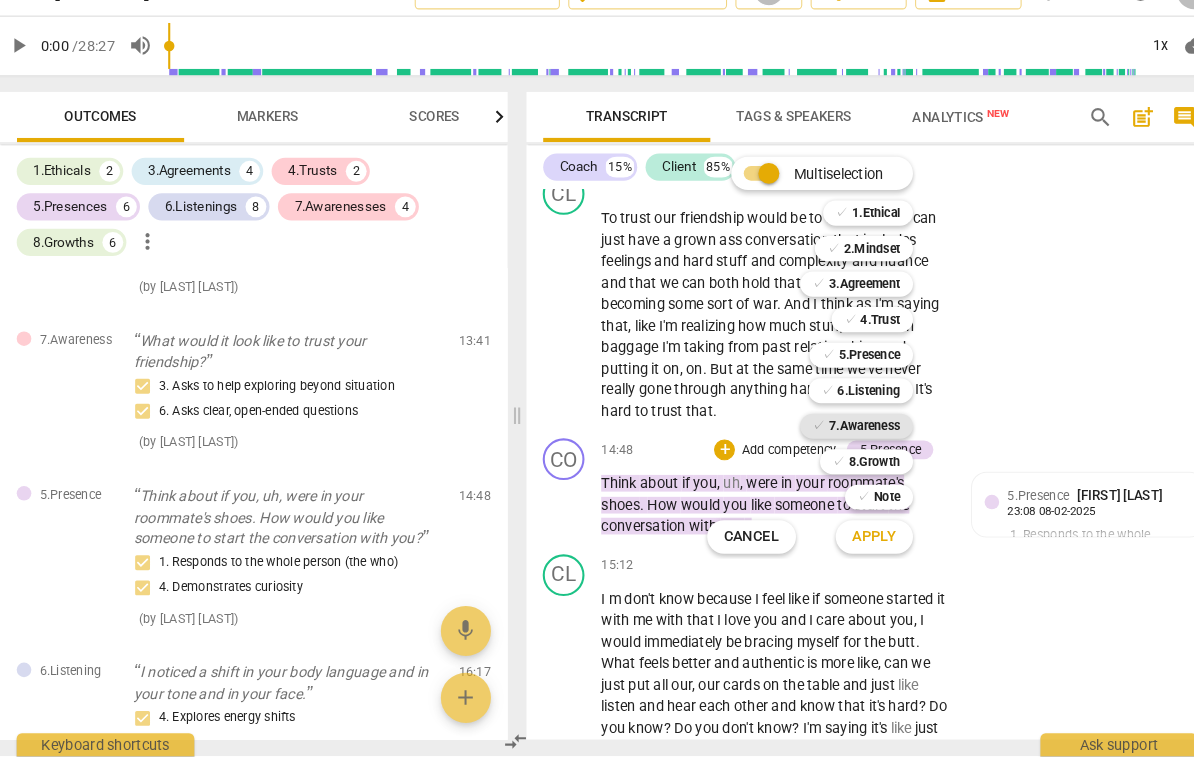 click on "7.Awareness" at bounding box center [844, 441] 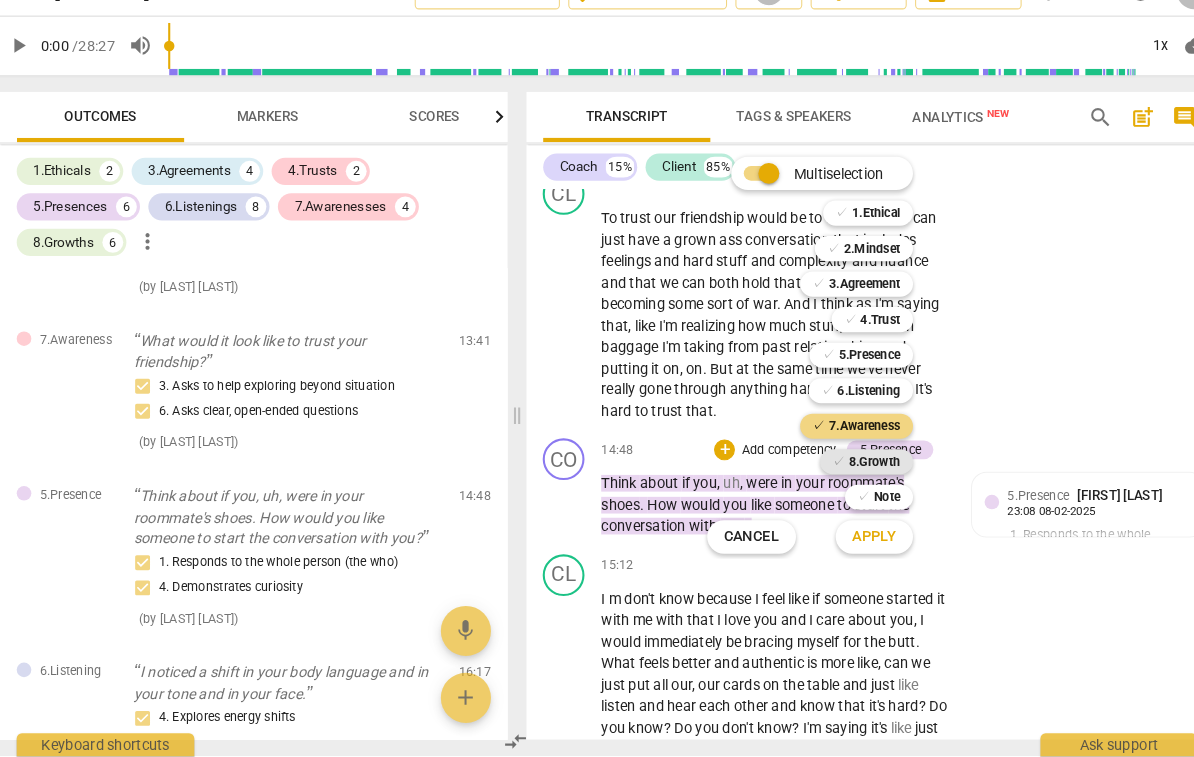 click on "8.Growth" at bounding box center [853, 475] 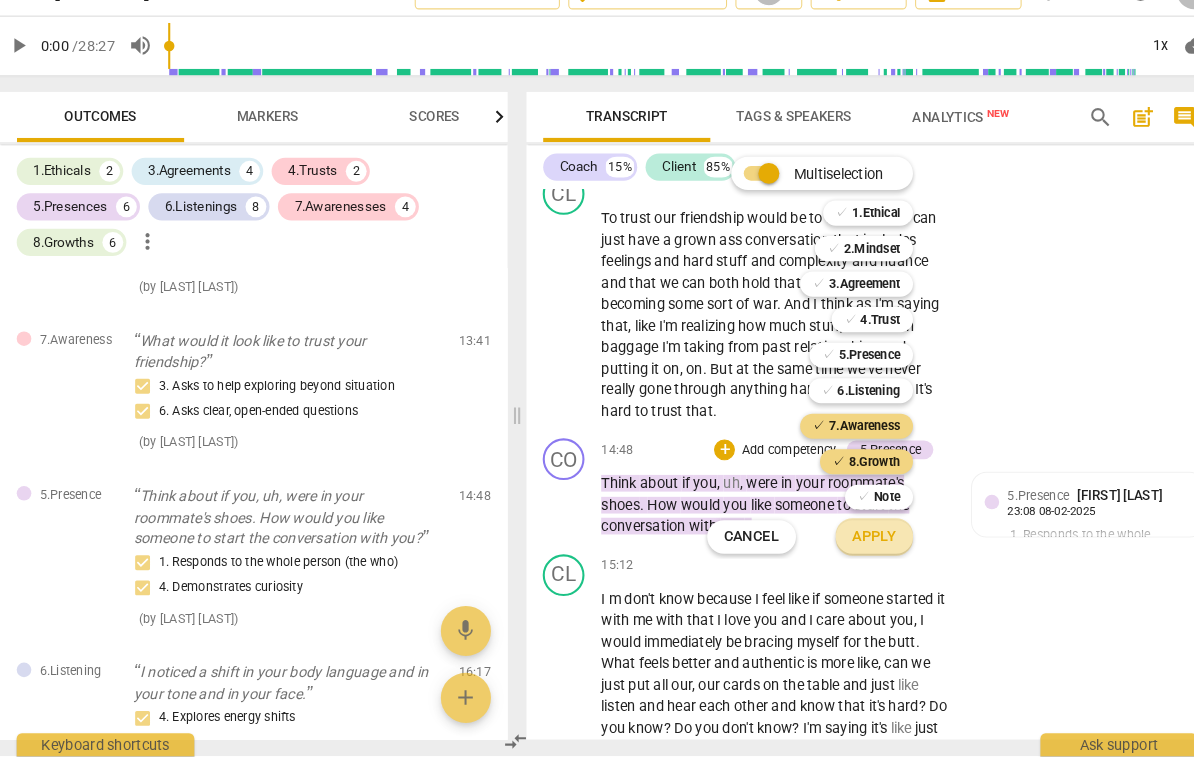 click on "Apply" at bounding box center [853, 547] 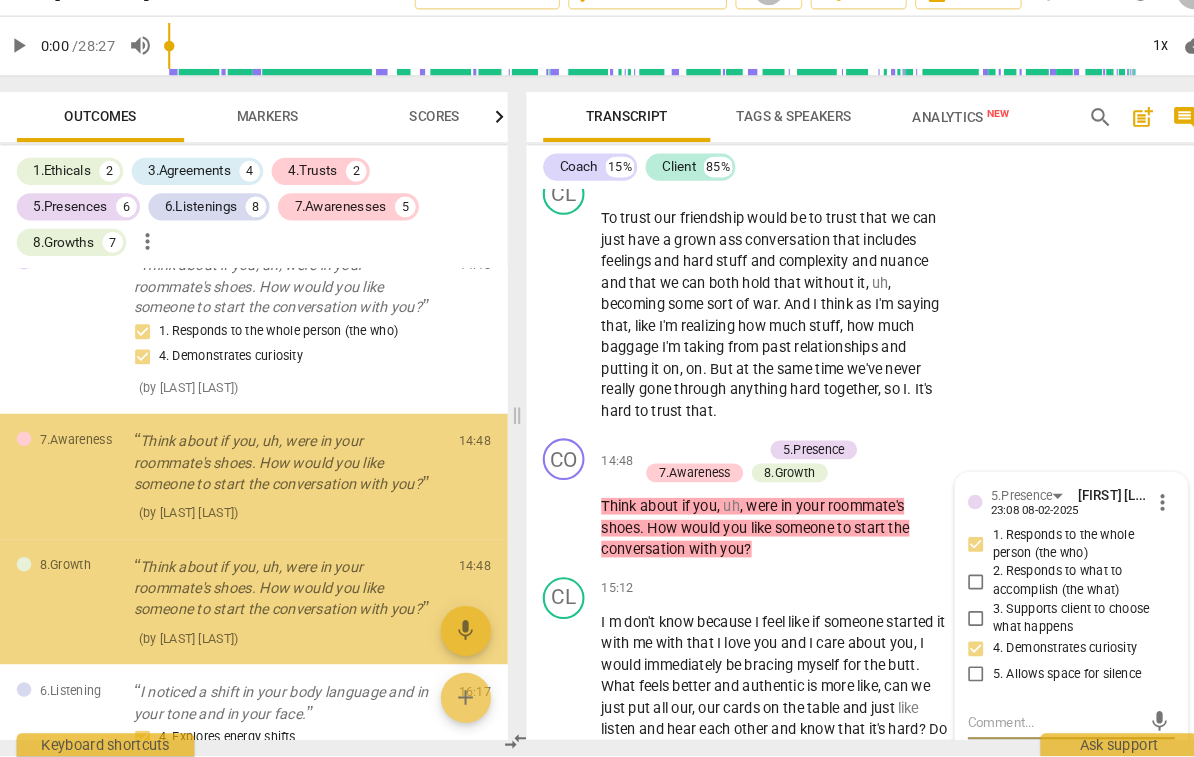 scroll, scrollTop: 4066, scrollLeft: 0, axis: vertical 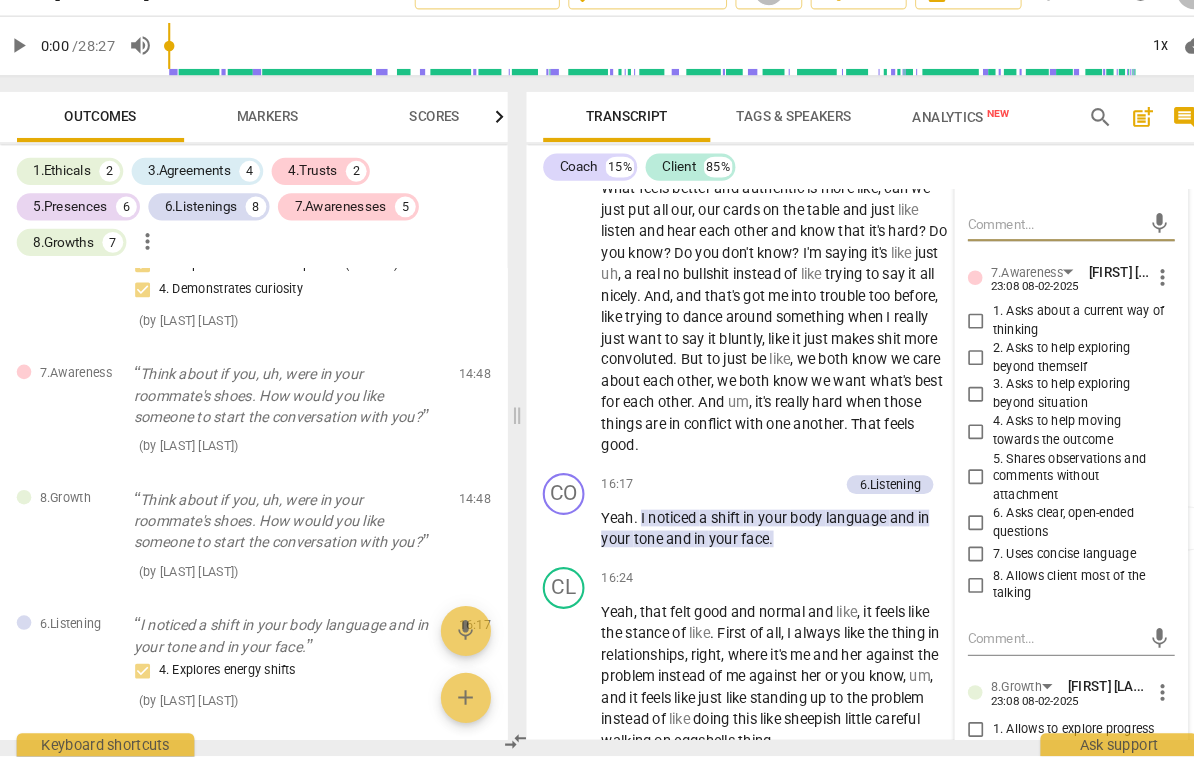 click on "2. Asks to help exploring beyond themself" at bounding box center (1050, 375) 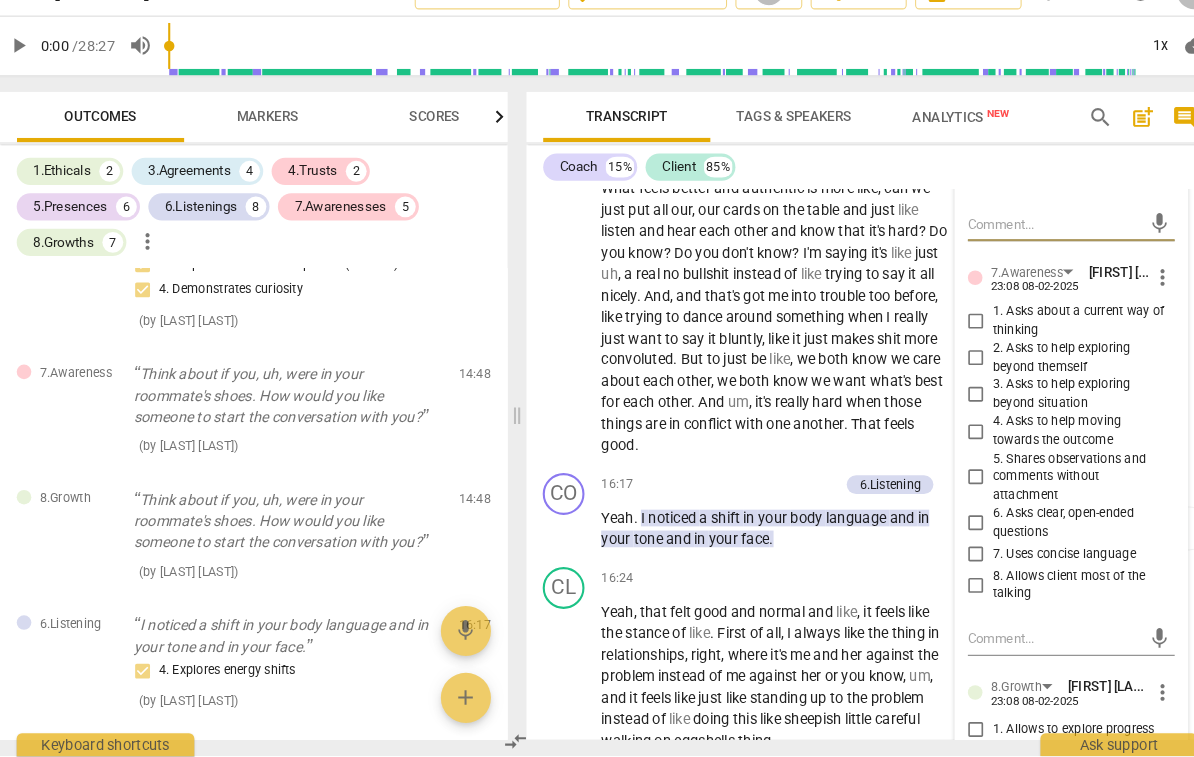 click on "2. Asks to help exploring beyond themself" at bounding box center (951, 376) 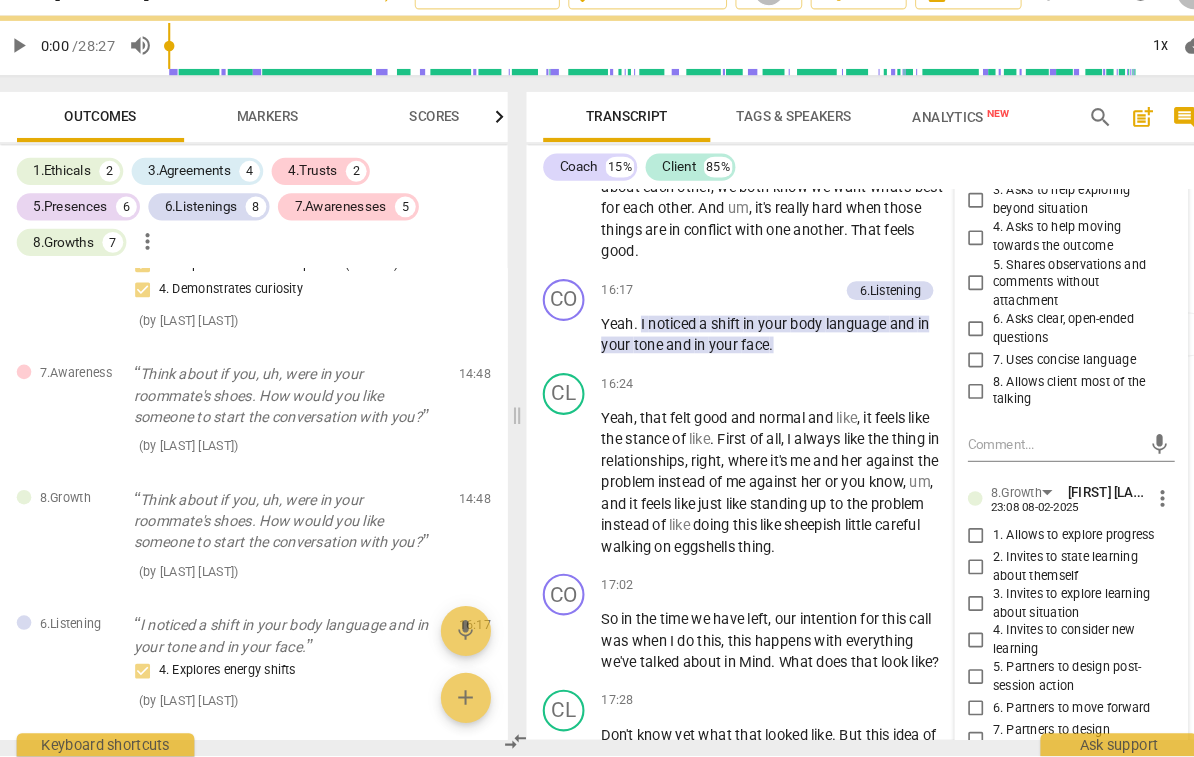 scroll, scrollTop: 5144, scrollLeft: 0, axis: vertical 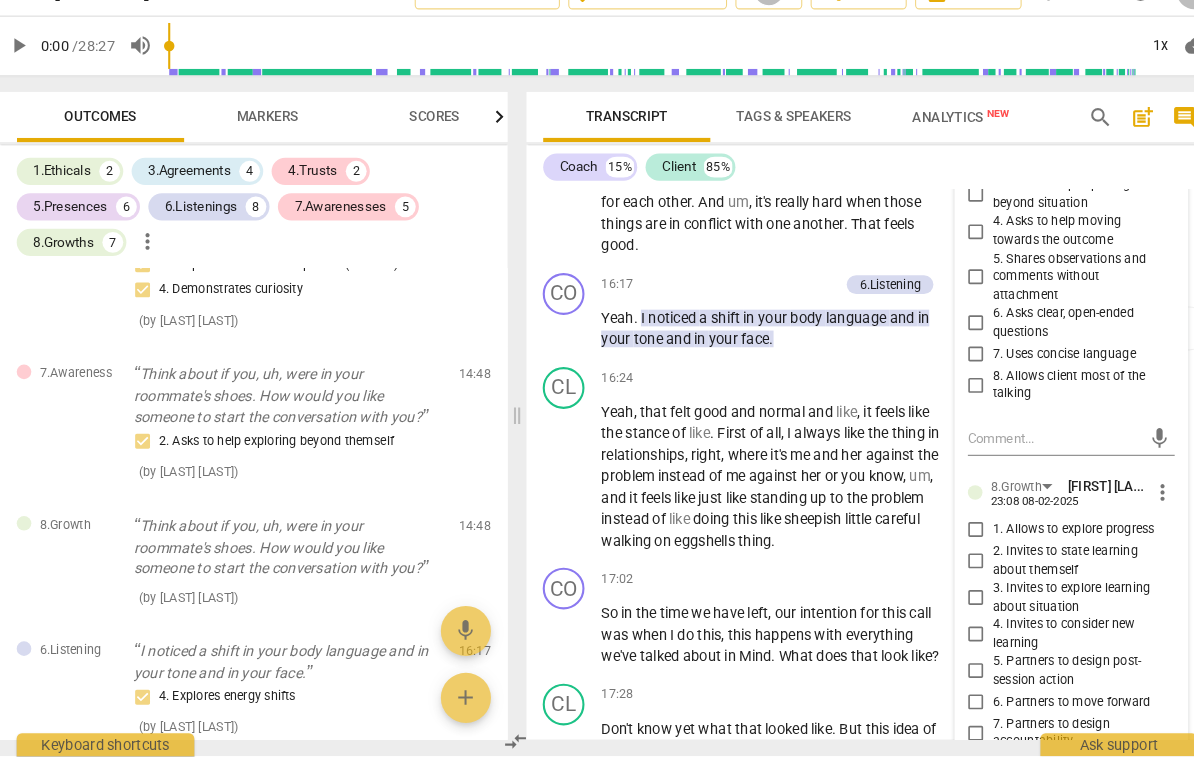 click on "4. Invites to consider new learning" at bounding box center (1050, 639) 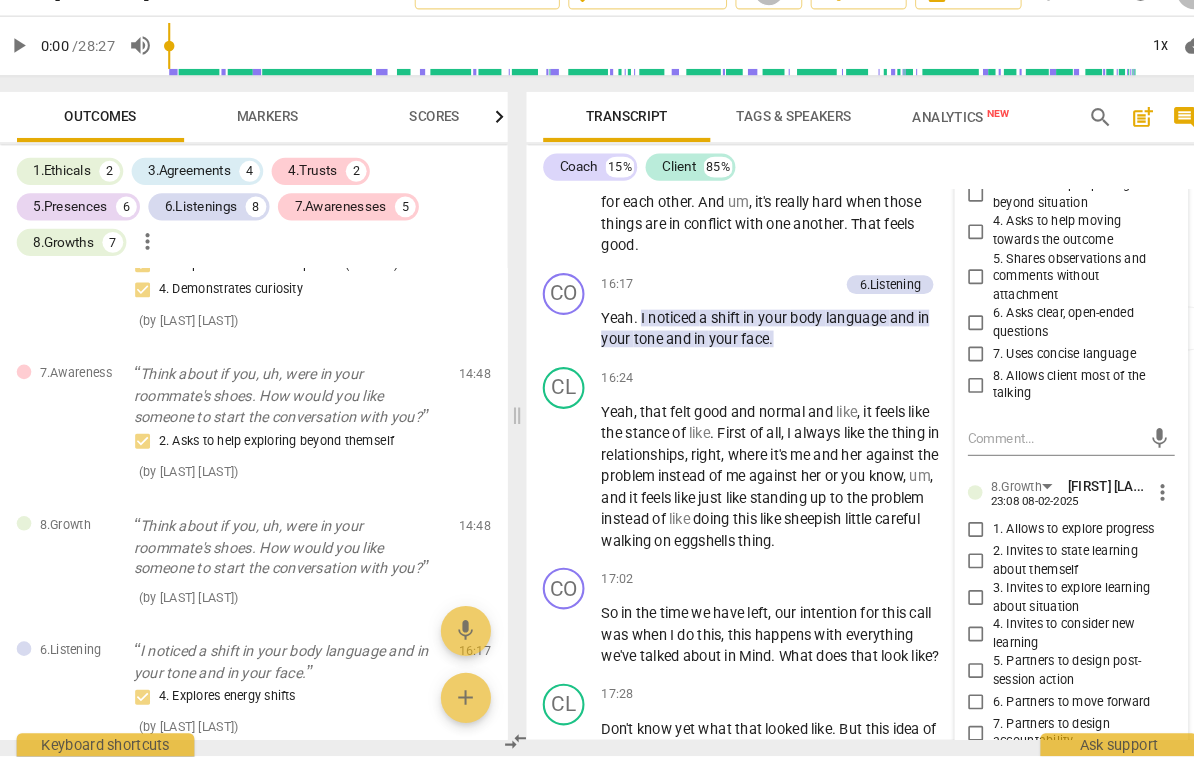click on "4. Invites to consider new learning" at bounding box center [951, 640] 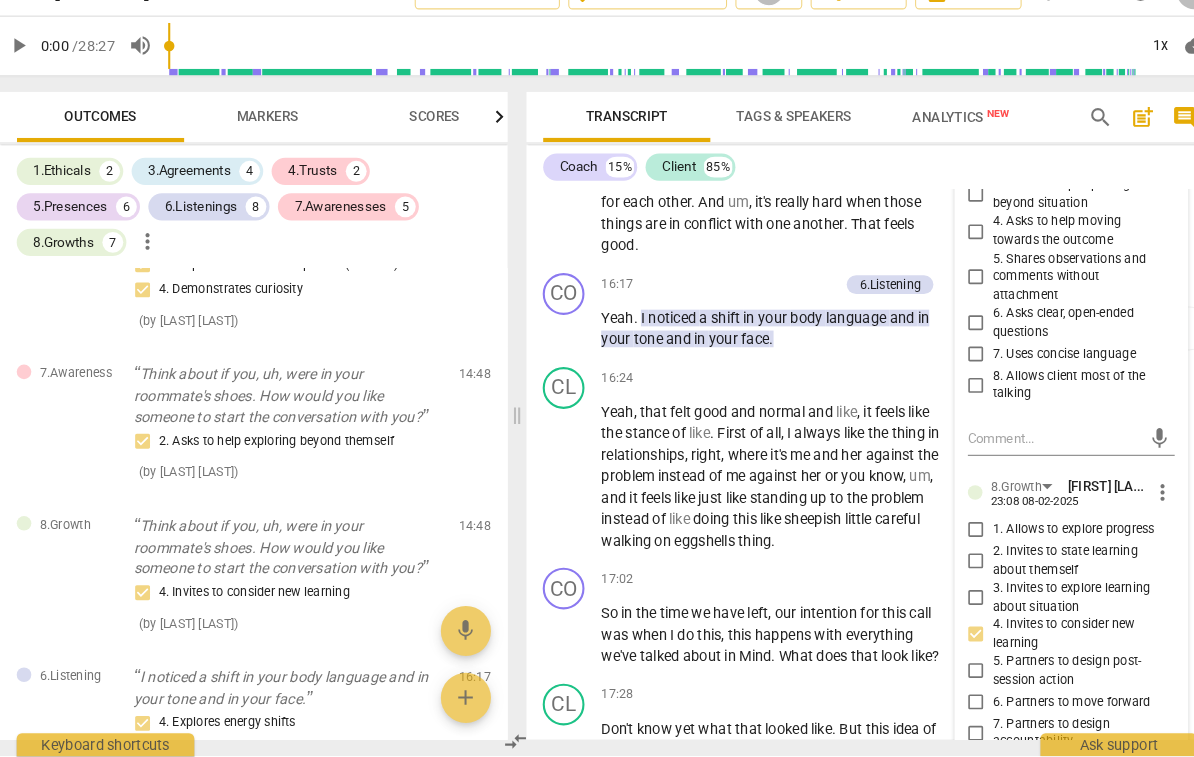 click on "5. Partners to design post-session action" at bounding box center (1050, 674) 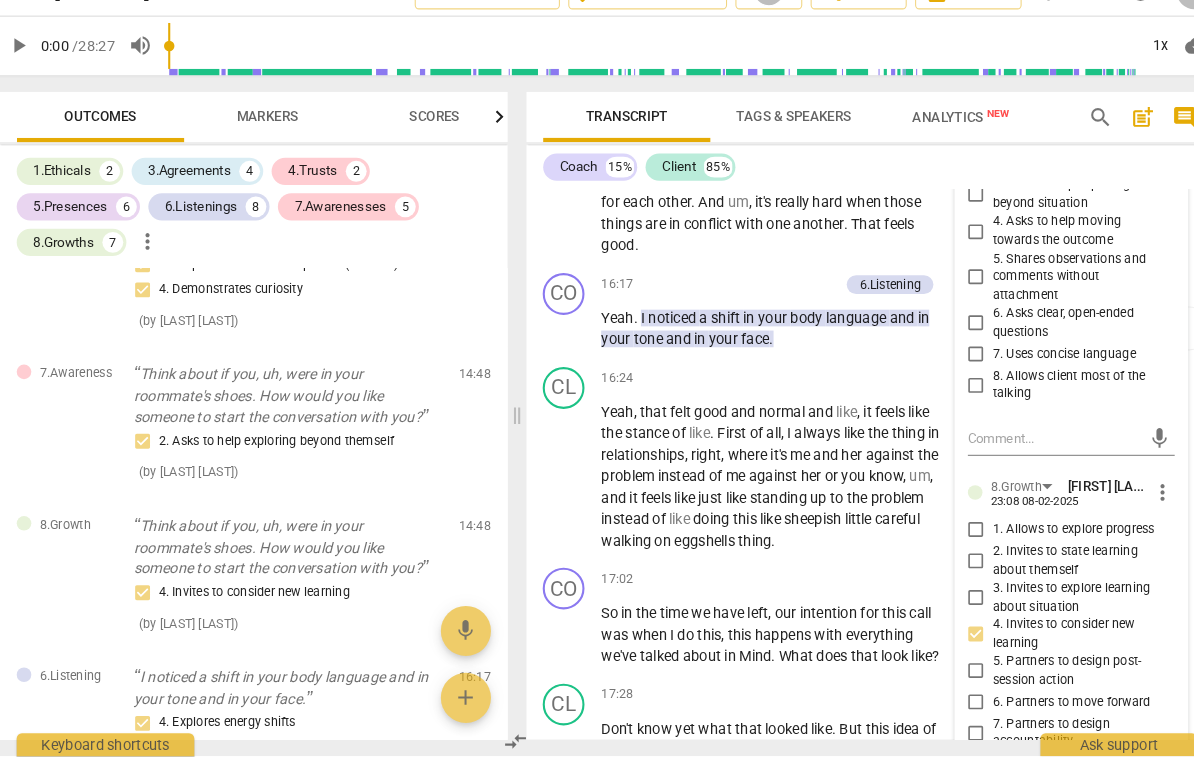 click on "5. Partners to design post-session action" at bounding box center [951, 675] 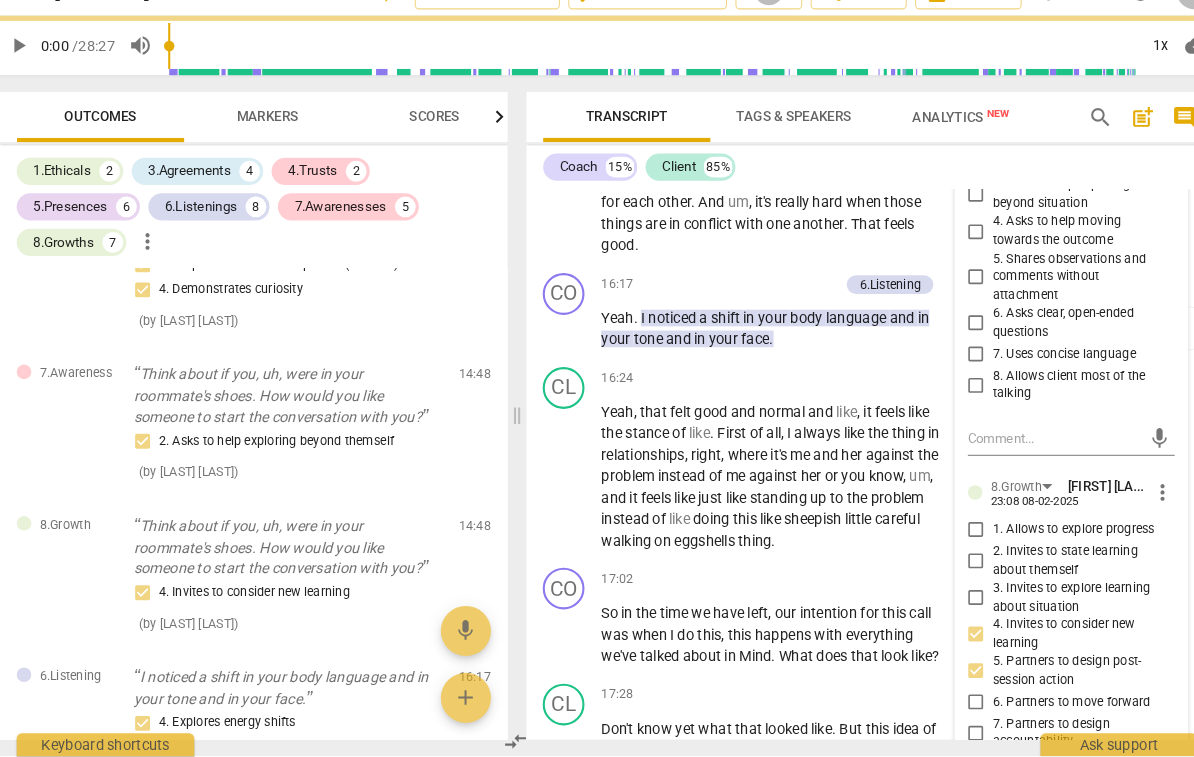 click on "6. Partners to move forward" at bounding box center (1042, 705) 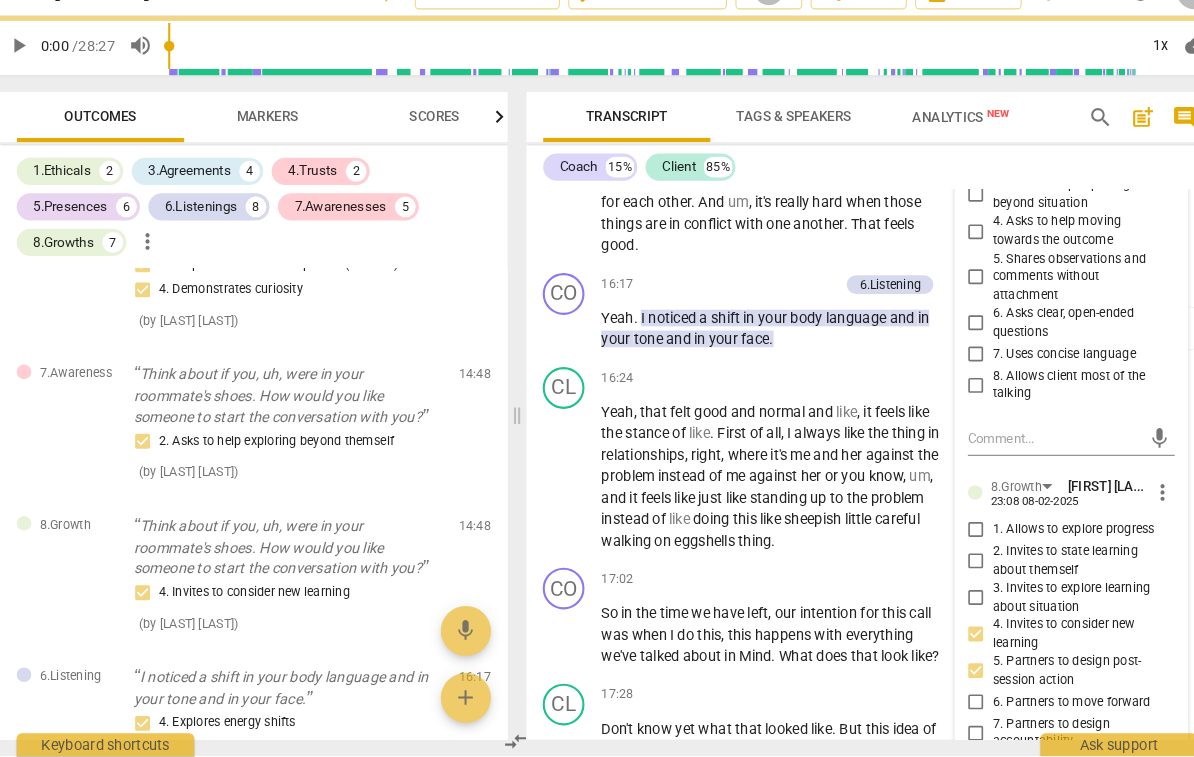 click on "6. Partners to move forward" at bounding box center [951, 705] 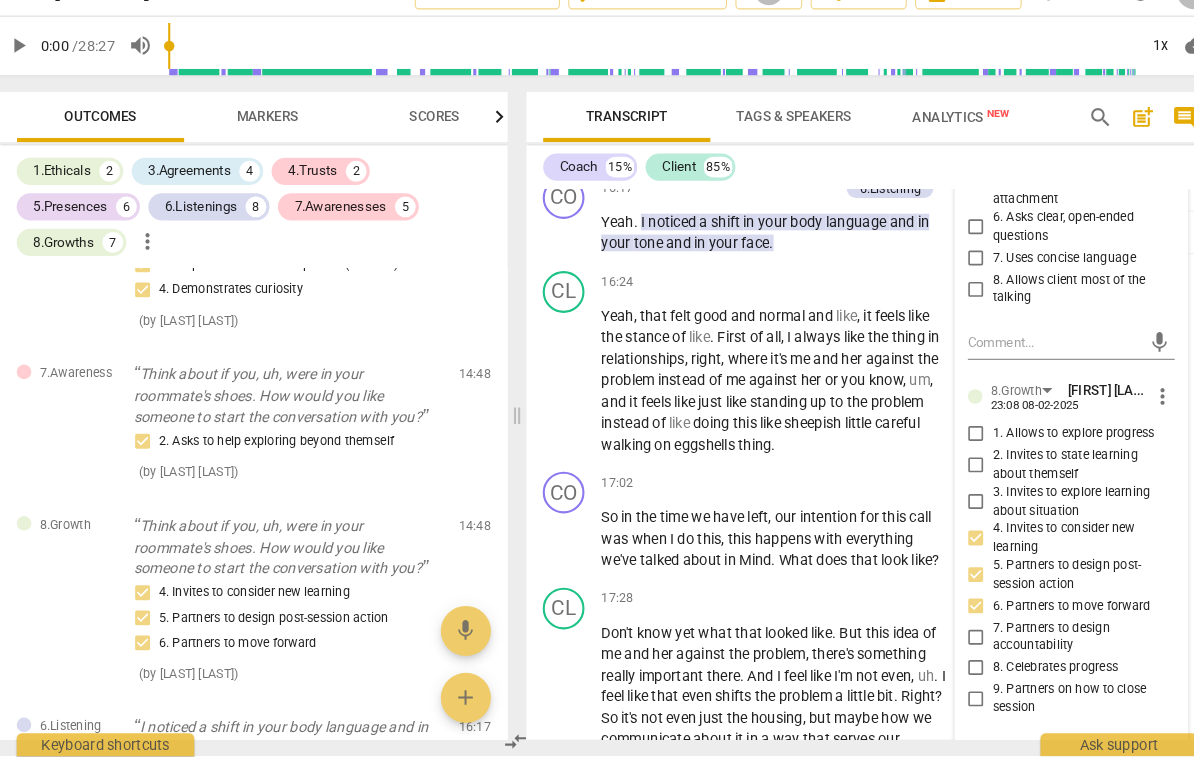 scroll, scrollTop: 5246, scrollLeft: 0, axis: vertical 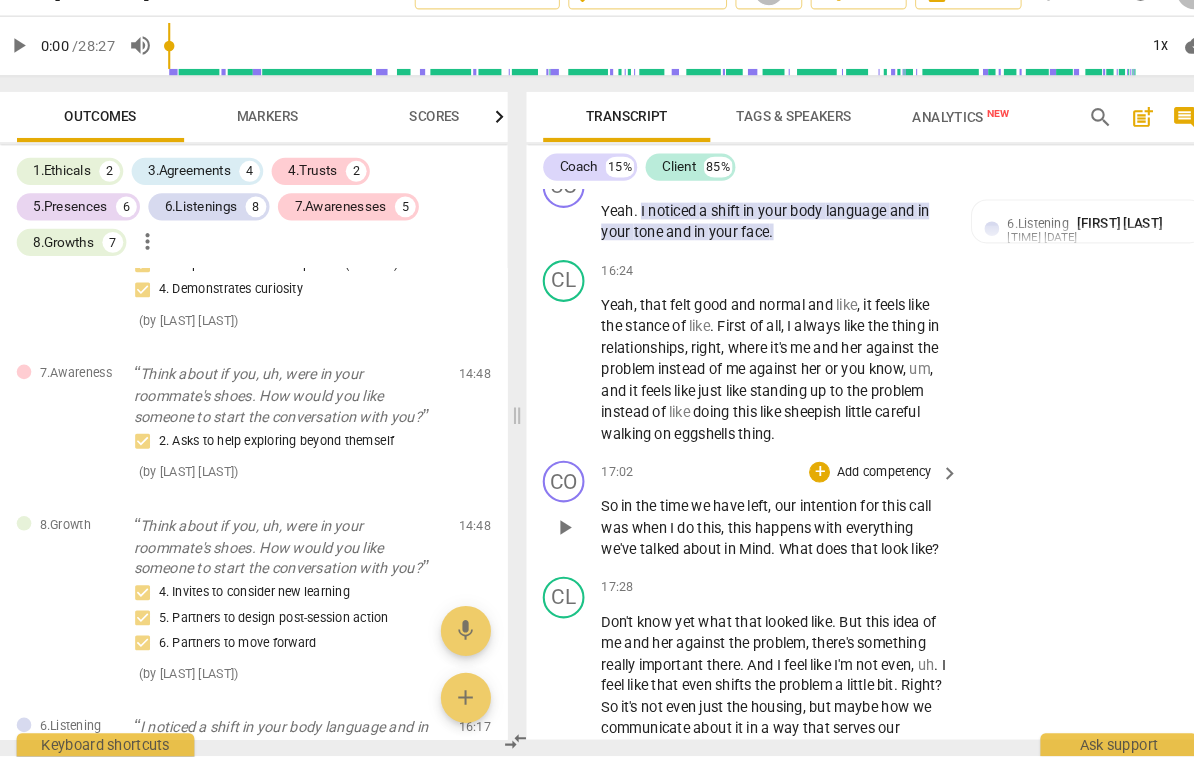 click on "Add competency" at bounding box center [862, 486] 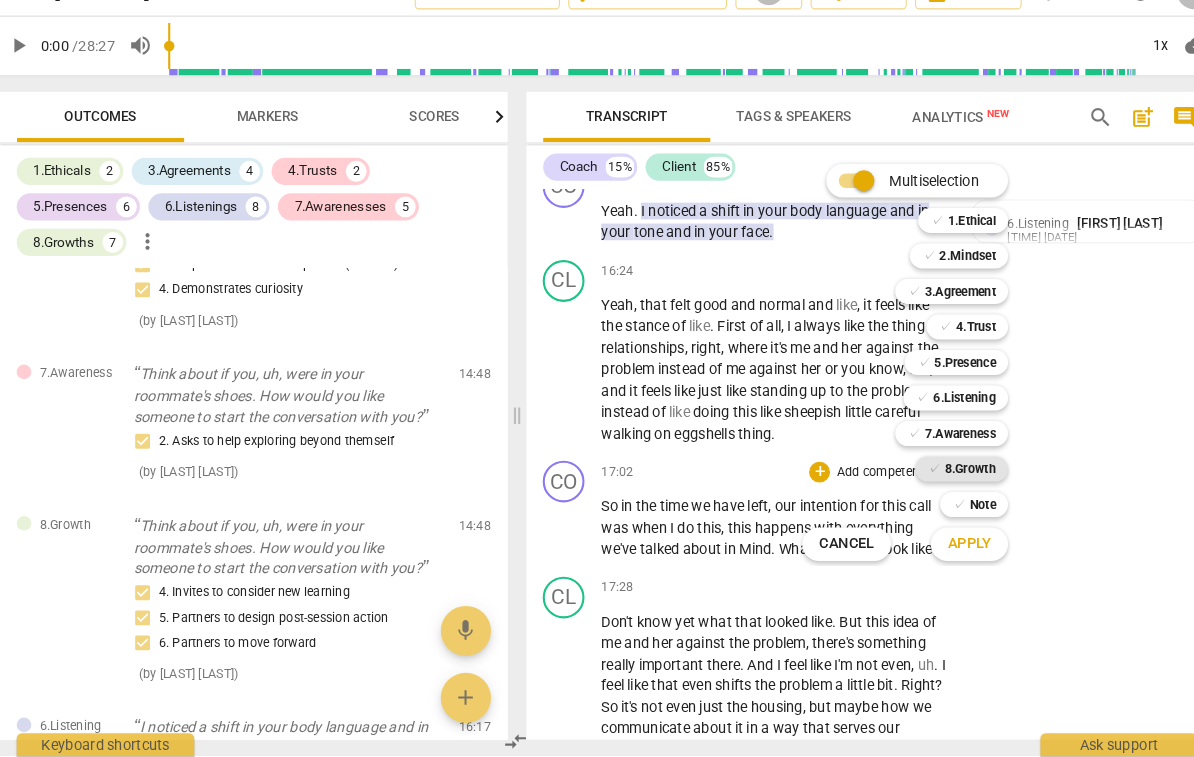 click on "8.Growth" at bounding box center (944, 482) 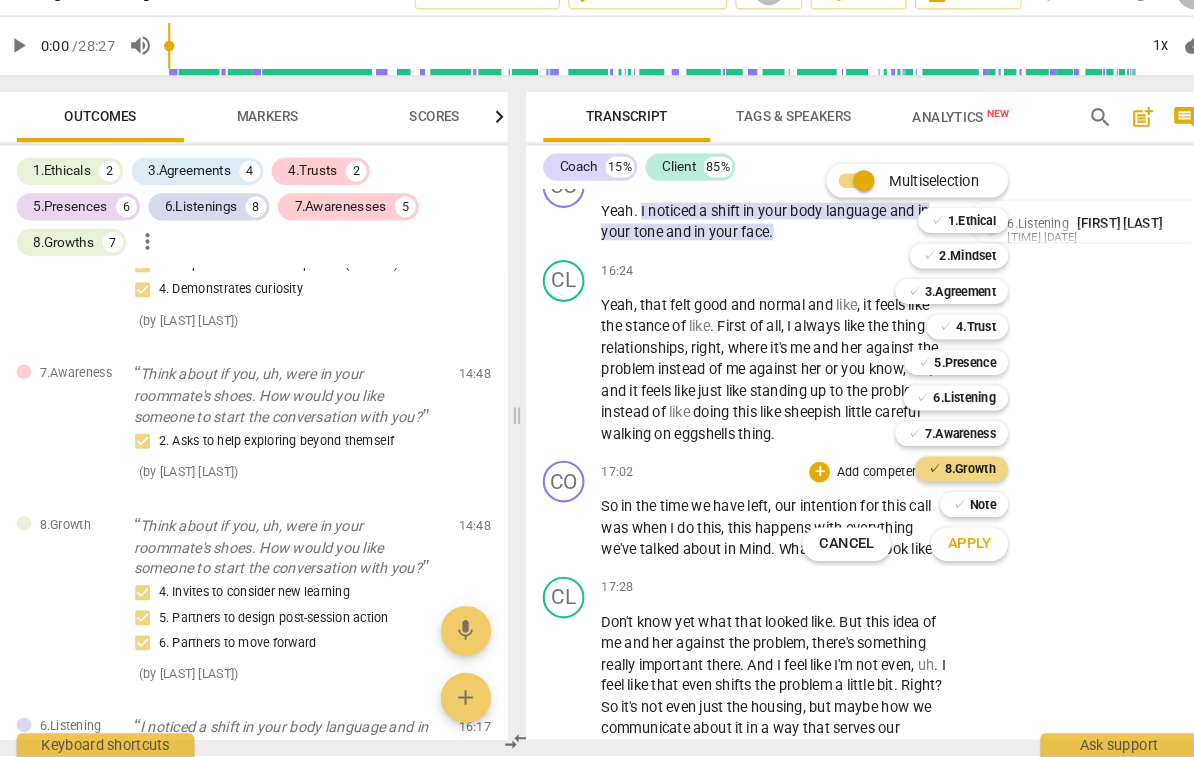 click on "Apply" at bounding box center (944, 554) 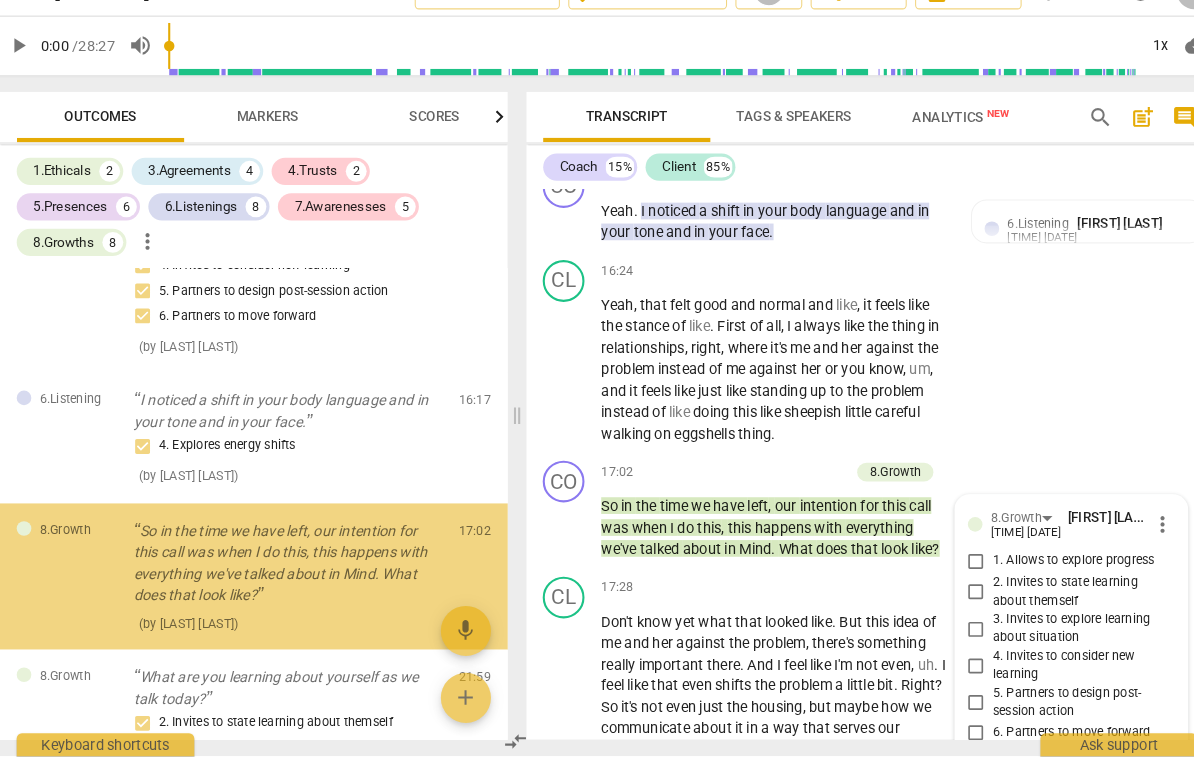scroll, scrollTop: 4415, scrollLeft: 0, axis: vertical 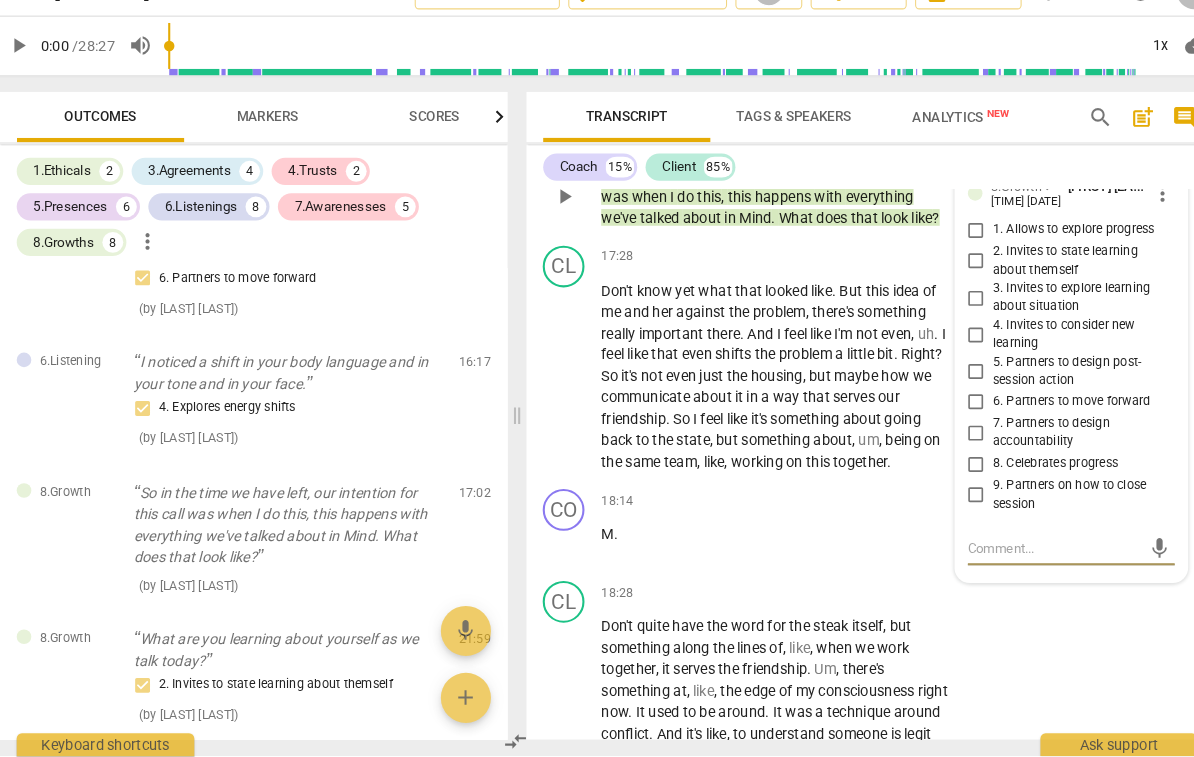 click on "8. Celebrates progress" at bounding box center (1027, 477) 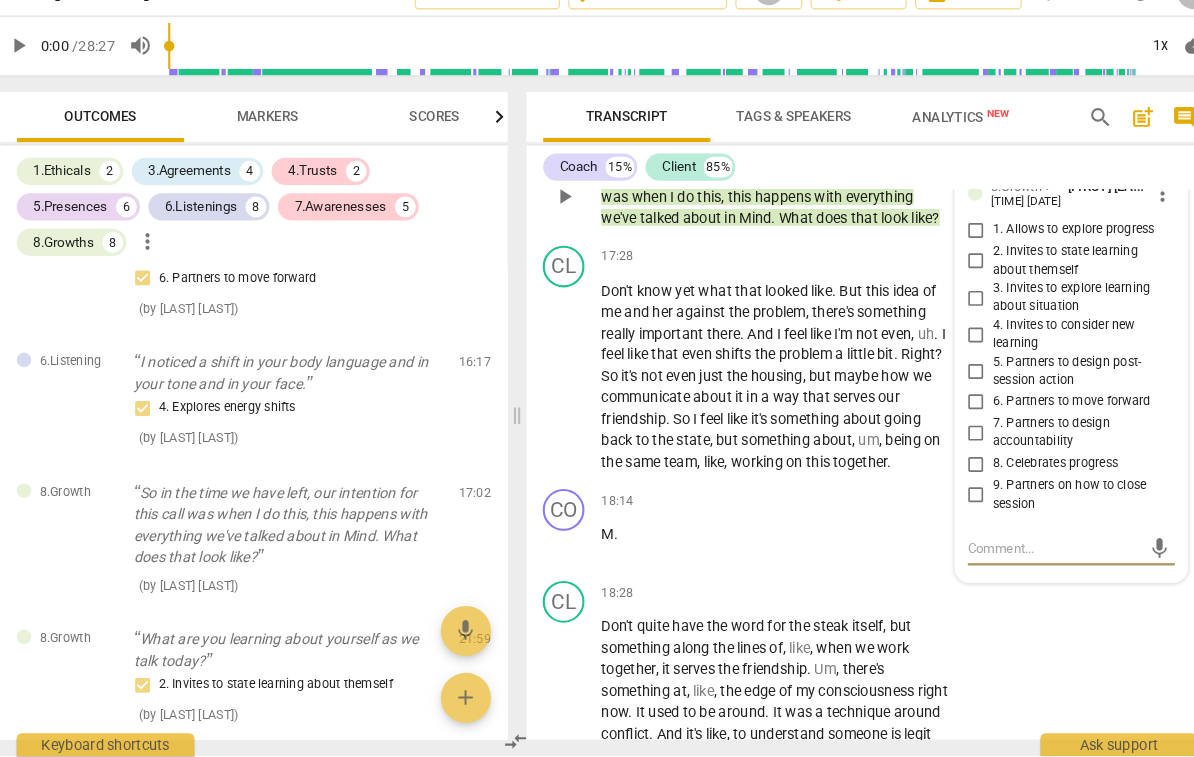 click on "8. Celebrates progress" at bounding box center (951, 477) 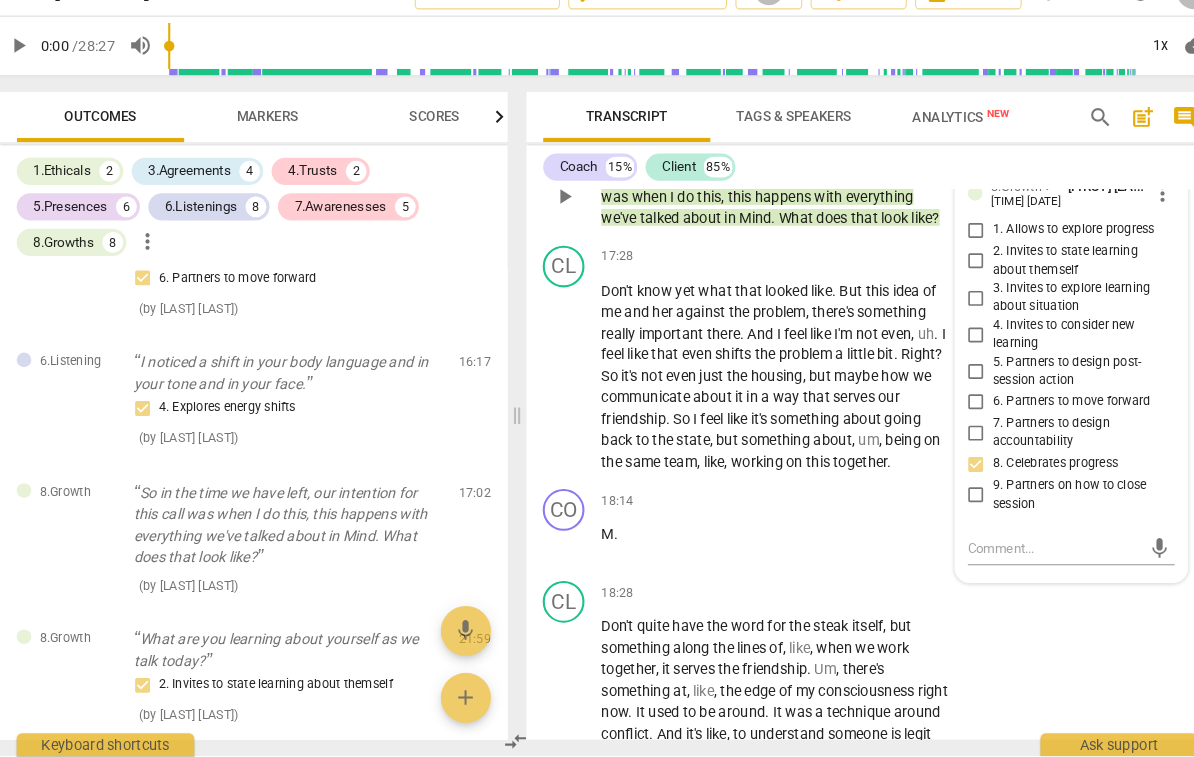 click on "9. Partners on how to close session" at bounding box center [1050, 506] 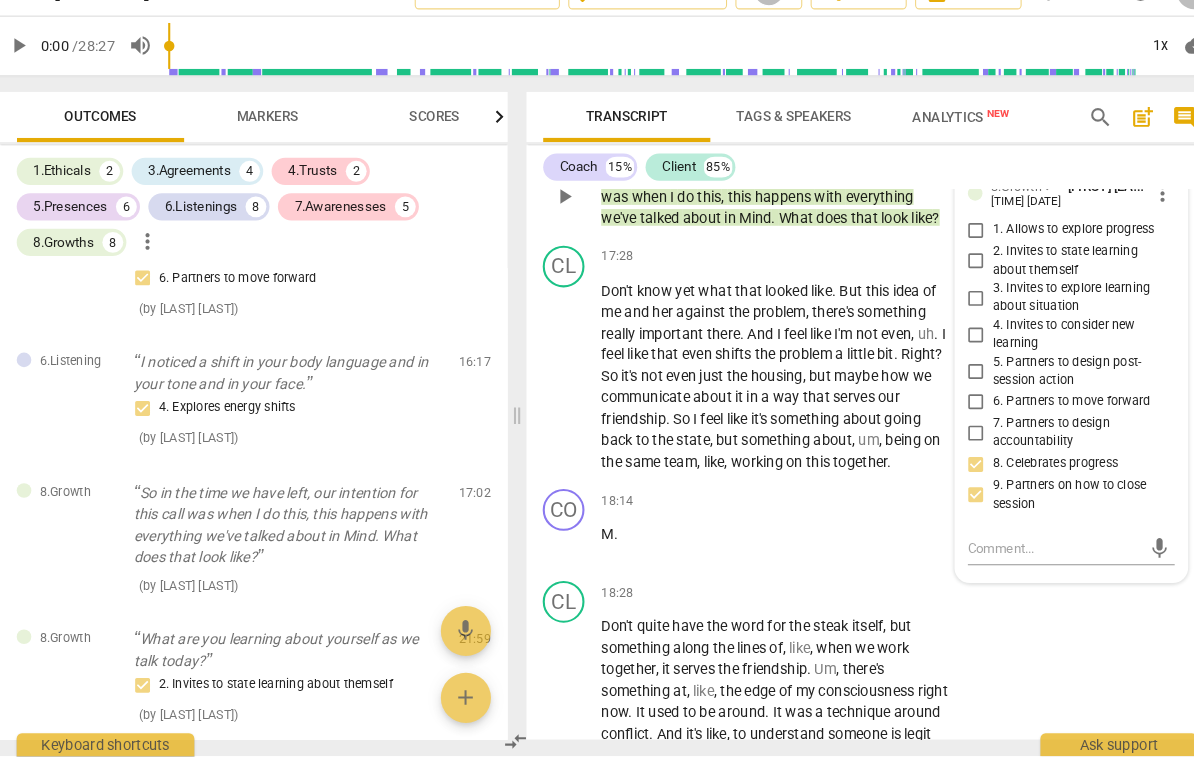 click on "8. Celebrates progress" at bounding box center (1027, 477) 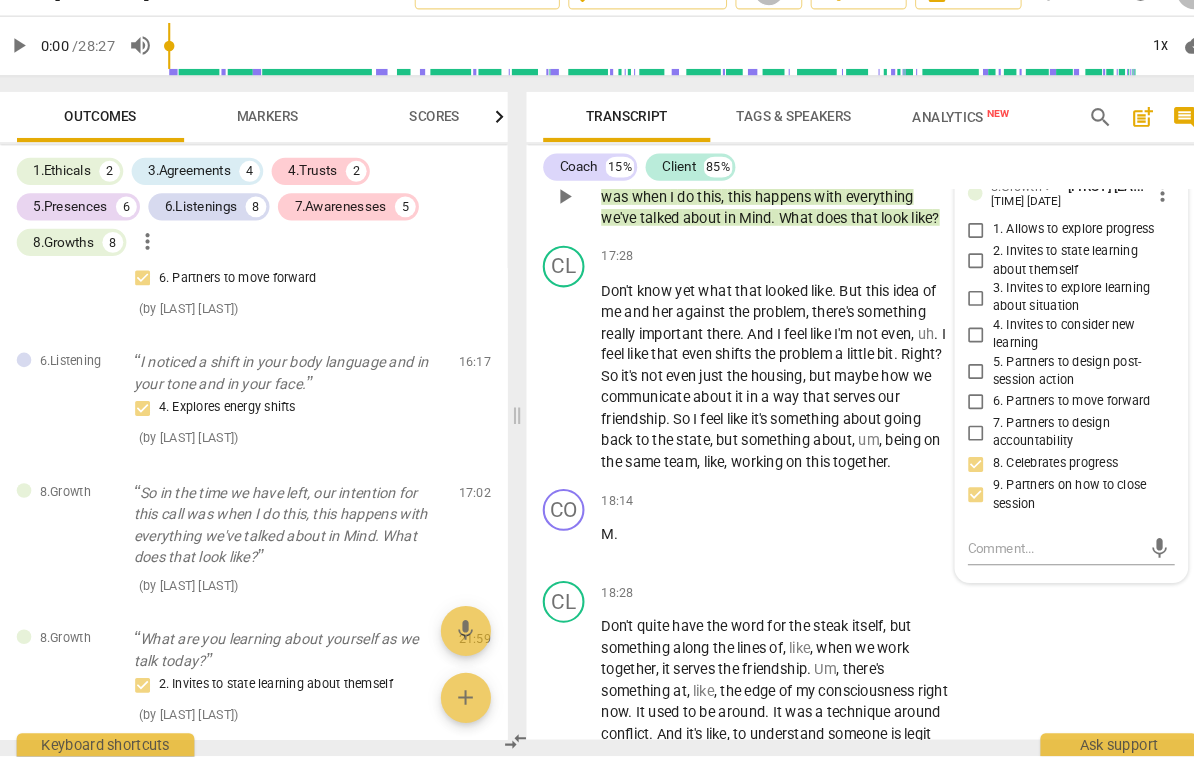 click on "8. Celebrates progress" at bounding box center (951, 477) 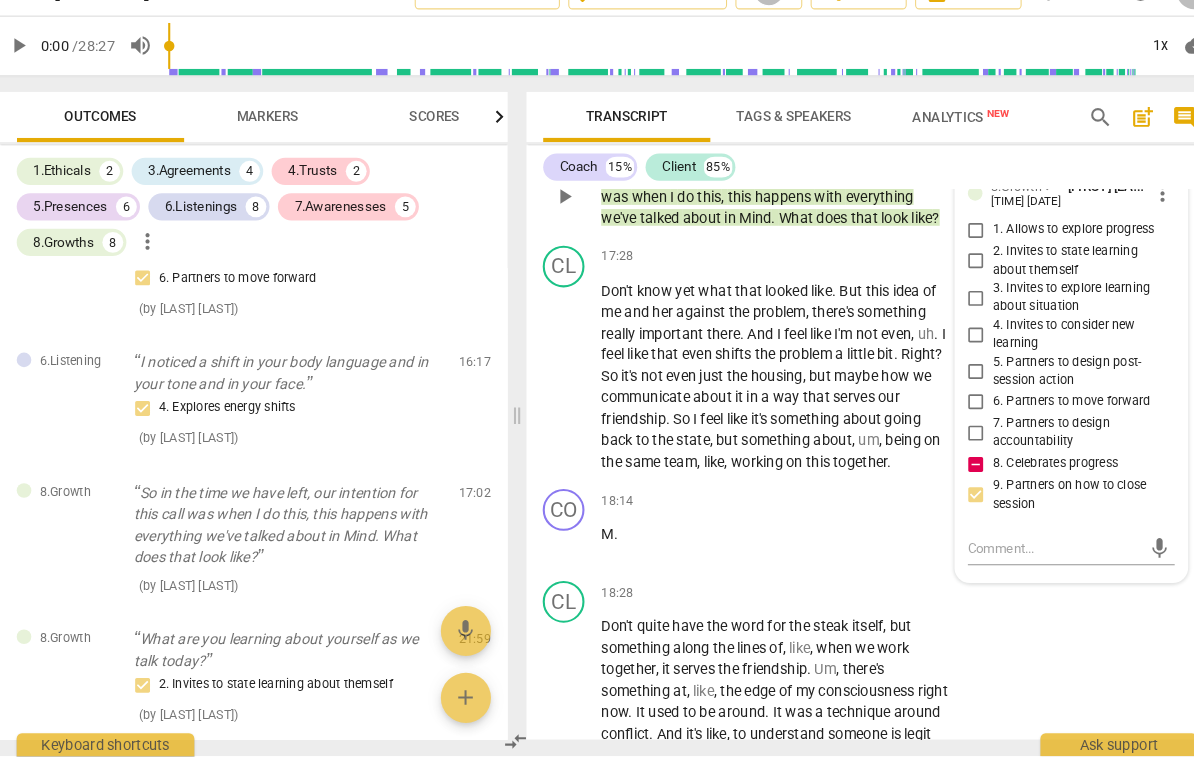click on "8. Celebrates progress" at bounding box center [1027, 477] 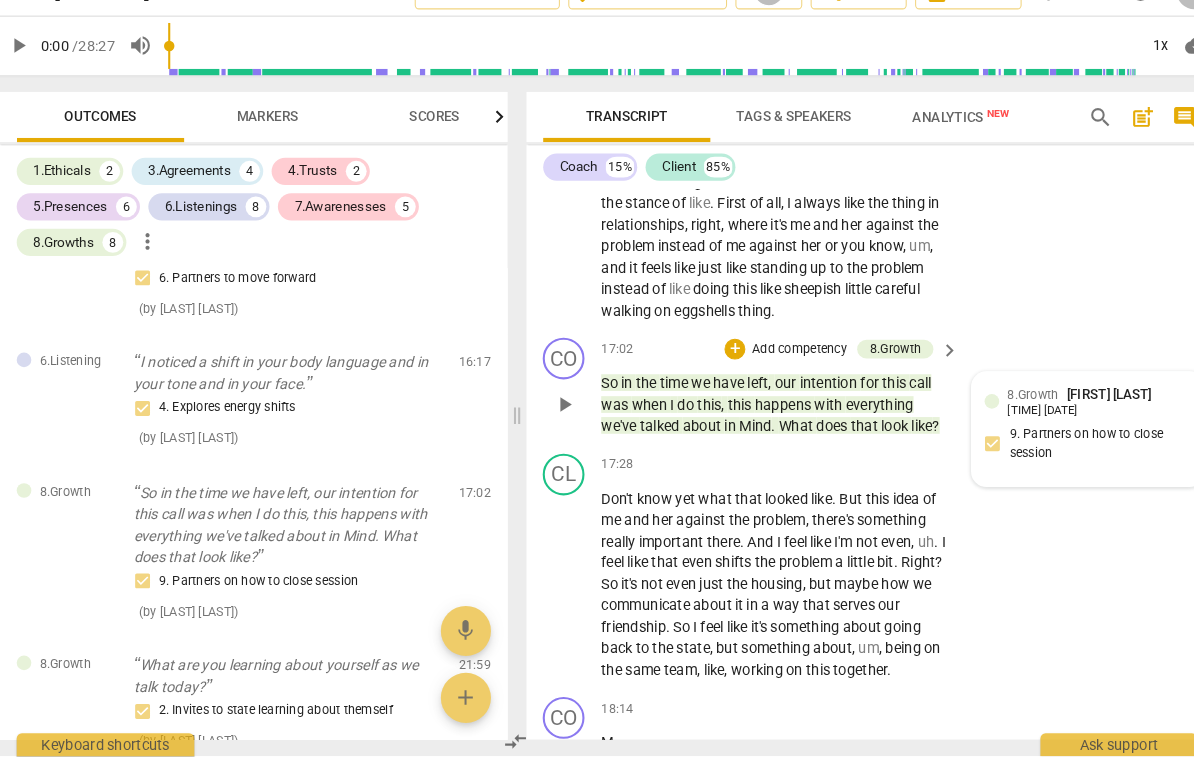 scroll, scrollTop: 5367, scrollLeft: 0, axis: vertical 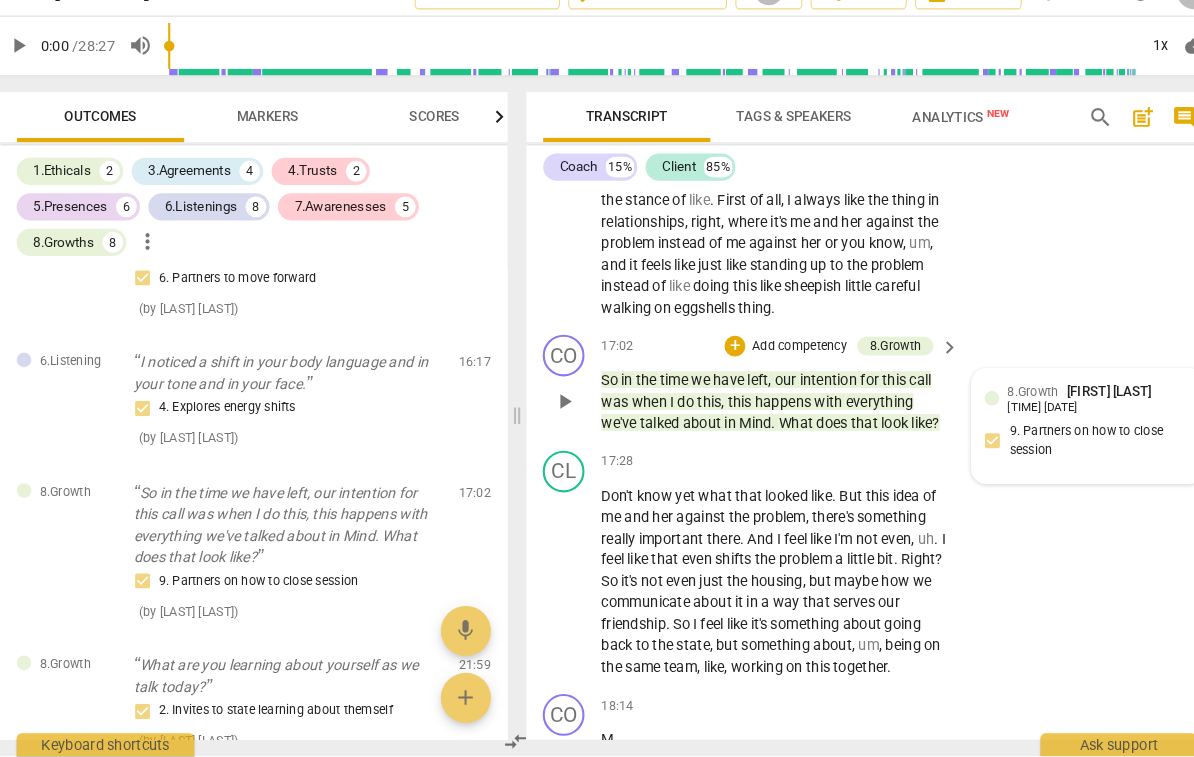 click on "Add competency" at bounding box center [781, 365] 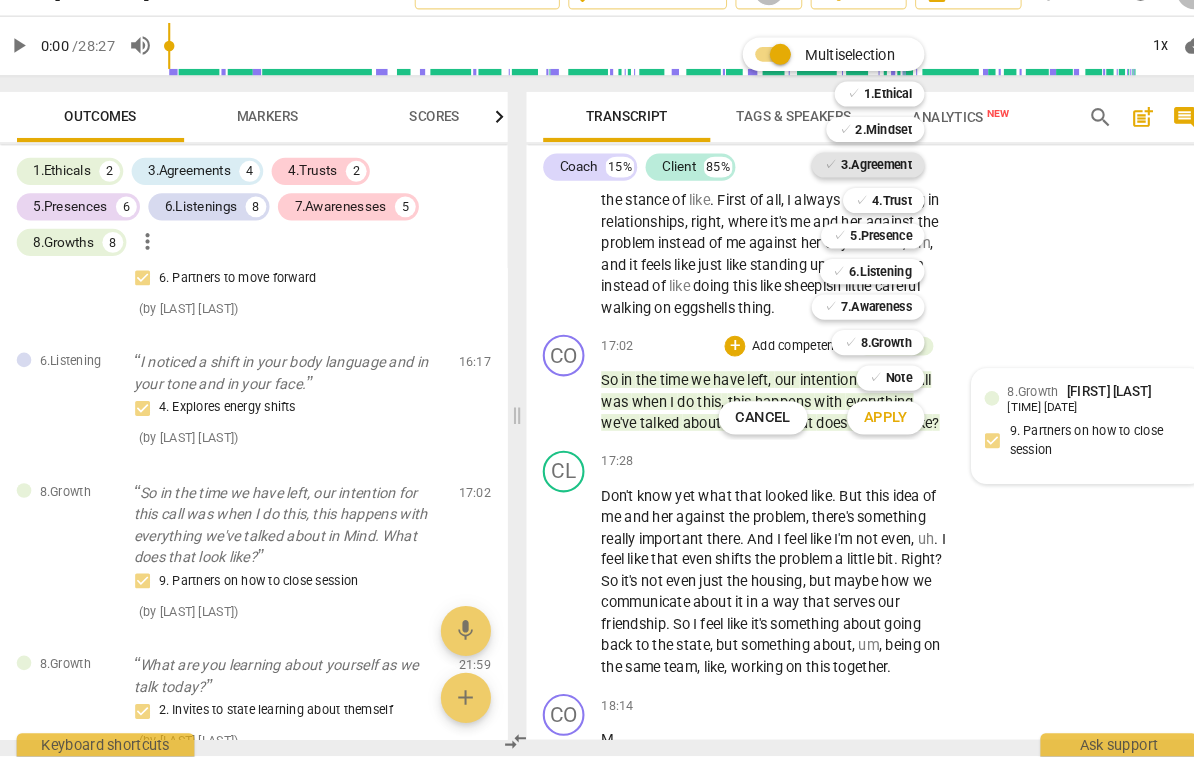 click on "3.Agreement" at bounding box center [855, 191] 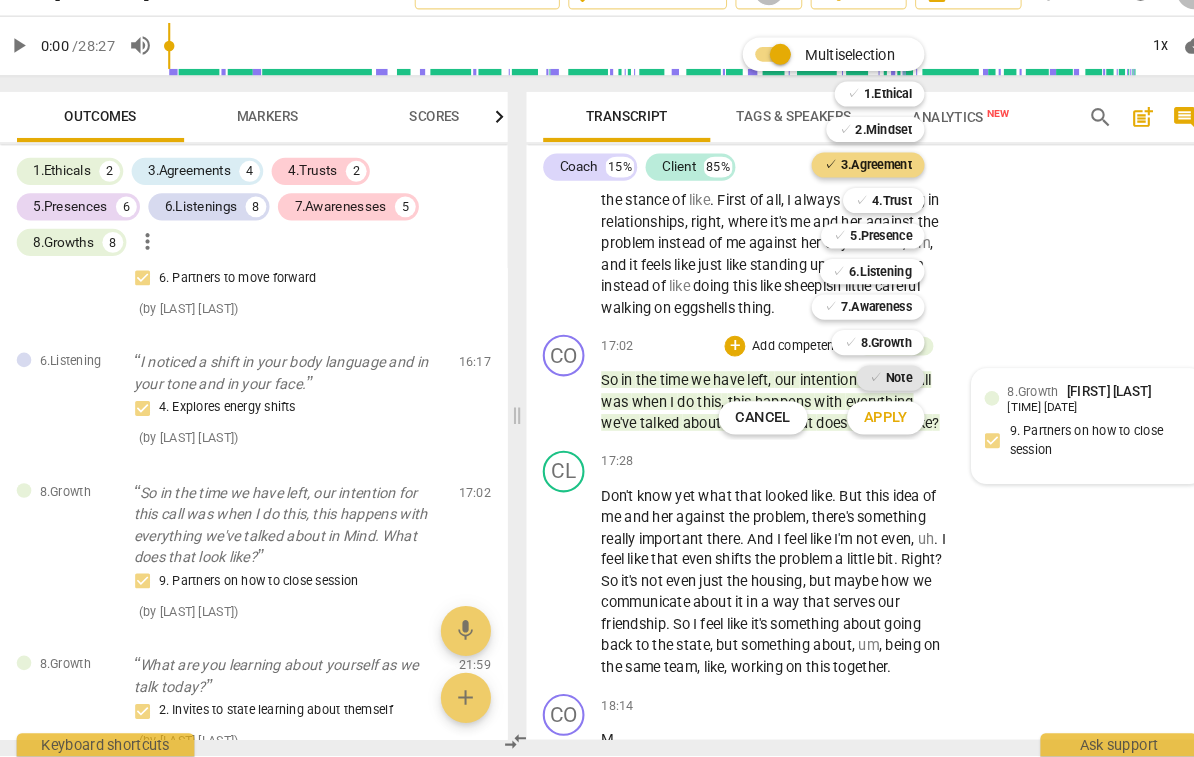 click on "Note" at bounding box center (876, 395) 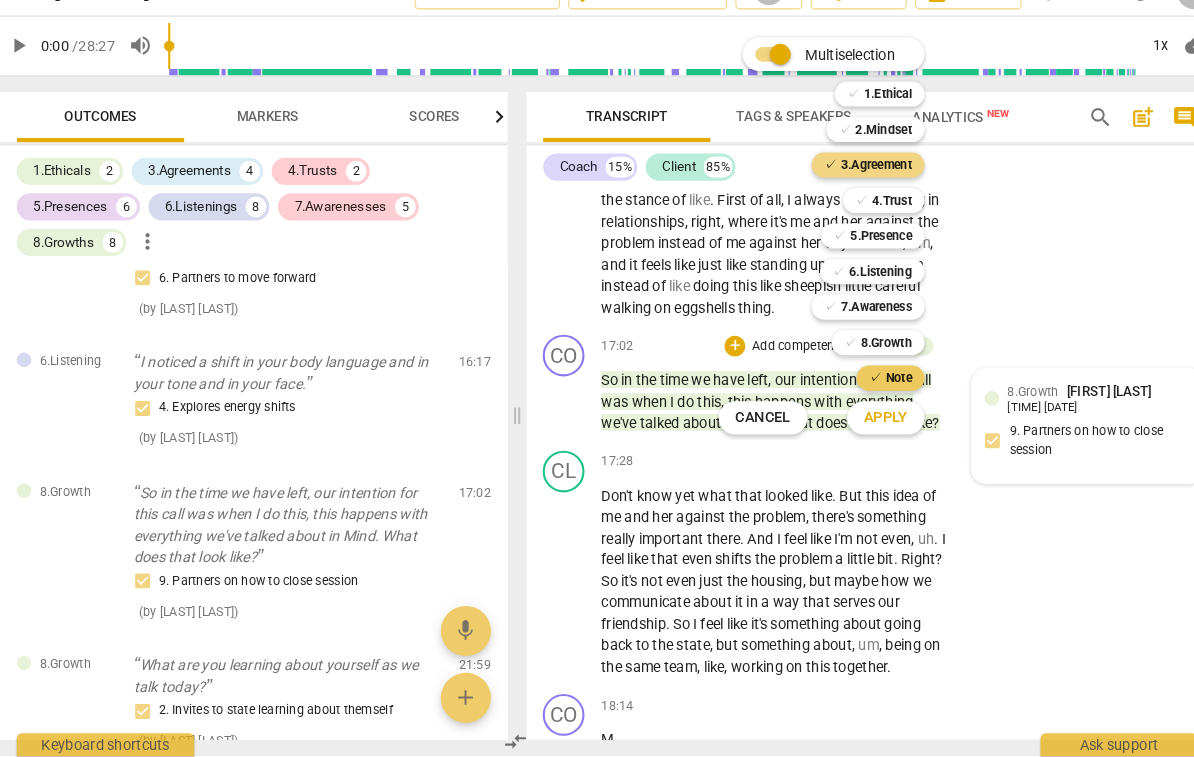 click on "Note" at bounding box center (876, 395) 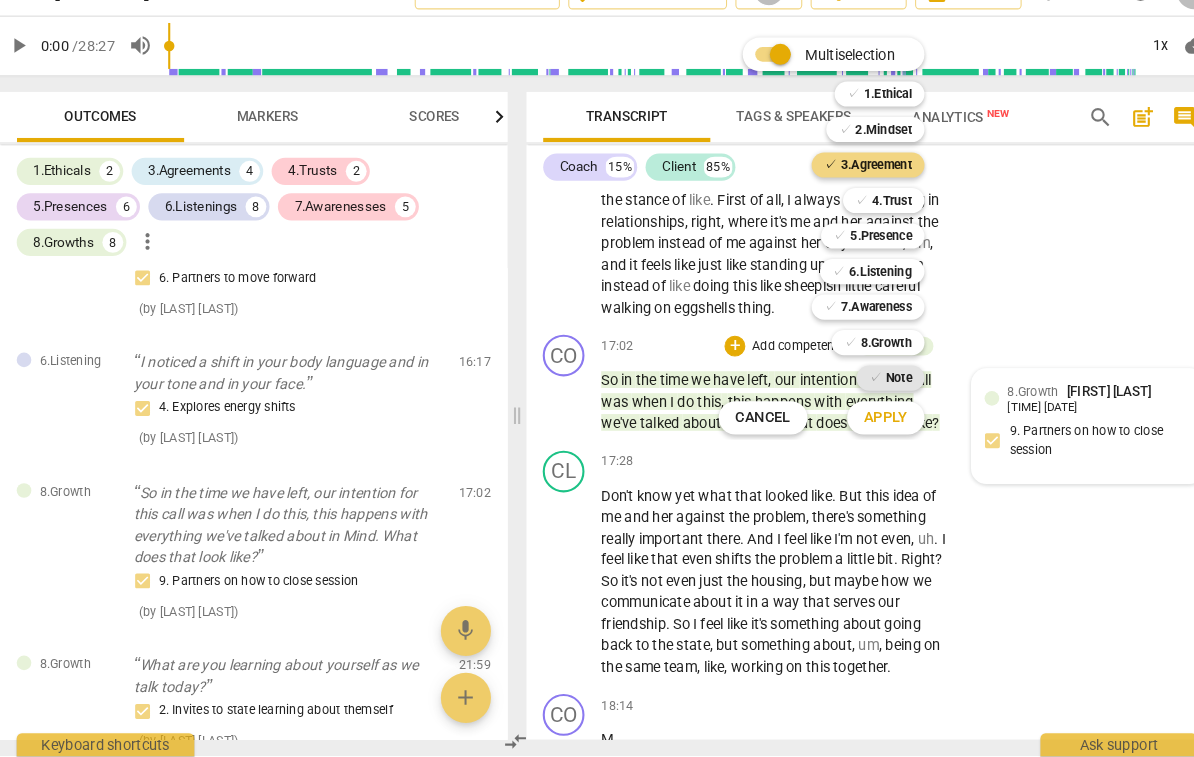 click on "Apply" at bounding box center (864, 433) 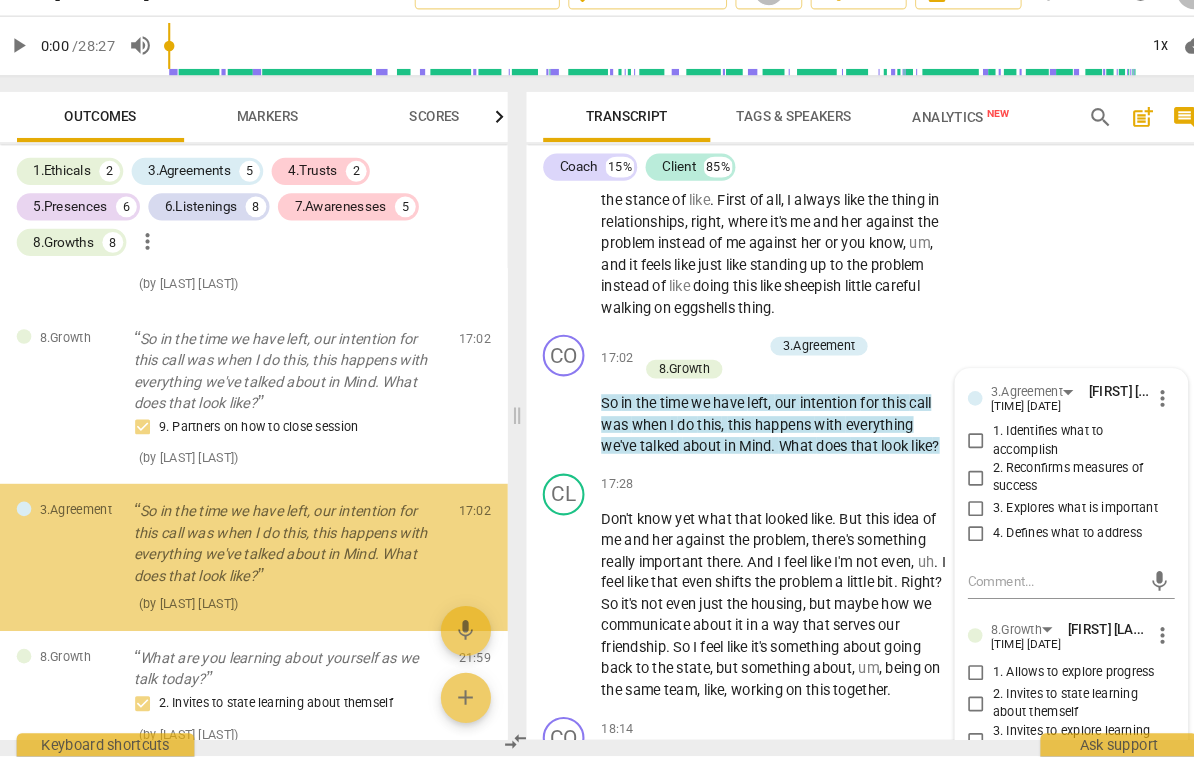 scroll, scrollTop: 4578, scrollLeft: 0, axis: vertical 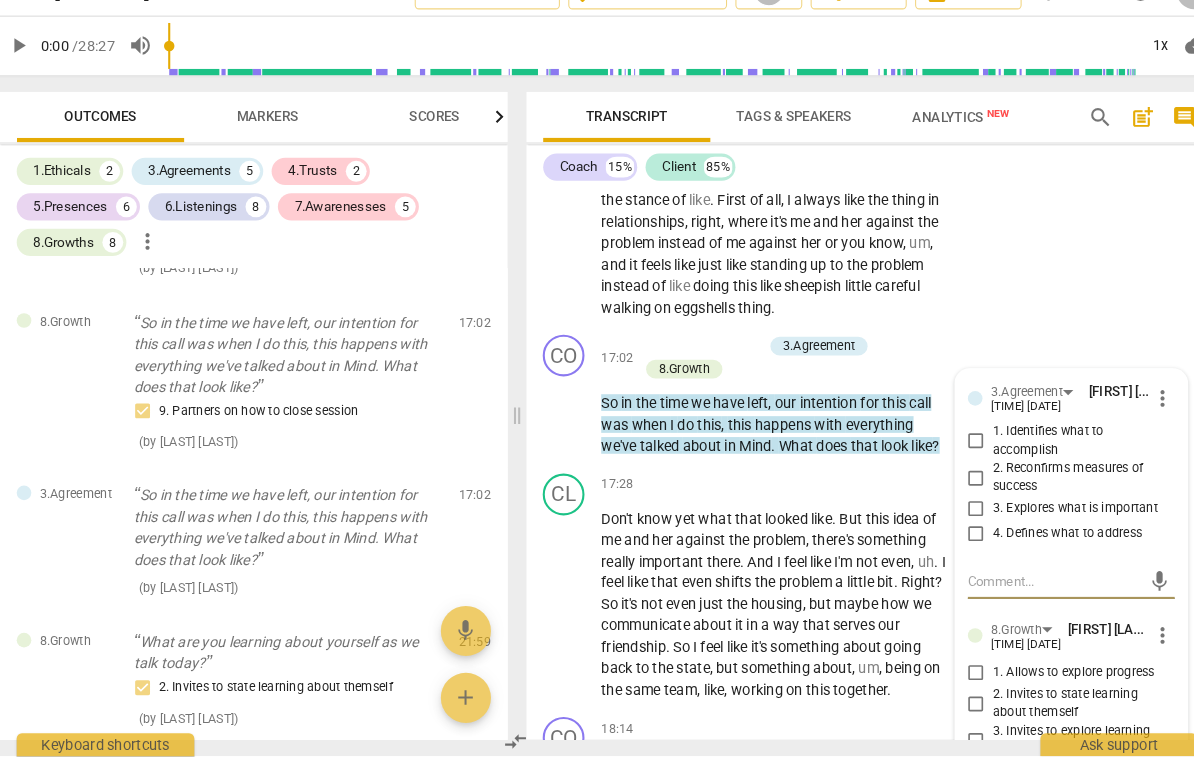 click on "3. Explores what is important" at bounding box center [951, 520] 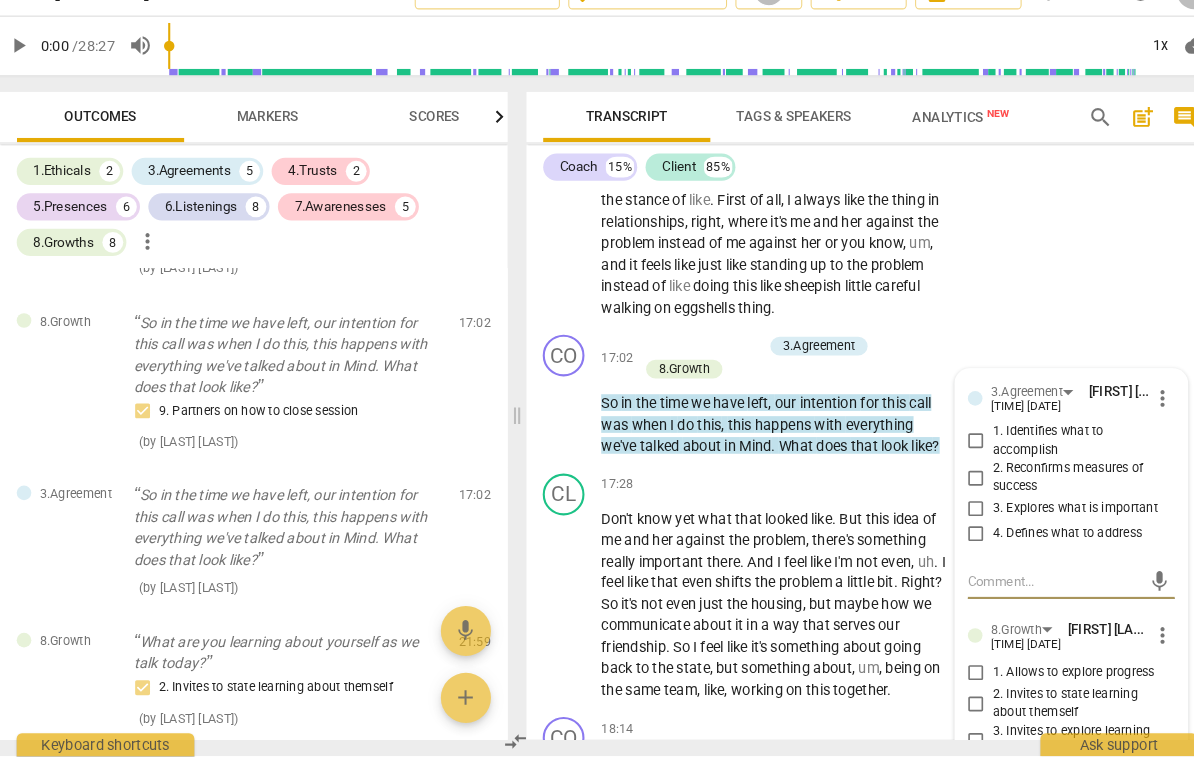 checkbox on "true" 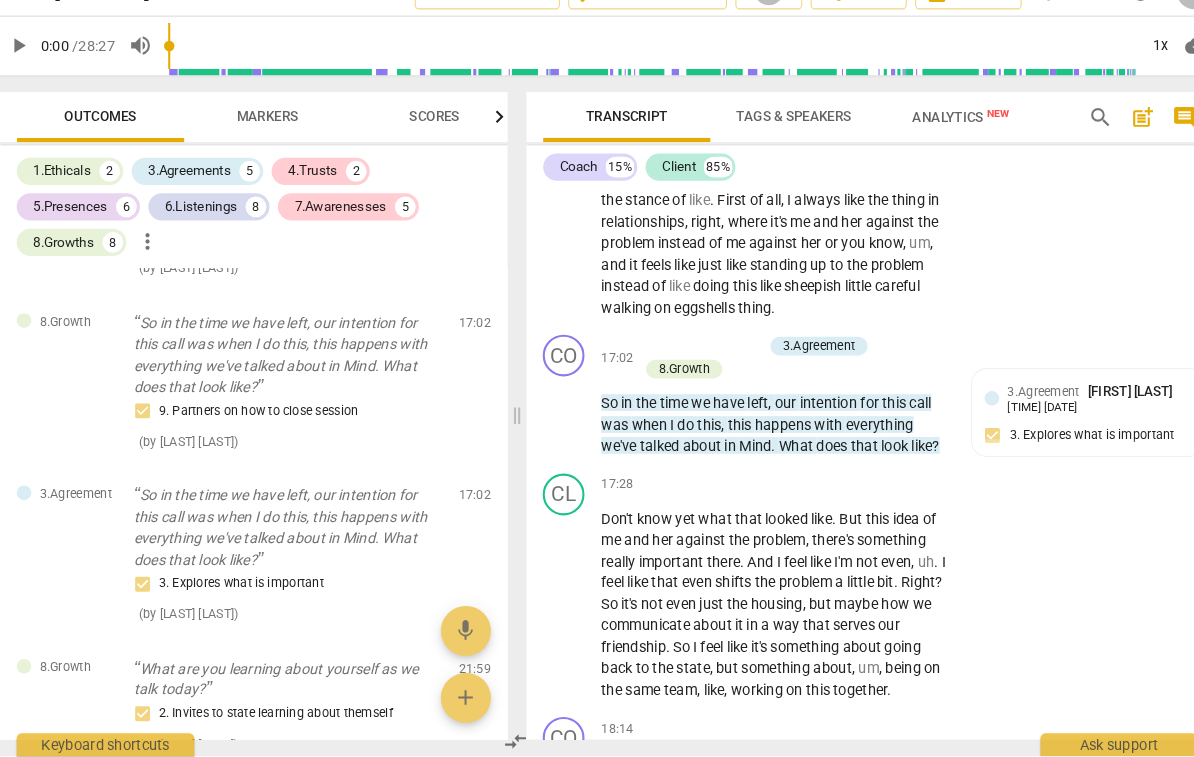 click on "Add competency" at bounding box center (698, 365) 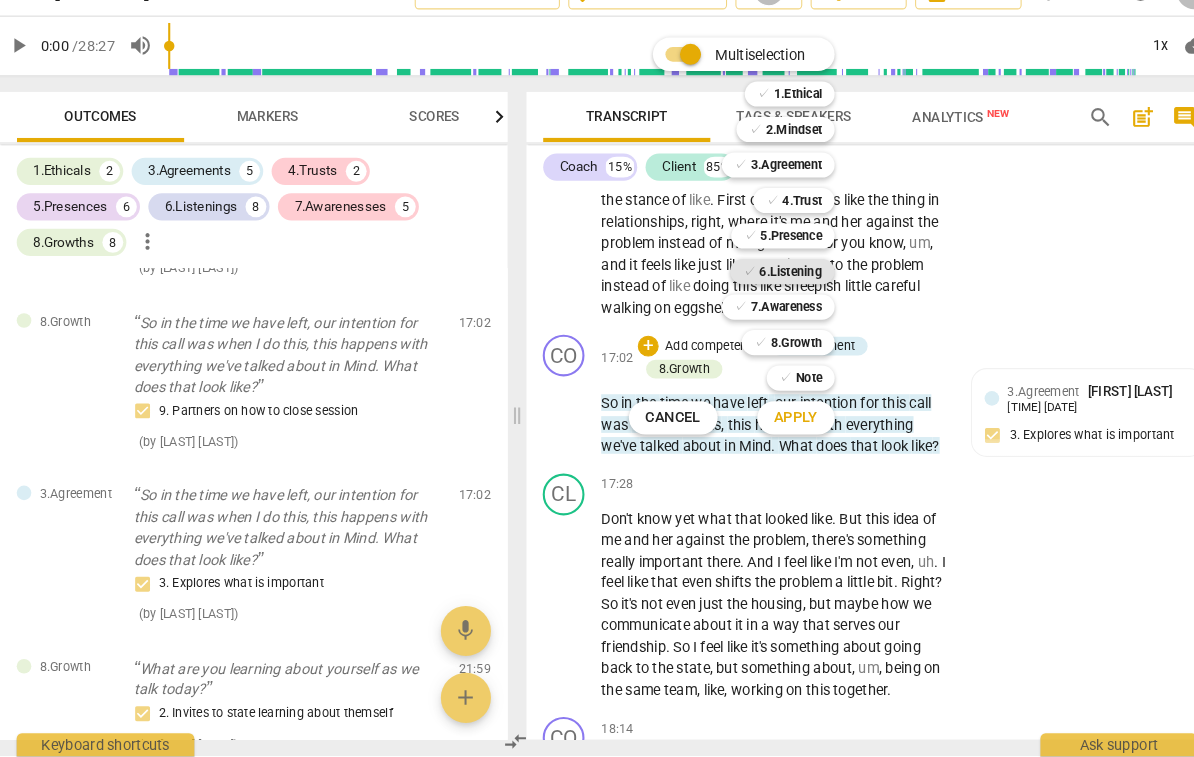 click on "6.Listening" at bounding box center (773, 293) 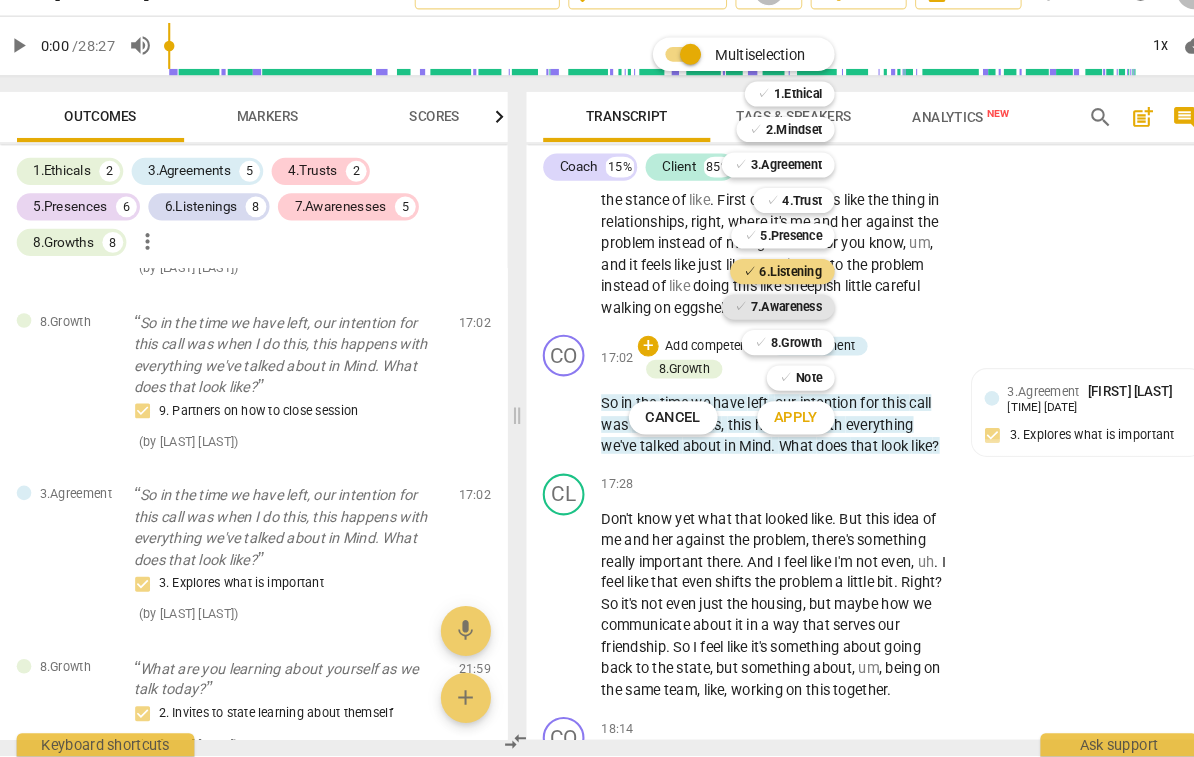 click on "7.Awareness" at bounding box center (769, 327) 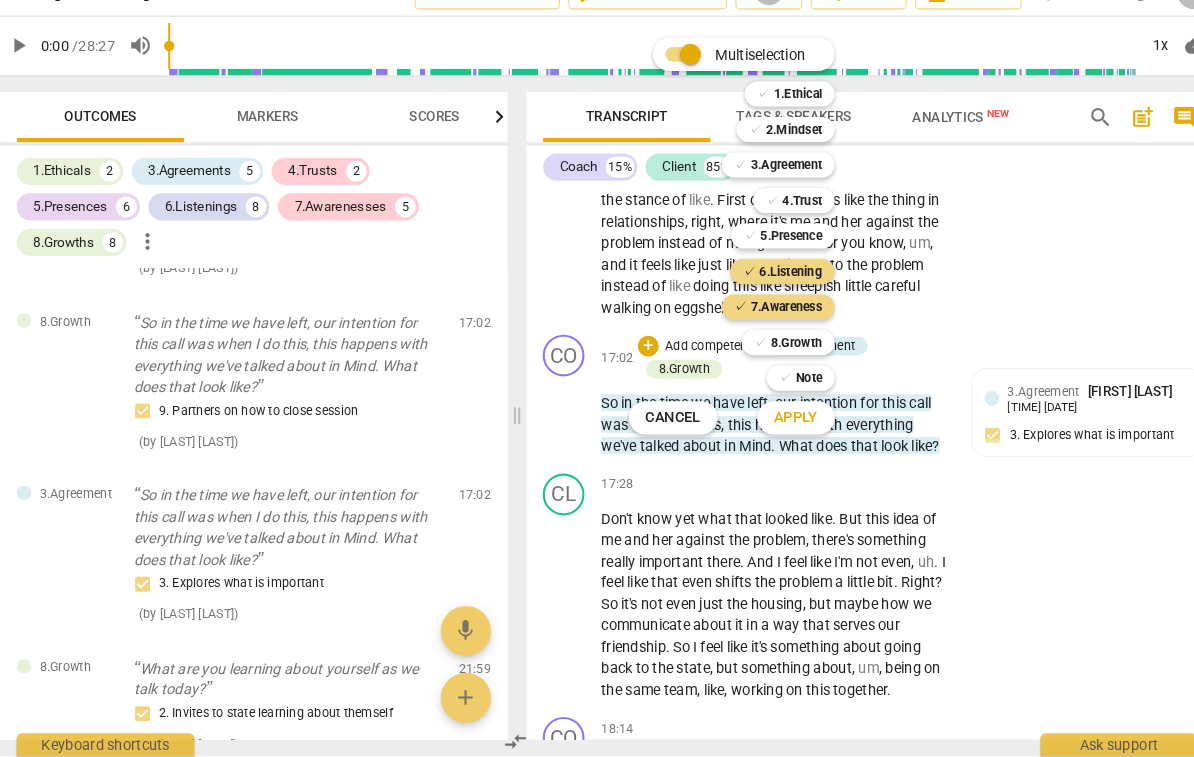 click on "Apply" at bounding box center (778, 433) 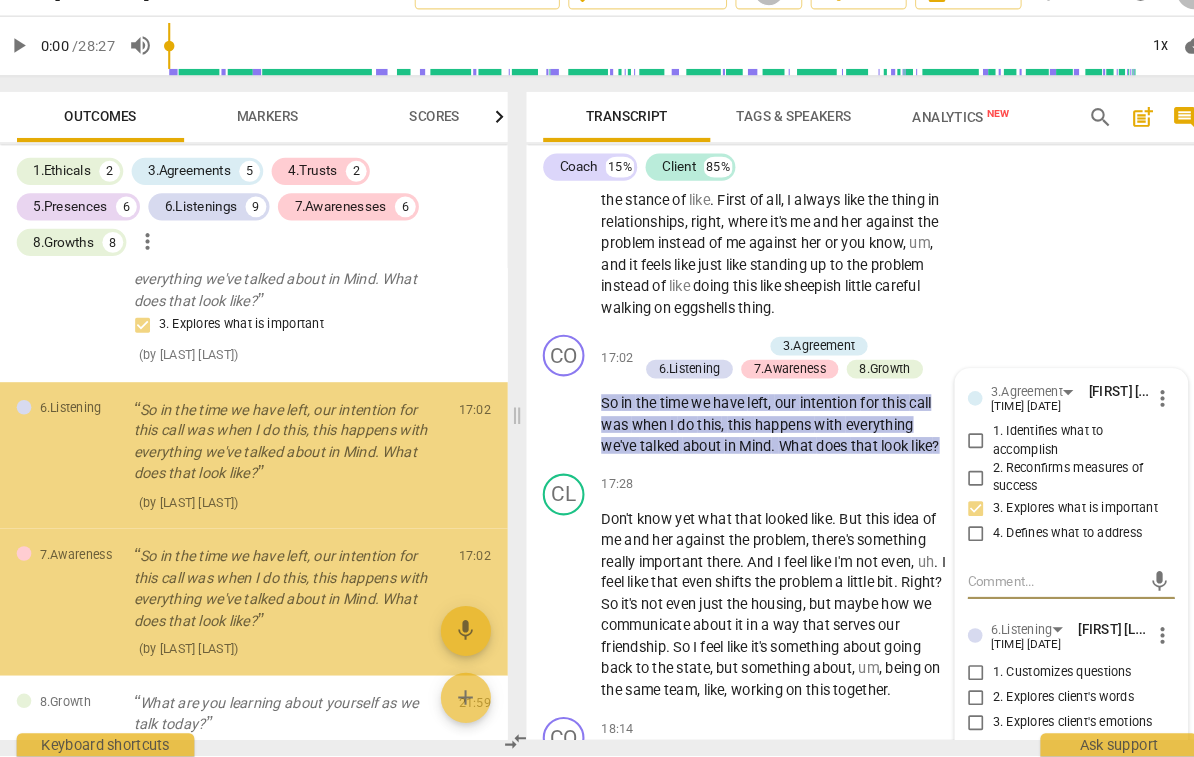 scroll, scrollTop: 4879, scrollLeft: 0, axis: vertical 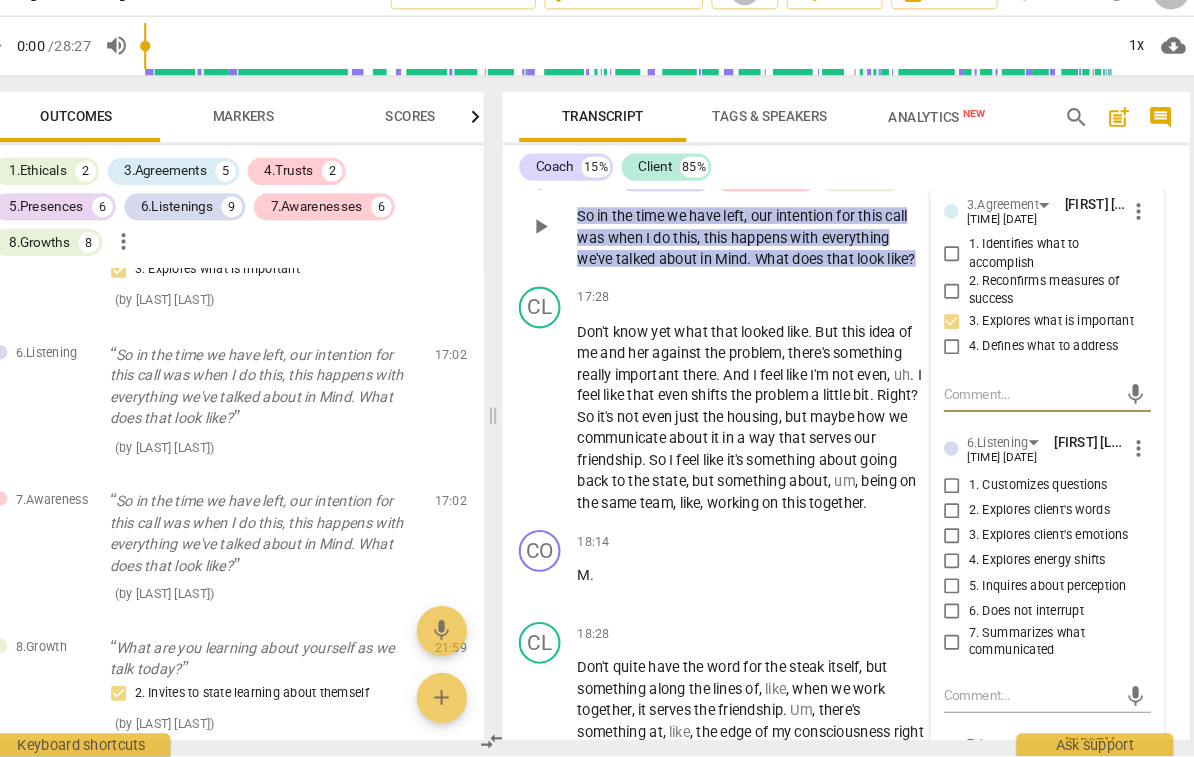 click on "7. Summarizes what communicated" at bounding box center [1050, 647] 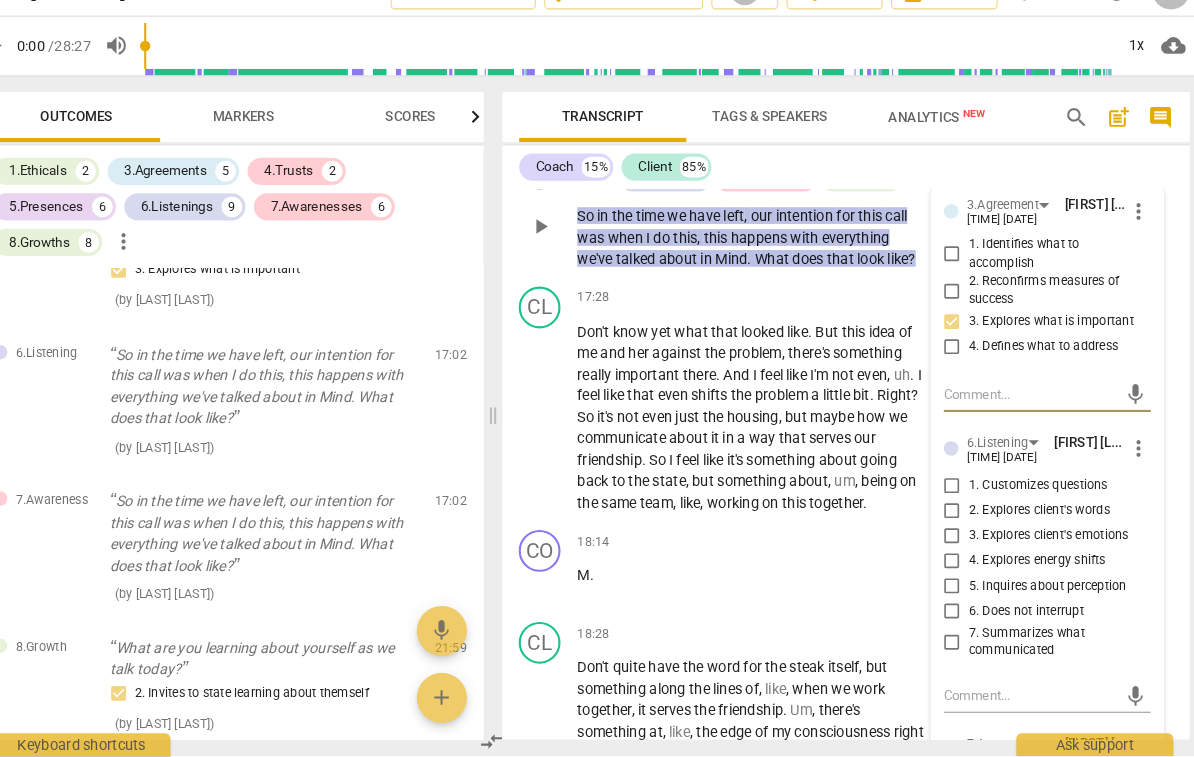 click on "7. Summarizes what communicated" at bounding box center (951, 647) 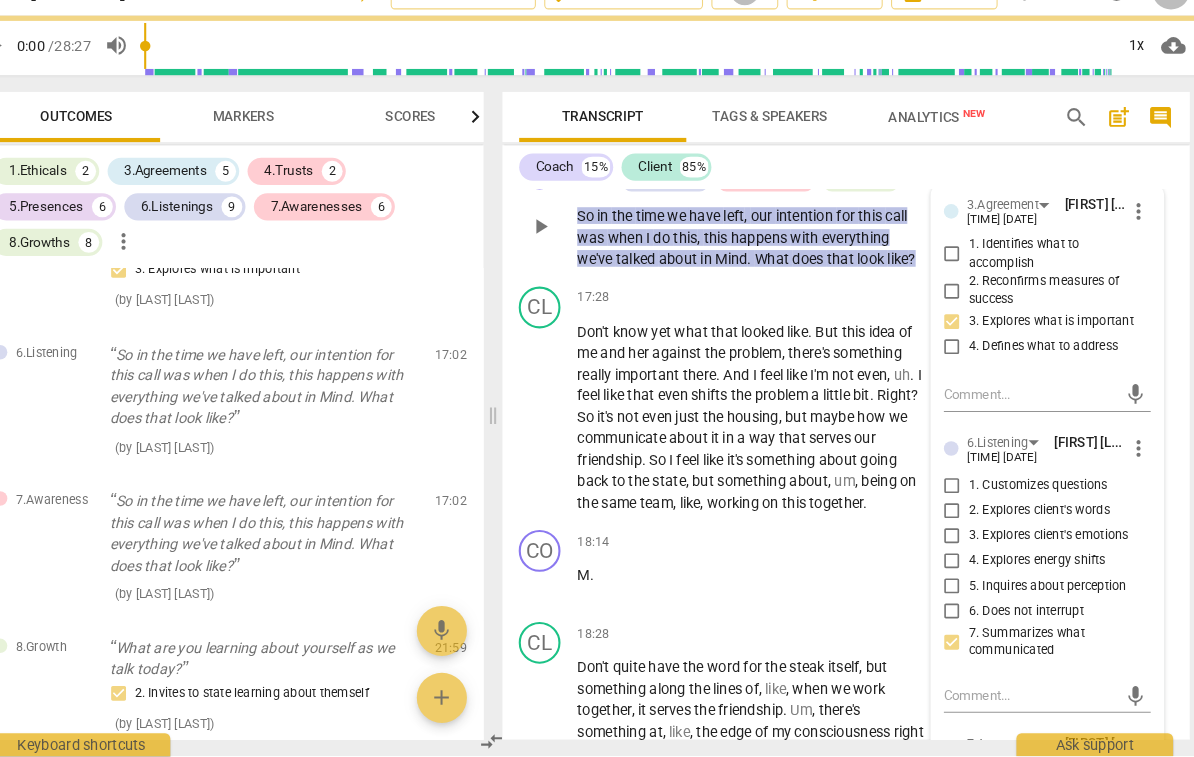 click on "7. Summarizes what communicated" at bounding box center [1050, 647] 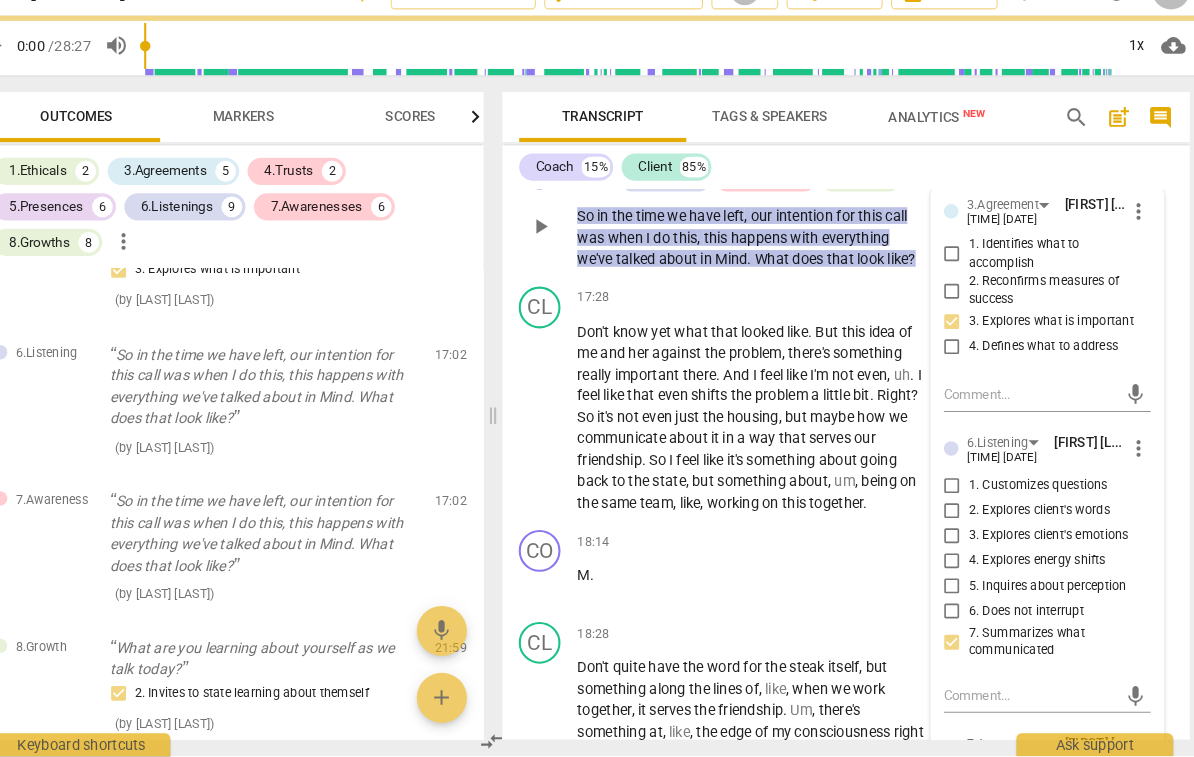 click on "7. Summarizes what communicated" at bounding box center [951, 647] 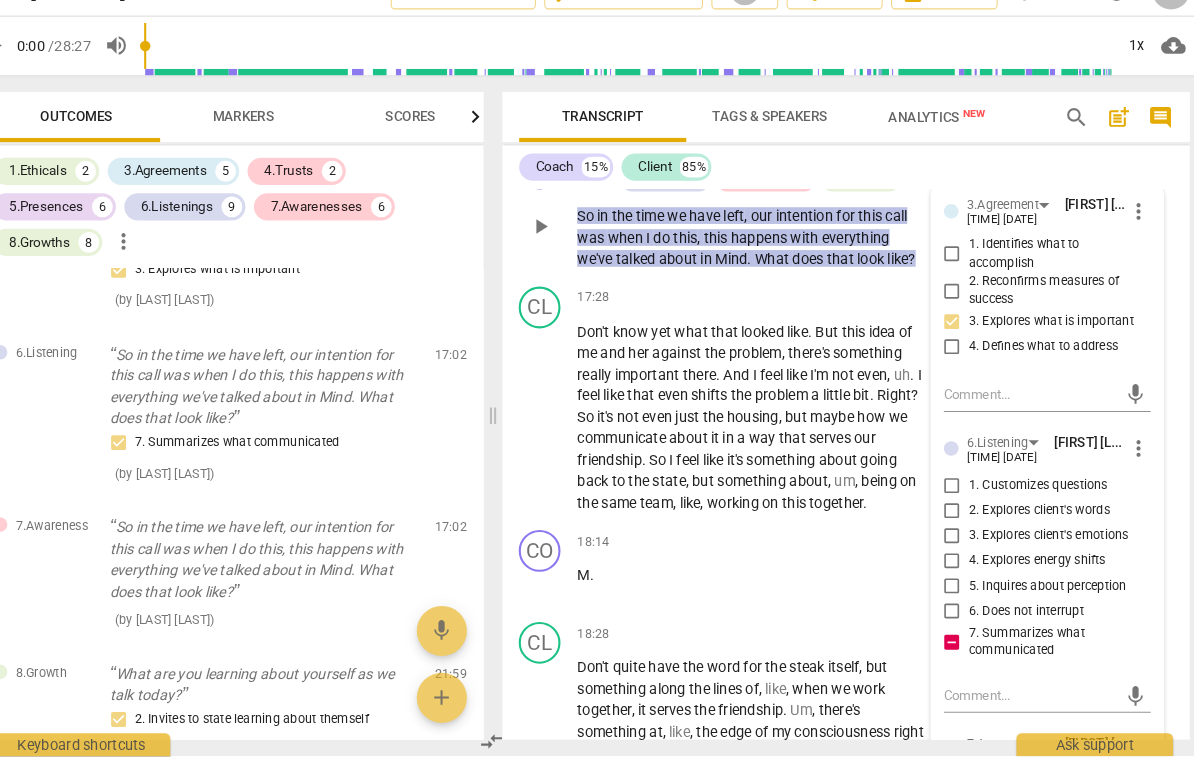 click on "7. Summarizes what communicated" at bounding box center [951, 647] 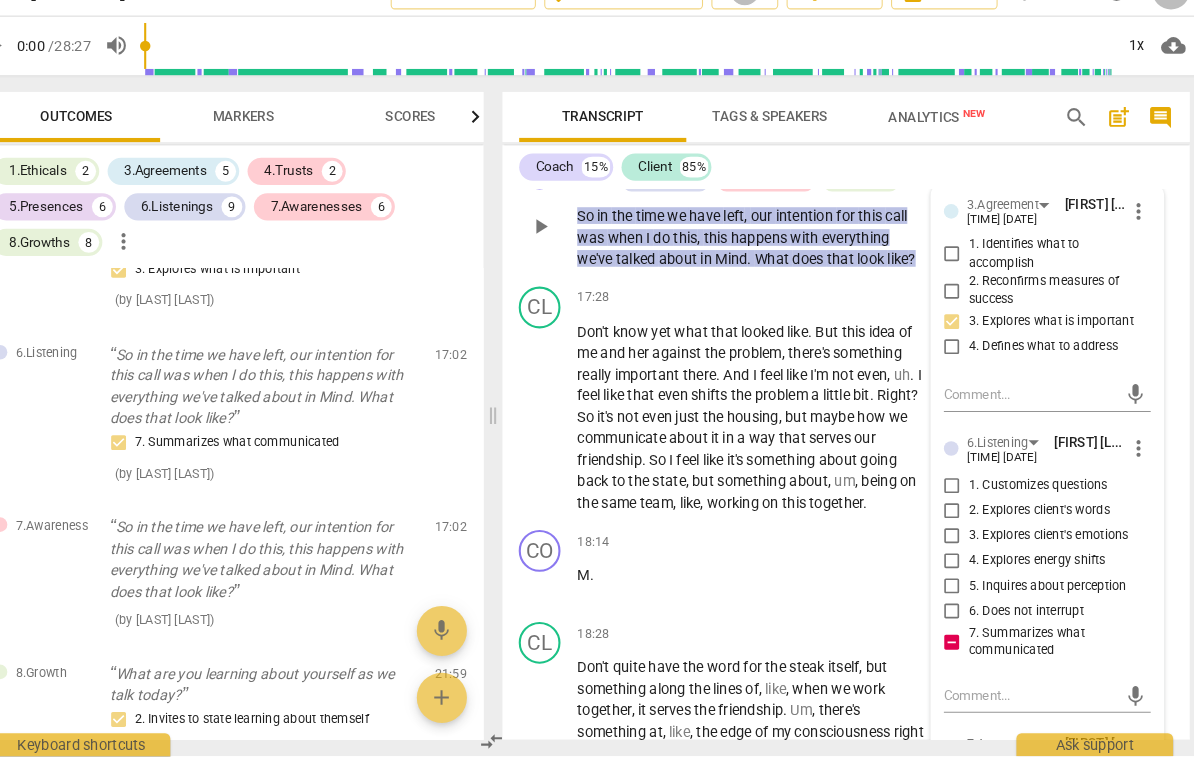 checkbox on "false" 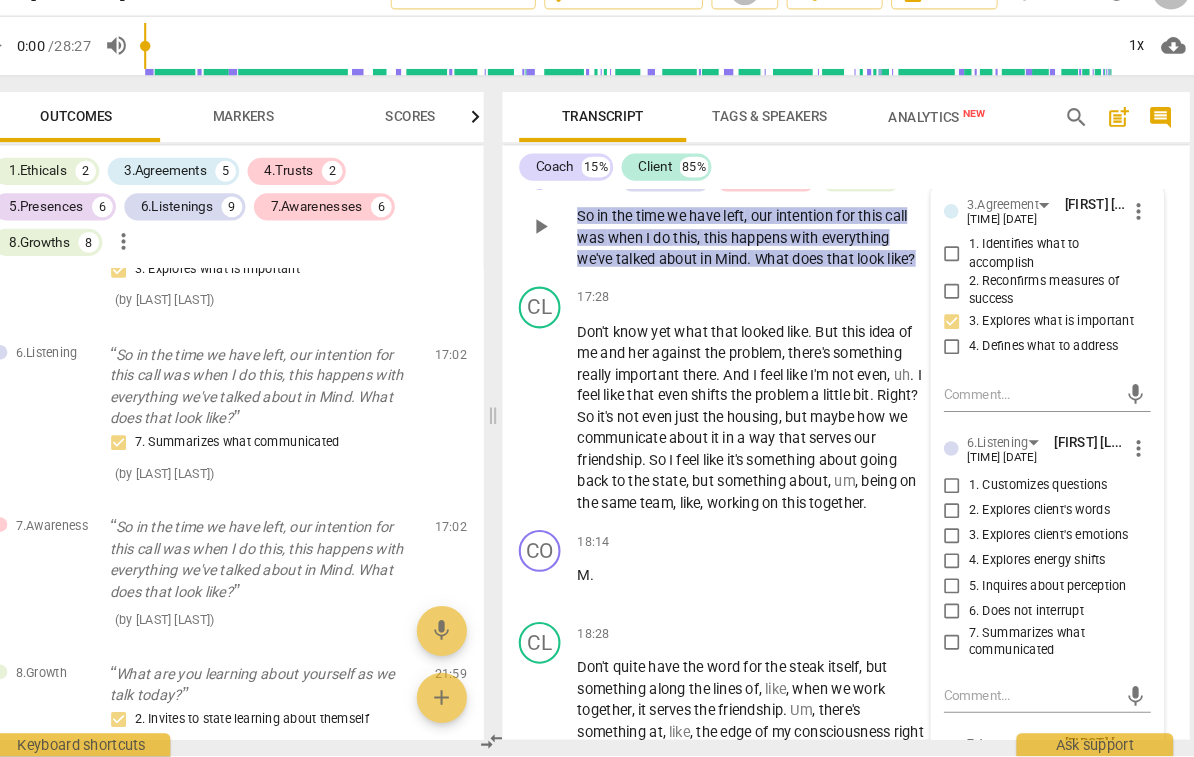 click on "1. Customizes questions" at bounding box center (951, 498) 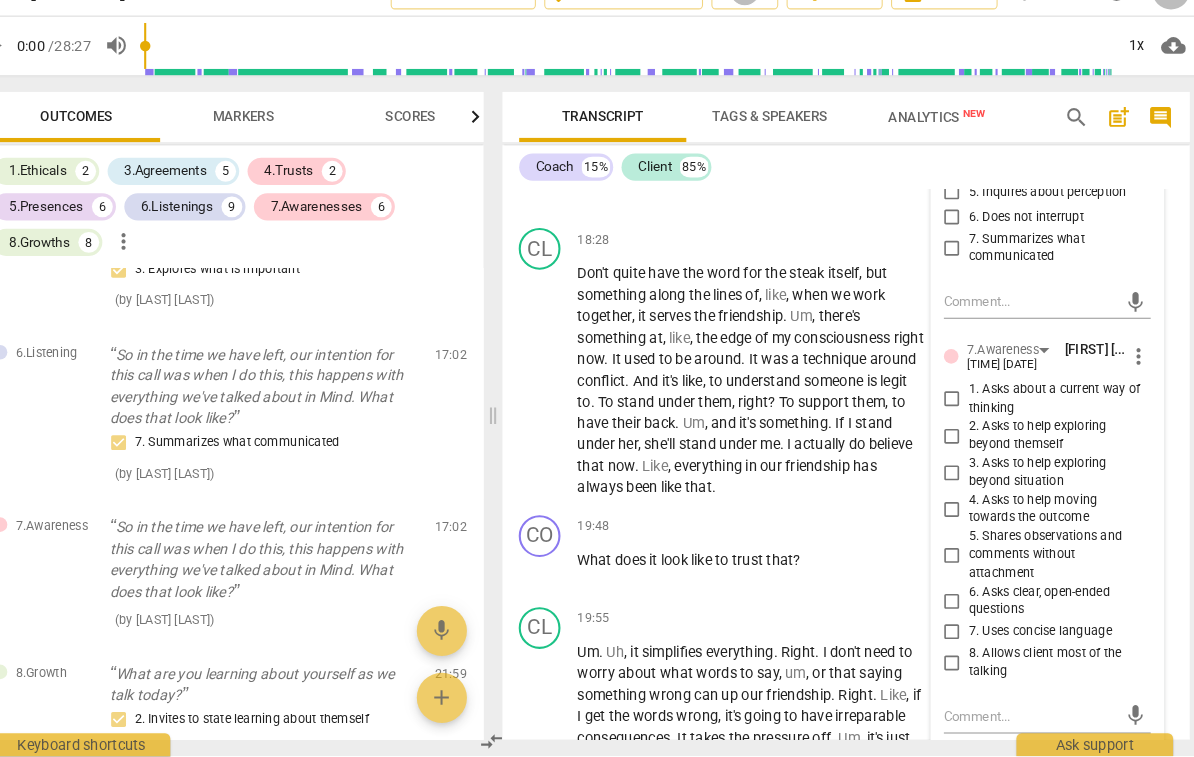 scroll, scrollTop: 5932, scrollLeft: 0, axis: vertical 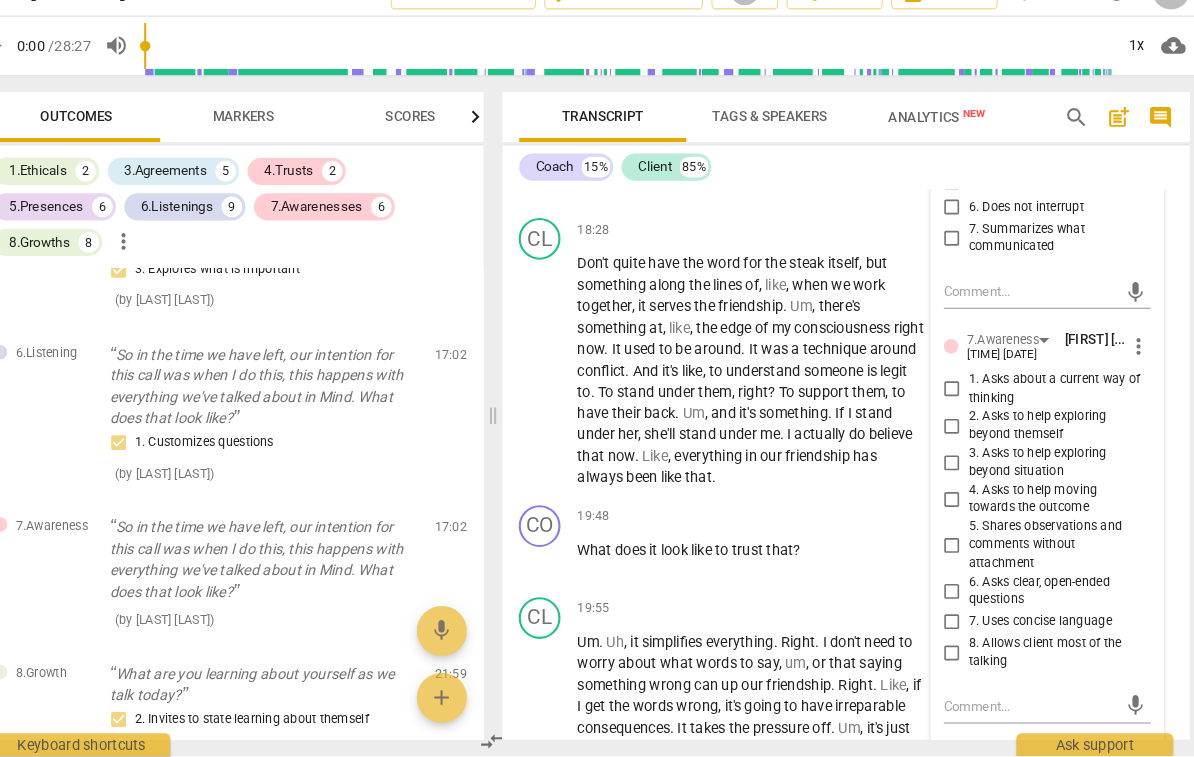click on "3. Asks to help exploring beyond situation" at bounding box center (1050, 476) 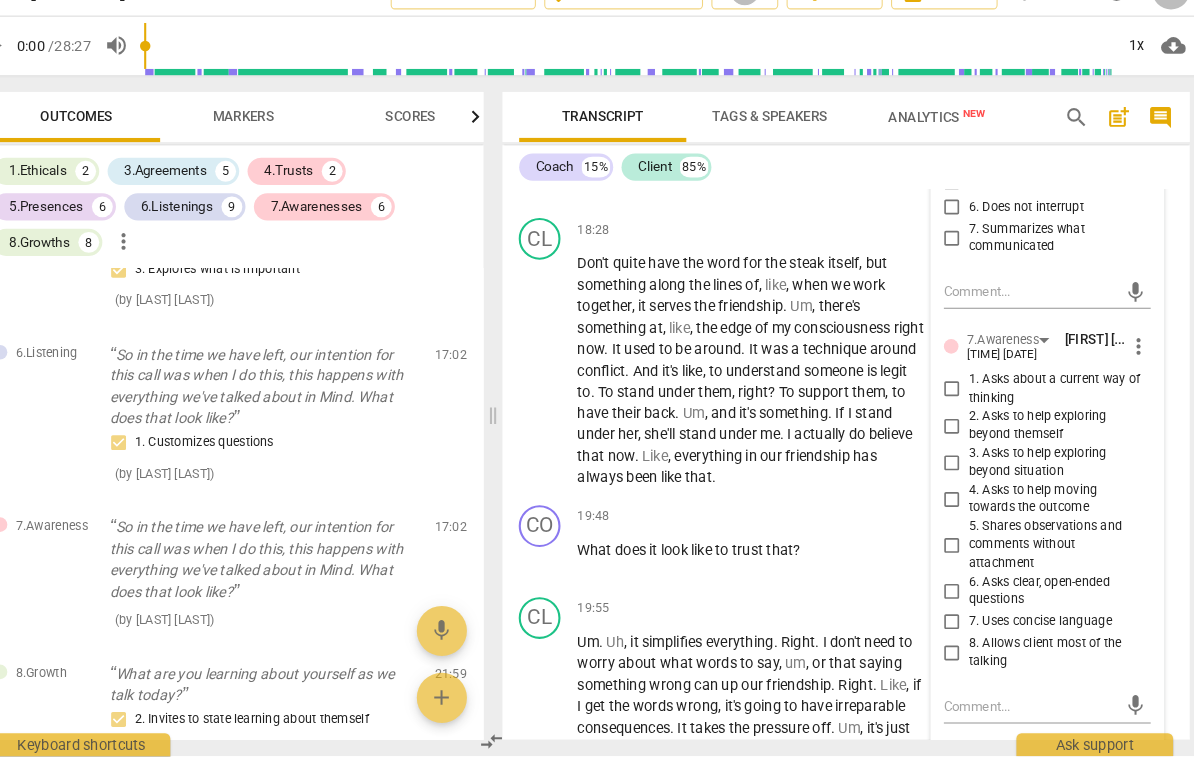 click on "3. Asks to help exploring beyond situation" at bounding box center [951, 476] 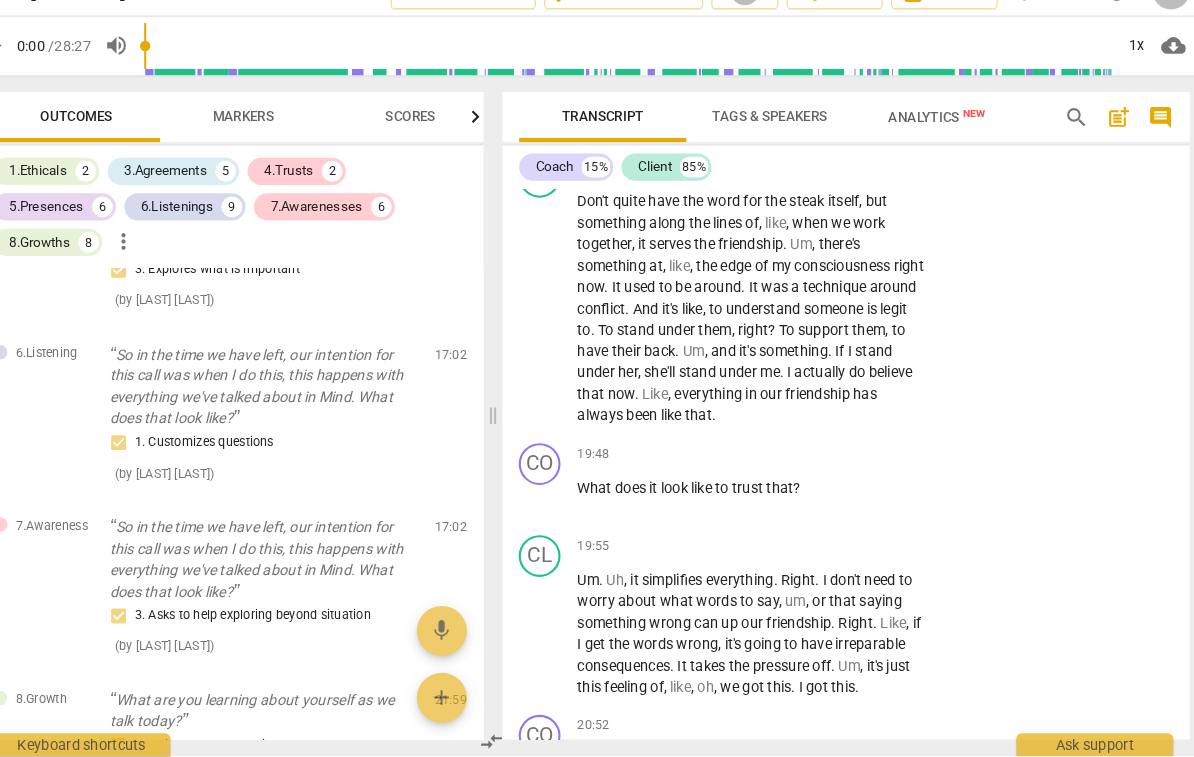 scroll, scrollTop: 6003, scrollLeft: 0, axis: vertical 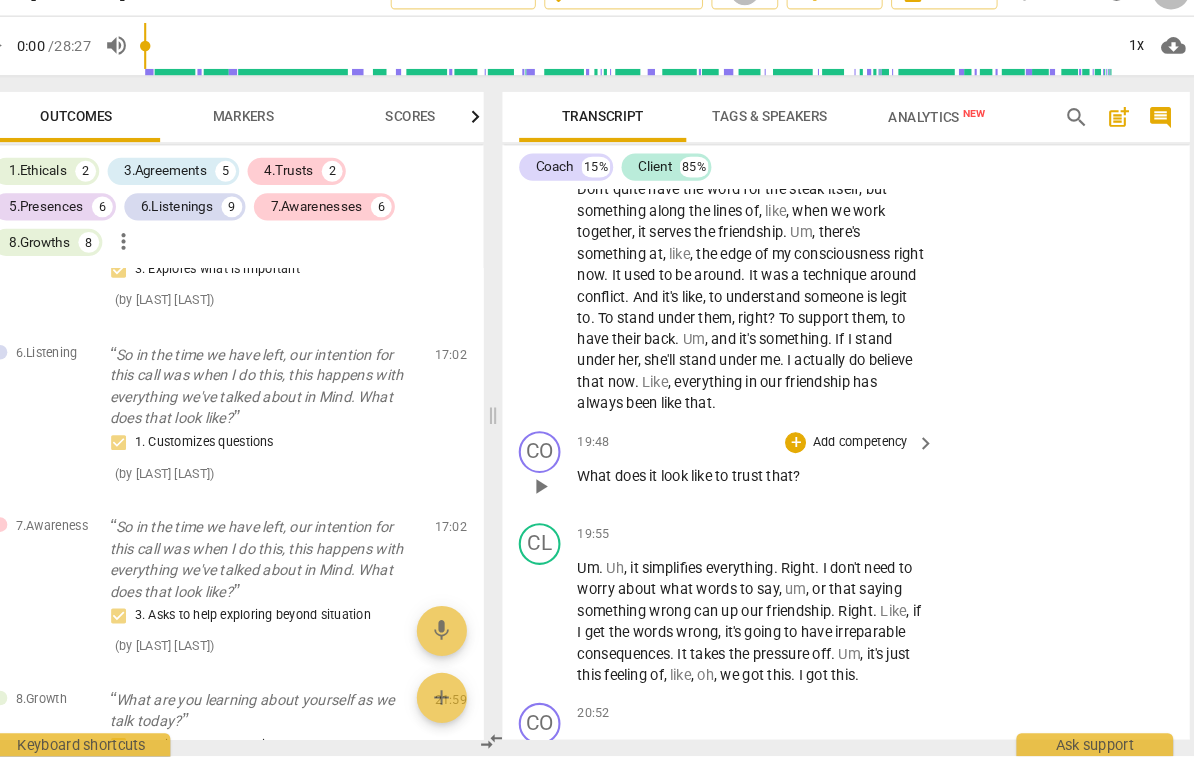 click on "Add competency" at bounding box center (862, 457) 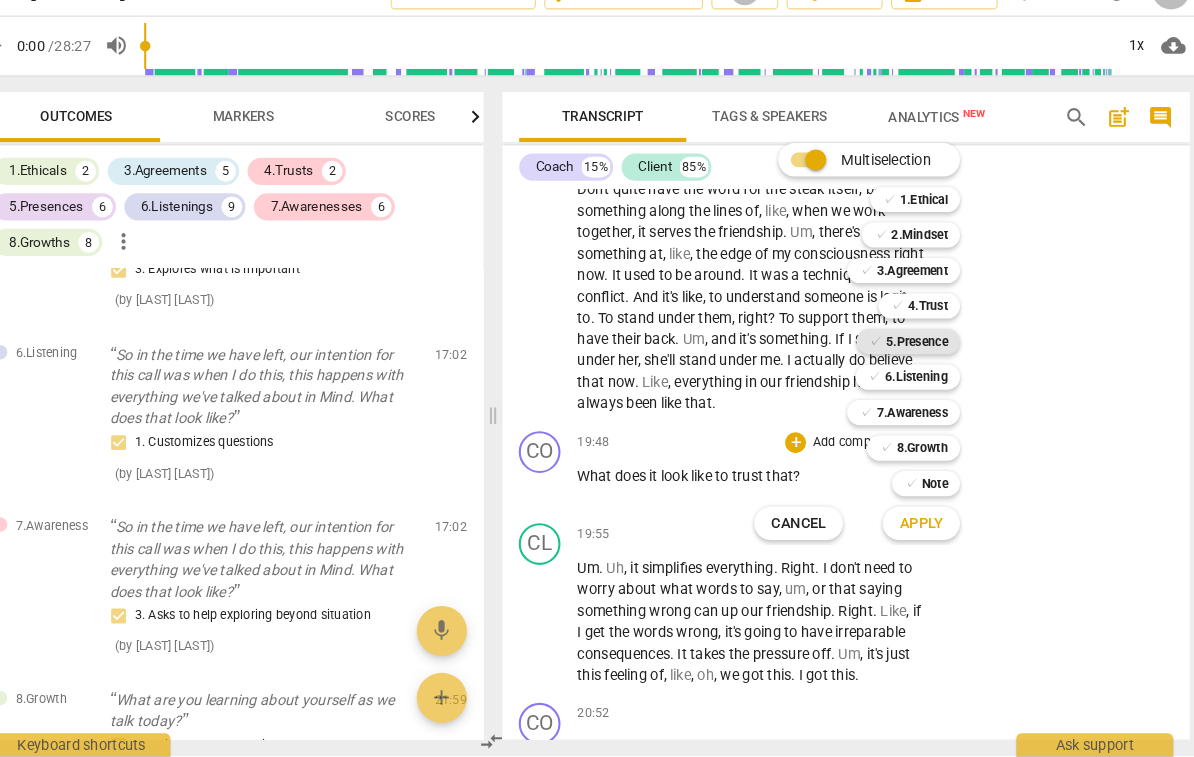 click on "5.Presence" at bounding box center (916, 360) 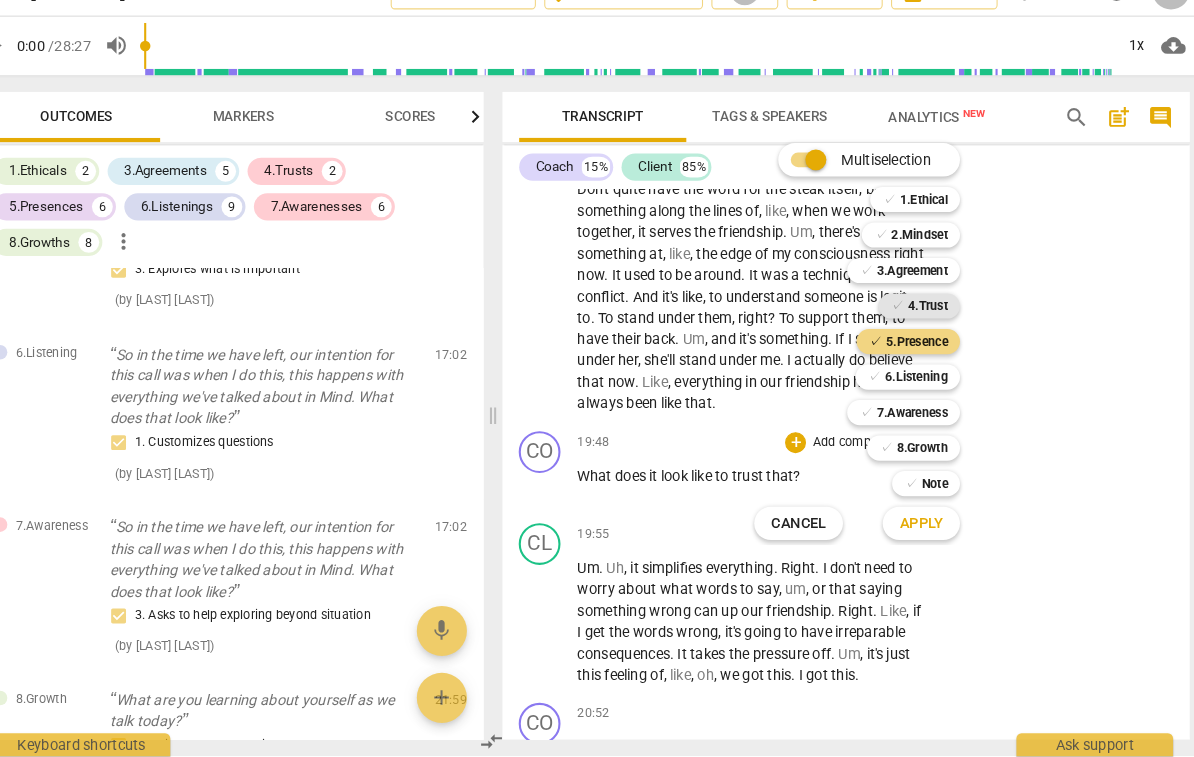 click on "4.Trust" at bounding box center [927, 326] 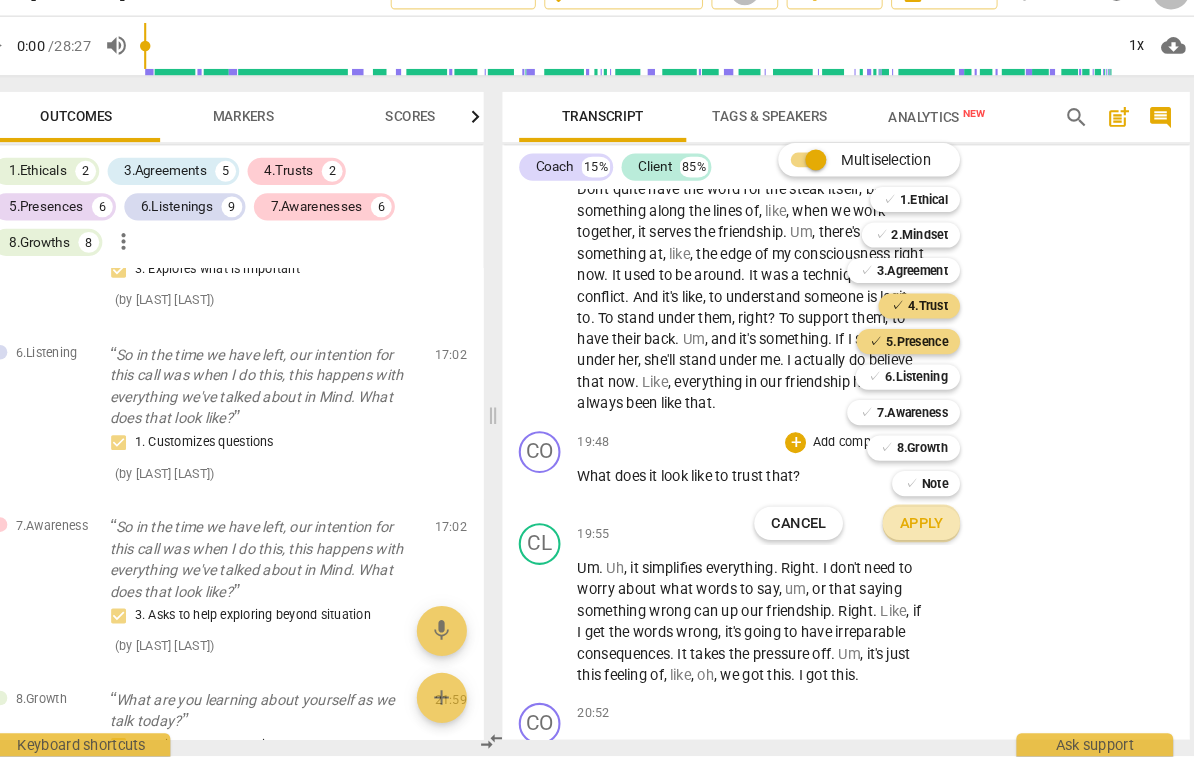 click on "Apply" at bounding box center (921, 534) 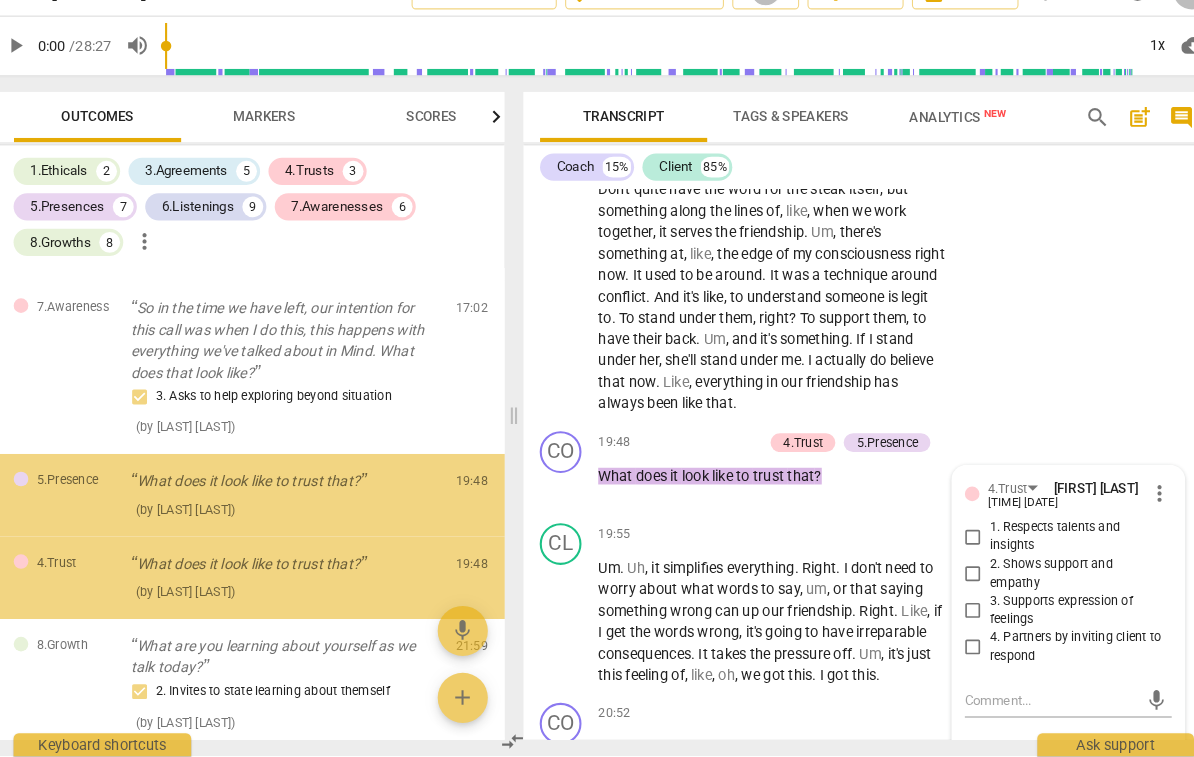 scroll, scrollTop: 5115, scrollLeft: 0, axis: vertical 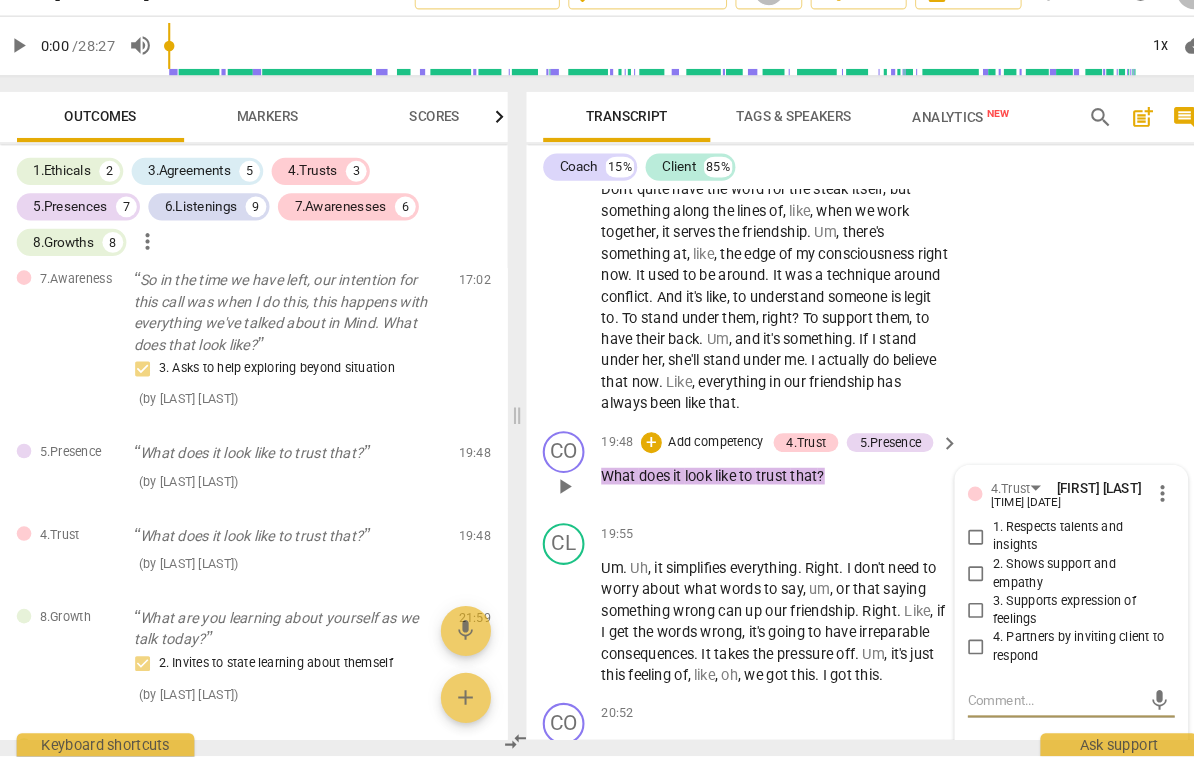 click on "2. Shows support and empathy" at bounding box center [1050, 582] 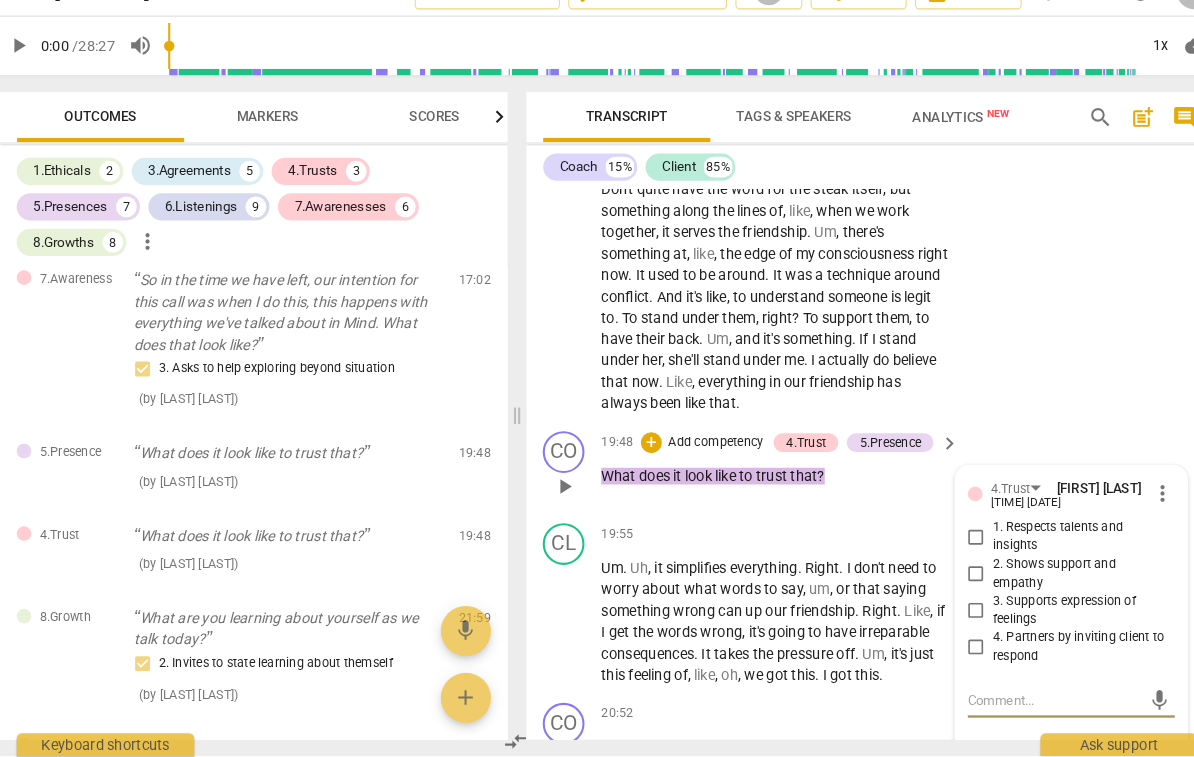 click on "2. Shows support and empathy" at bounding box center [951, 583] 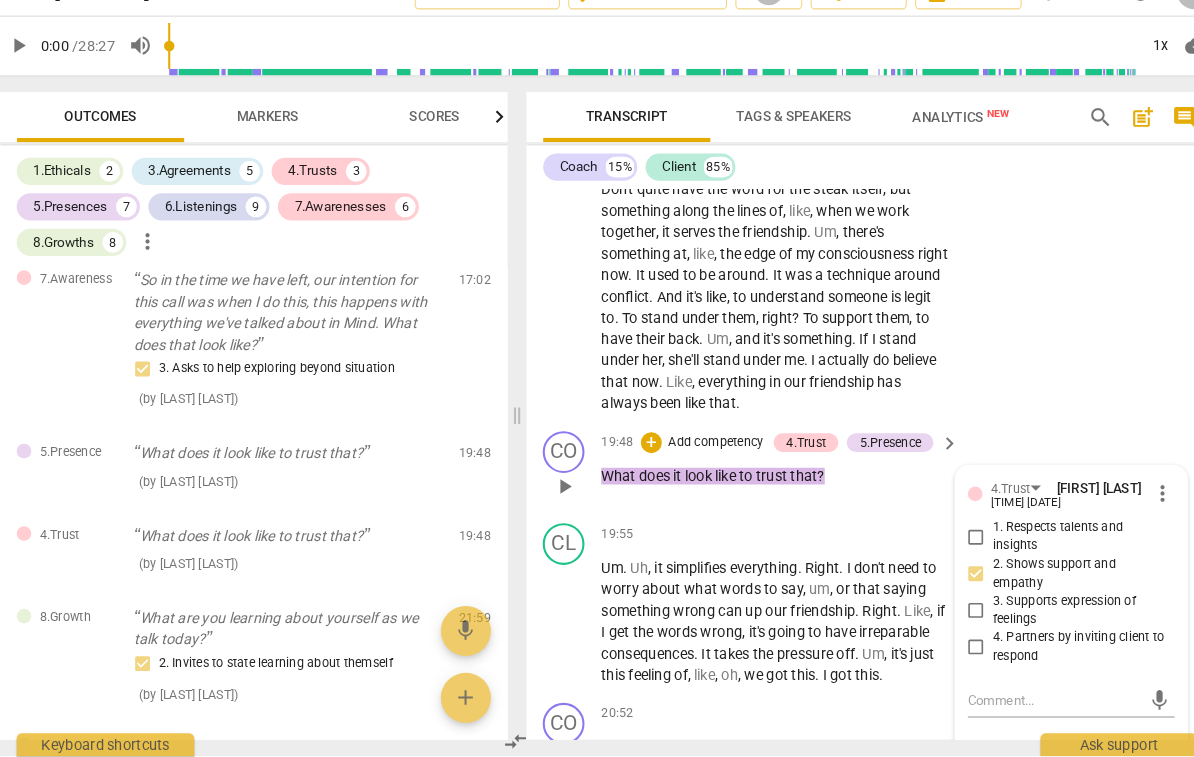 click on "3. Supports expression of feelings" at bounding box center [951, 618] 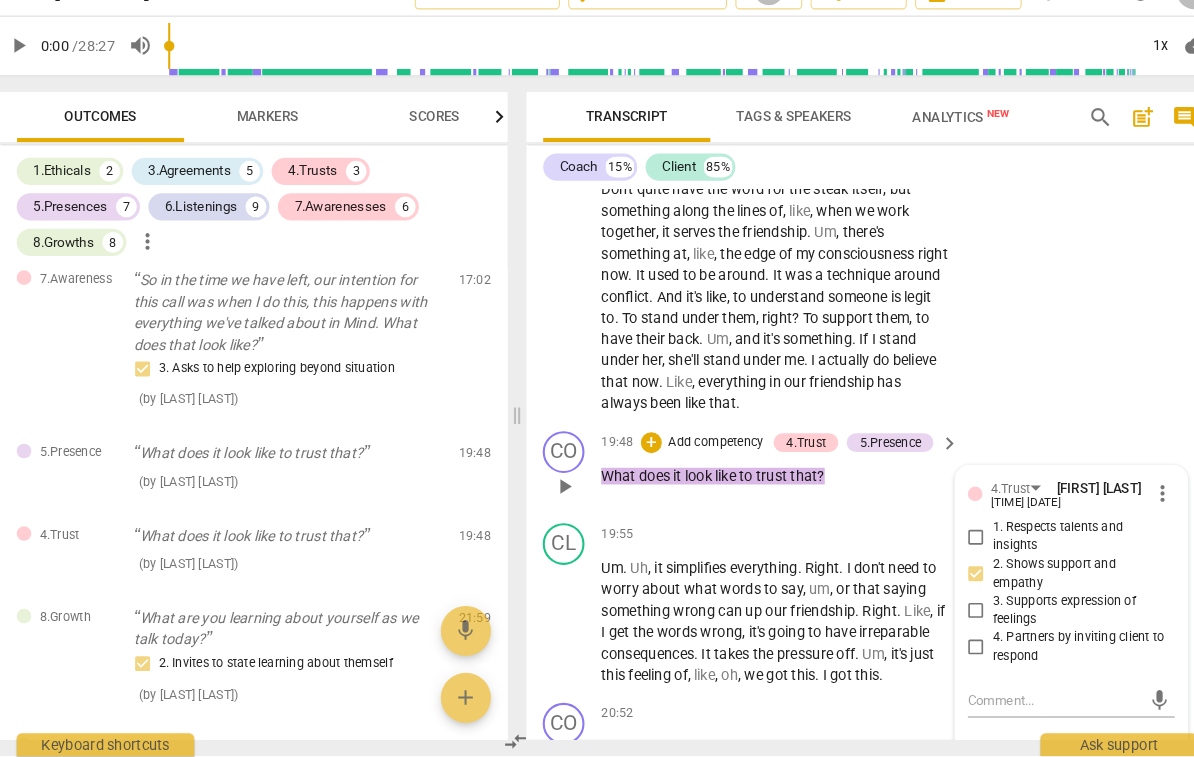 checkbox on "true" 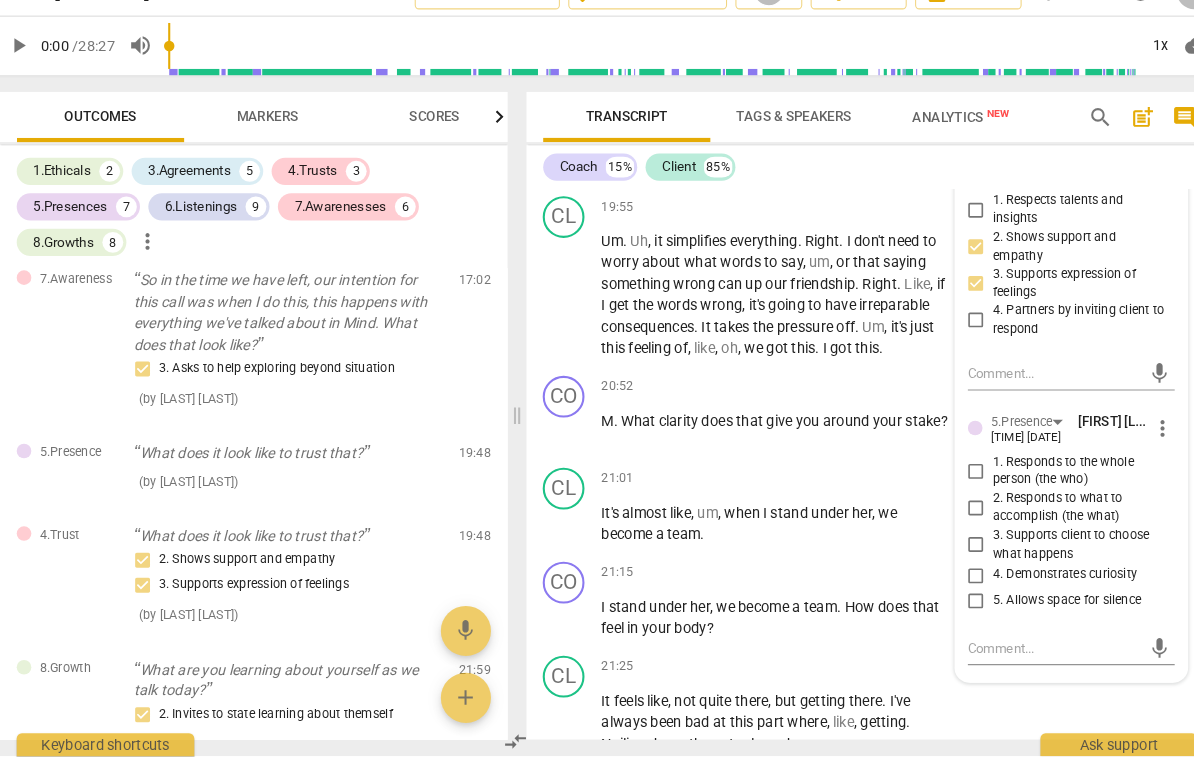 scroll, scrollTop: 6318, scrollLeft: 0, axis: vertical 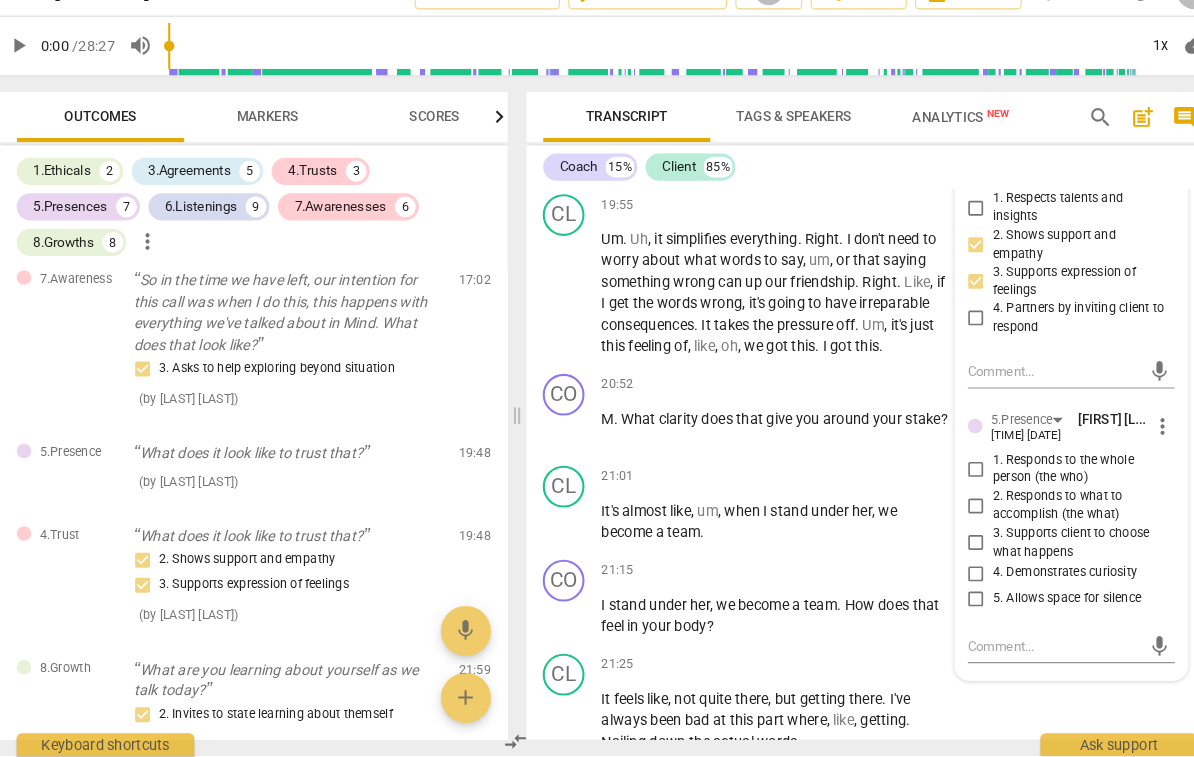 click on "4. Partners by inviting client to respond" at bounding box center (1050, 337) 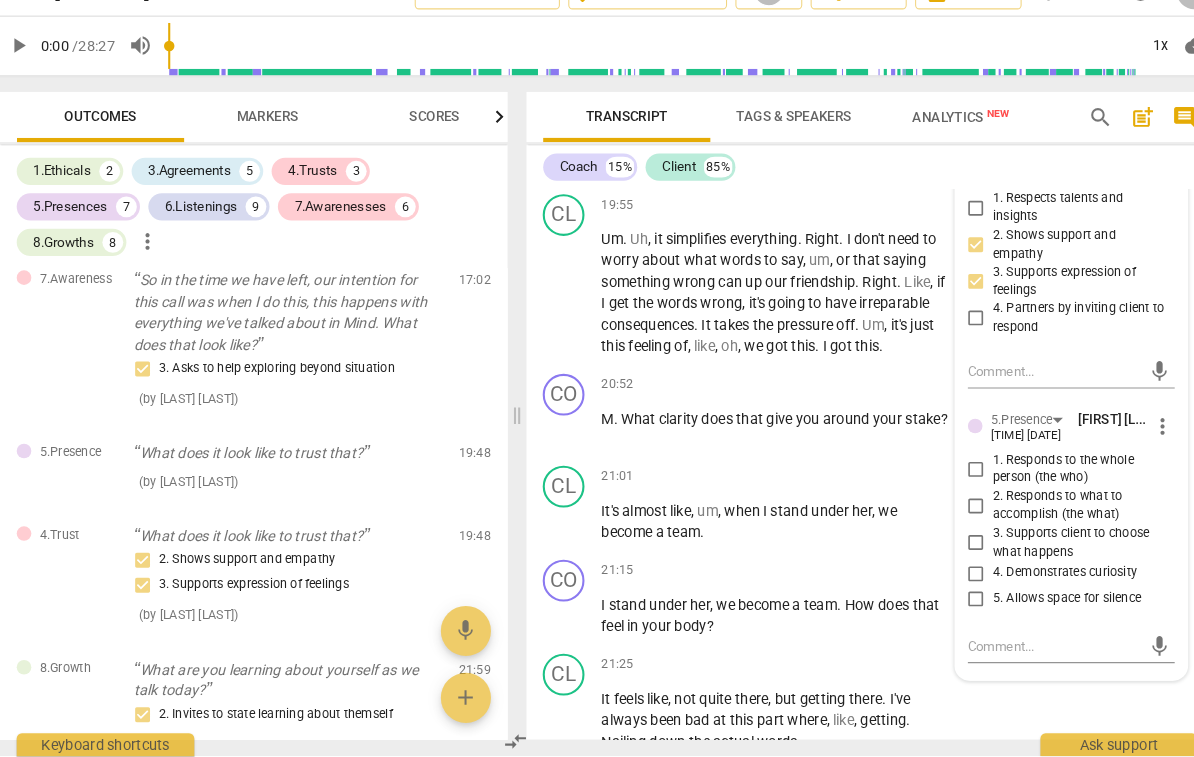 click on "4. Partners by inviting client to respond" at bounding box center (951, 338) 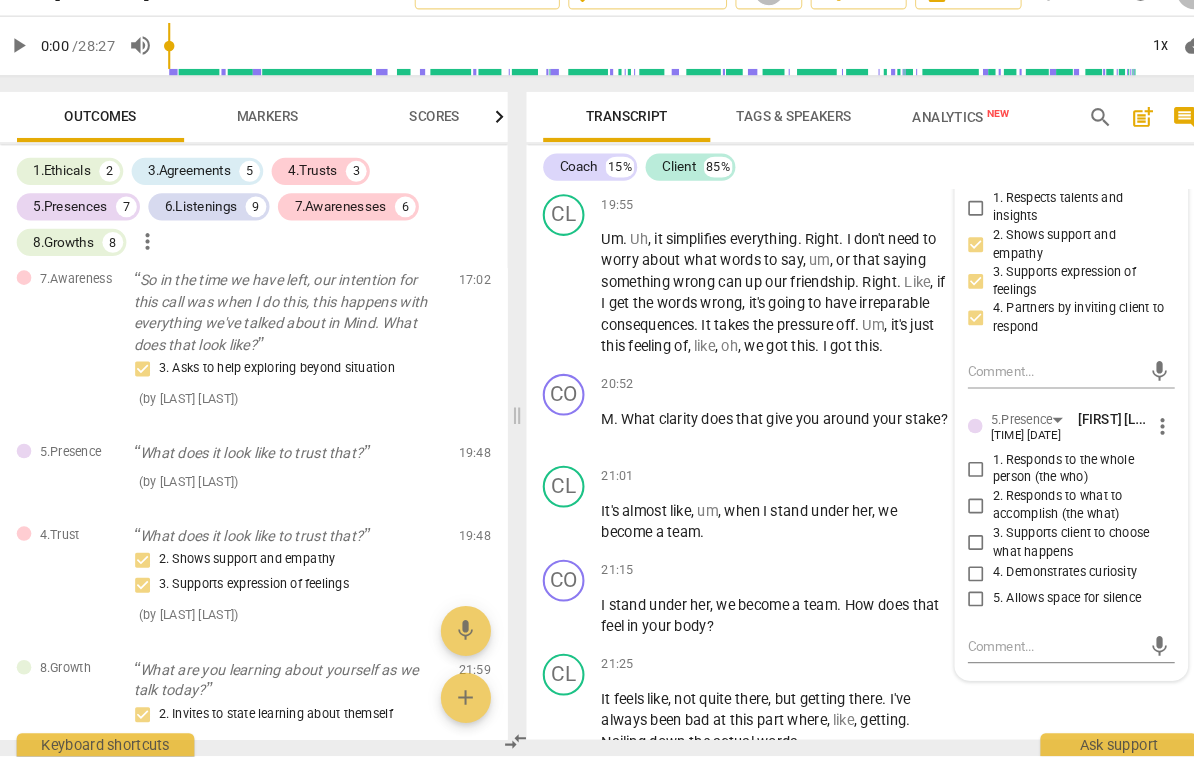 click on "2. Responds to what to accomplish (the what)" at bounding box center [1050, 517] 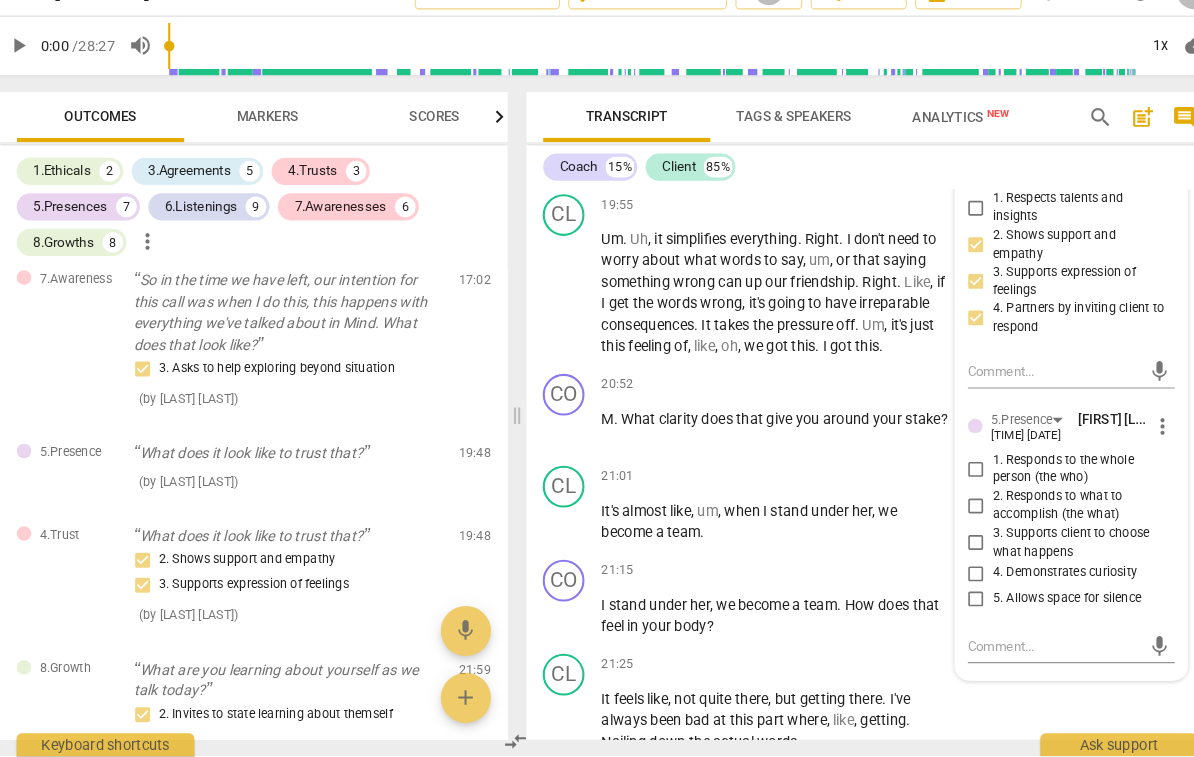 click on "2. Responds to what to accomplish (the what)" at bounding box center [951, 517] 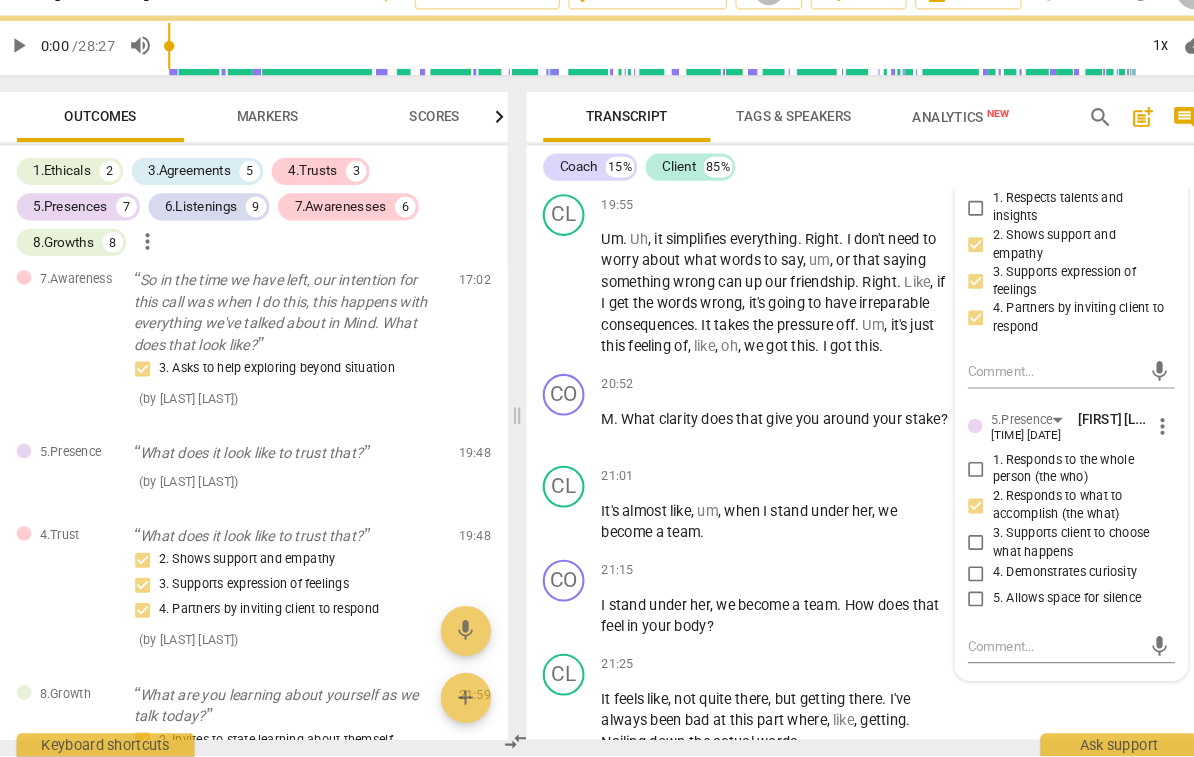 click on "1. Responds to the whole person (the who)" at bounding box center [1050, 482] 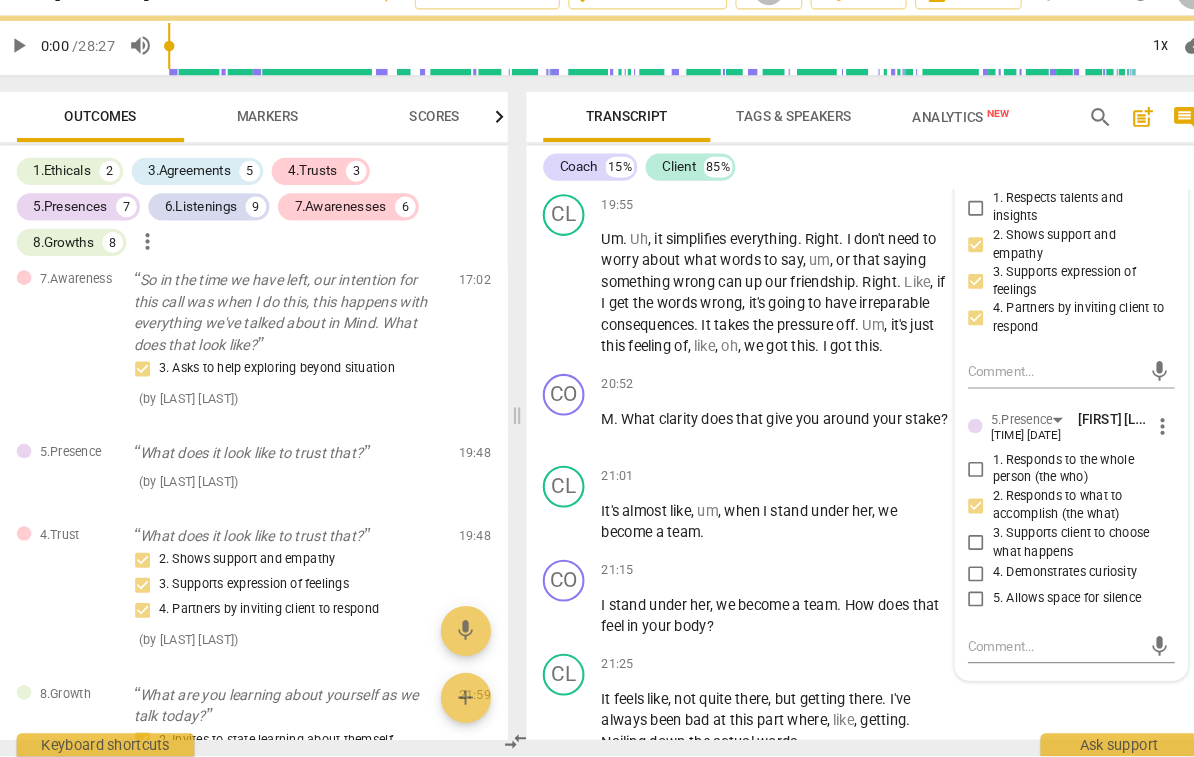click on "1. Responds to the whole person (the who)" at bounding box center [951, 482] 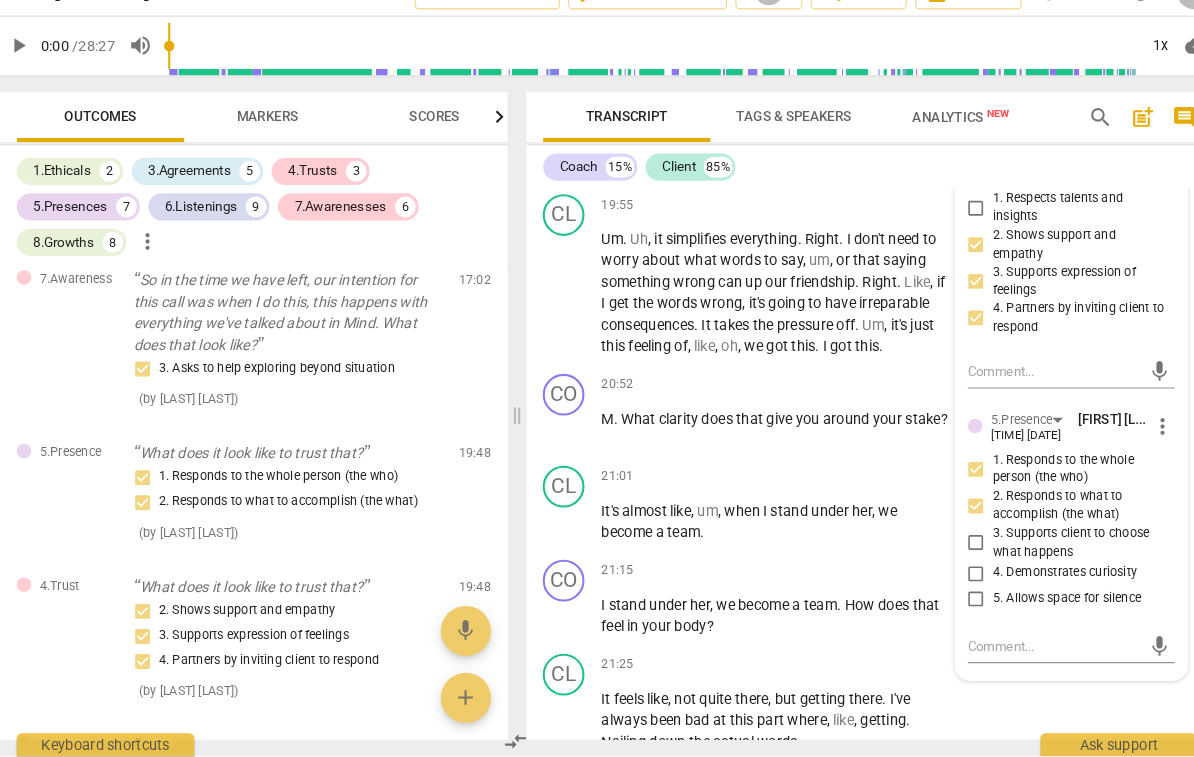 click on "4. Demonstrates curiosity" at bounding box center (1036, 582) 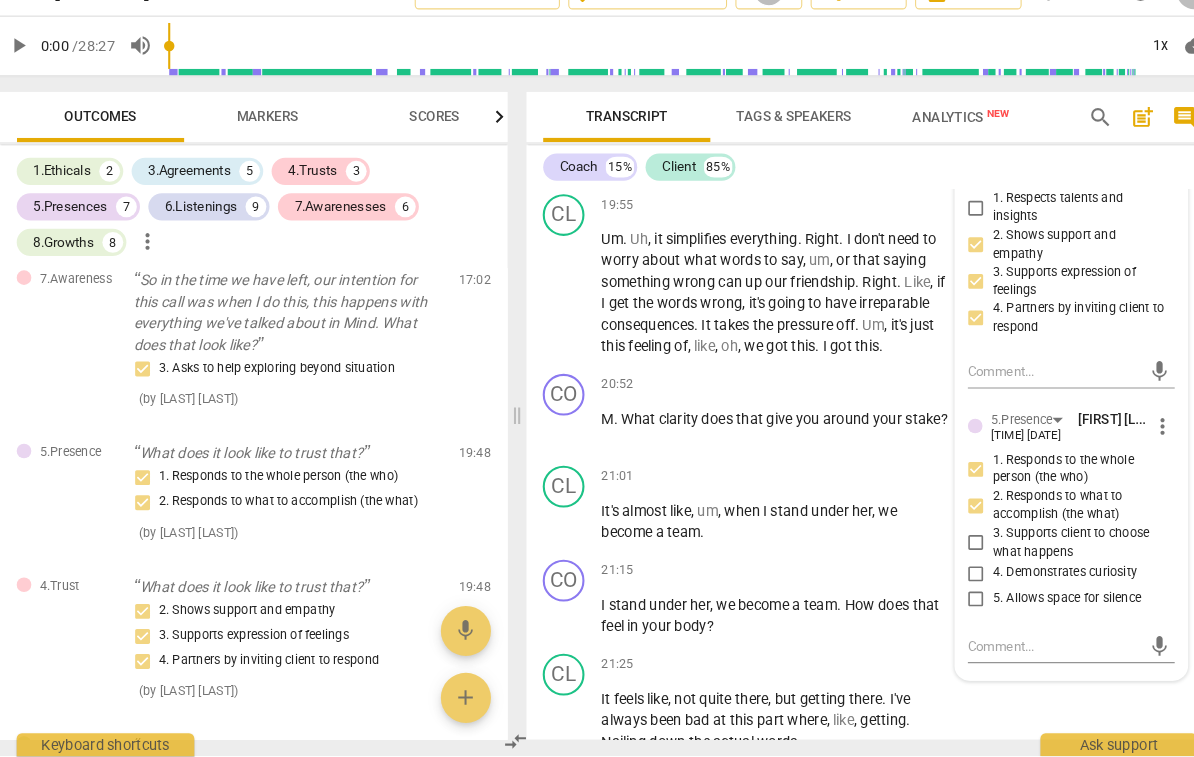 click on "4. Demonstrates curiosity" at bounding box center [951, 582] 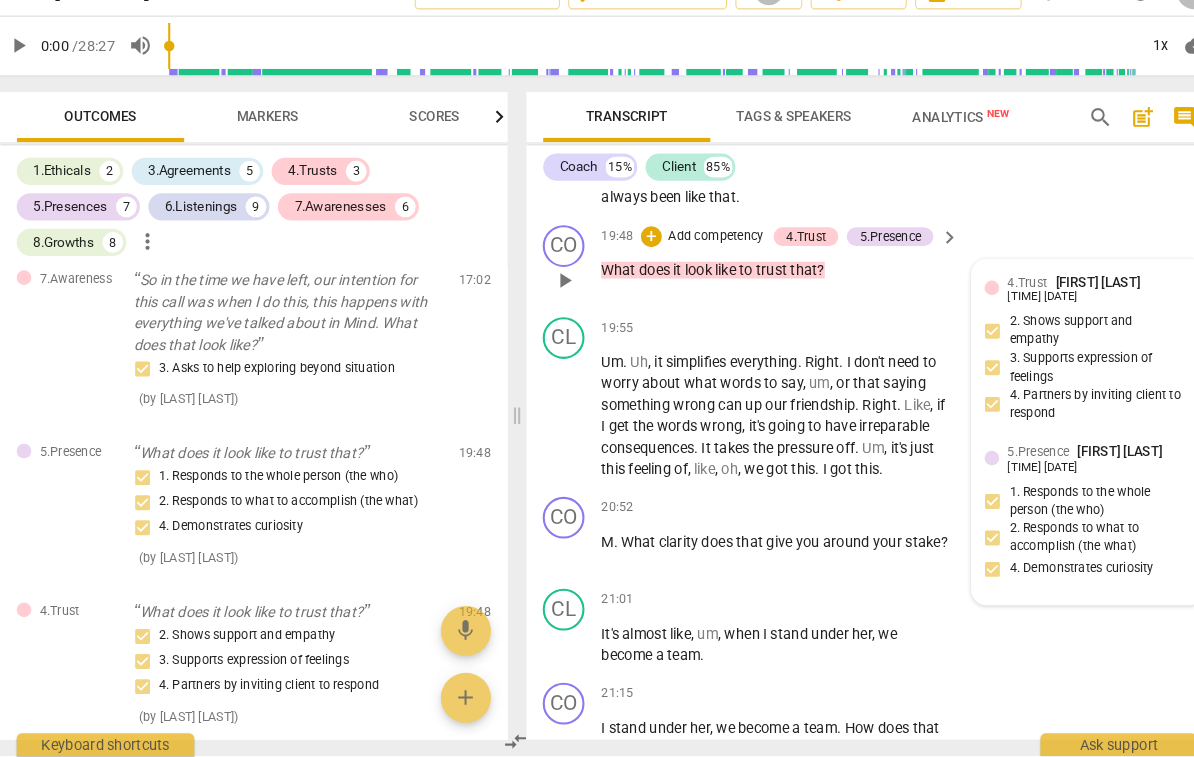 scroll, scrollTop: 6232, scrollLeft: 0, axis: vertical 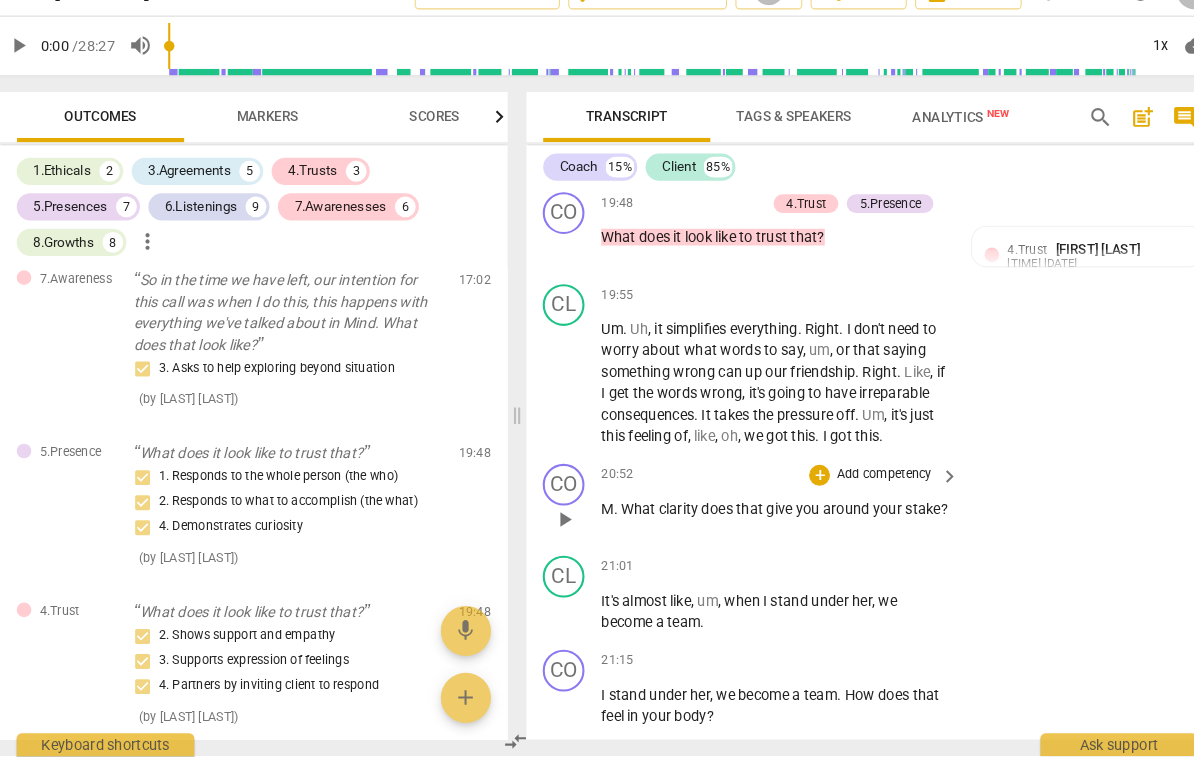 click on "Add competency" at bounding box center [862, 488] 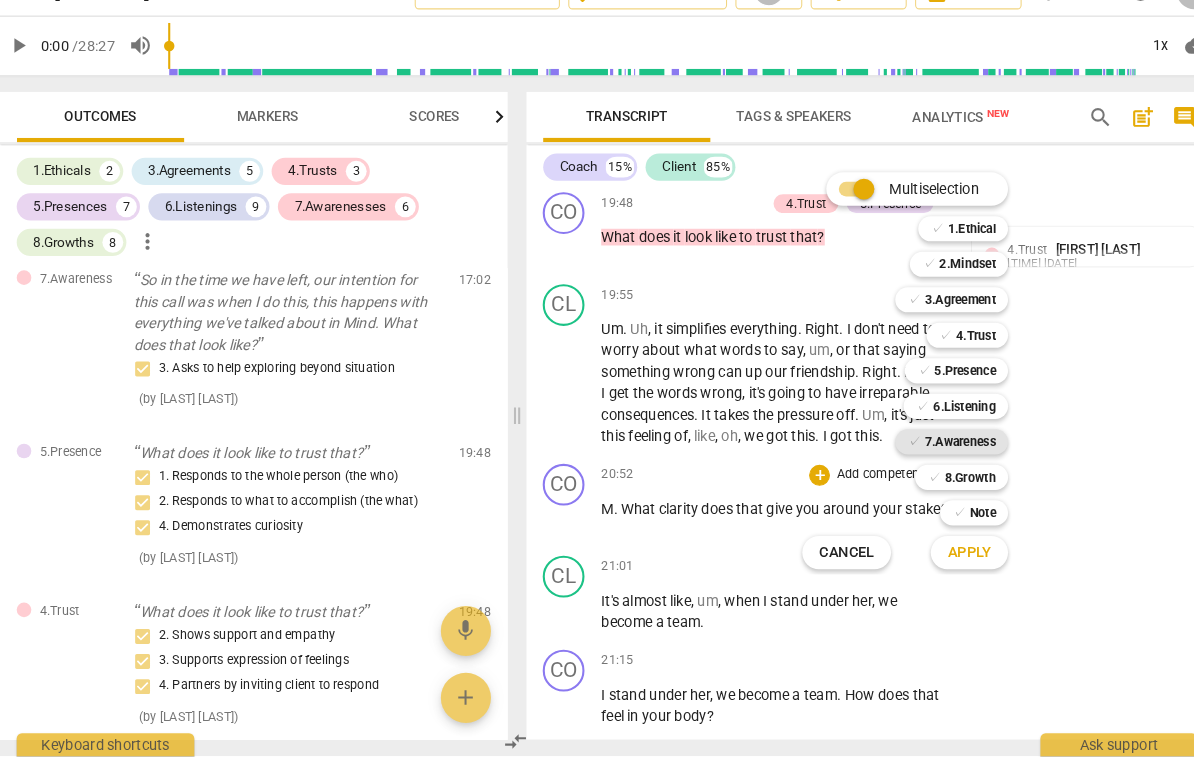 click on "7.Awareness" at bounding box center [935, 456] 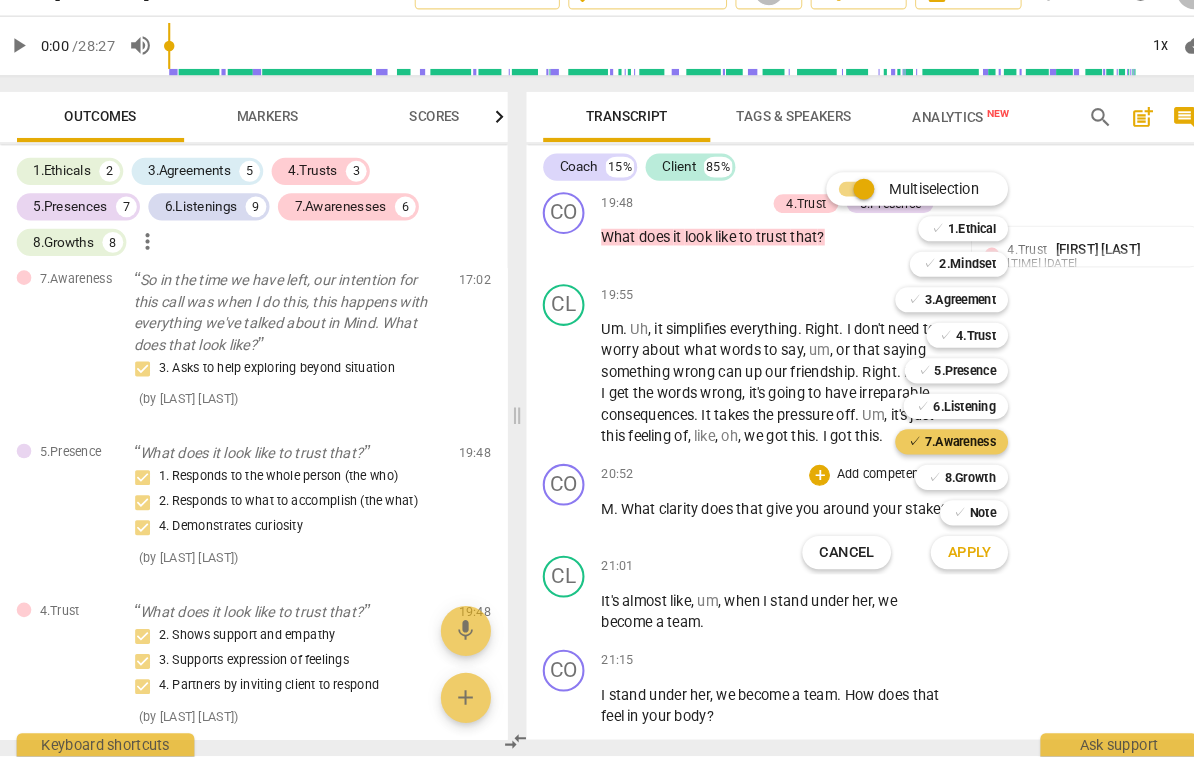 click on "Apply" at bounding box center [944, 562] 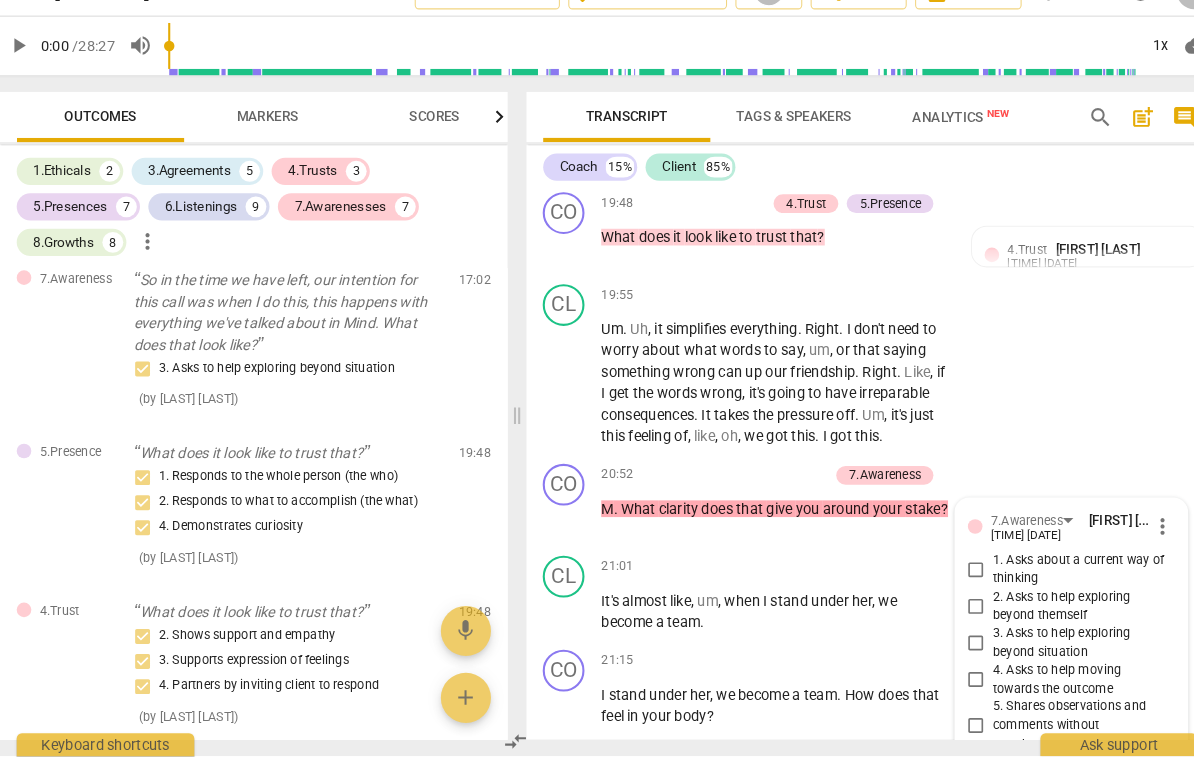 scroll, scrollTop: 6543, scrollLeft: 0, axis: vertical 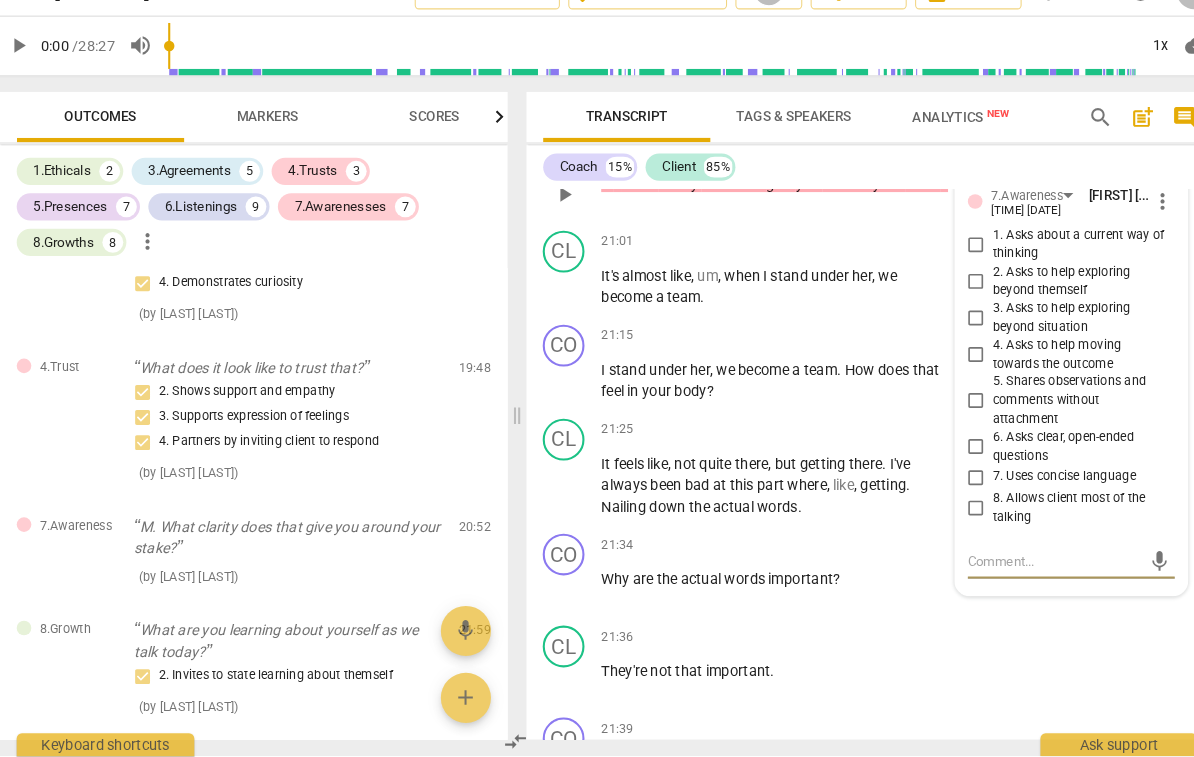 click on "4. Asks to help moving towards the outcome" at bounding box center [951, 373] 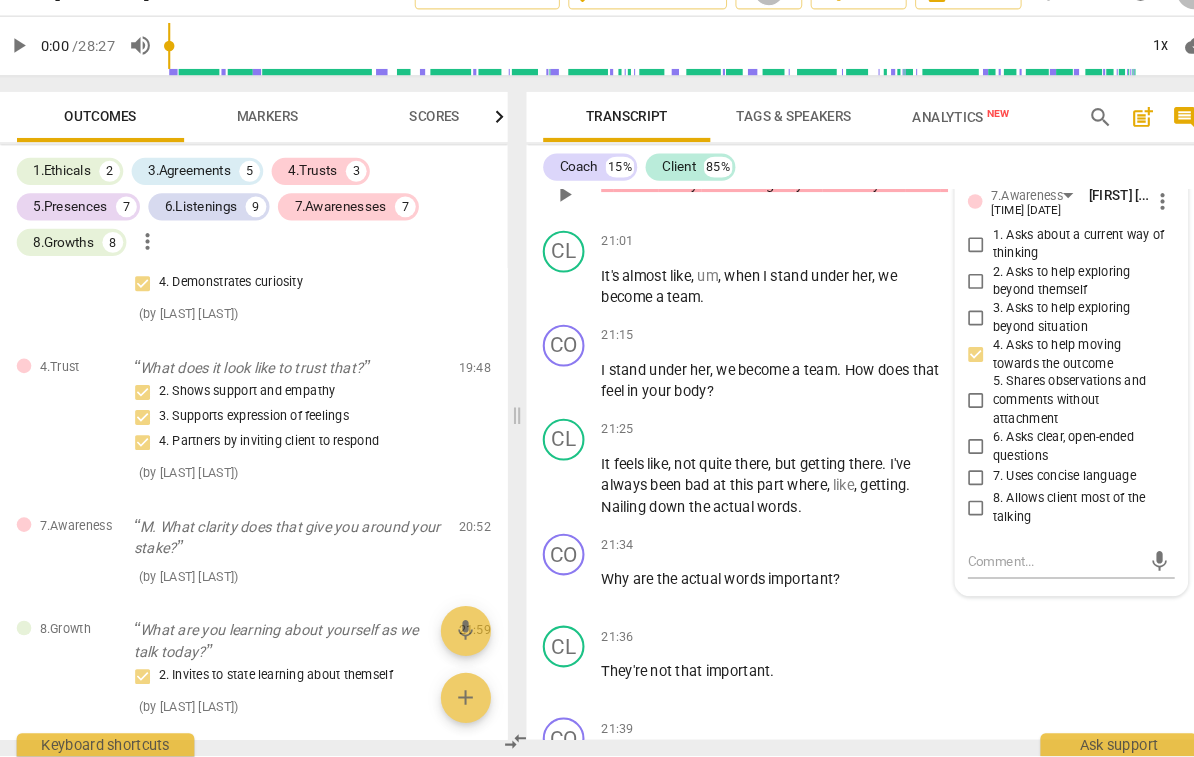 click on "6. Asks clear, open-ended questions" at bounding box center [1050, 460] 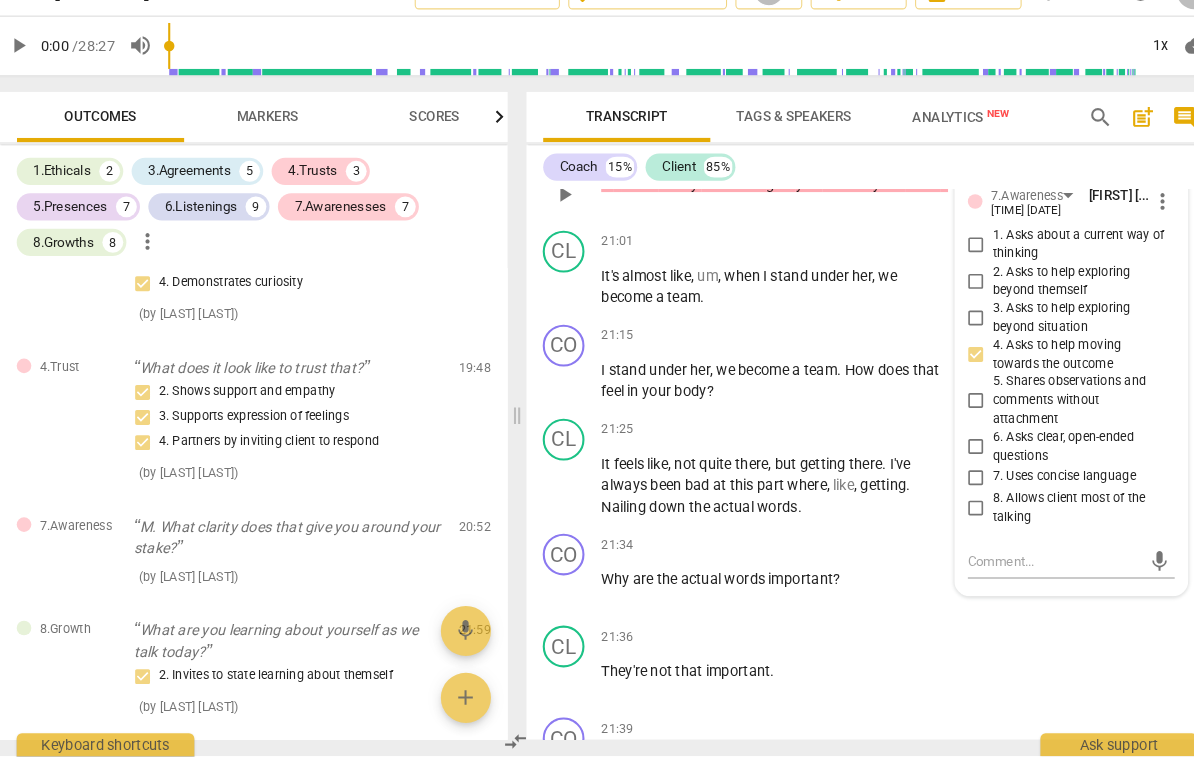 checkbox on "true" 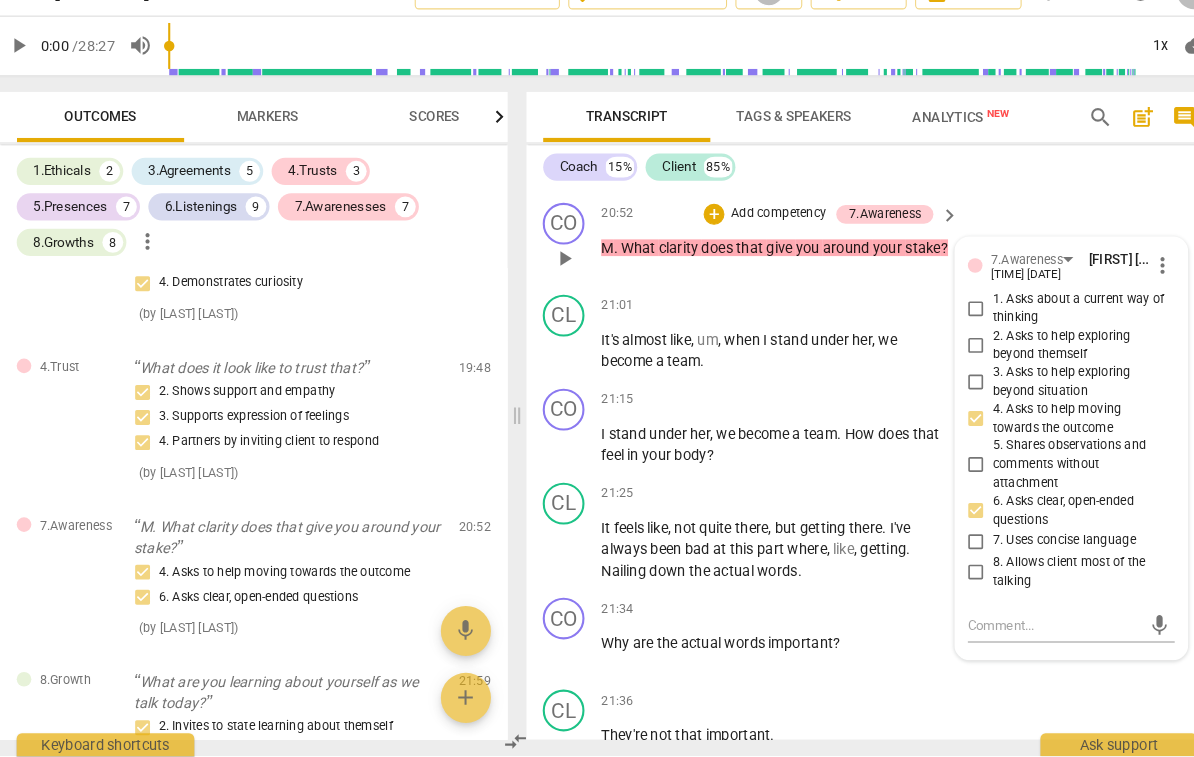 scroll, scrollTop: 6481, scrollLeft: 0, axis: vertical 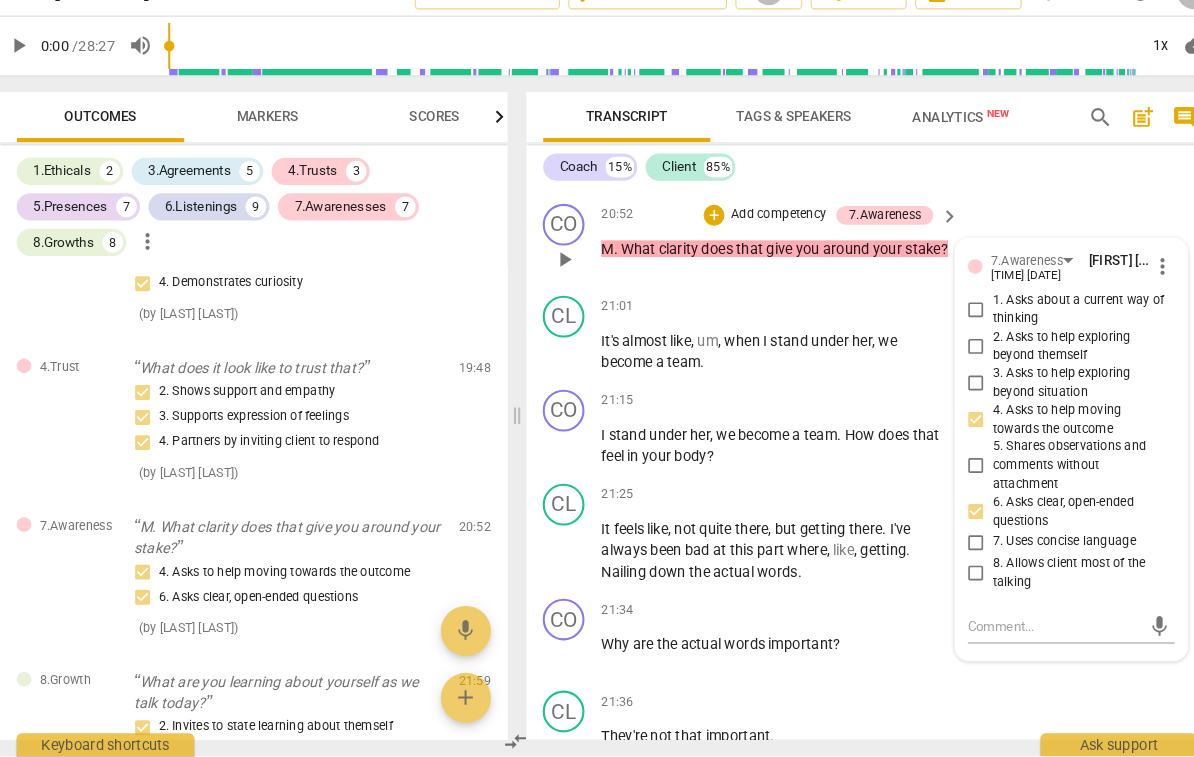 click on "3. Asks to help exploring beyond situation" at bounding box center [1050, 399] 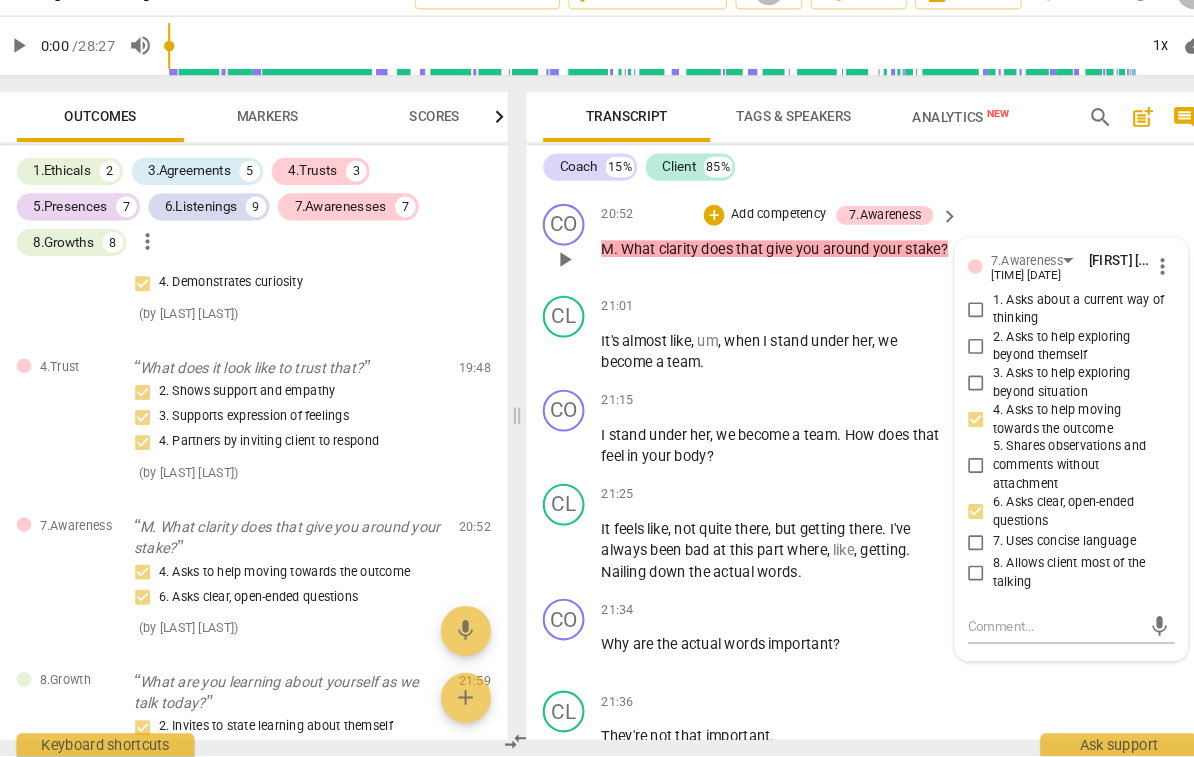 click on "3. Asks to help exploring beyond situation" at bounding box center [951, 400] 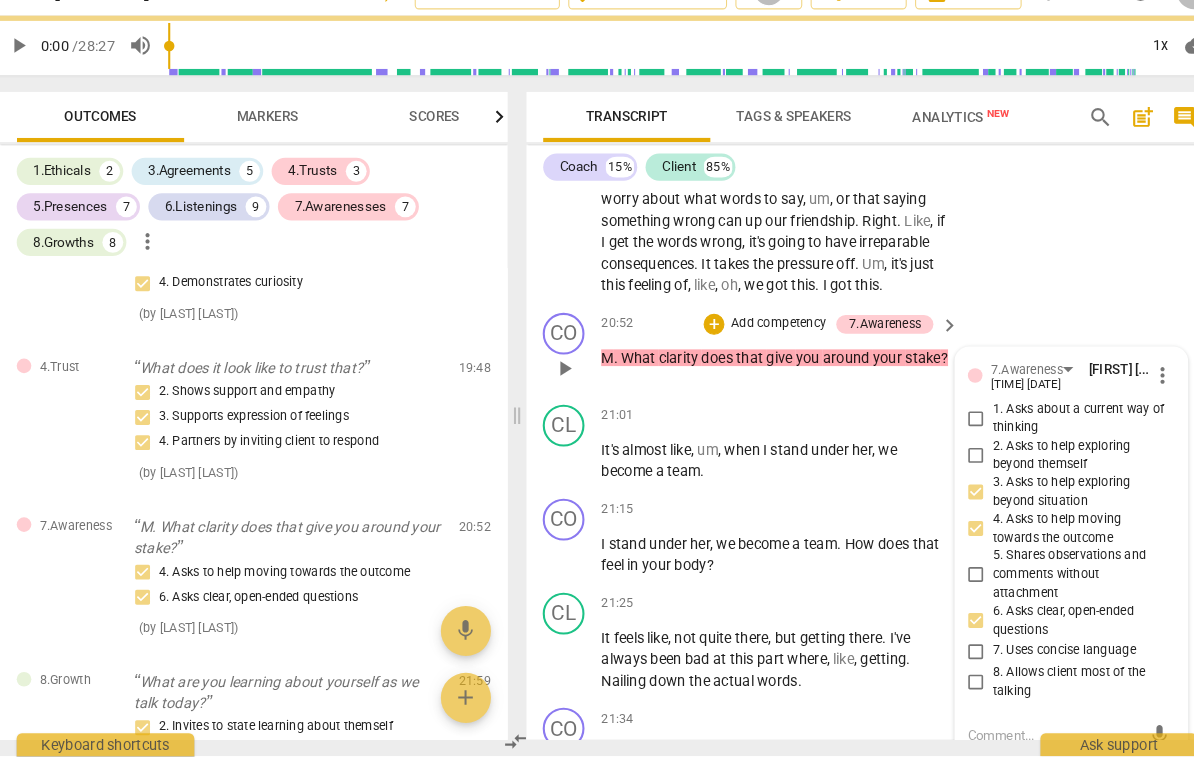 scroll, scrollTop: 6369, scrollLeft: 0, axis: vertical 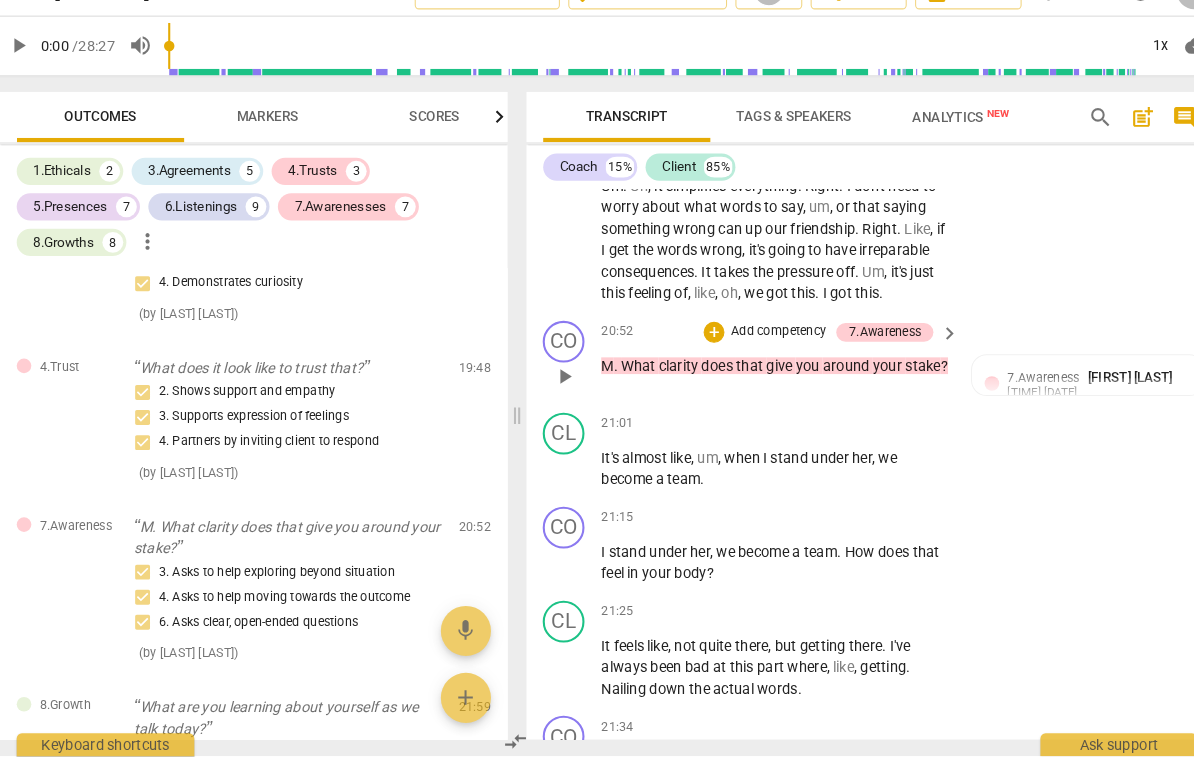 click on "Add competency" at bounding box center (761, 351) 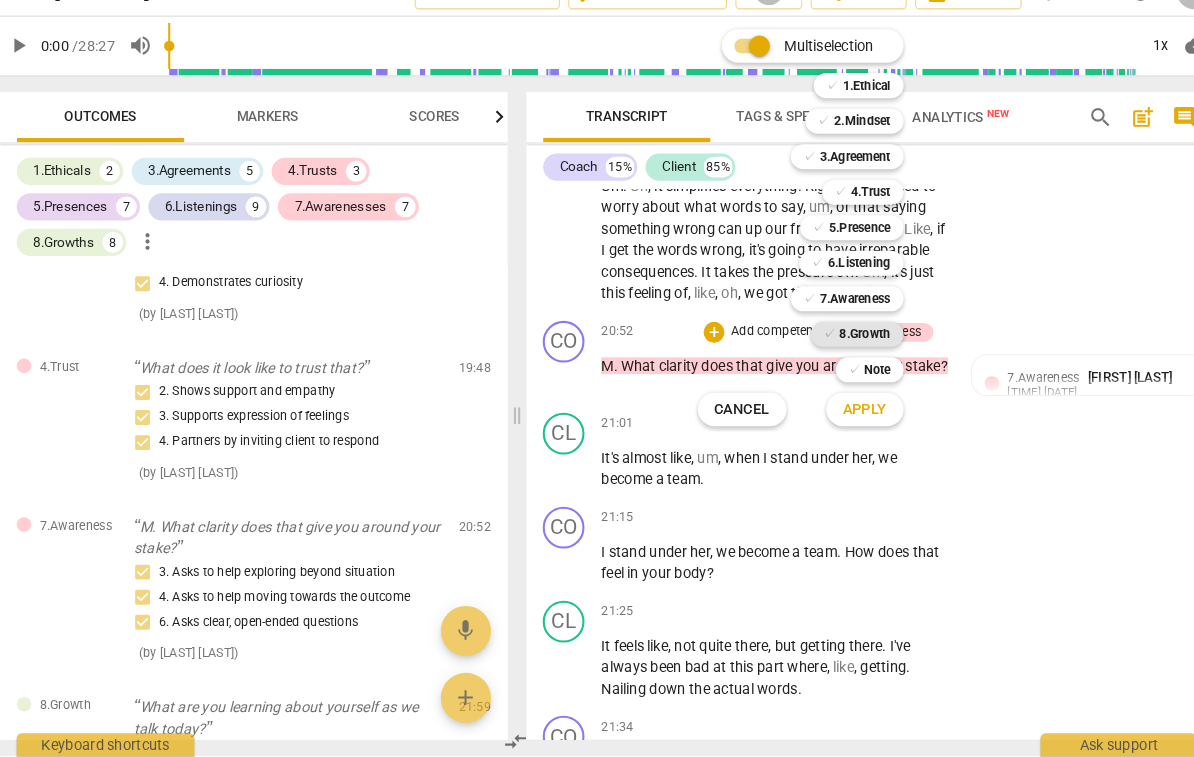 click on "8.Growth" at bounding box center (844, 353) 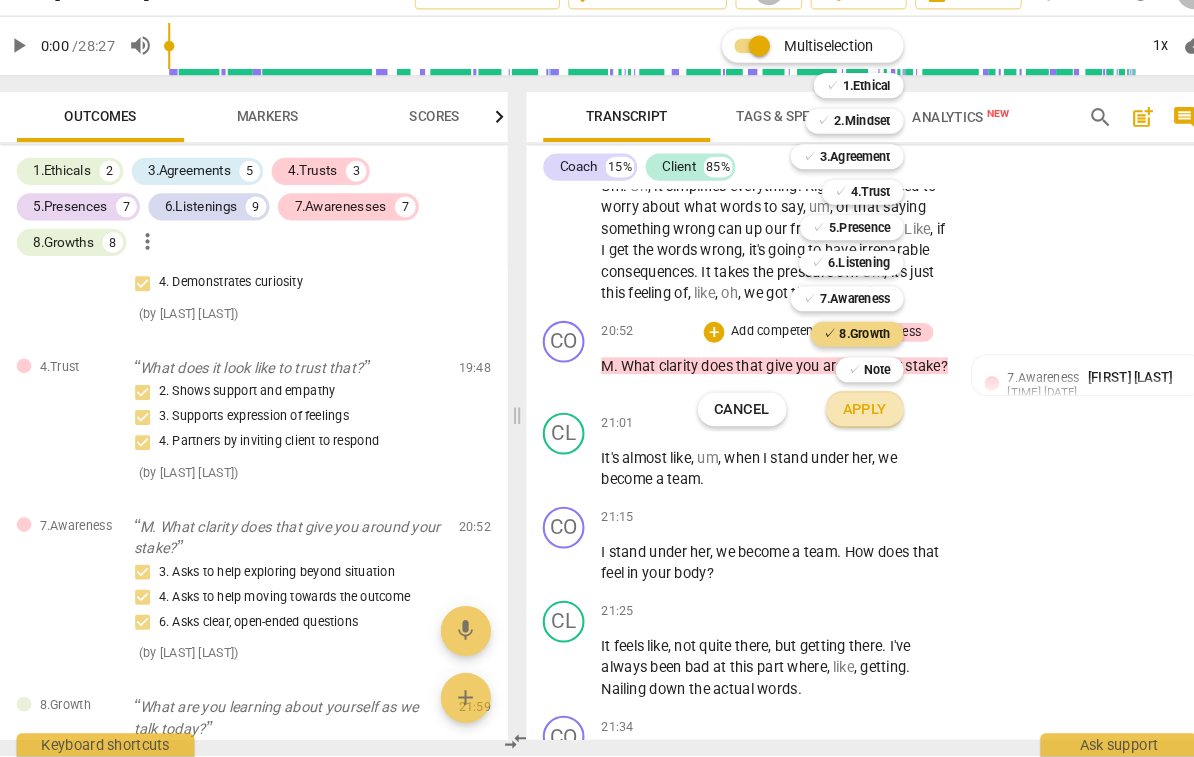 click on "Apply" at bounding box center [844, 425] 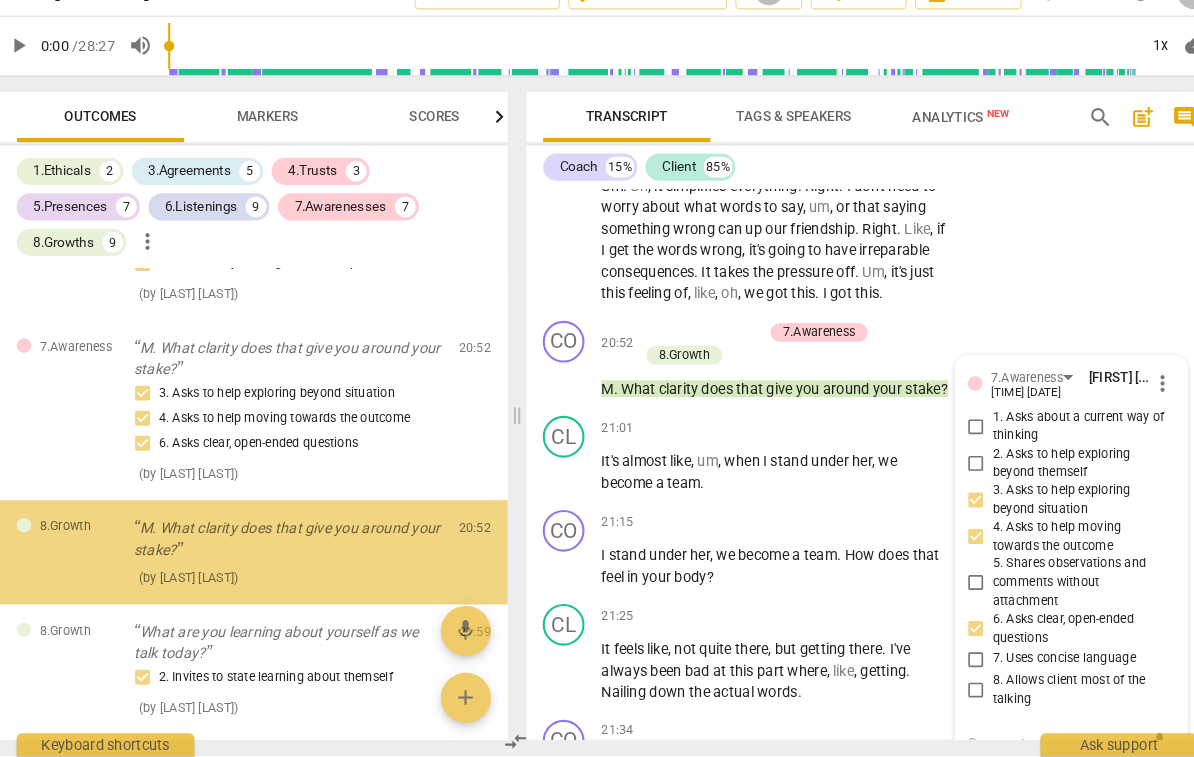 scroll, scrollTop: 5520, scrollLeft: 0, axis: vertical 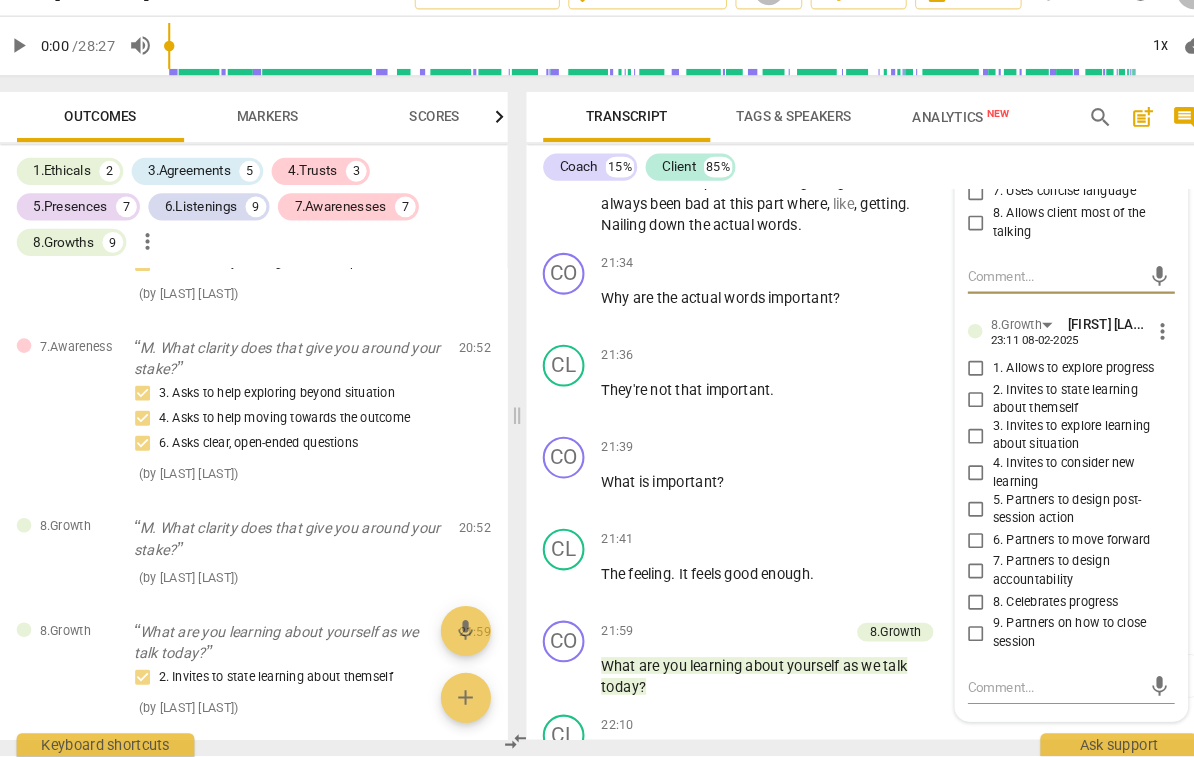 click on "6. Partners to move forward" at bounding box center [1042, 551] 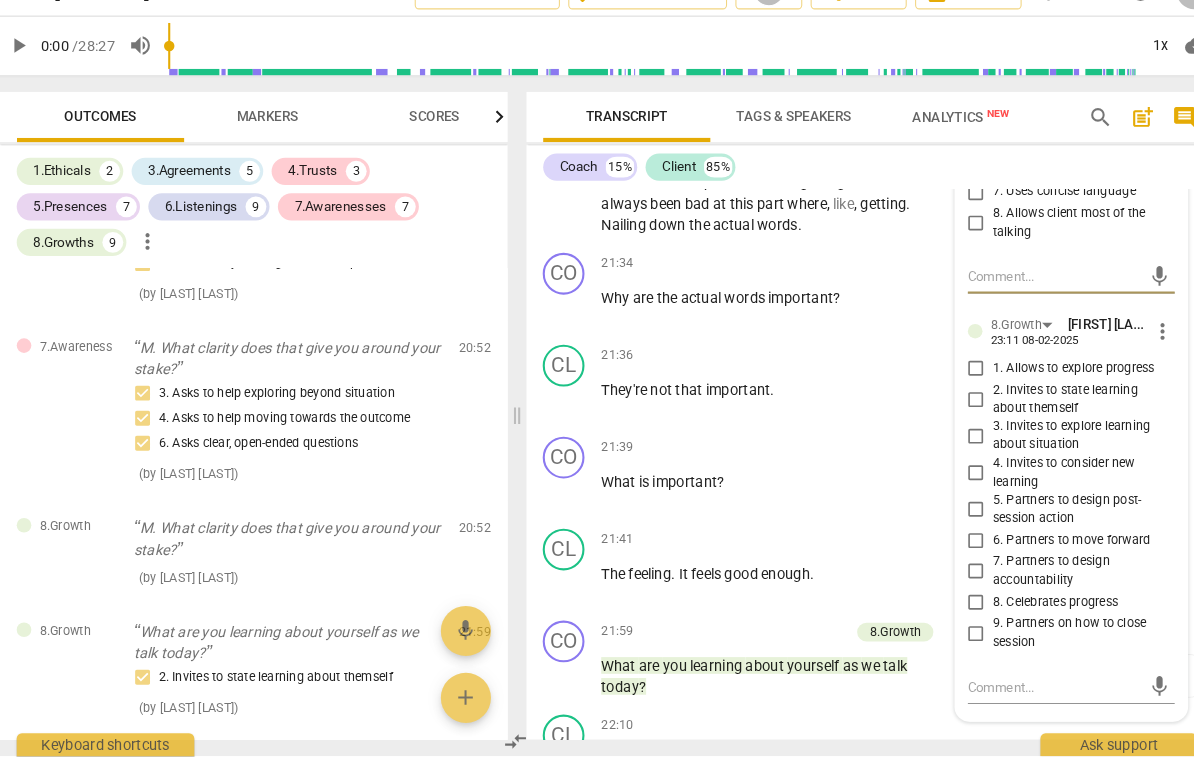 click on "6. Partners to move forward" at bounding box center [951, 550] 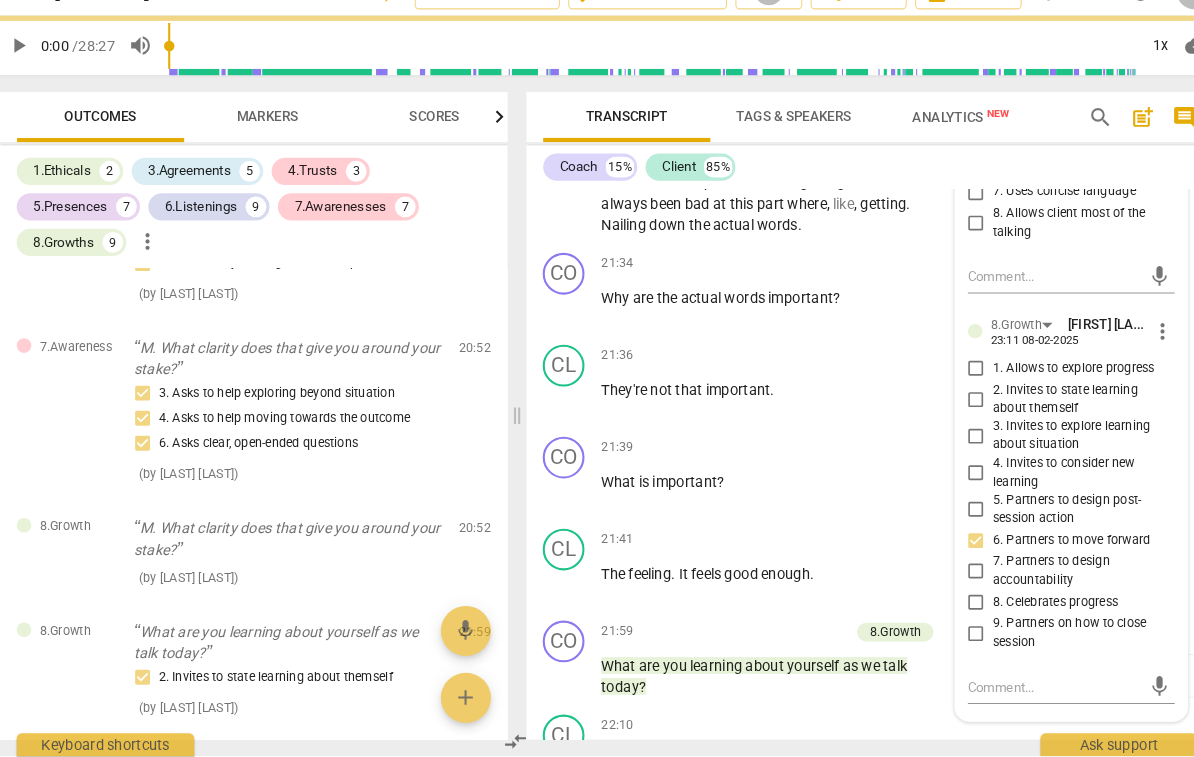 click on "1. Allows to explore progress" at bounding box center [1044, 386] 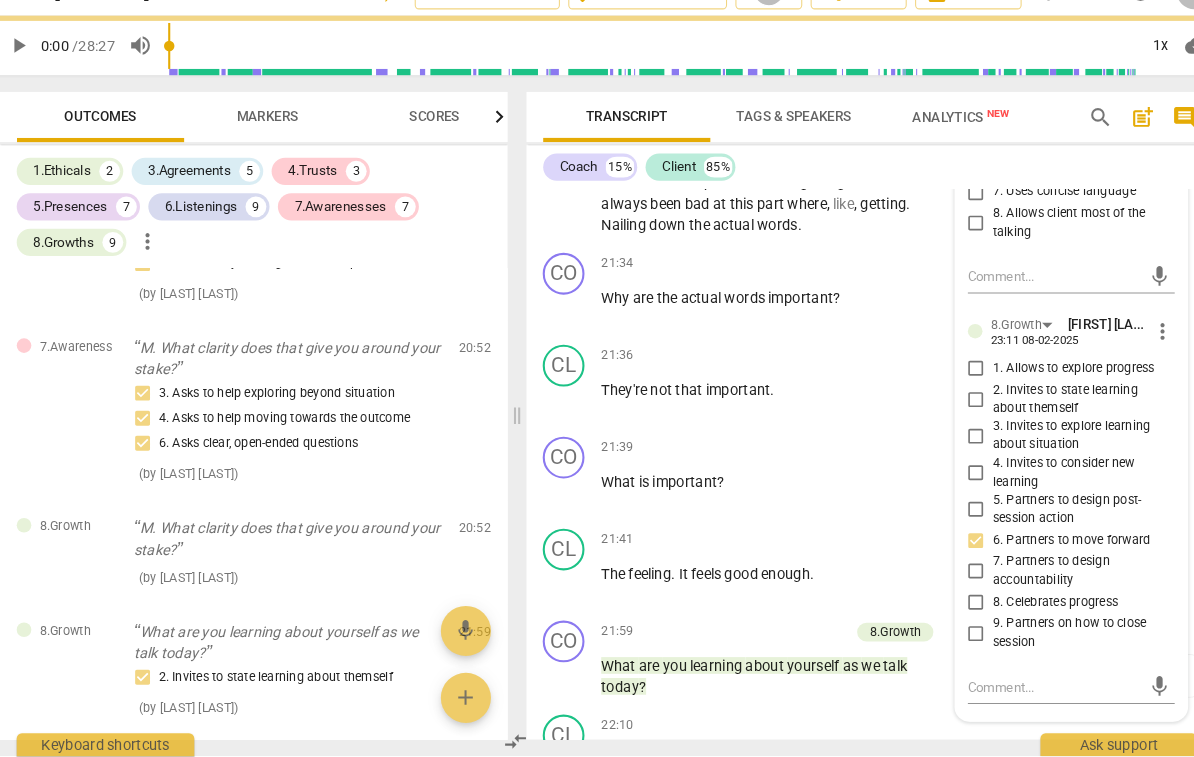 click on "1. Allows to explore progress" at bounding box center (951, 386) 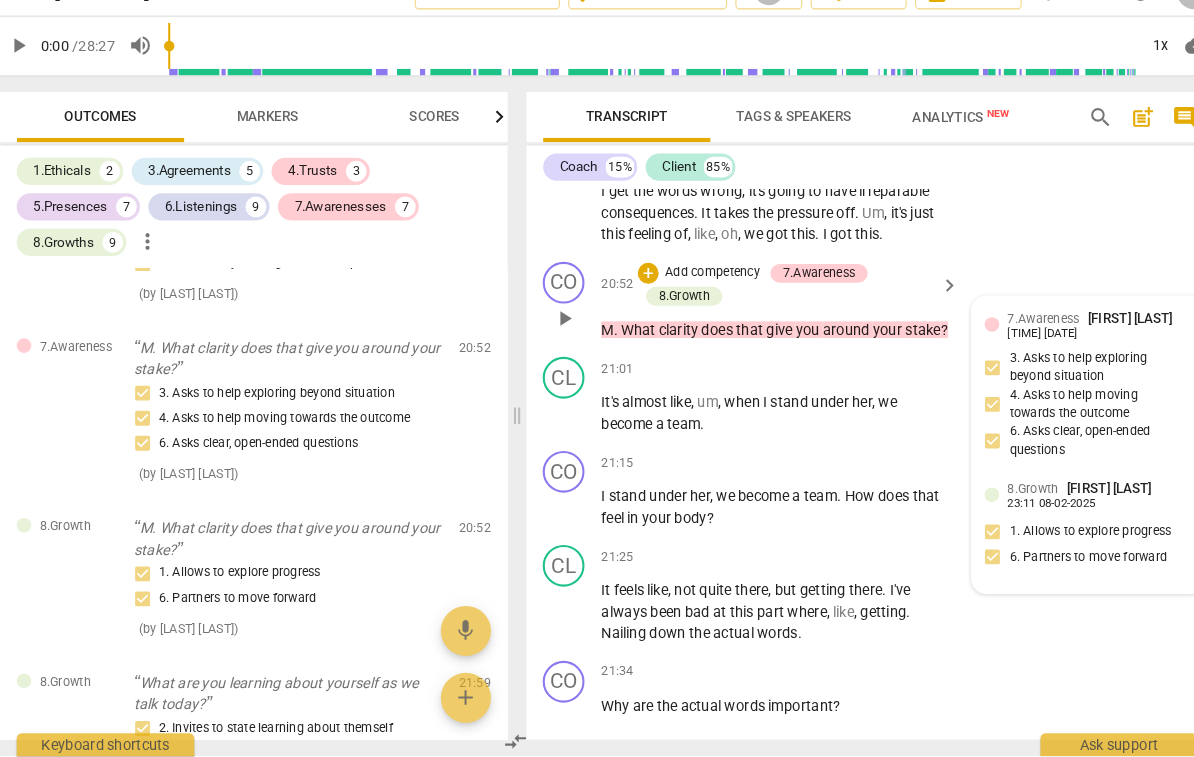 scroll, scrollTop: 6426, scrollLeft: 0, axis: vertical 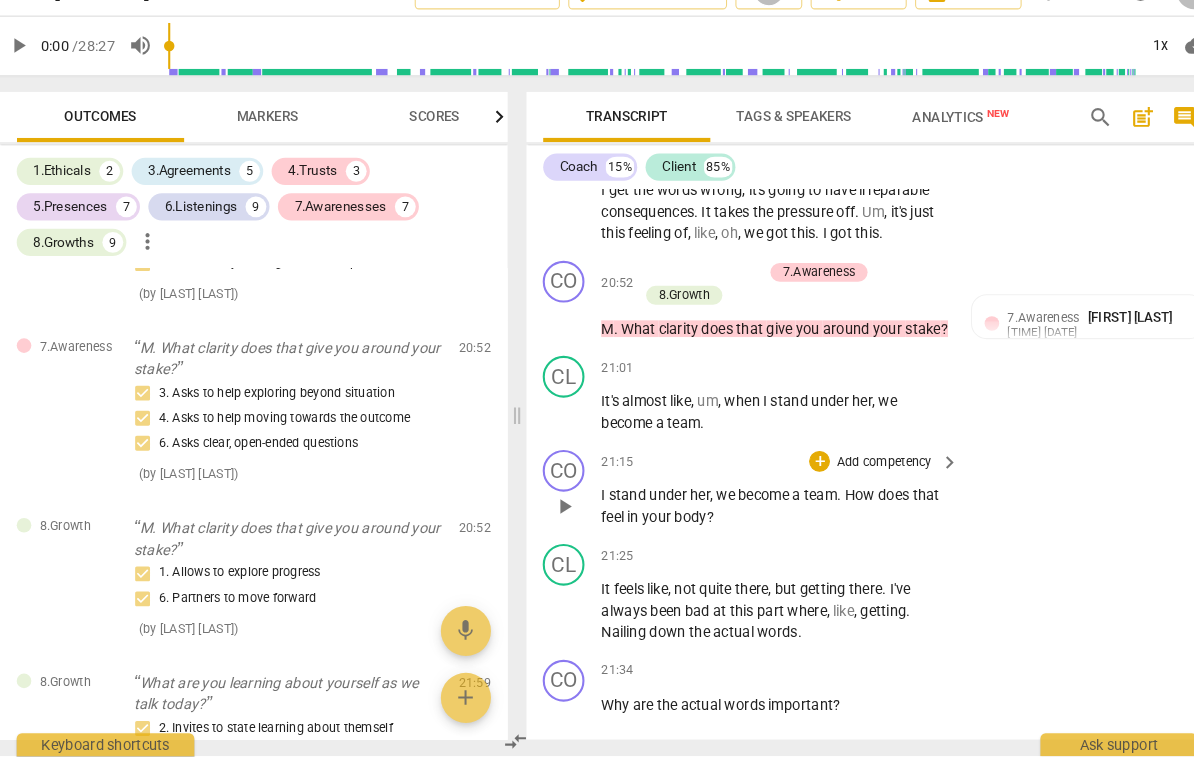 click on "Add competency" at bounding box center (862, 476) 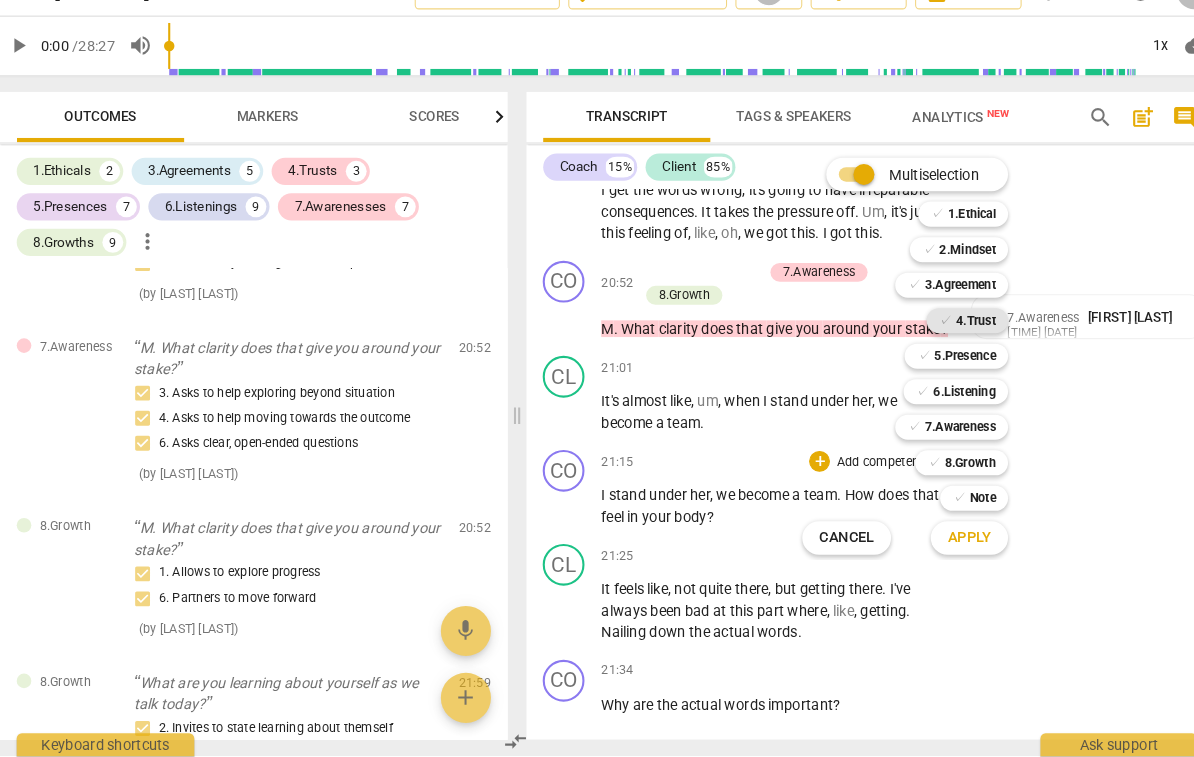 click on "4.Trust" at bounding box center [950, 340] 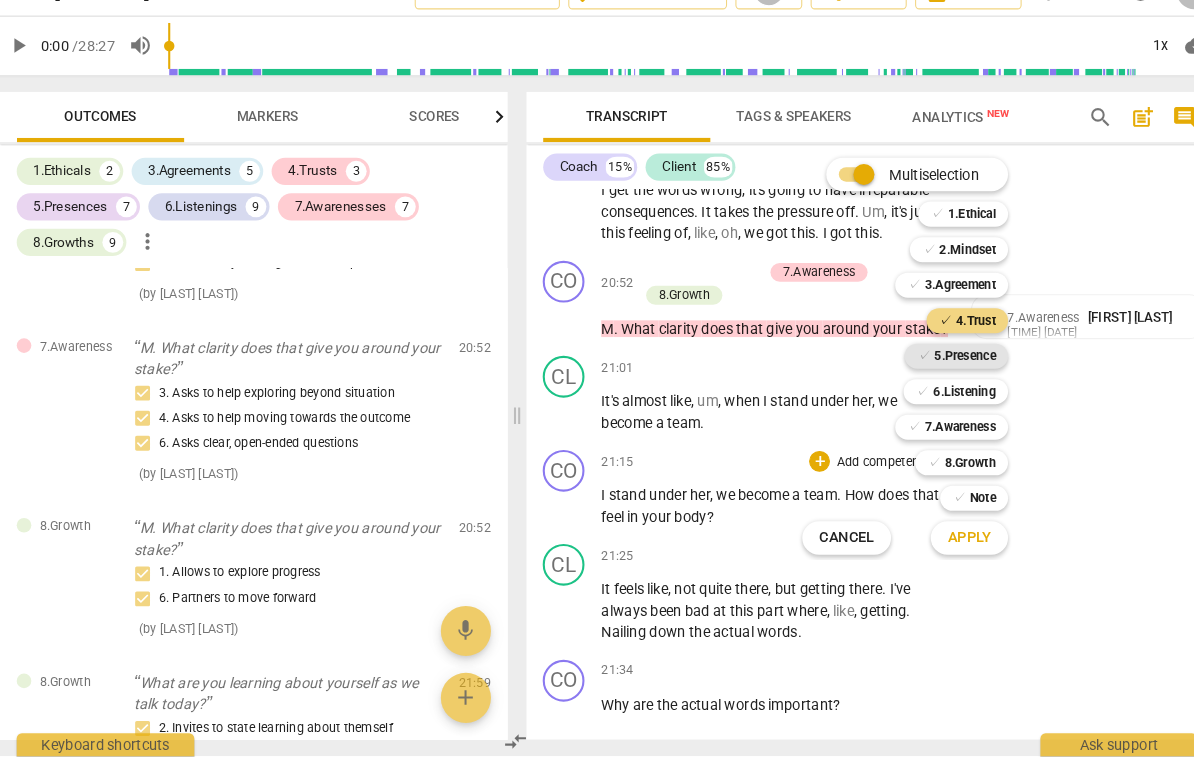 click on "5.Presence" at bounding box center [939, 374] 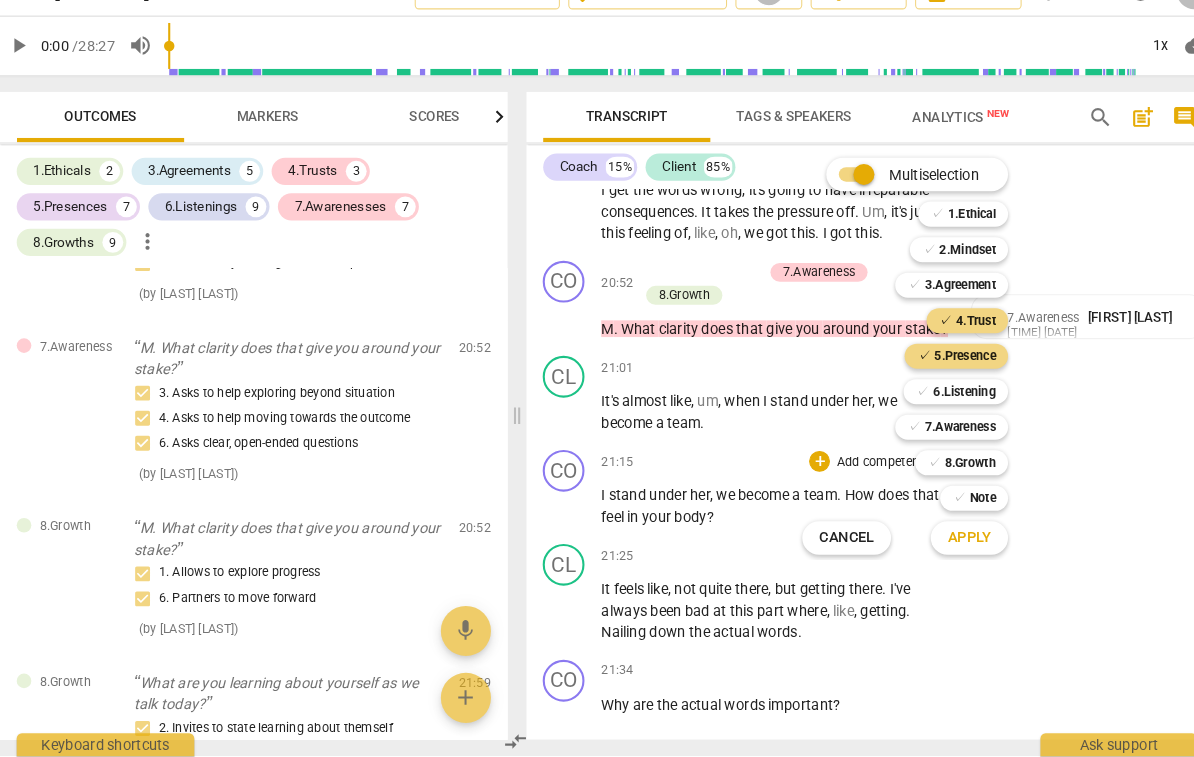 click on "Apply" at bounding box center (944, 548) 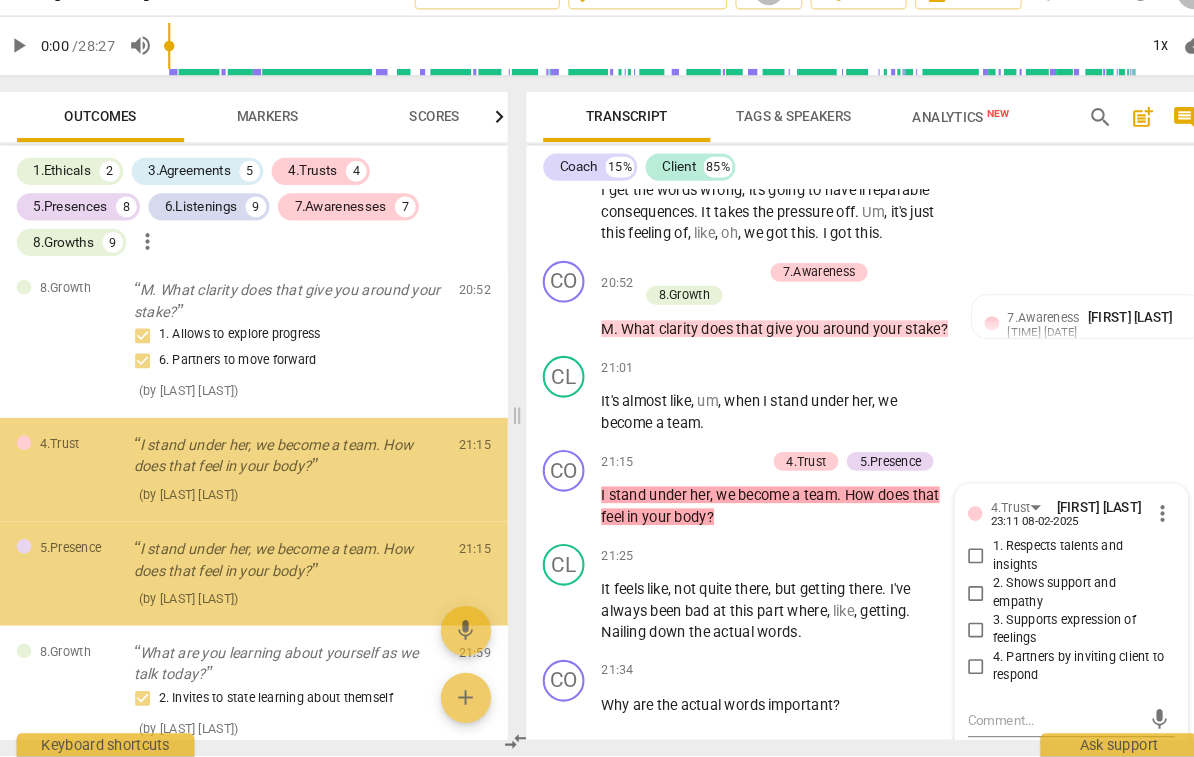 scroll, scrollTop: 5765, scrollLeft: 0, axis: vertical 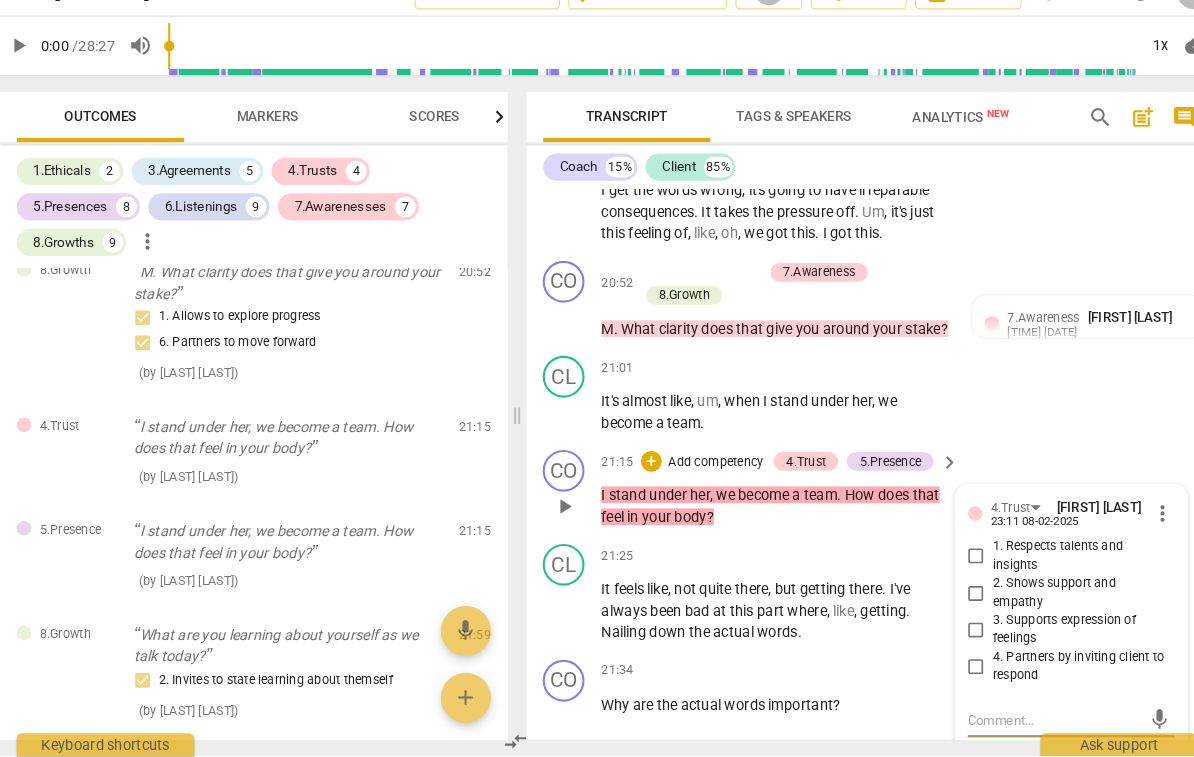 click on "2. Shows support and empathy" at bounding box center [1050, 600] 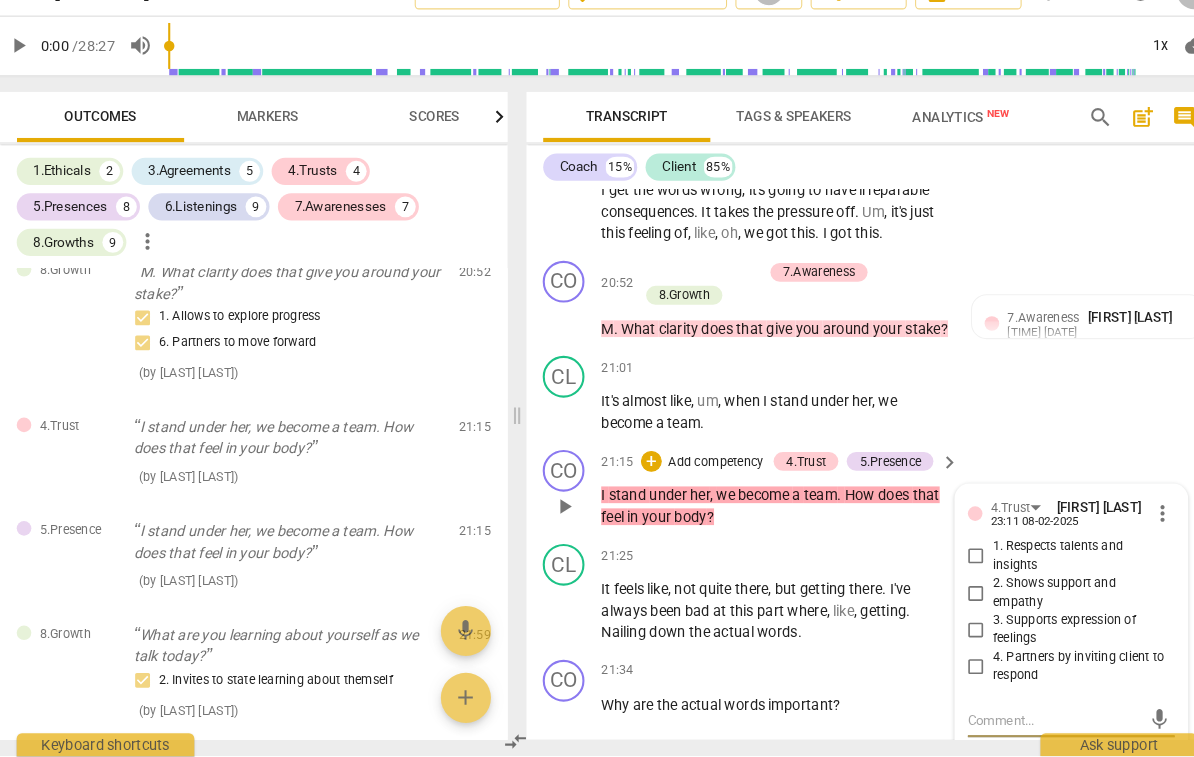 click on "2. Shows support and empathy" at bounding box center [951, 601] 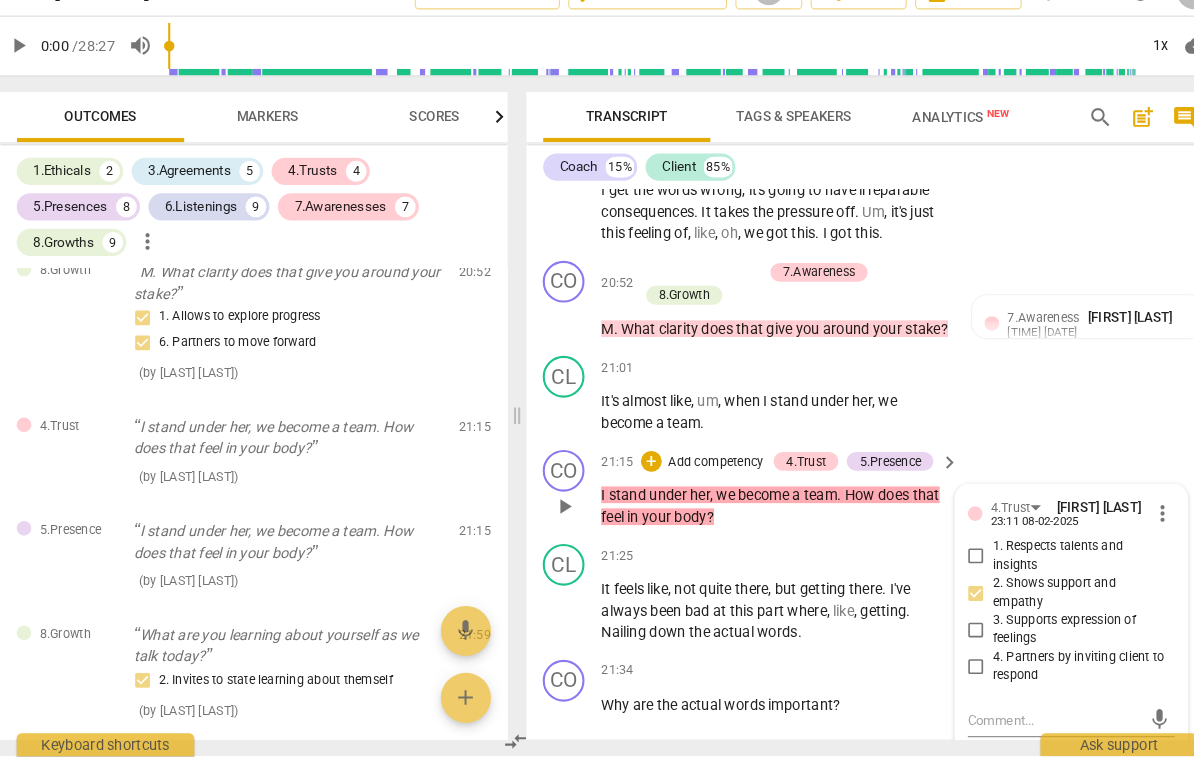 click on "3. Supports expression of feelings" at bounding box center (1050, 636) 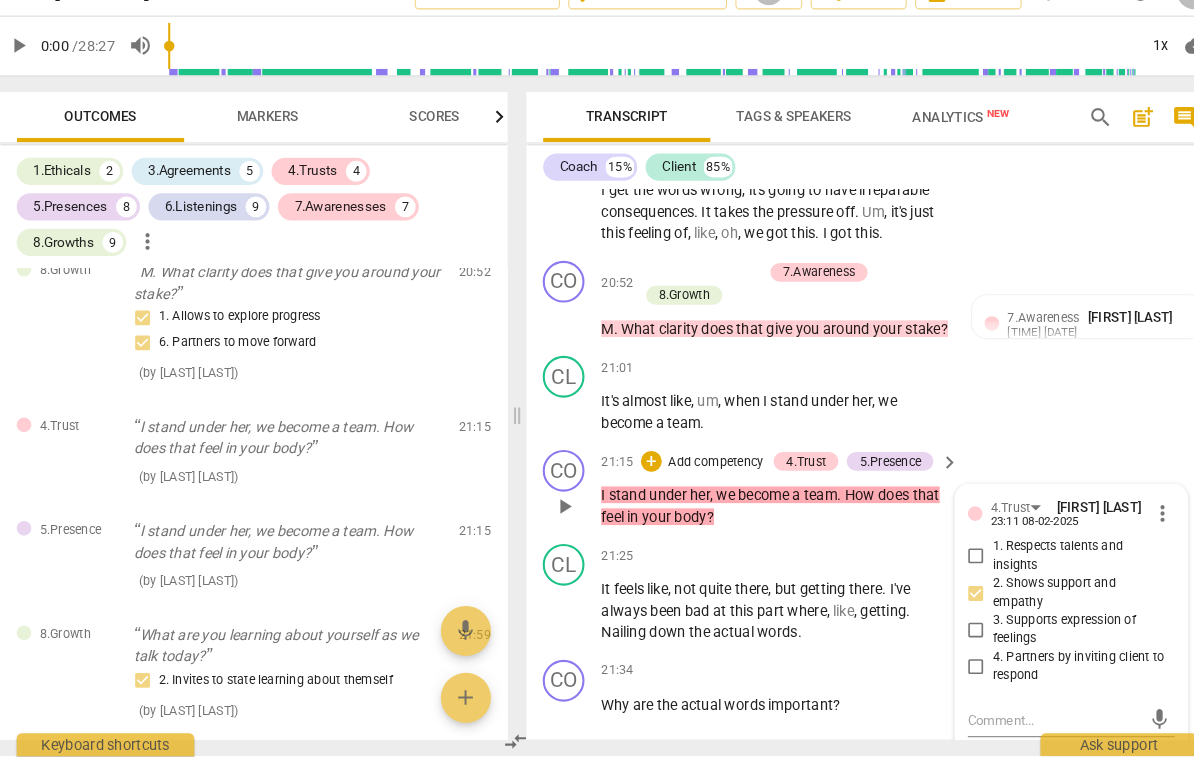 click on "3. Supports expression of feelings" at bounding box center (951, 636) 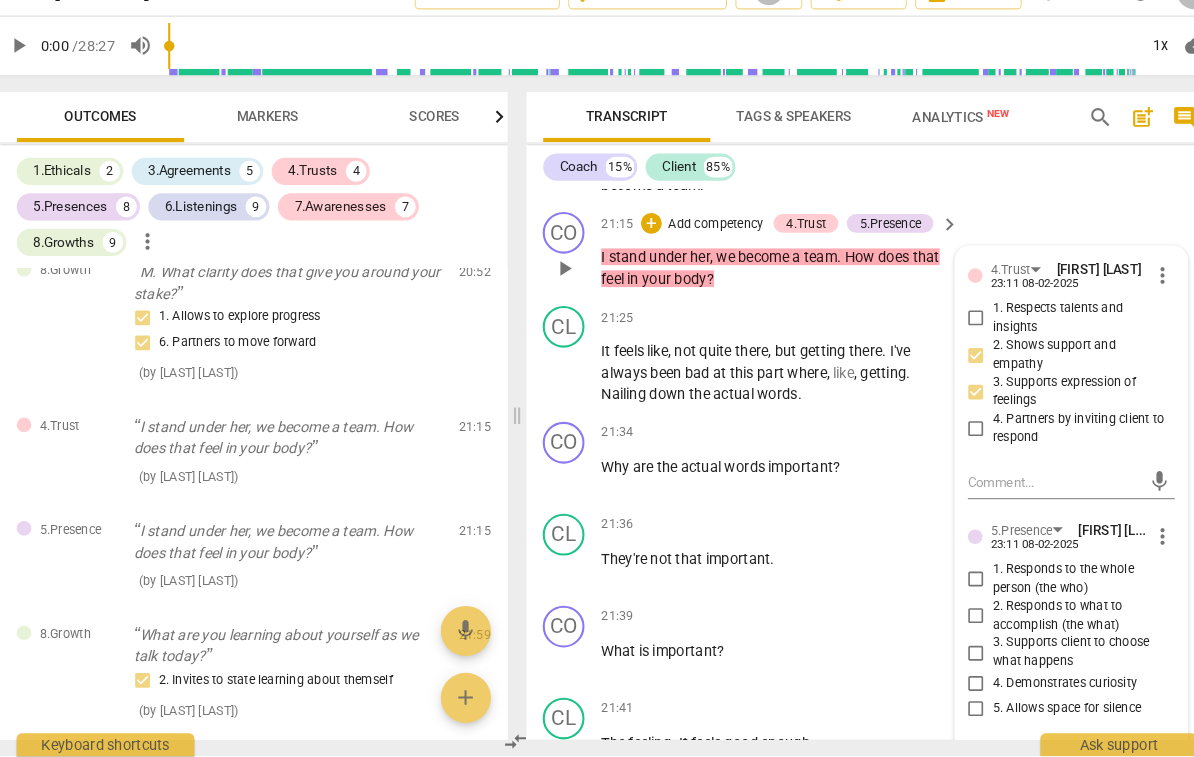 scroll, scrollTop: 6655, scrollLeft: 0, axis: vertical 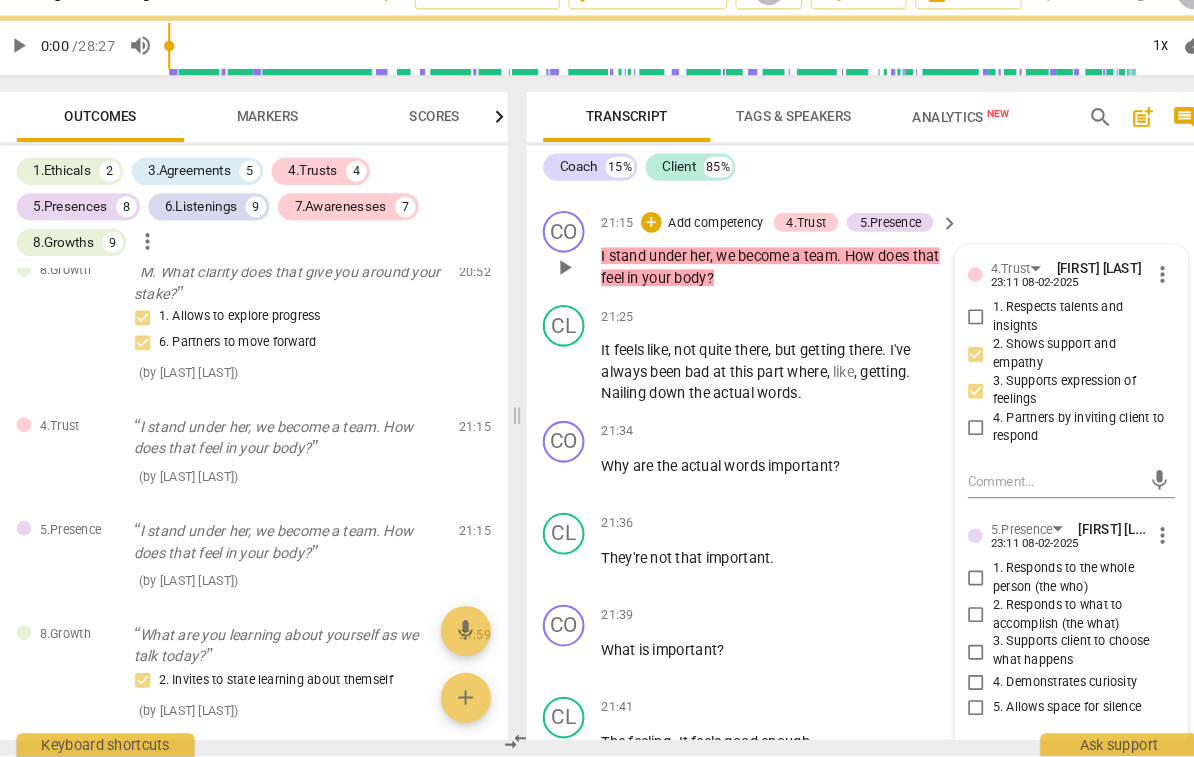 click on "1. Responds to the whole person (the who)" at bounding box center [1050, 586] 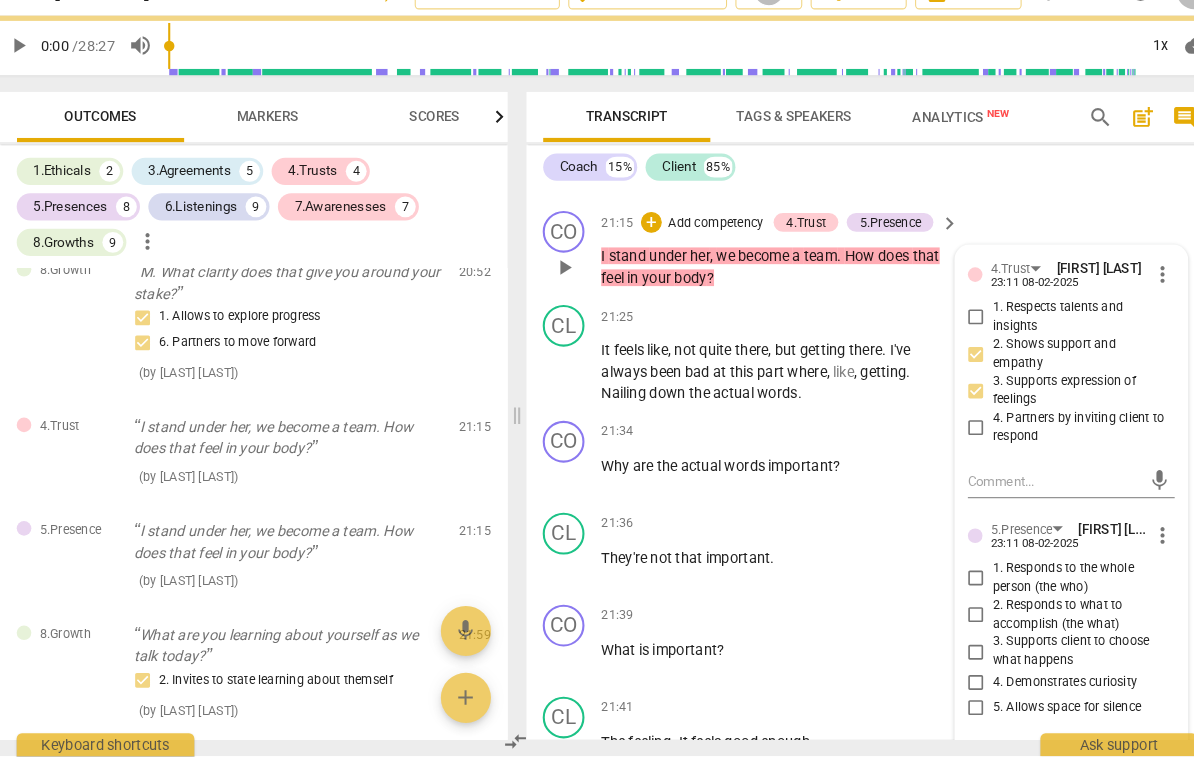 click on "1. Responds to the whole person (the who)" at bounding box center (951, 587) 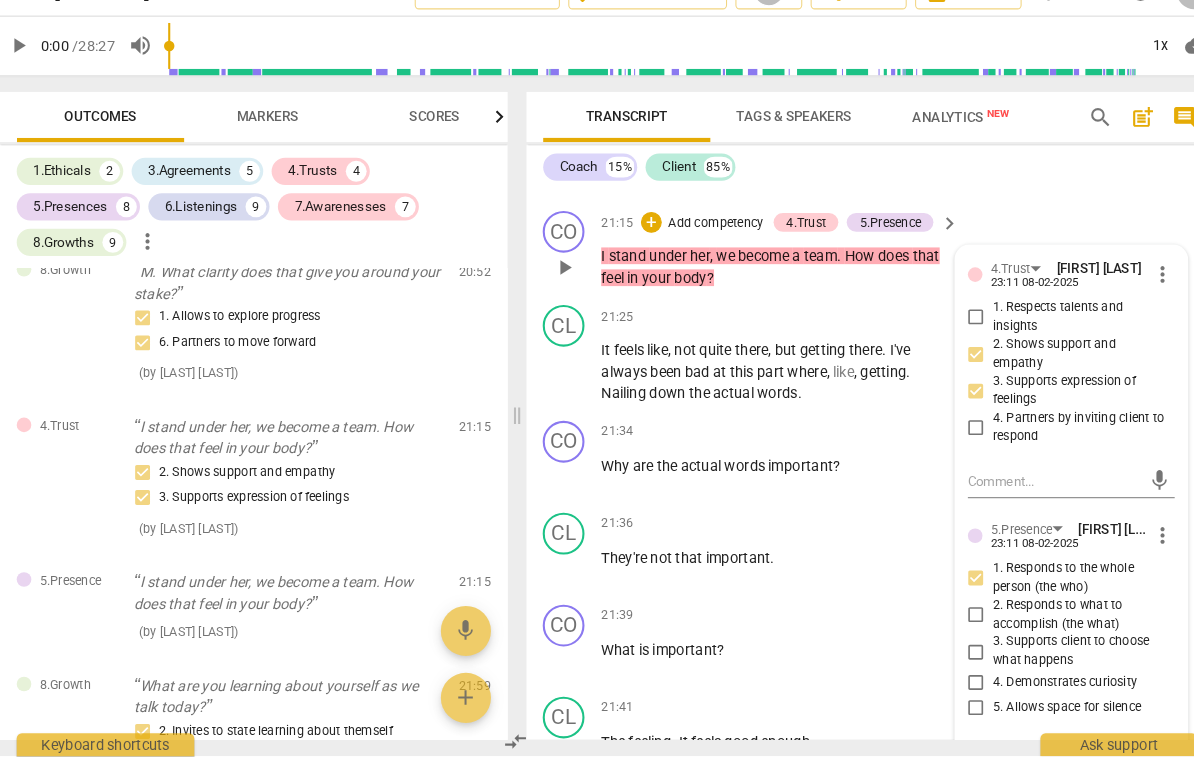 click on "4. Demonstrates curiosity" at bounding box center [1036, 687] 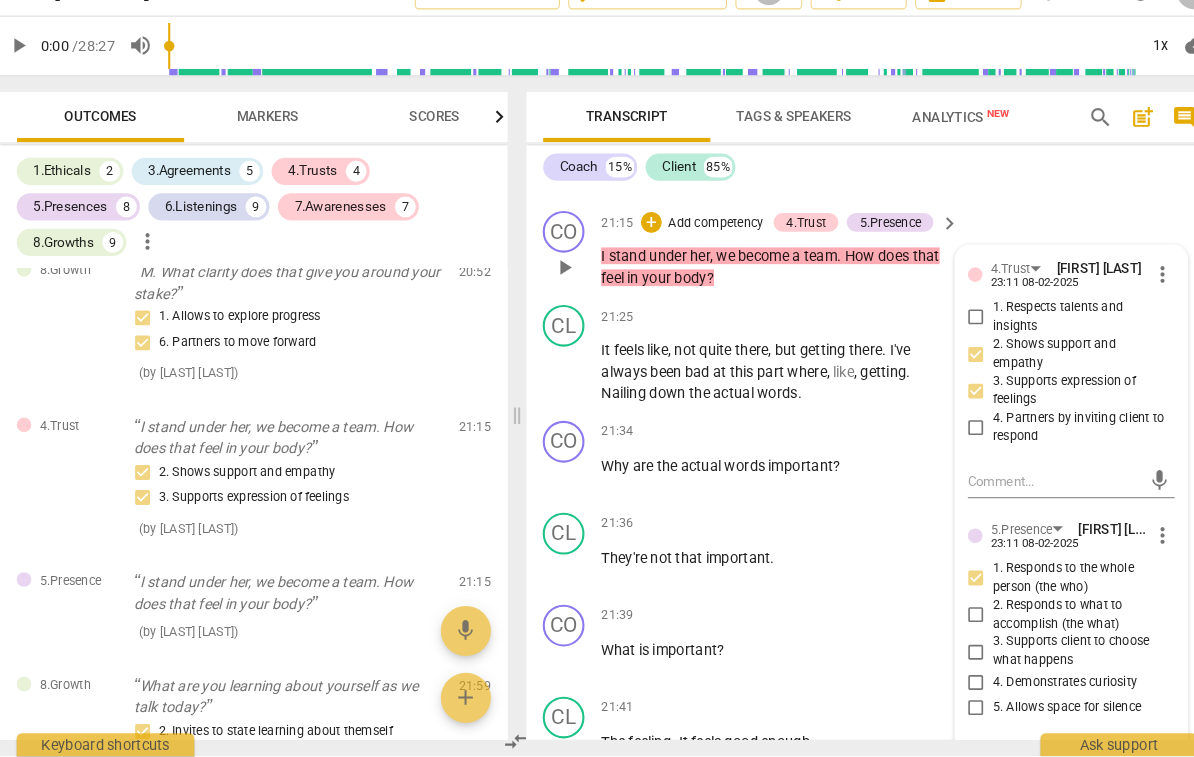 click on "4. Demonstrates curiosity" at bounding box center (951, 687) 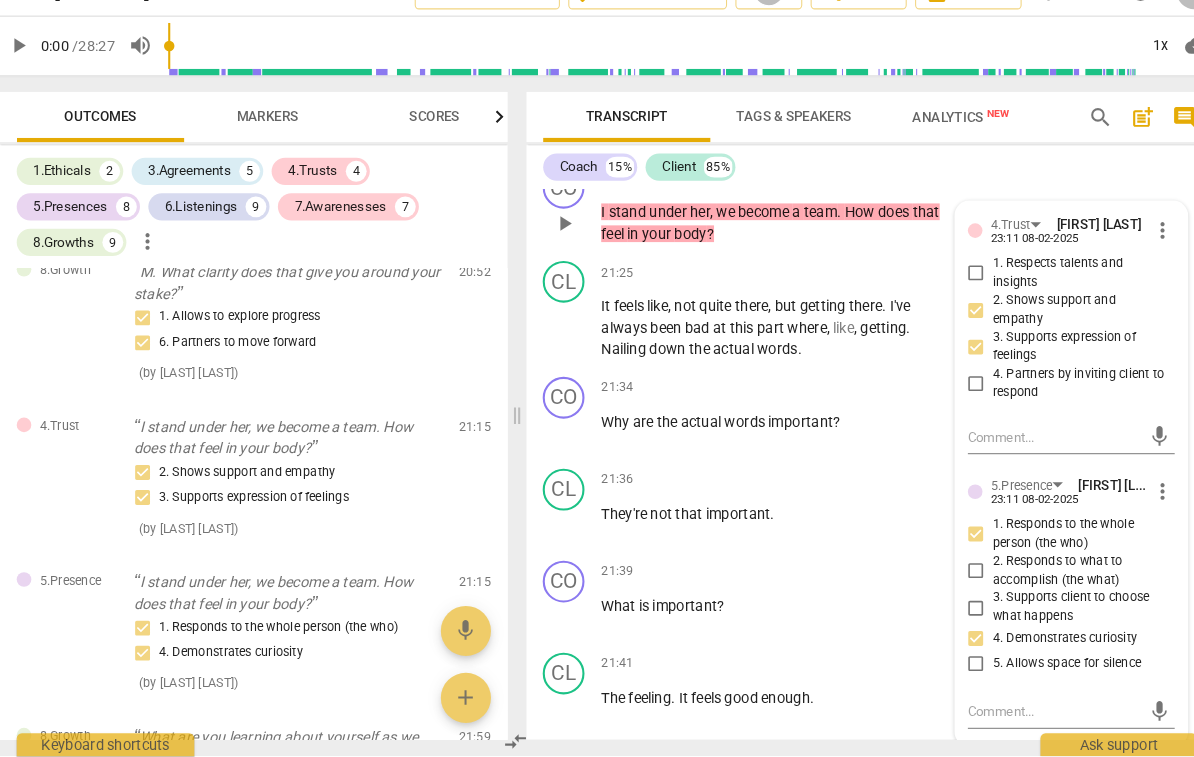 scroll, scrollTop: 6697, scrollLeft: 0, axis: vertical 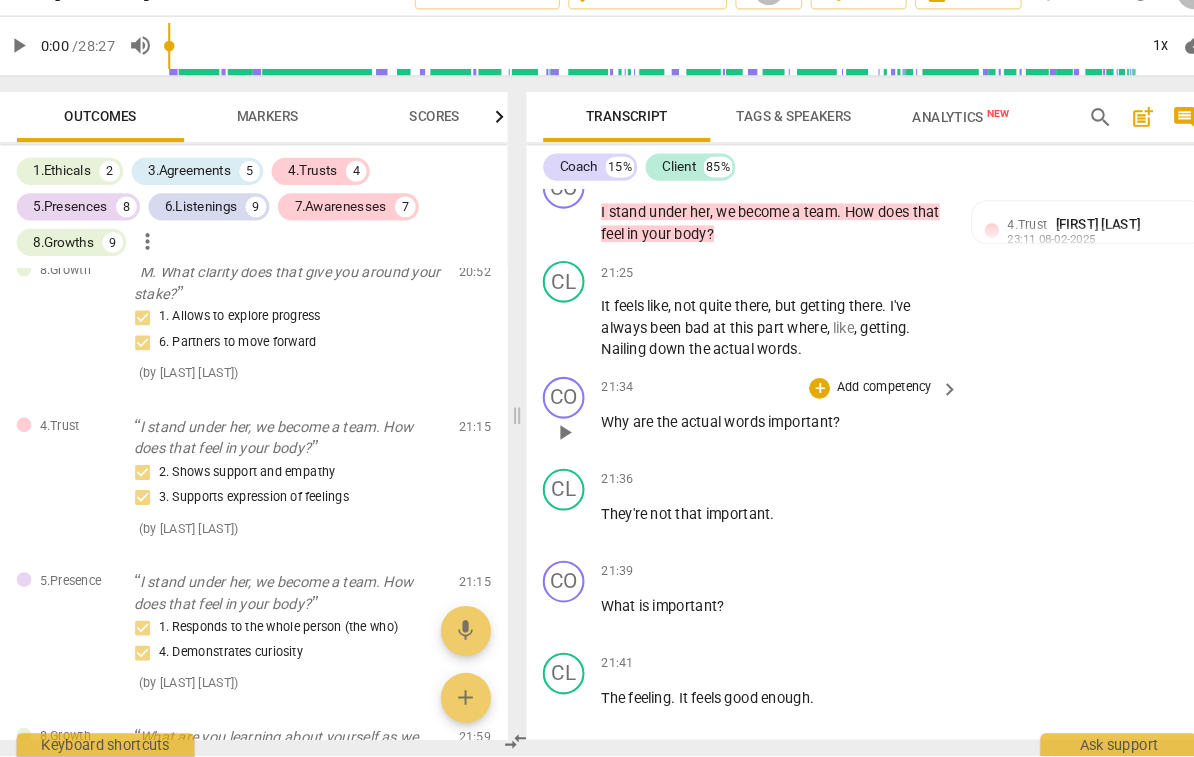 click on "+ Add competency" at bounding box center [850, 405] 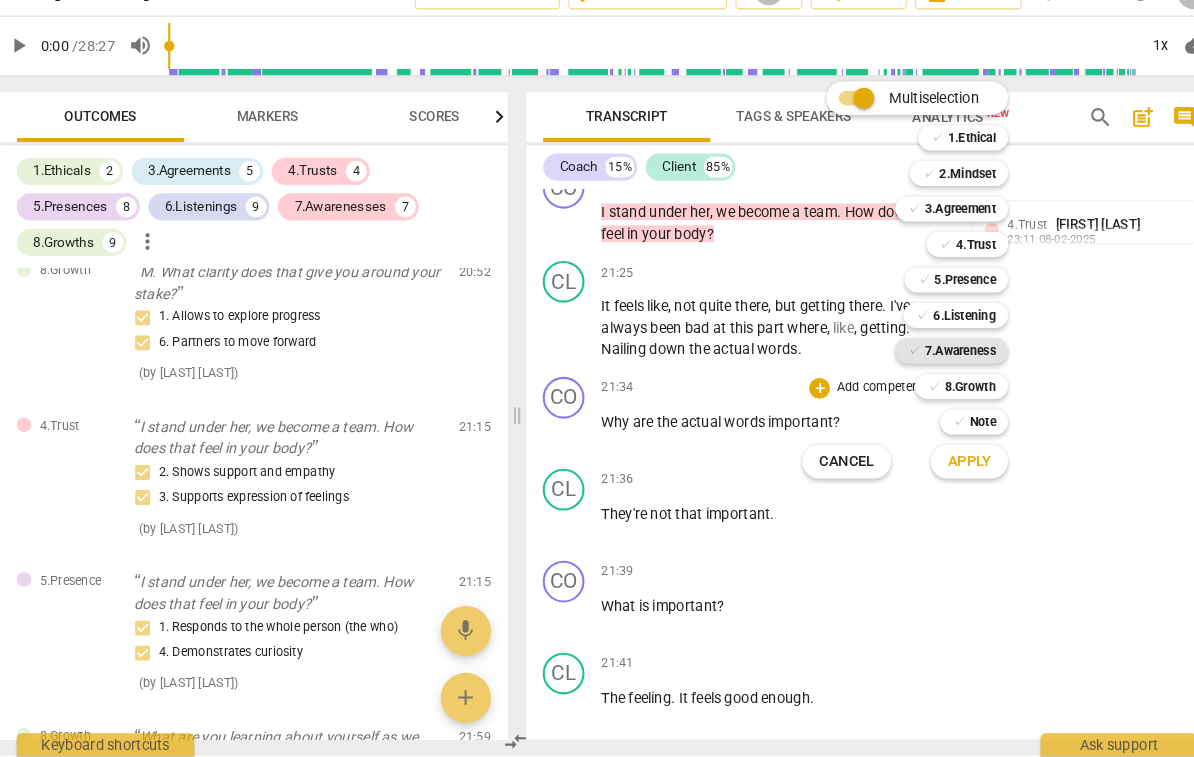 click on "7.Awareness" at bounding box center (935, 369) 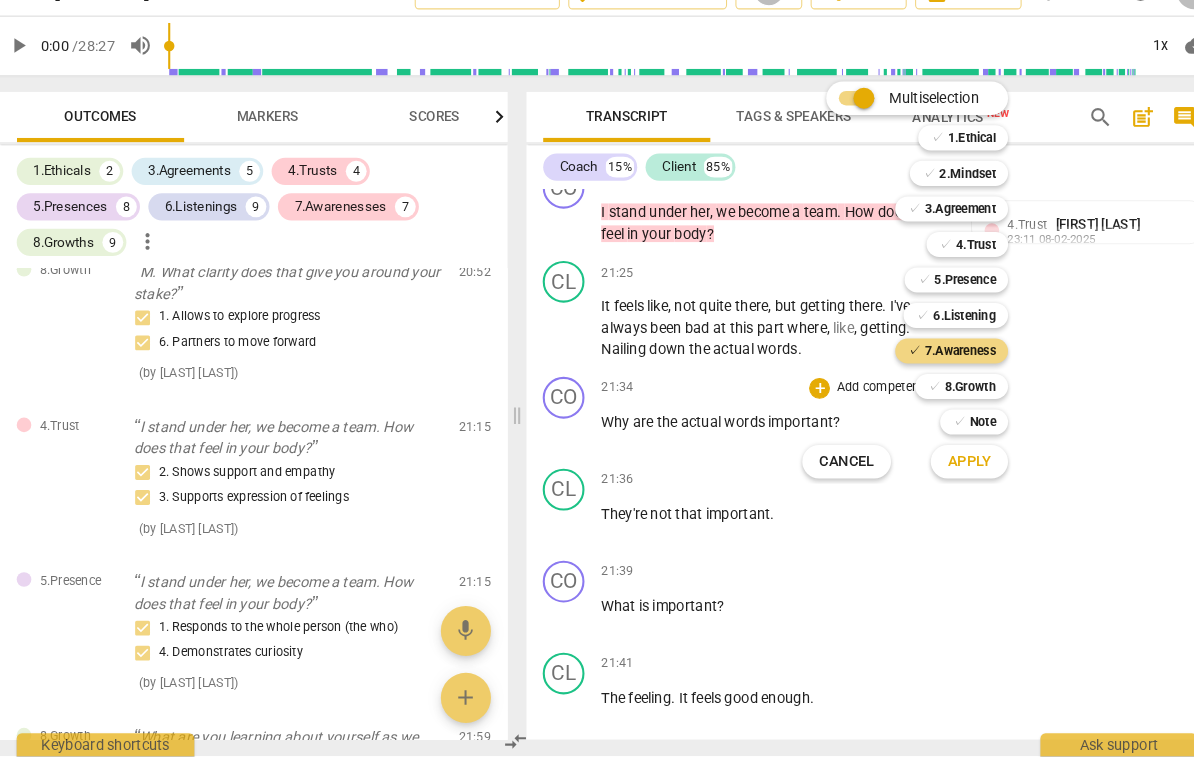 click on "Apply" at bounding box center (944, 475) 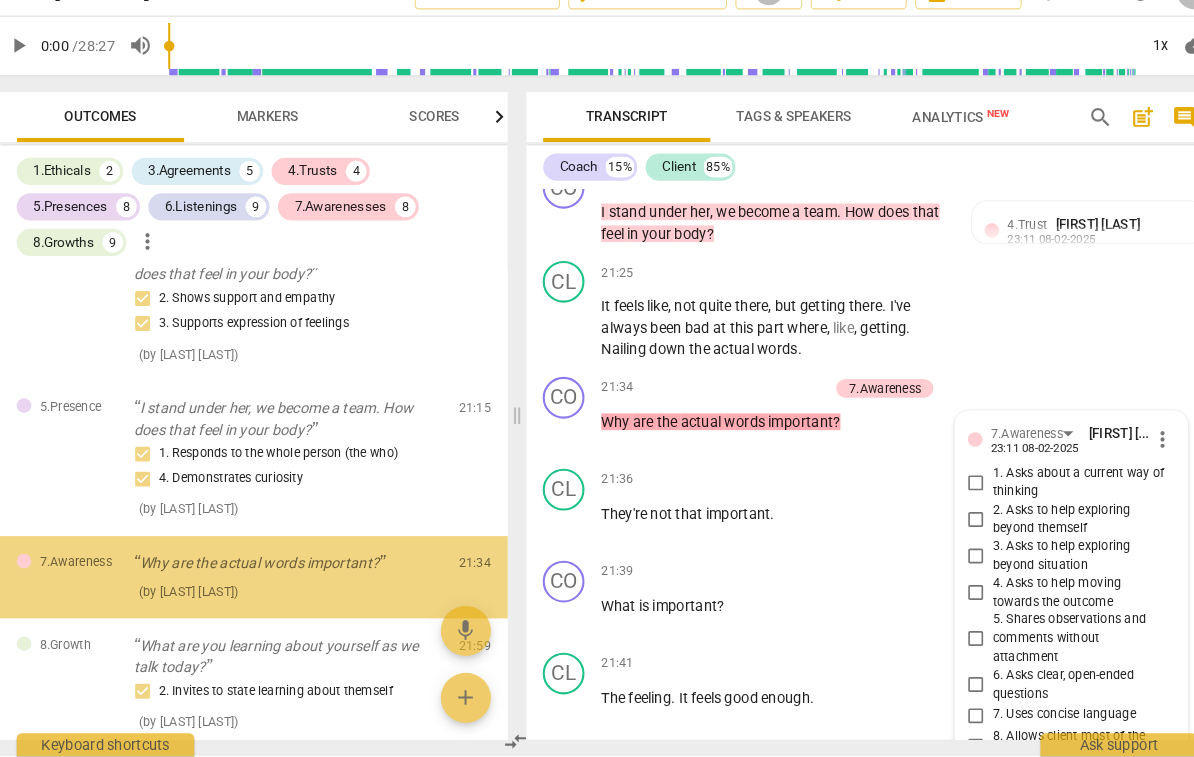 scroll, scrollTop: 5951, scrollLeft: 0, axis: vertical 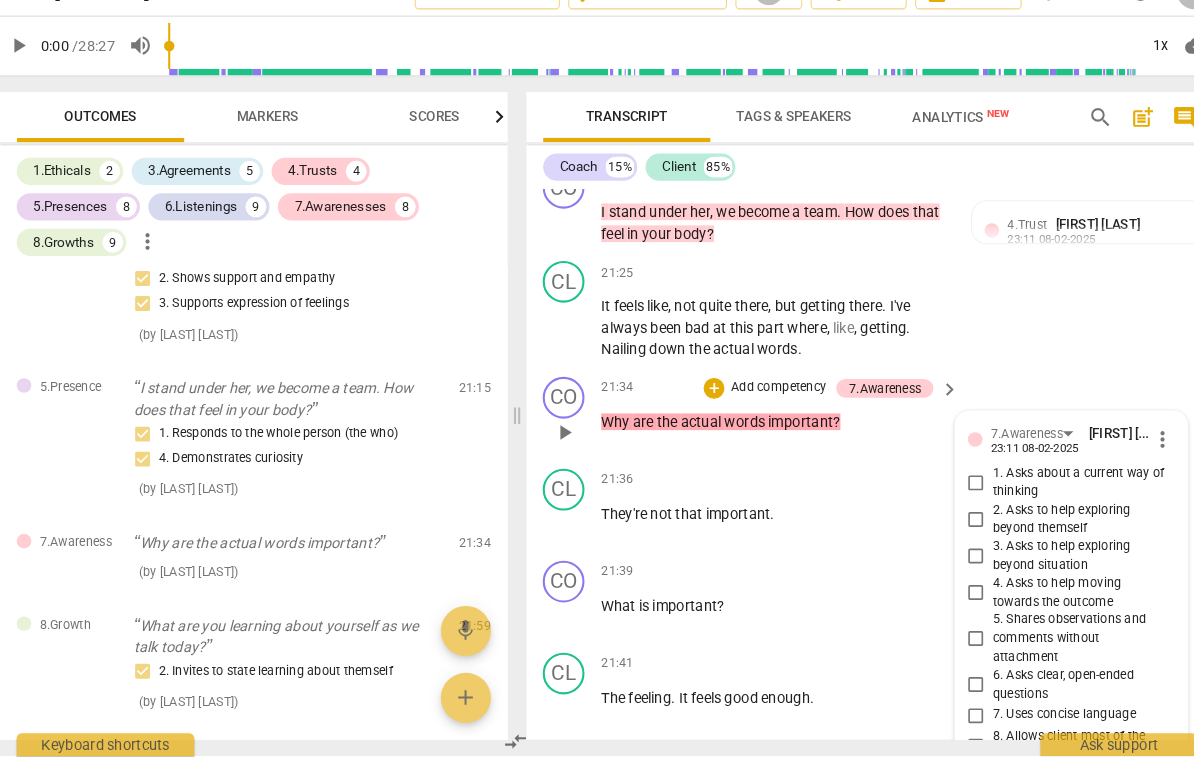 click on "4. Asks to help moving towards the outcome" at bounding box center (1050, 600) 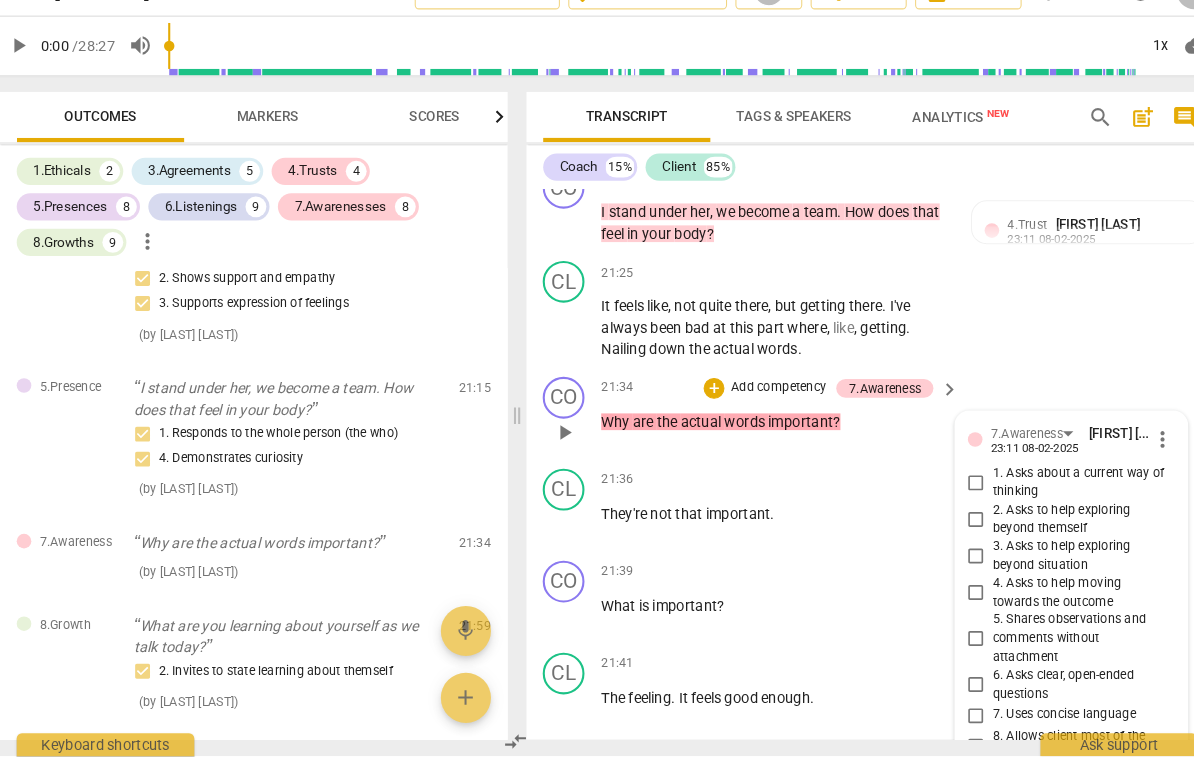 click on "4. Asks to help moving towards the outcome" at bounding box center [951, 601] 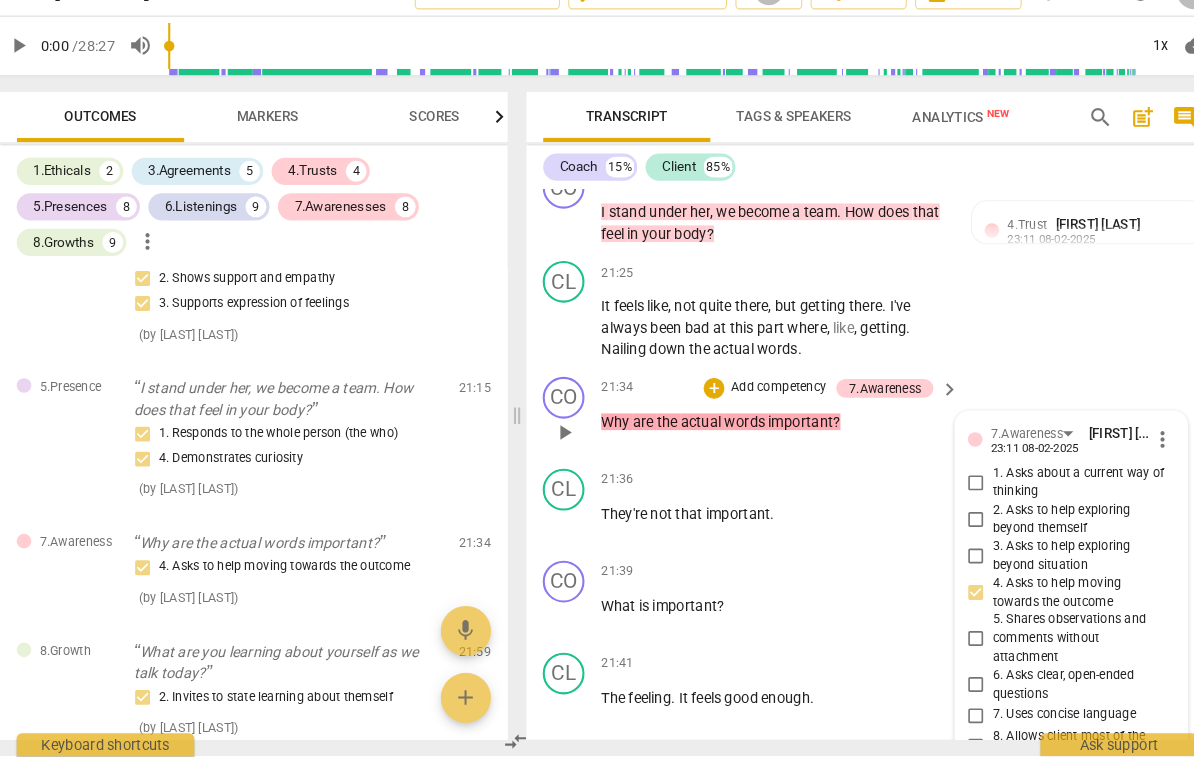 click on "6. Asks clear, open-ended questions" at bounding box center [1050, 688] 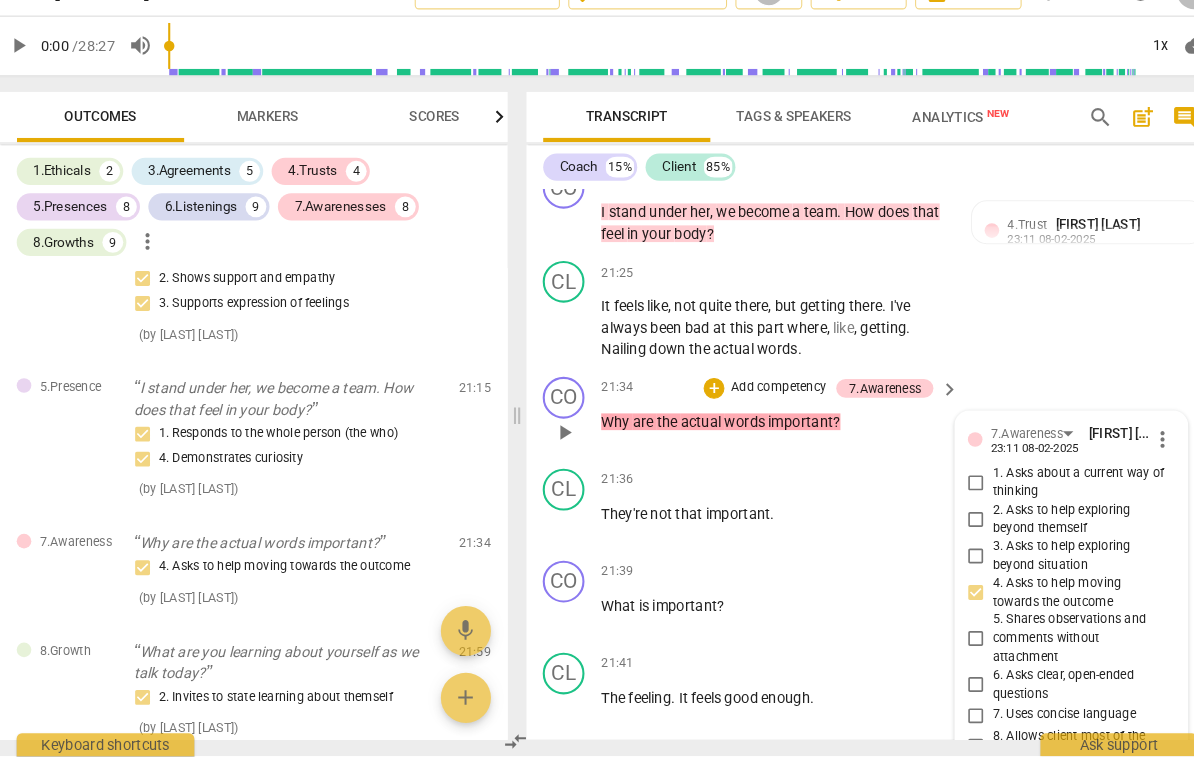 click on "6. Asks clear, open-ended questions" at bounding box center [951, 689] 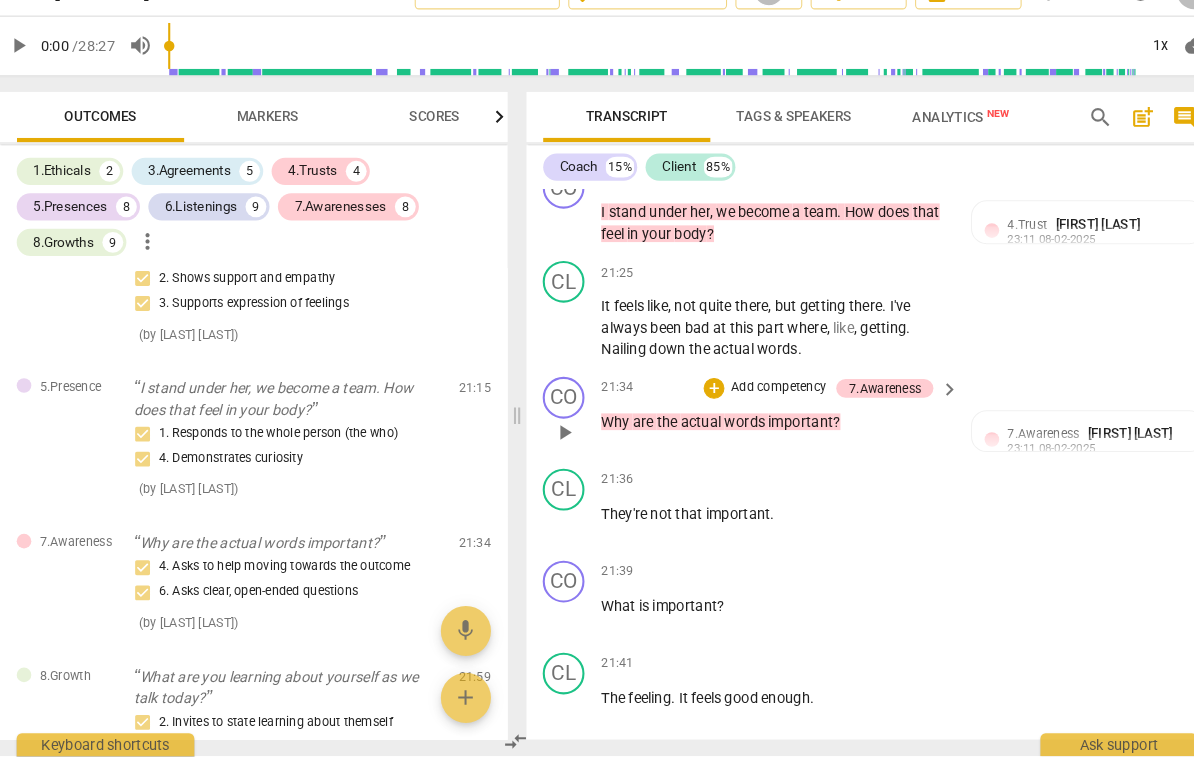 click on "Add competency" at bounding box center [761, 405] 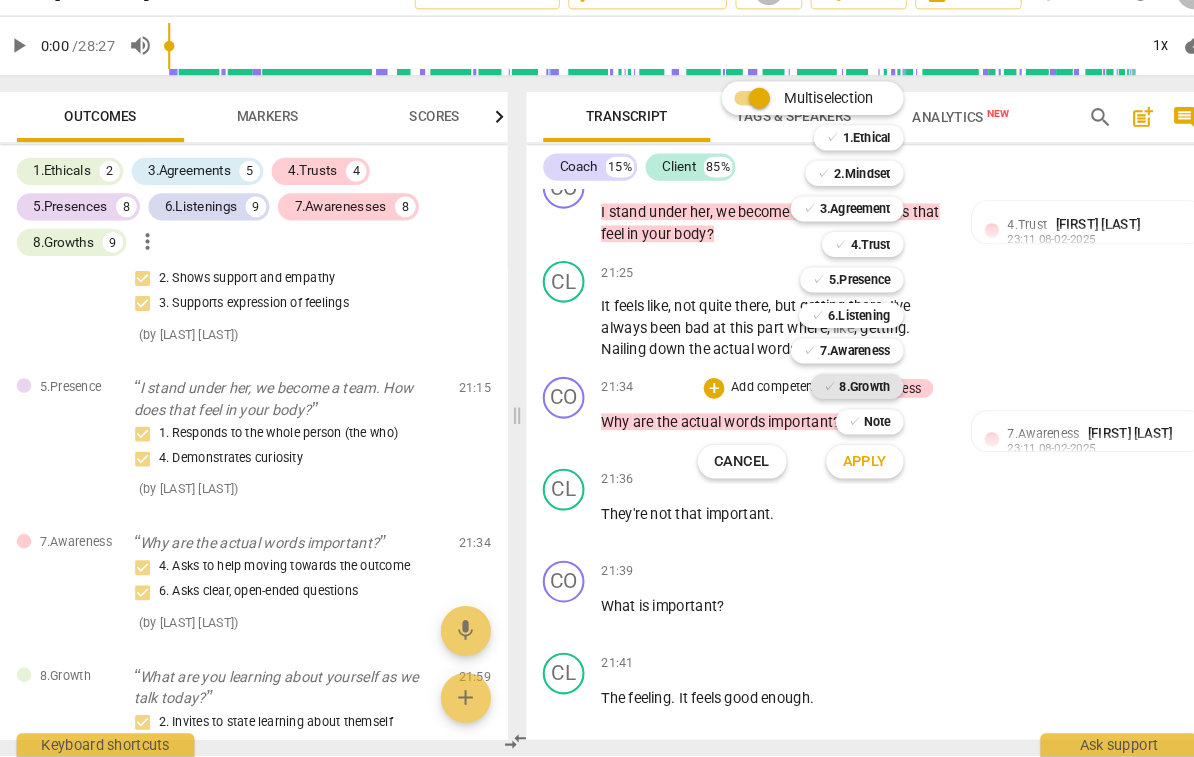 click on "8.Growth" at bounding box center (844, 403) 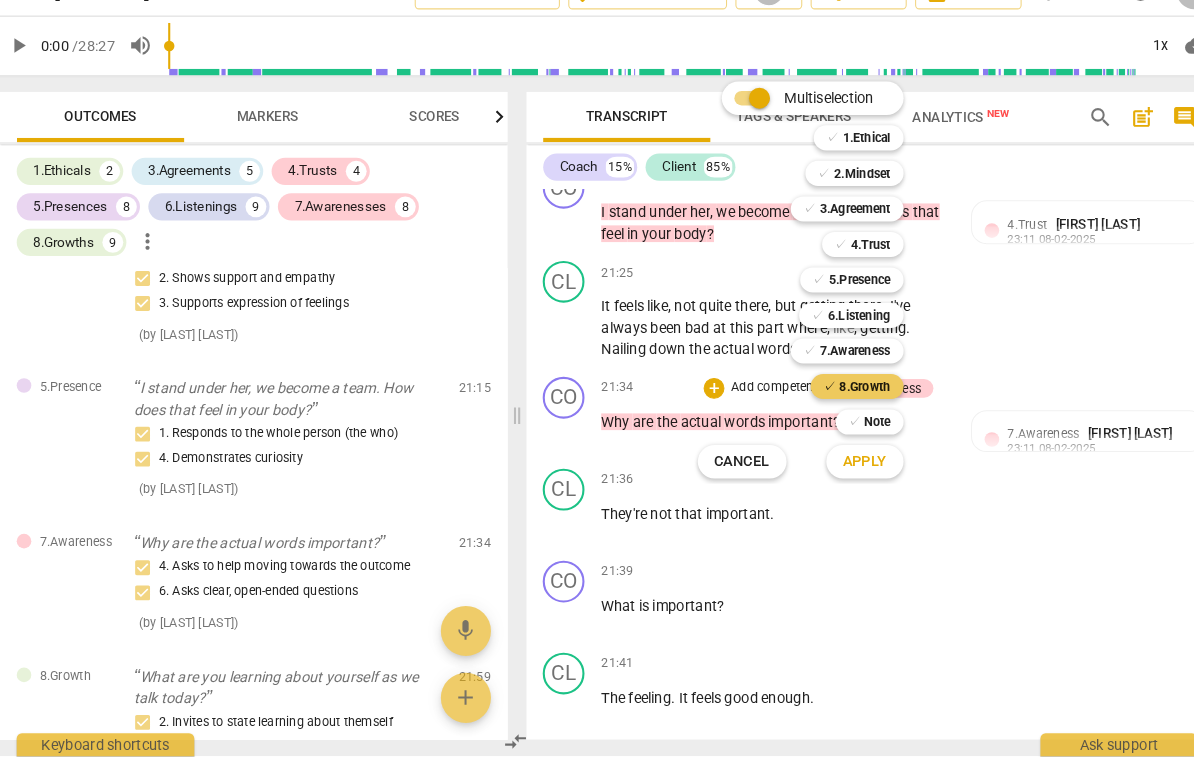 click on "8.Growth" at bounding box center [844, 403] 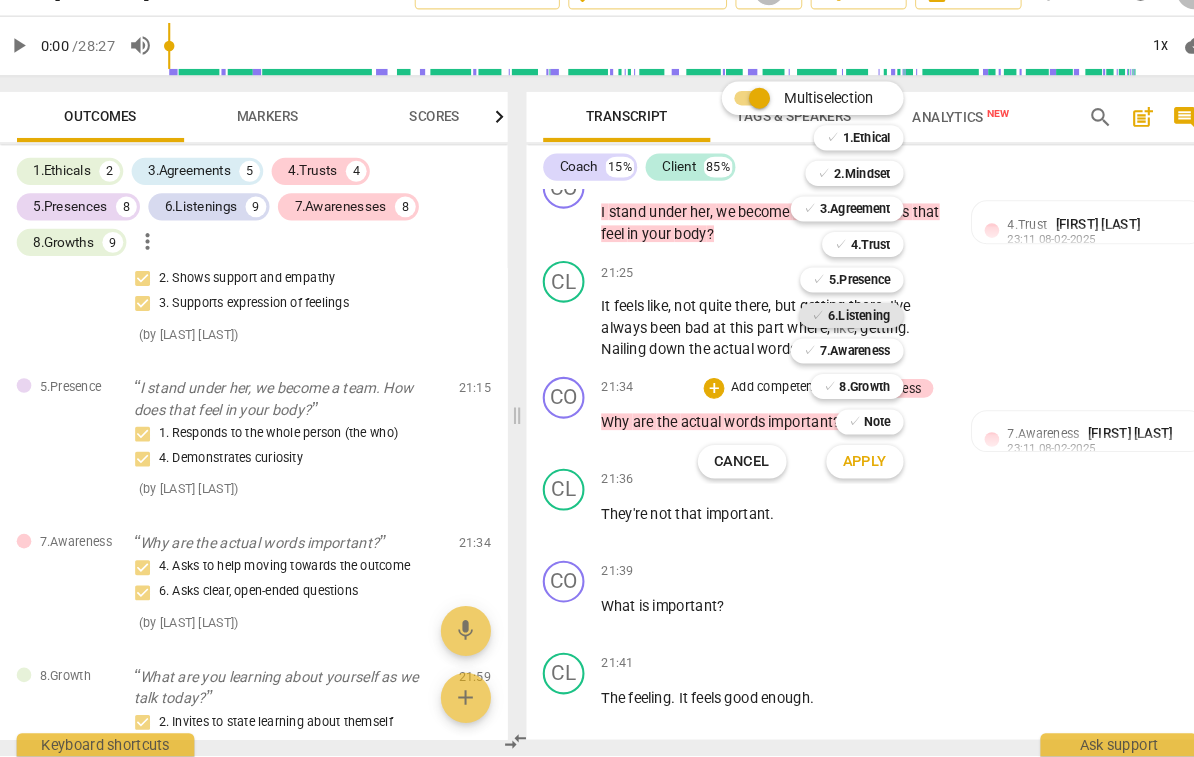 click on "6.Listening" at bounding box center (839, 335) 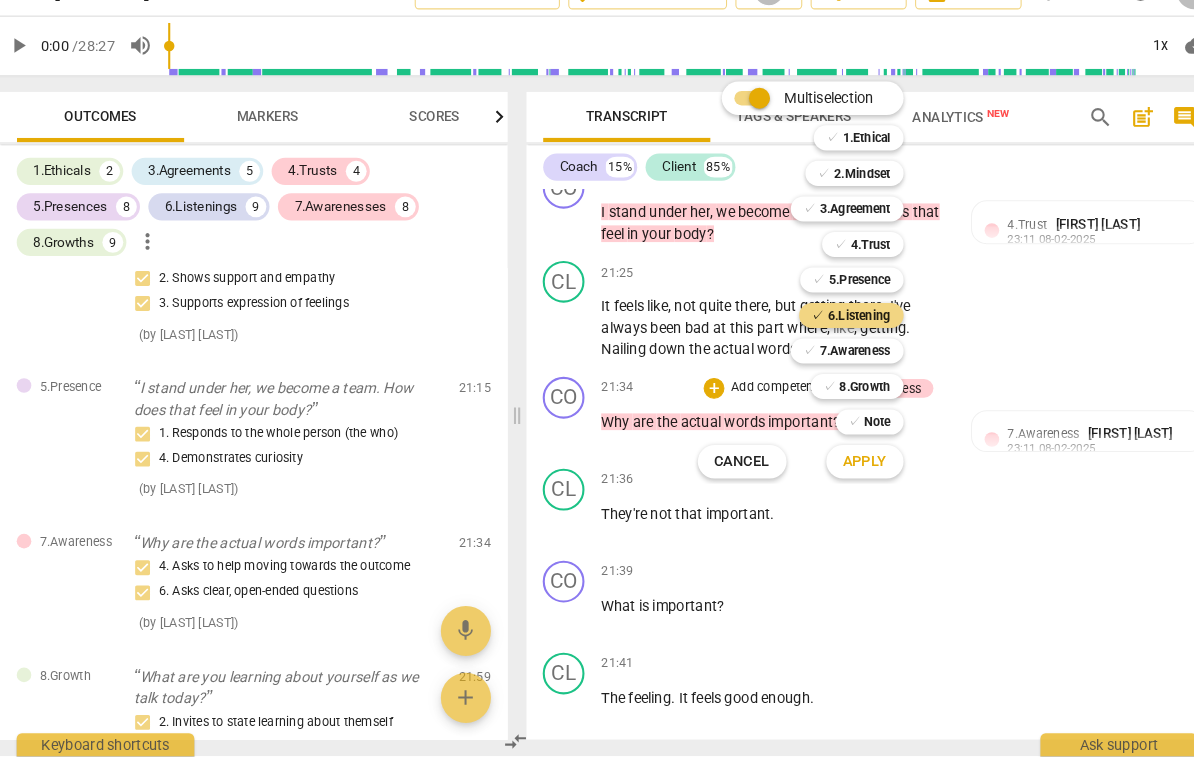 click on "Apply" at bounding box center (844, 475) 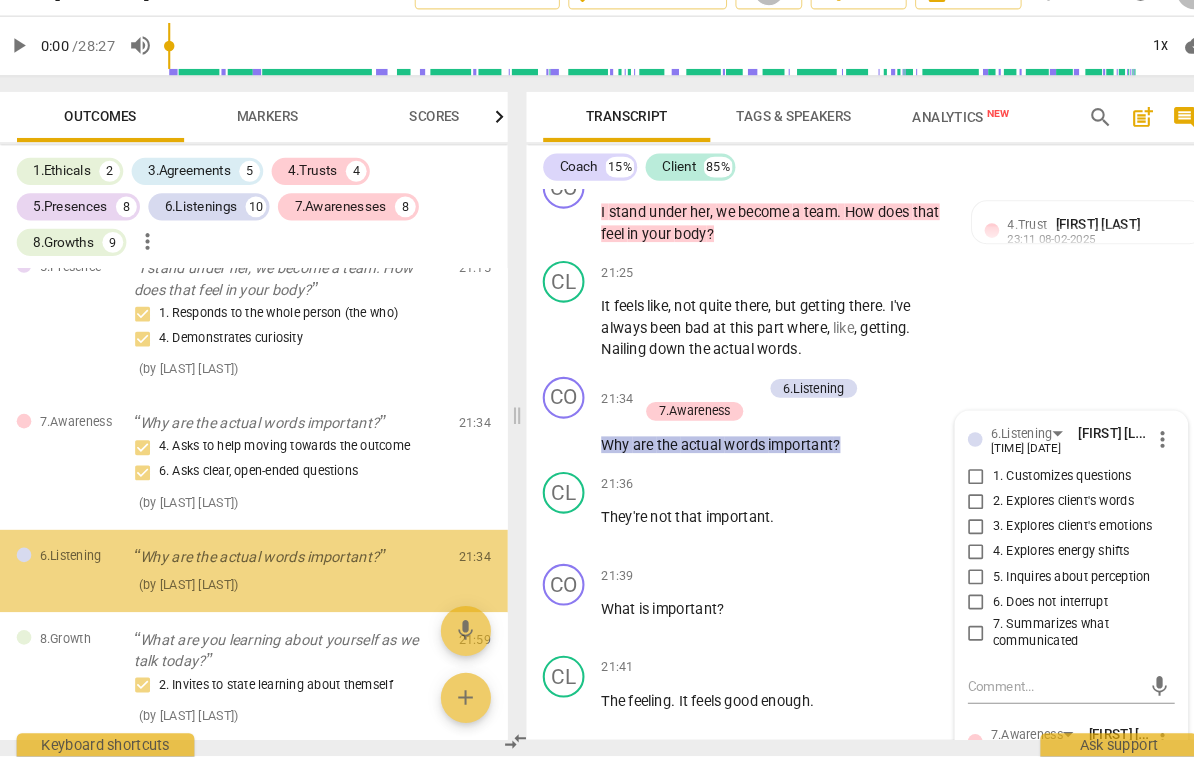 scroll, scrollTop: 6078, scrollLeft: 0, axis: vertical 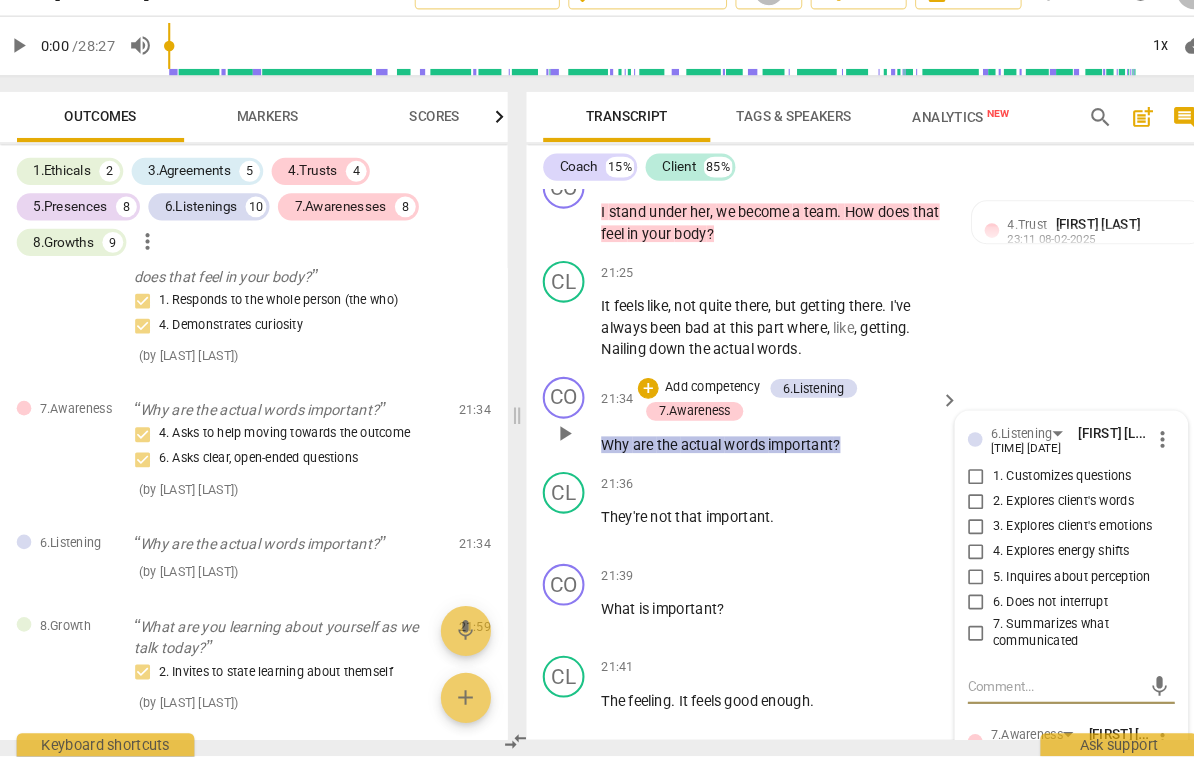 click on "2. Explores client's words" at bounding box center [951, 514] 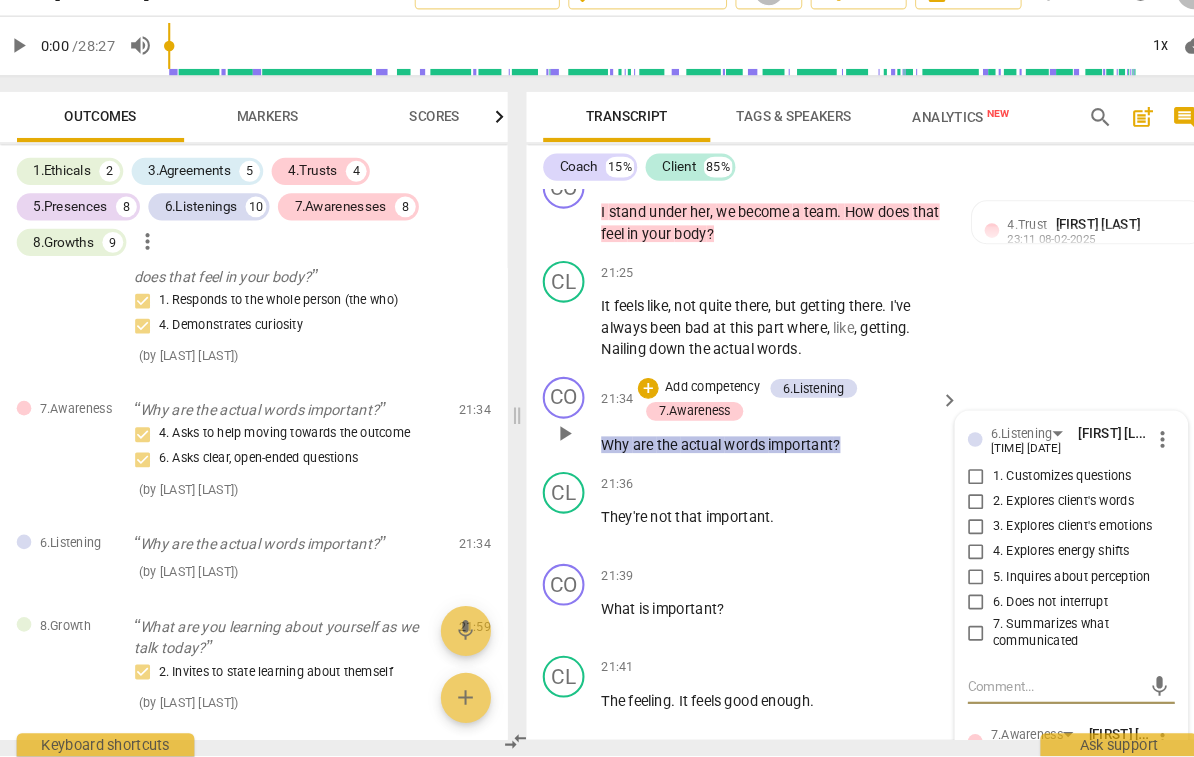checkbox on "true" 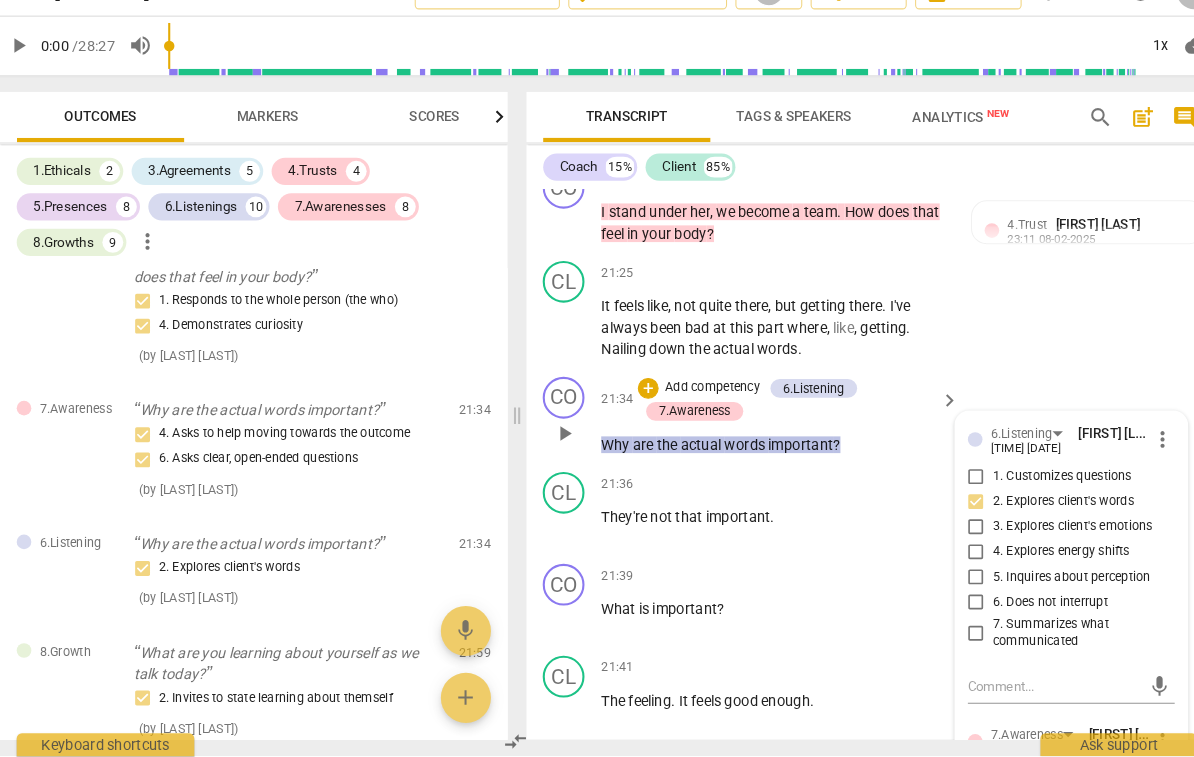 click on "5. Inquires about perception" at bounding box center [1042, 586] 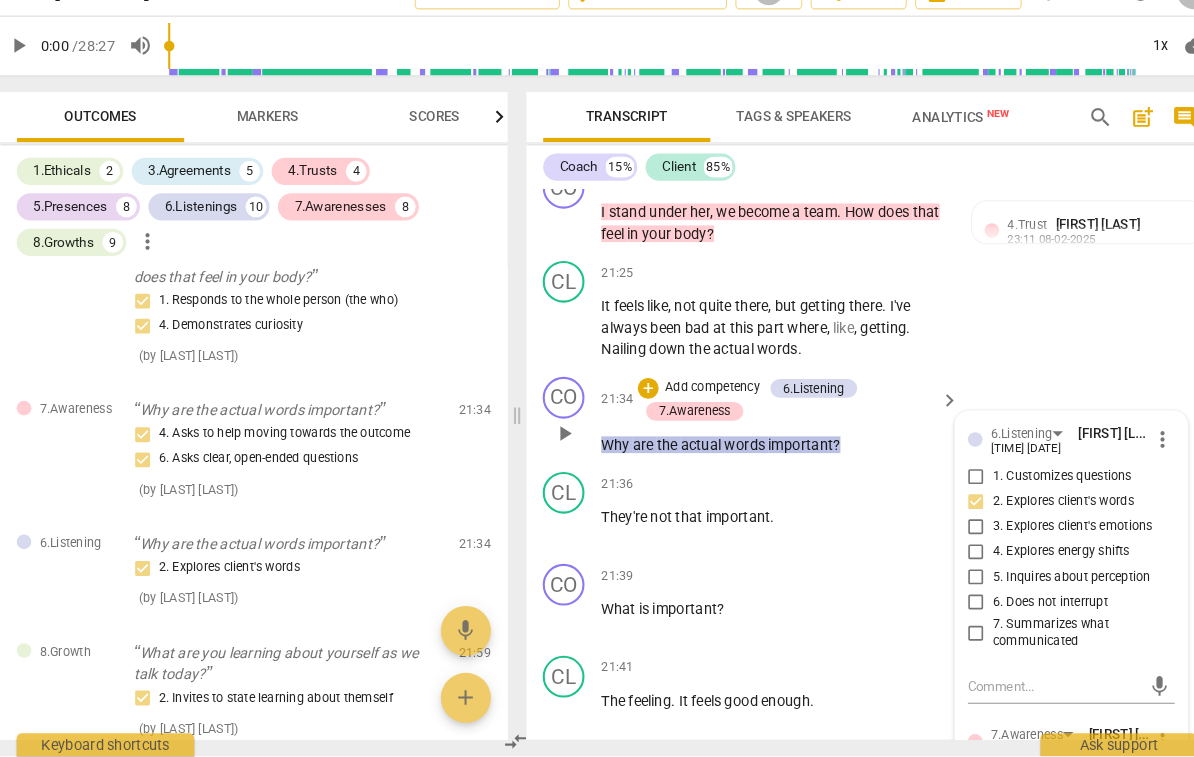 click on "5. Inquires about perception" at bounding box center [951, 586] 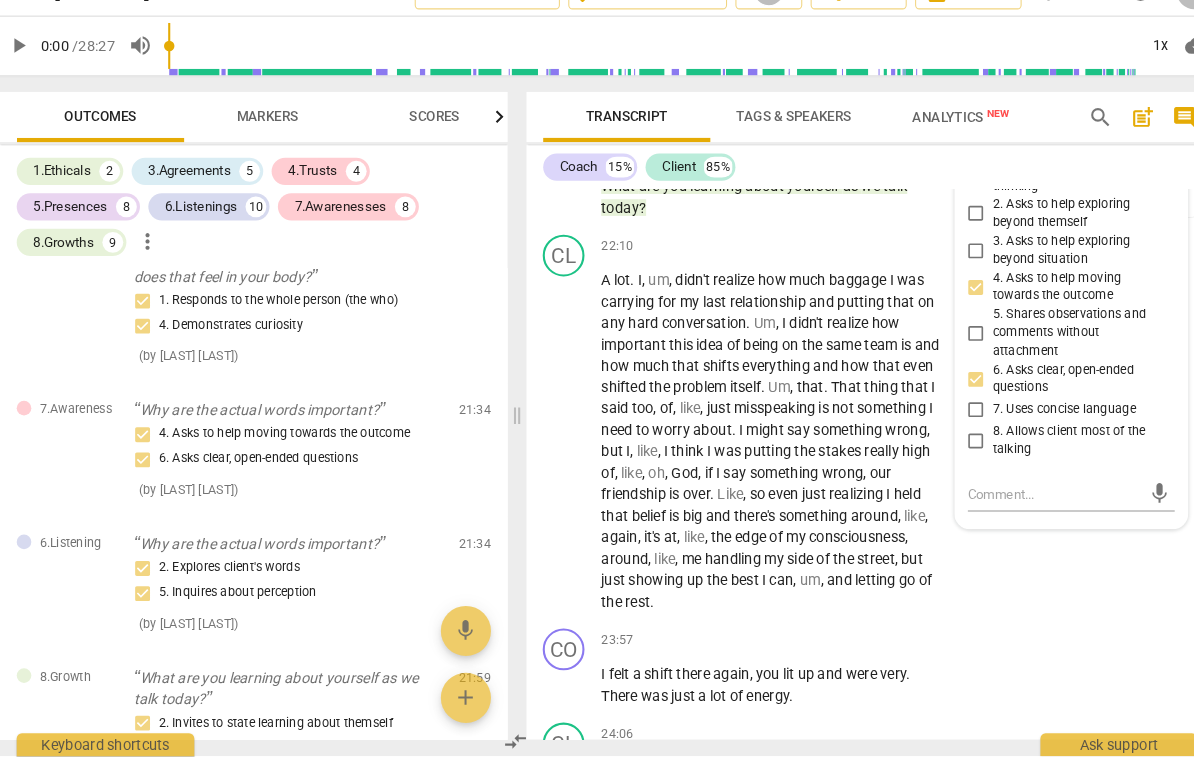 scroll, scrollTop: 7382, scrollLeft: 0, axis: vertical 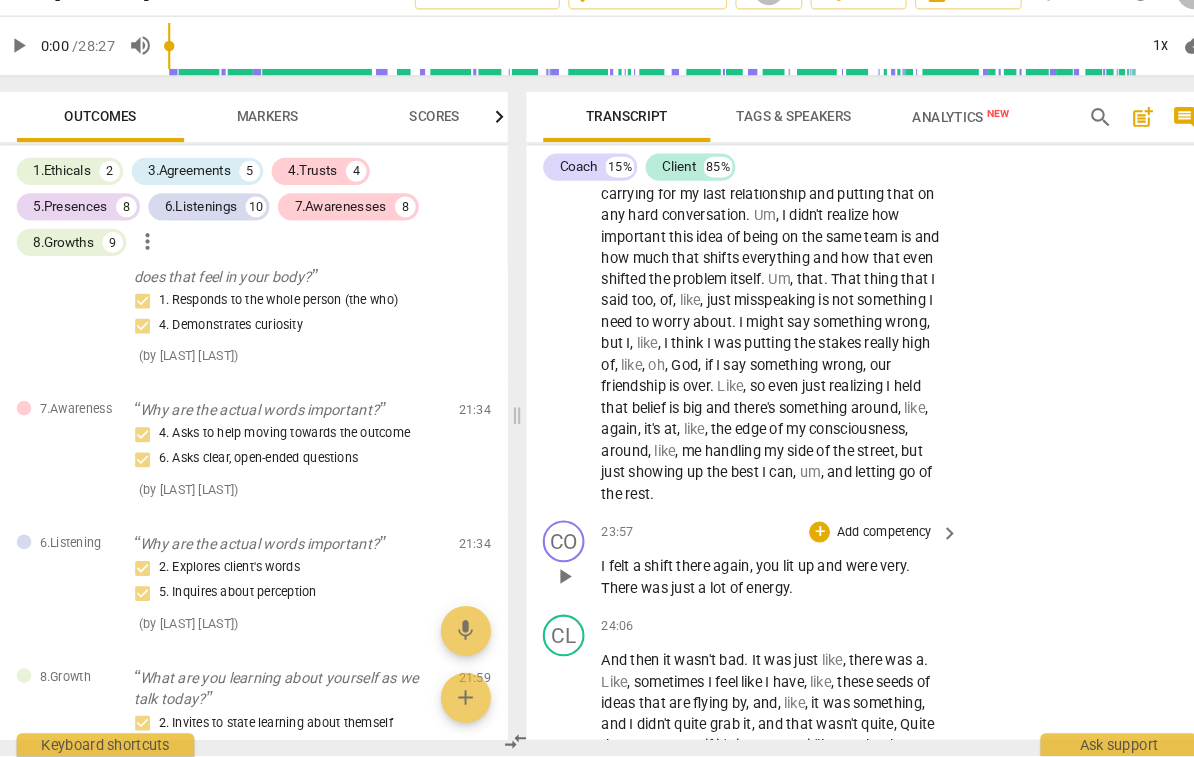click on "Add competency" at bounding box center (862, 543) 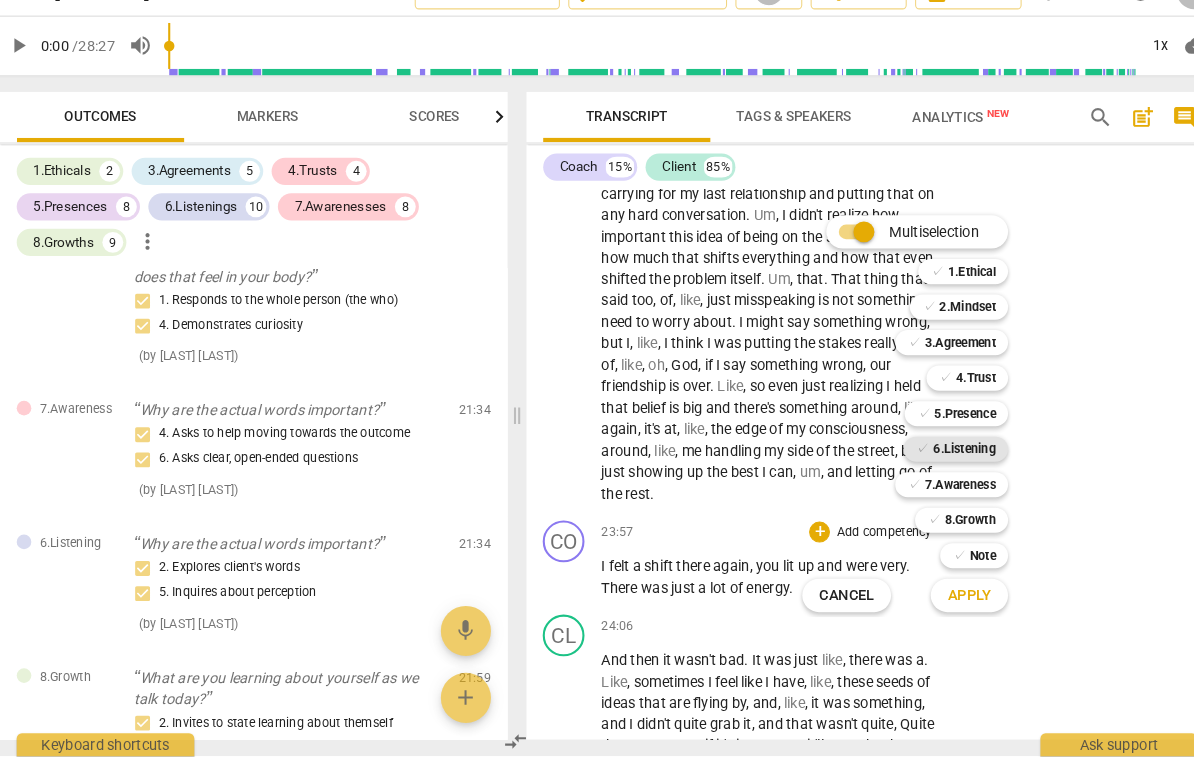 click on "6.Listening" at bounding box center (939, 463) 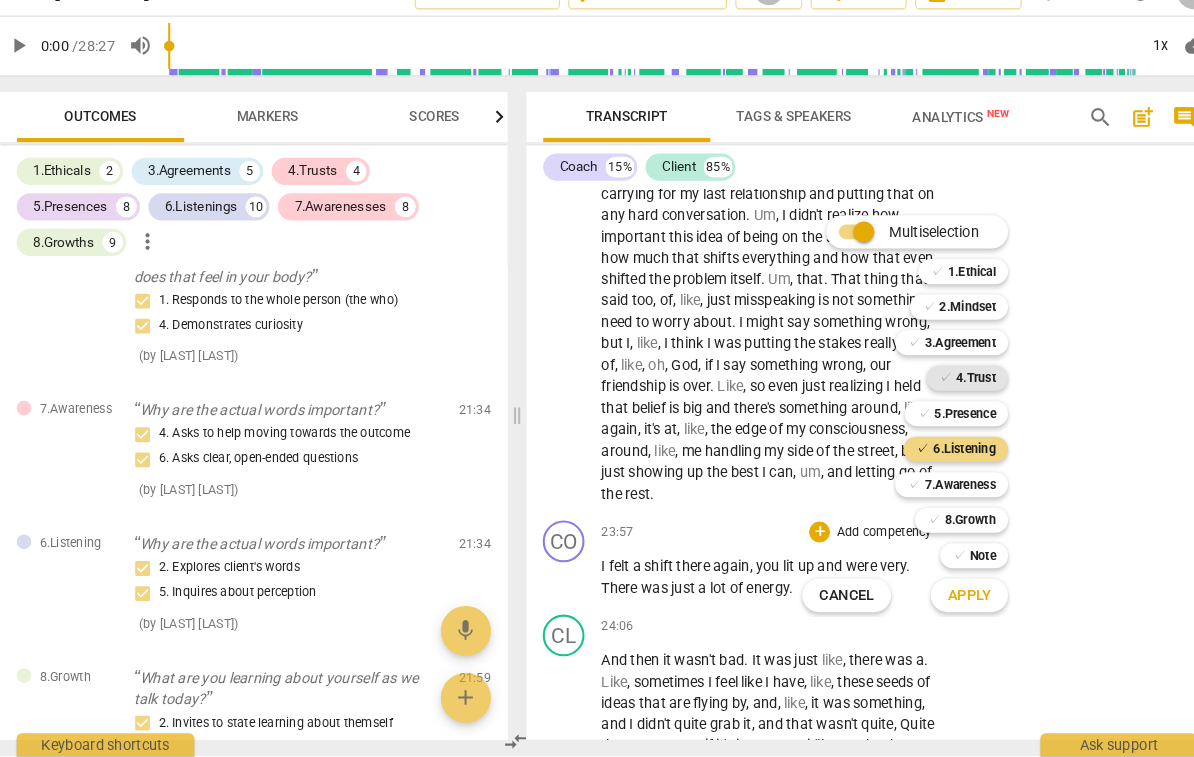click on "4.Trust" at bounding box center (950, 395) 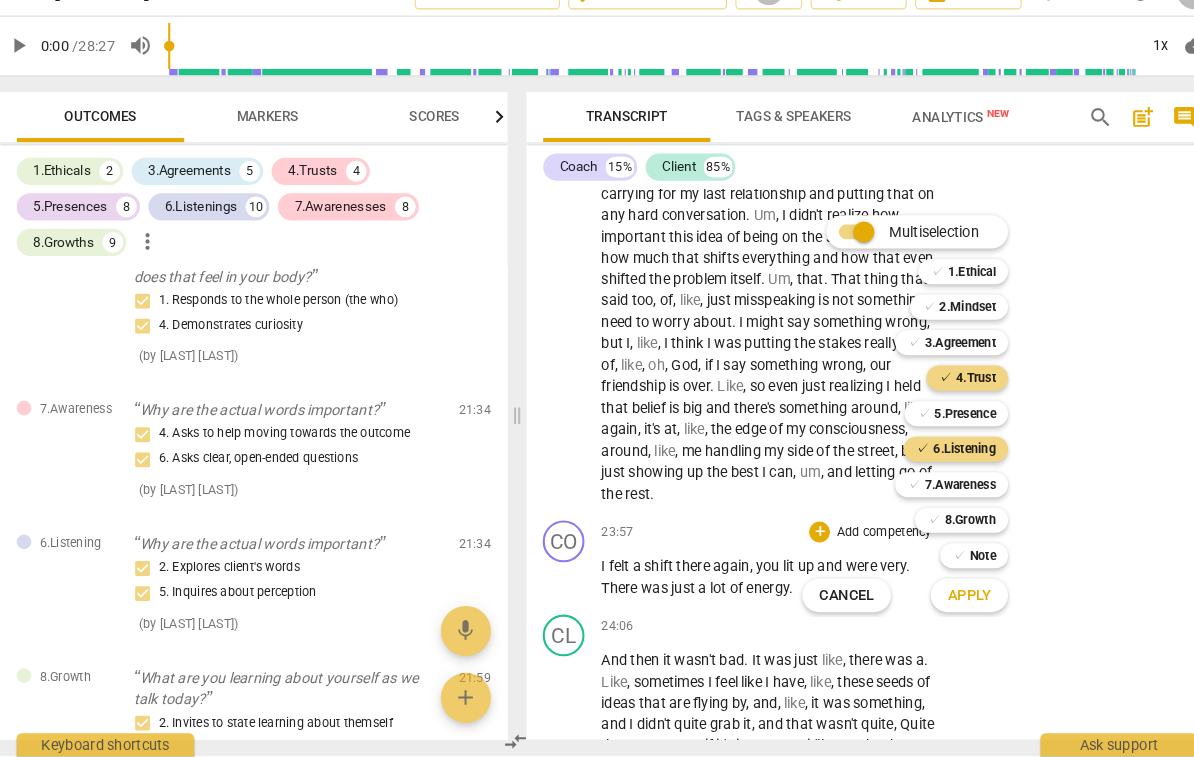 click on "Apply" at bounding box center (944, 603) 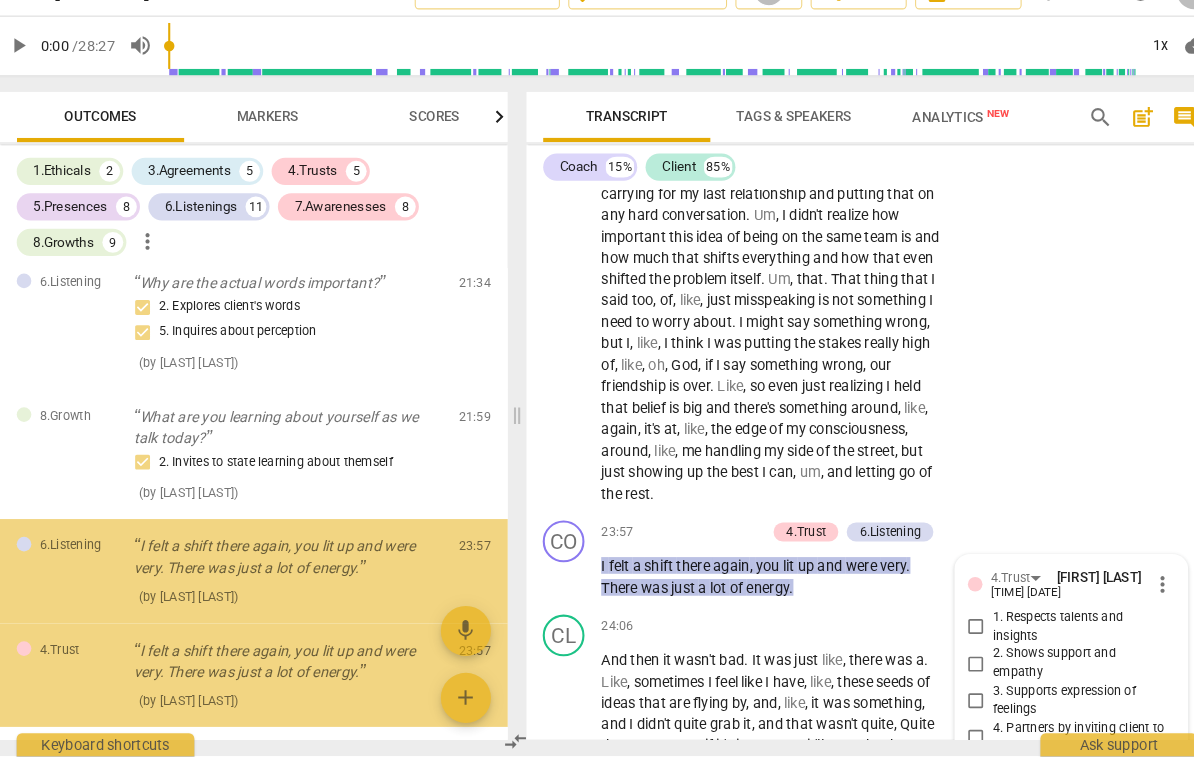 scroll, scrollTop: 6436, scrollLeft: 0, axis: vertical 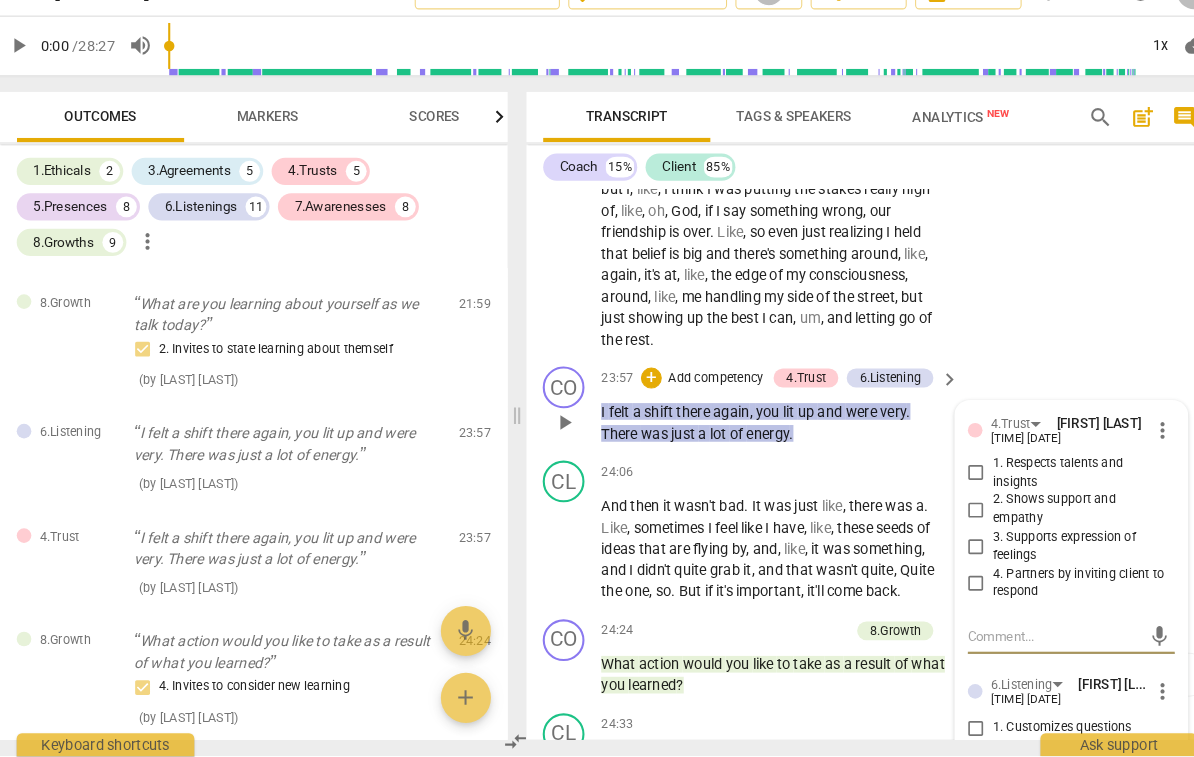 click on "3. Supports expression of feelings" at bounding box center [1050, 556] 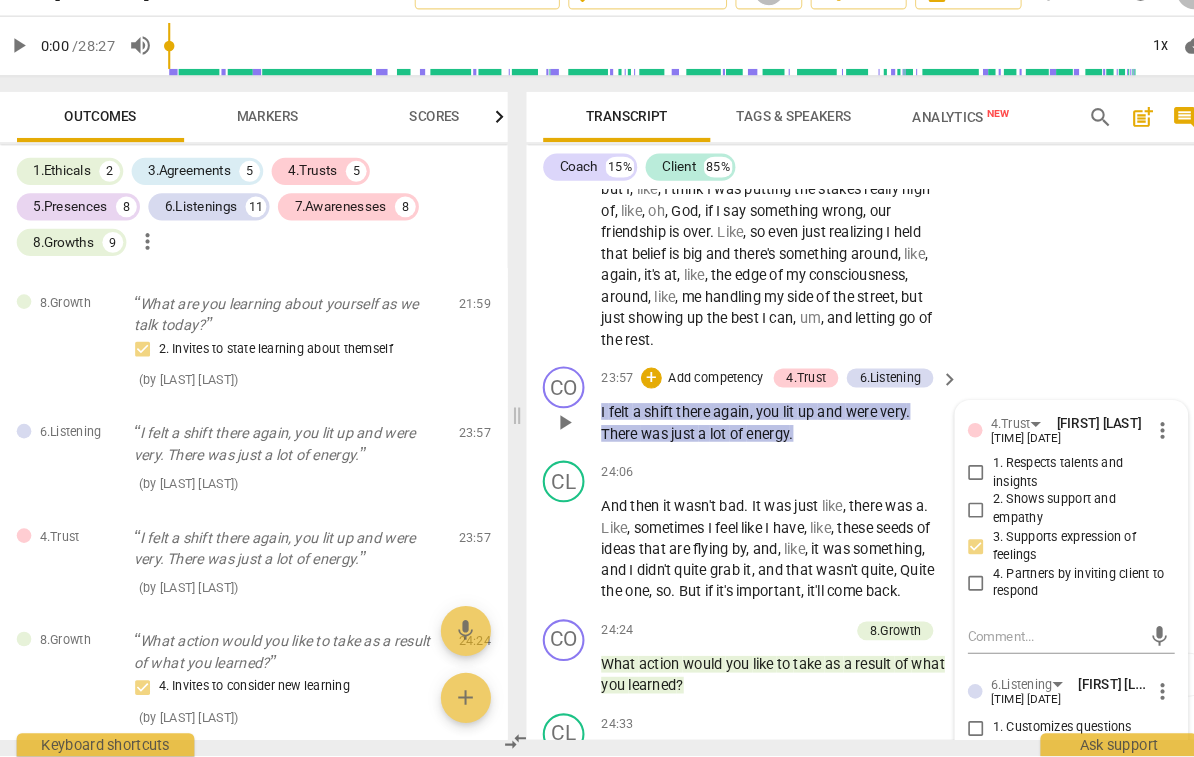 click on "4. Partners by inviting client to respond" at bounding box center (1050, 591) 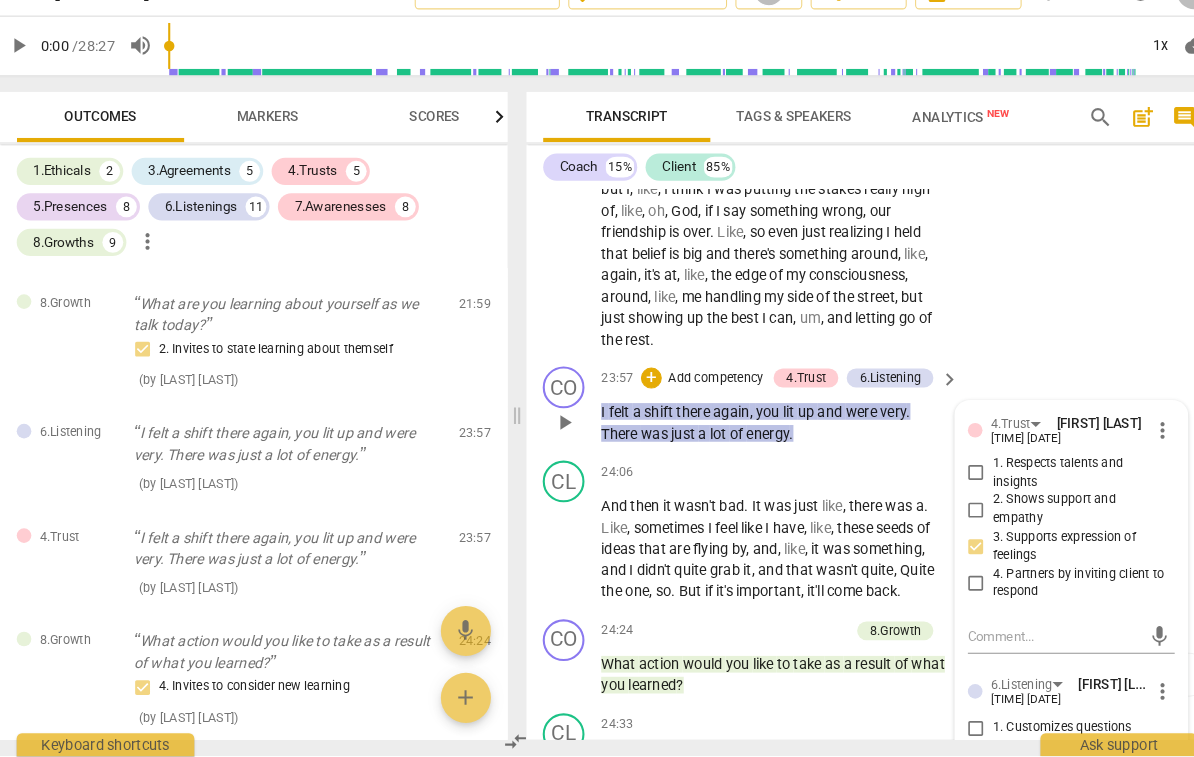 click on "4. Partners by inviting client to respond" at bounding box center [951, 591] 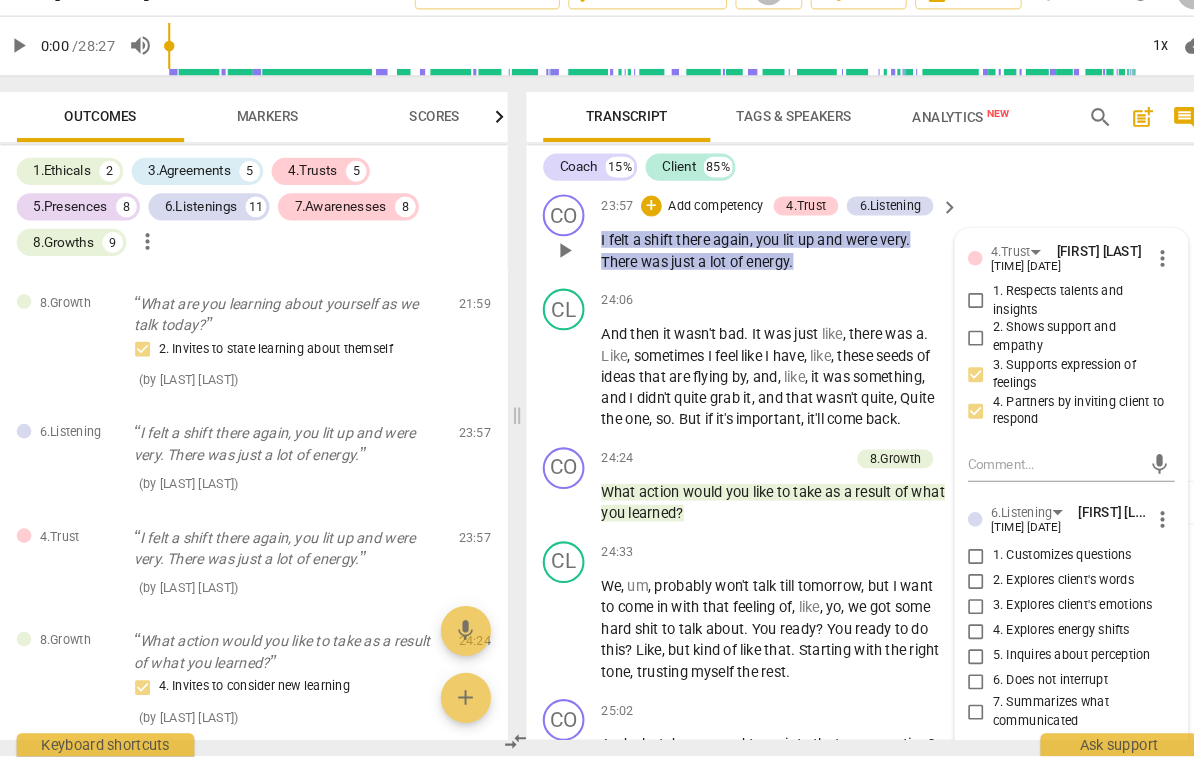 scroll, scrollTop: 7704, scrollLeft: 0, axis: vertical 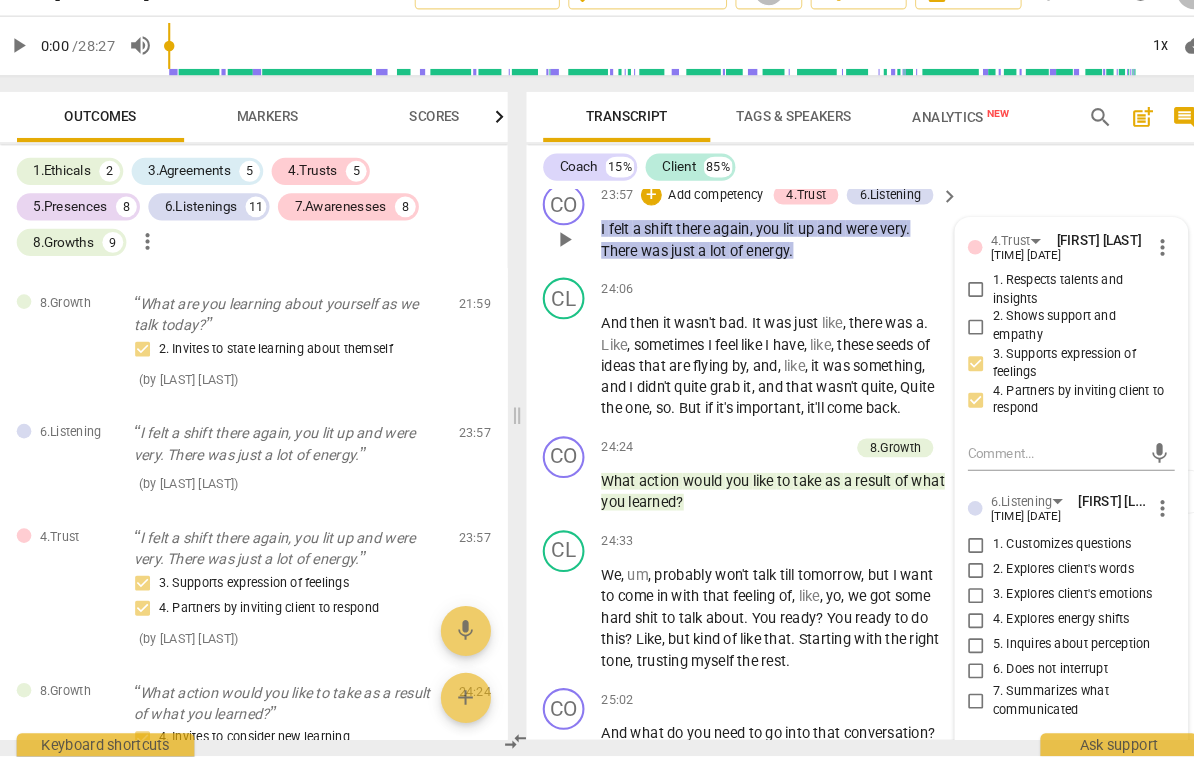 click on "4. Explores energy shifts" at bounding box center (1032, 627) 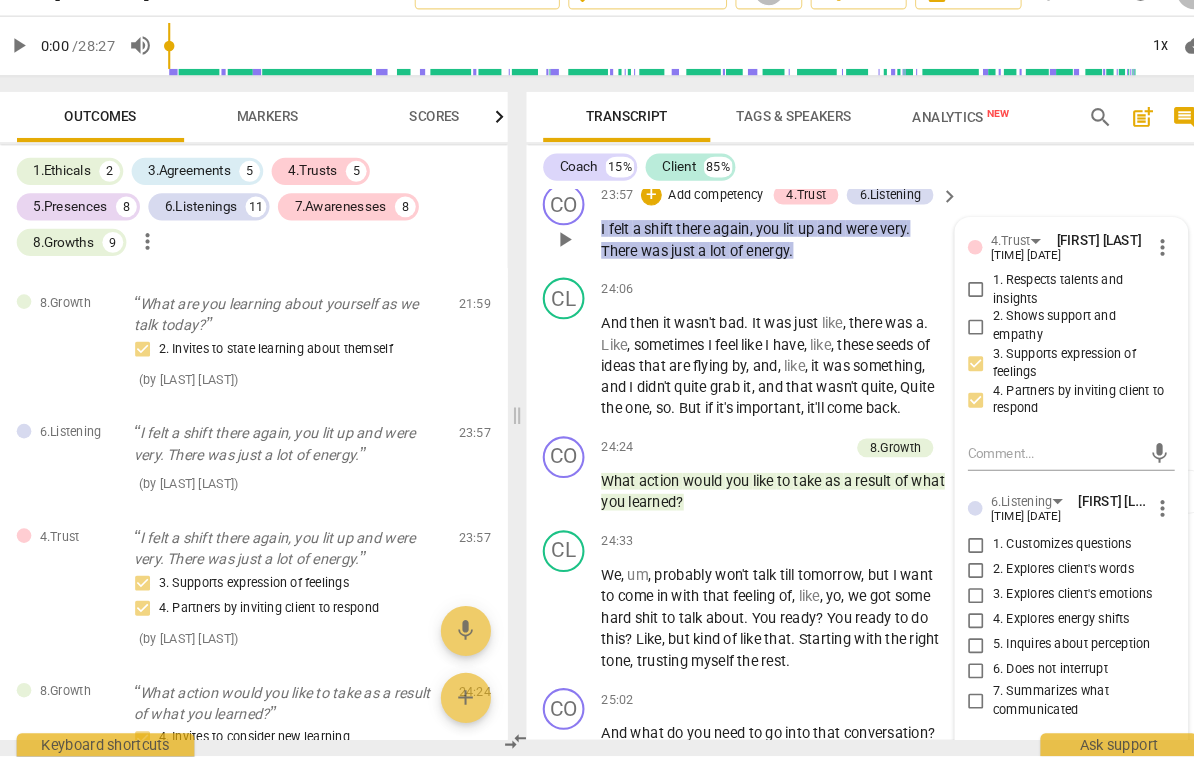 click on "4. Explores energy shifts" at bounding box center (951, 627) 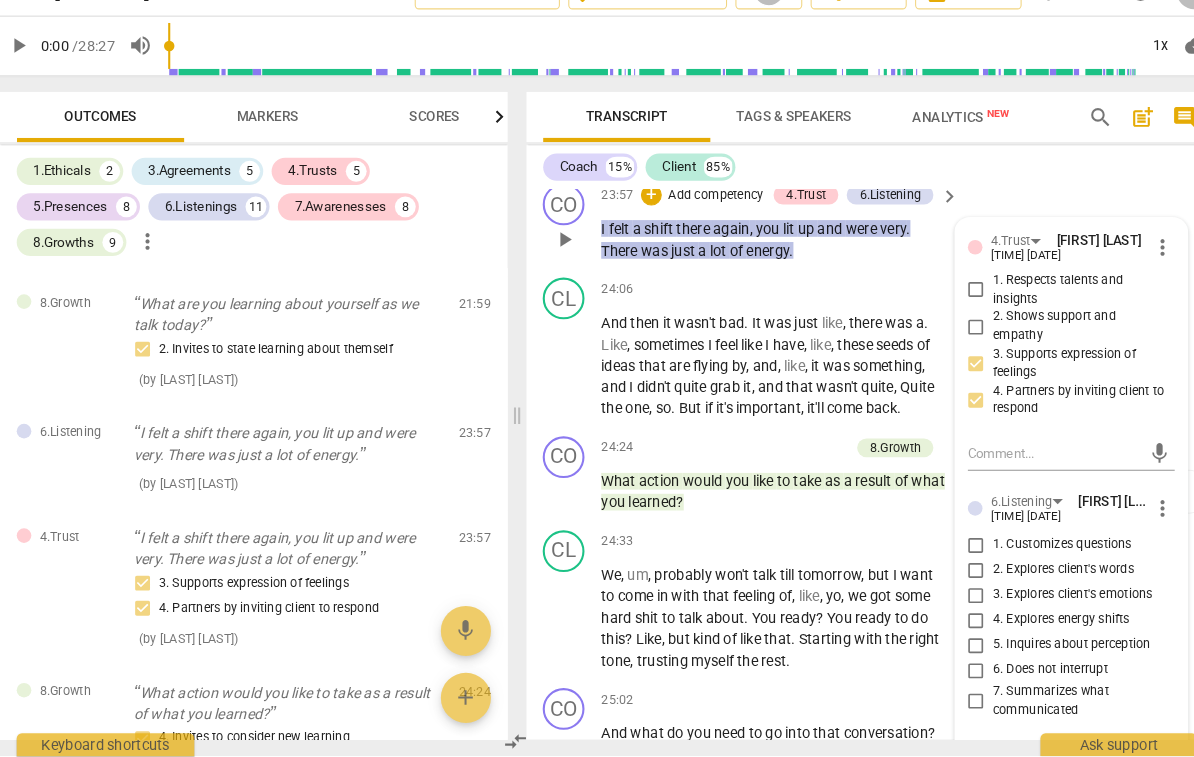 checkbox on "true" 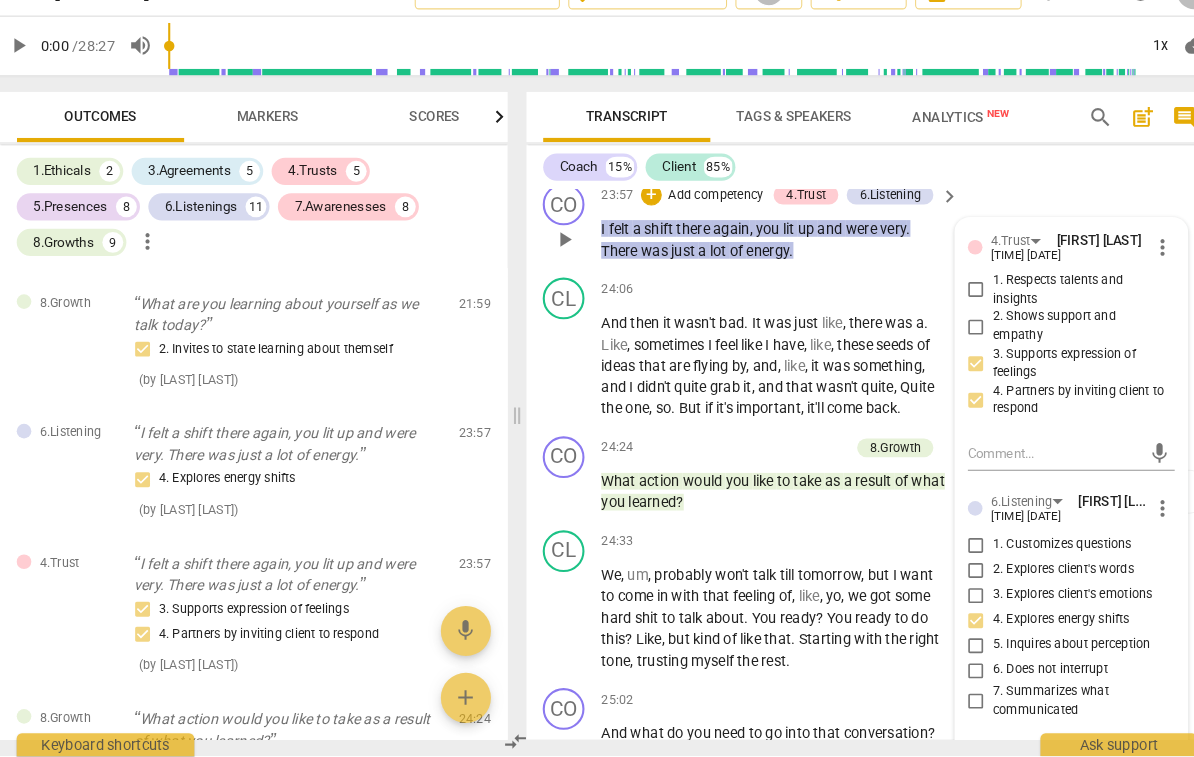 click on "5. Inquires about perception" at bounding box center [1042, 651] 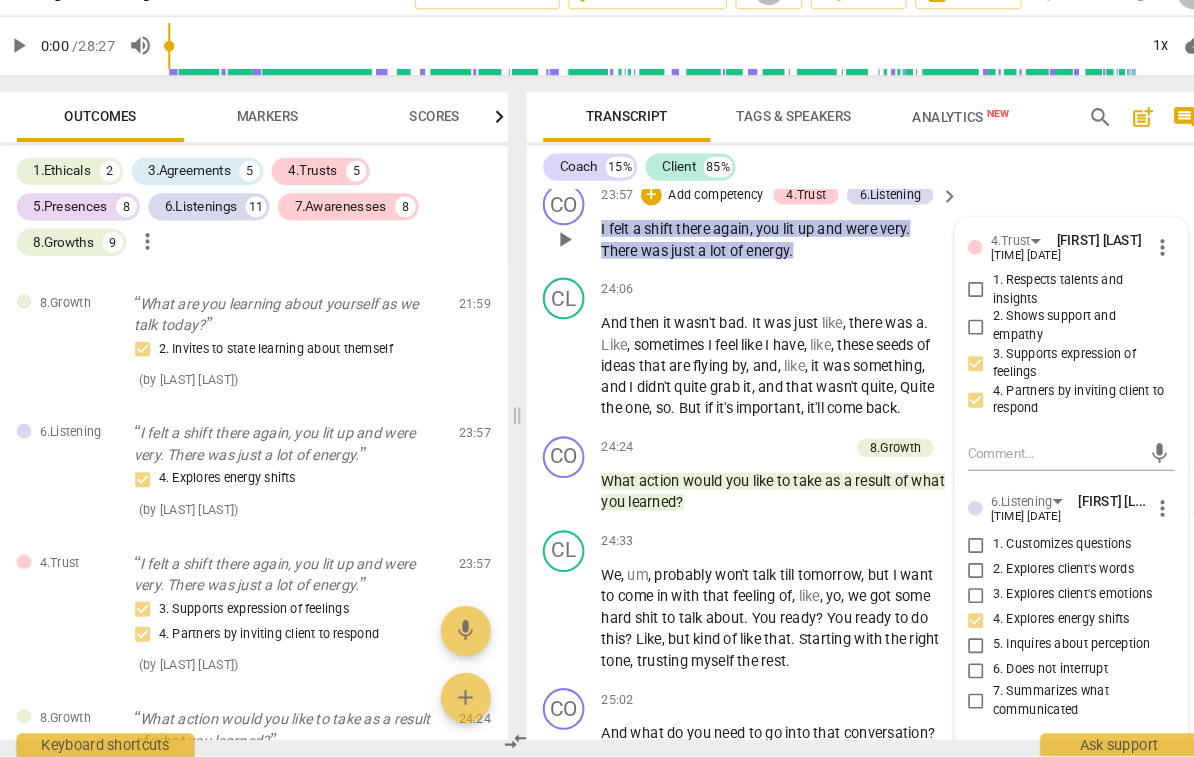 click on "5. Inquires about perception" at bounding box center (951, 651) 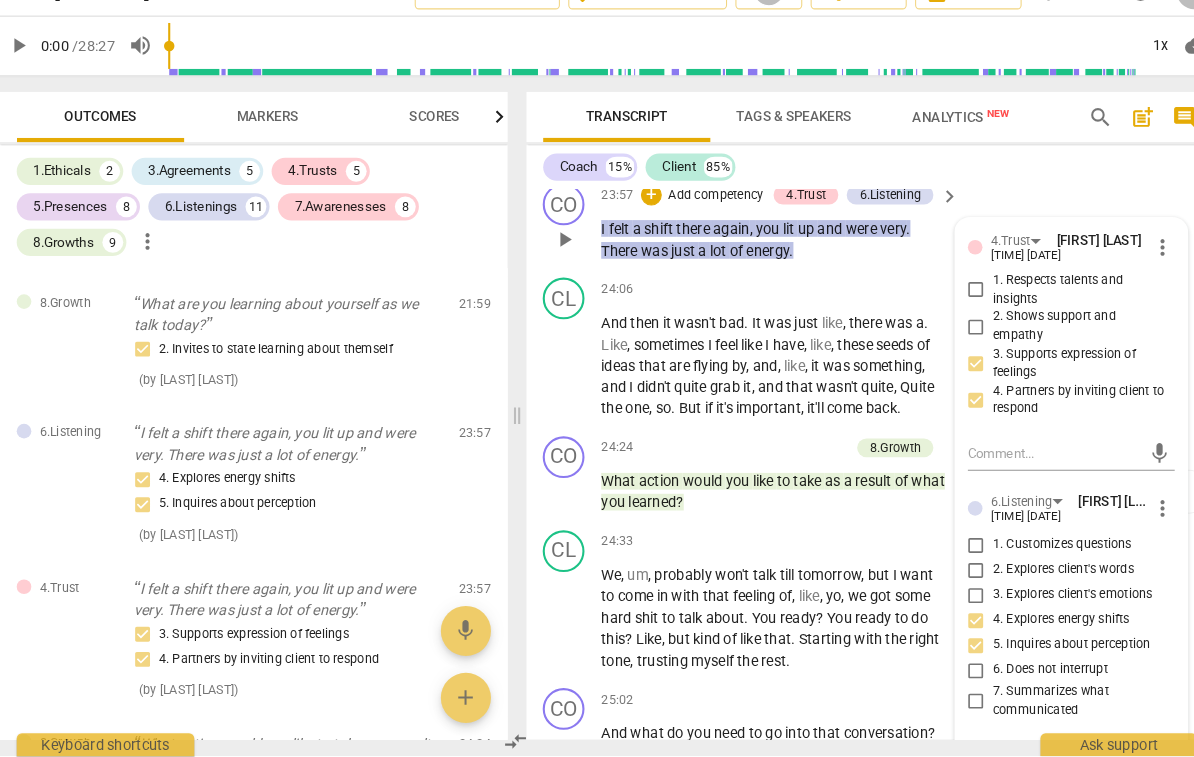 click on "7. Summarizes what communicated" at bounding box center [1050, 704] 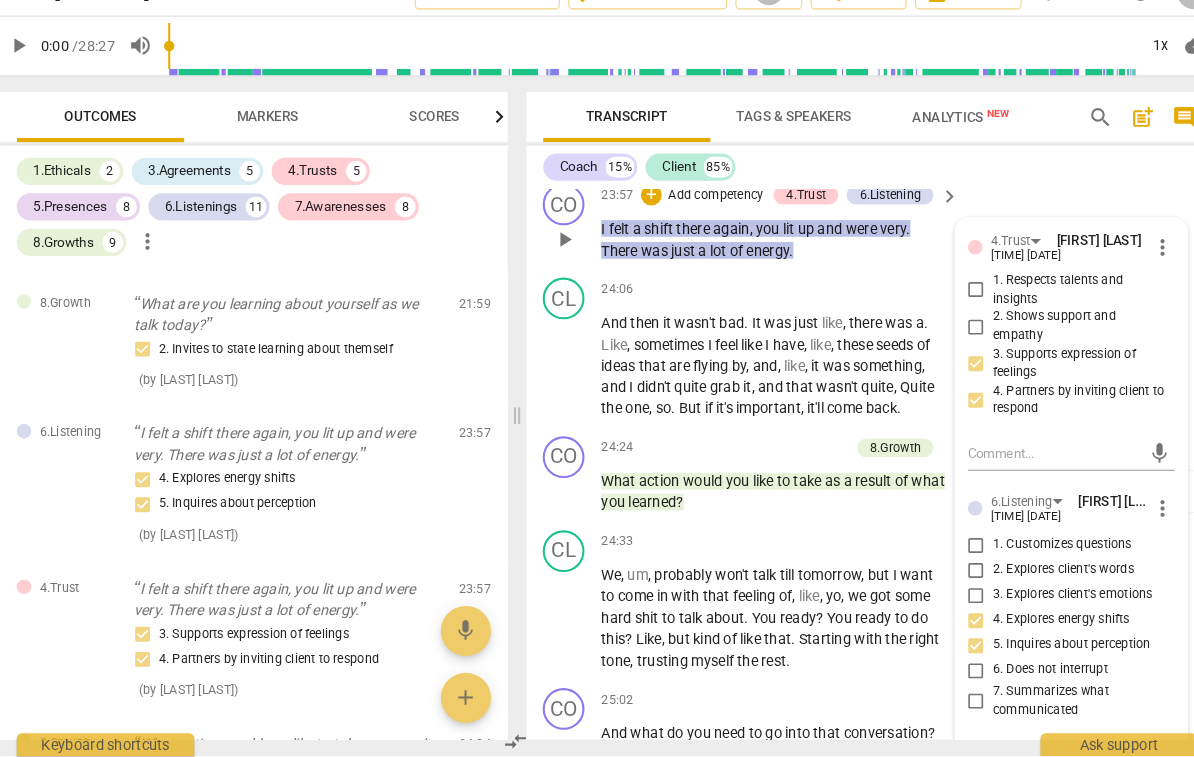 click on "7. Summarizes what communicated" at bounding box center [951, 705] 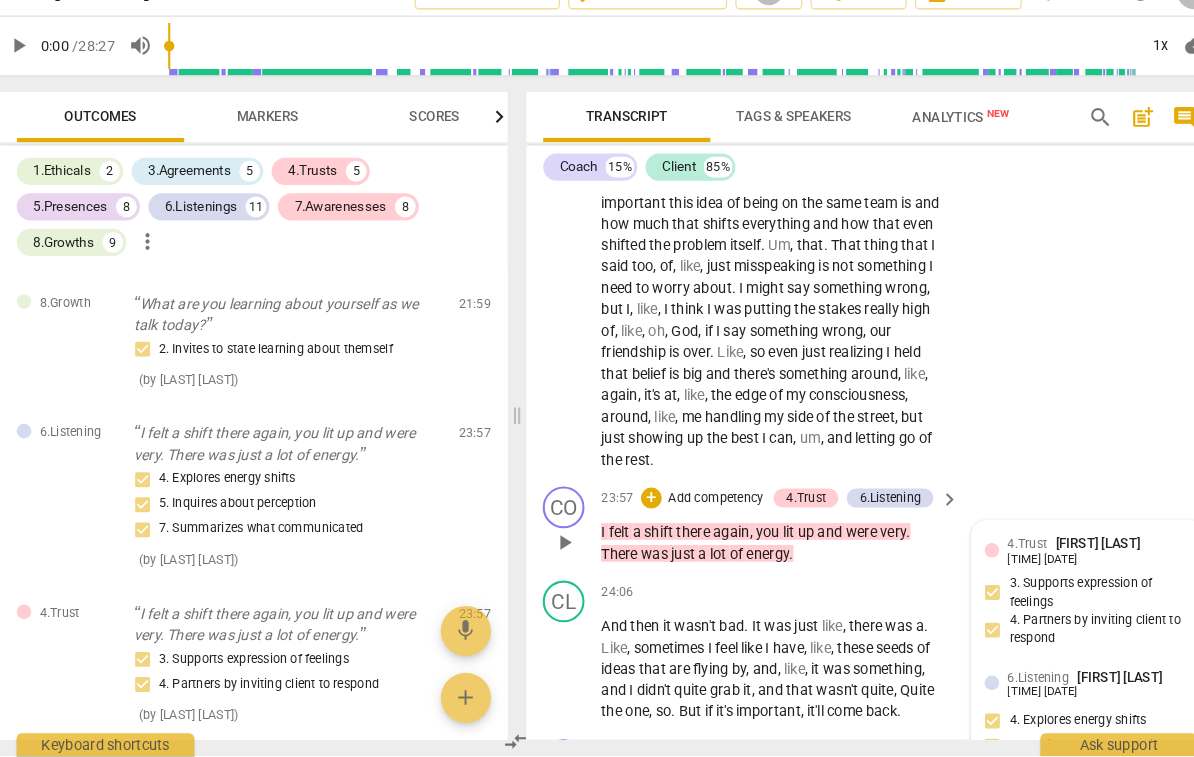 scroll, scrollTop: 7400, scrollLeft: 0, axis: vertical 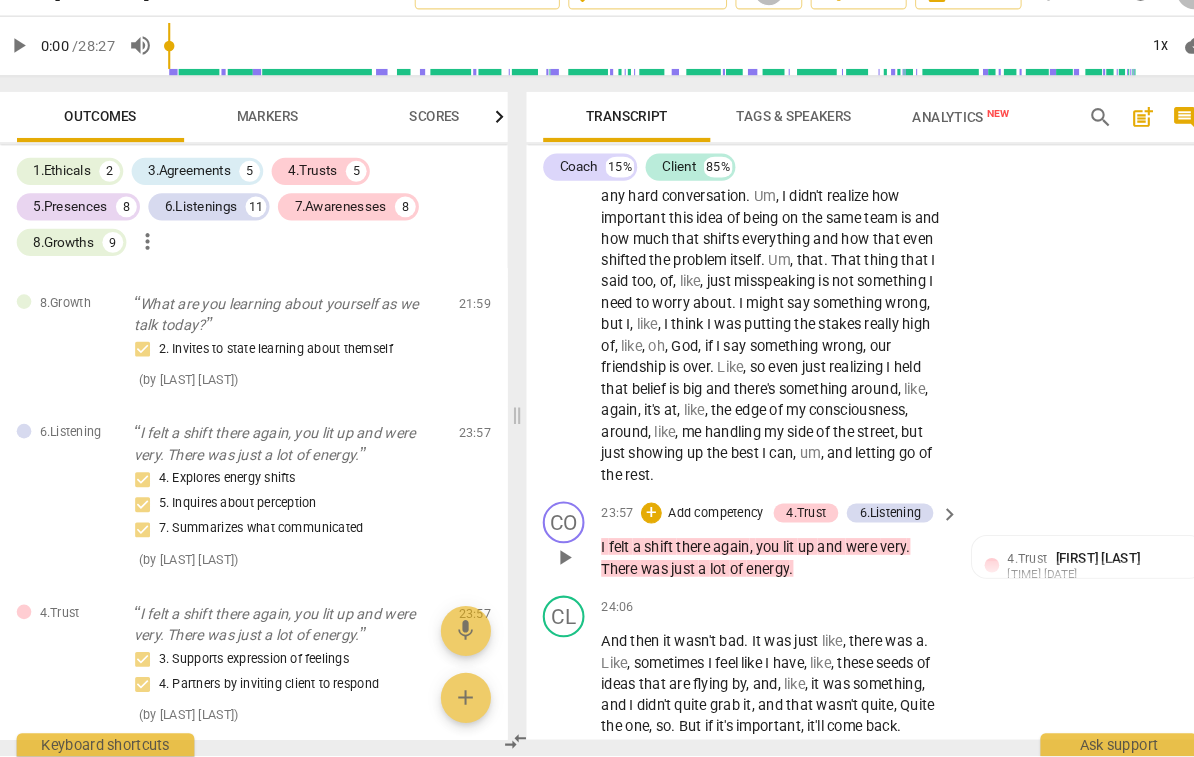 click on "Add competency" at bounding box center [701, 525] 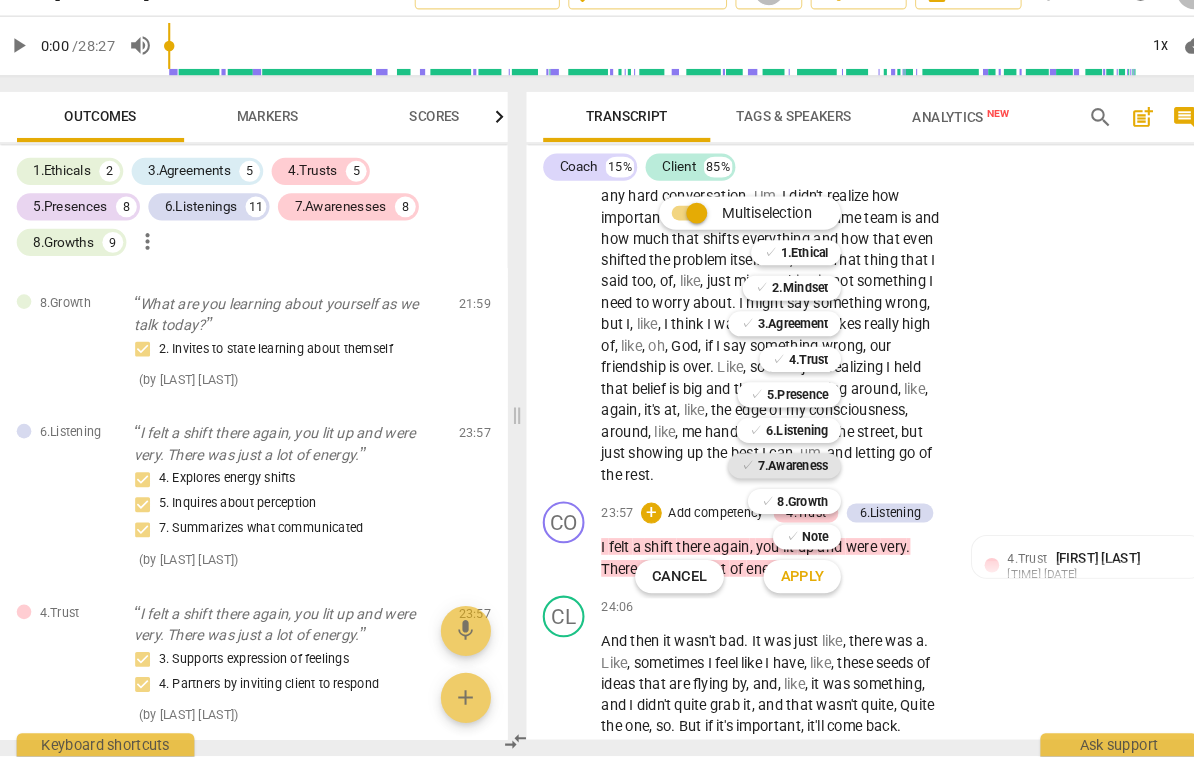 click on "7.Awareness" at bounding box center (775, 479) 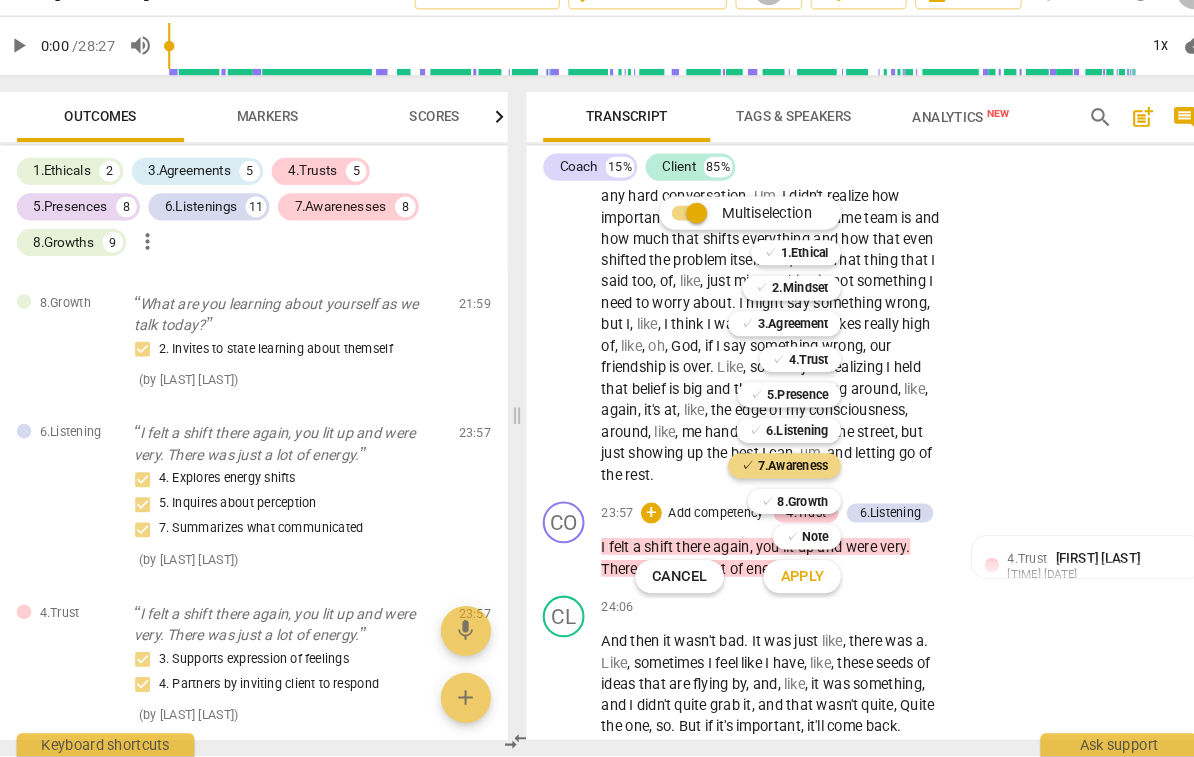 click on "Apply" at bounding box center [784, 585] 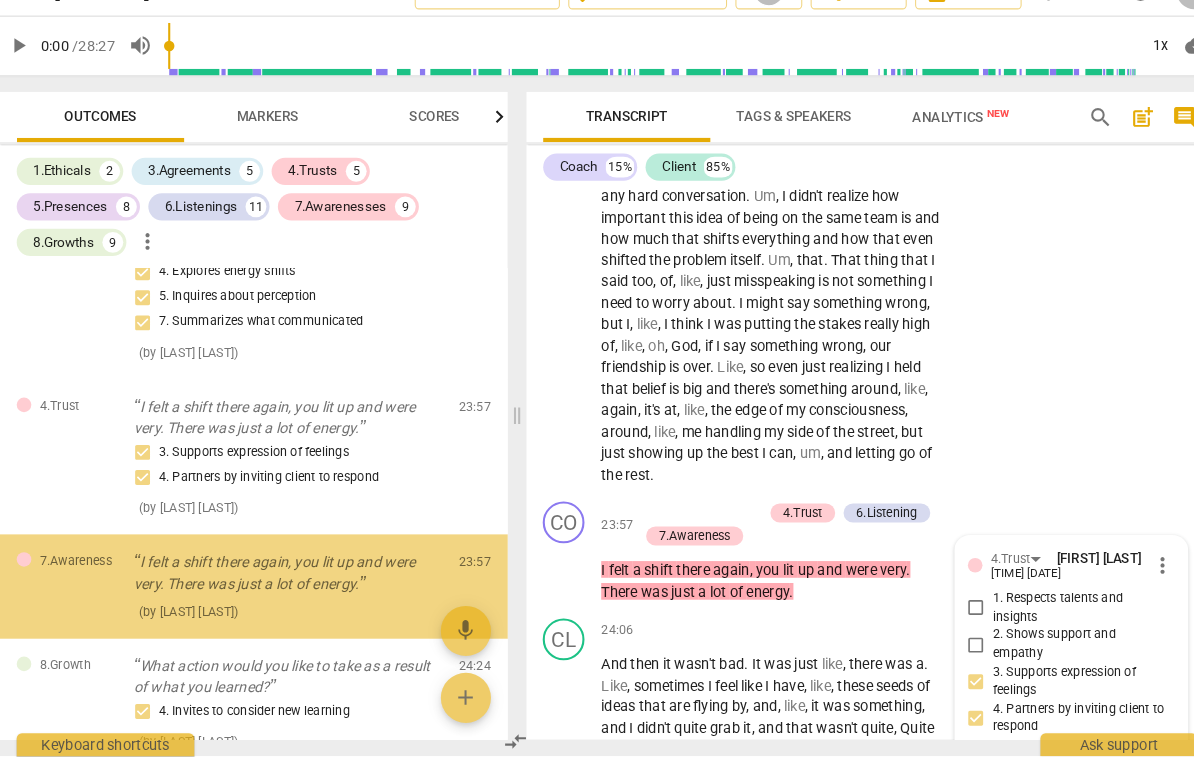 scroll, scrollTop: 6656, scrollLeft: 0, axis: vertical 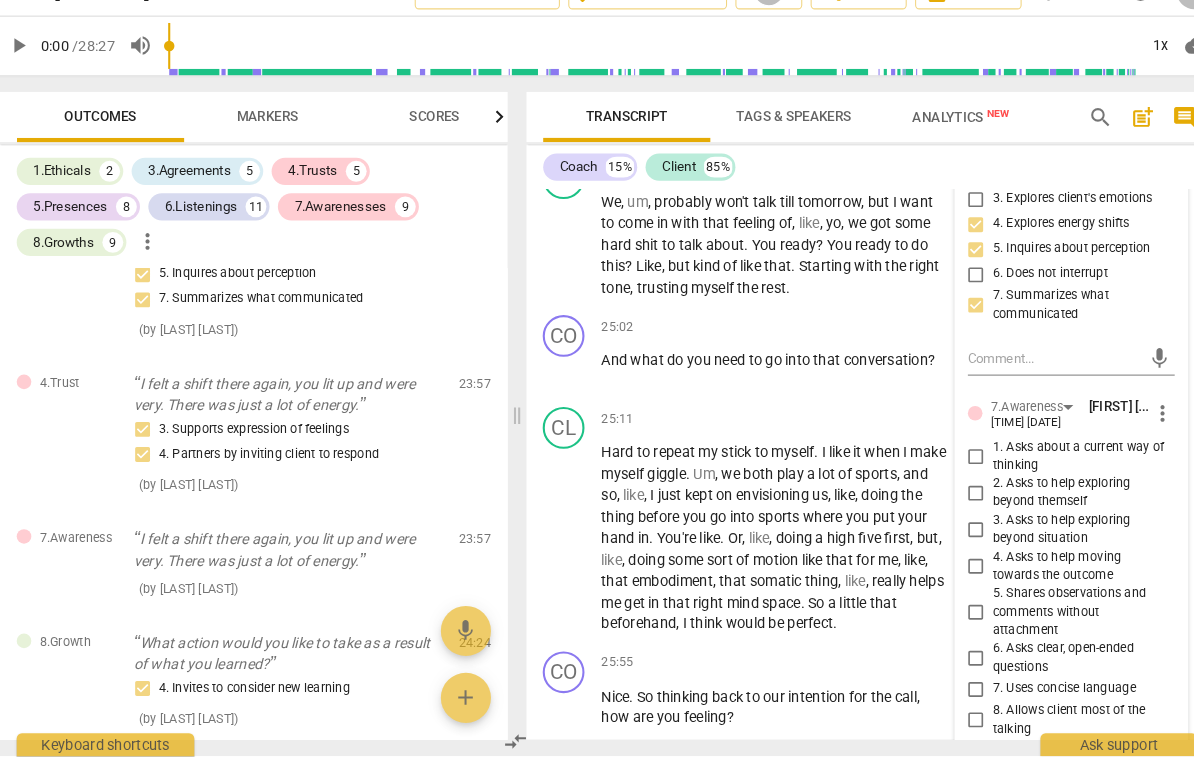 click on "5. Shares observations and comments without attachment" at bounding box center (1050, 619) 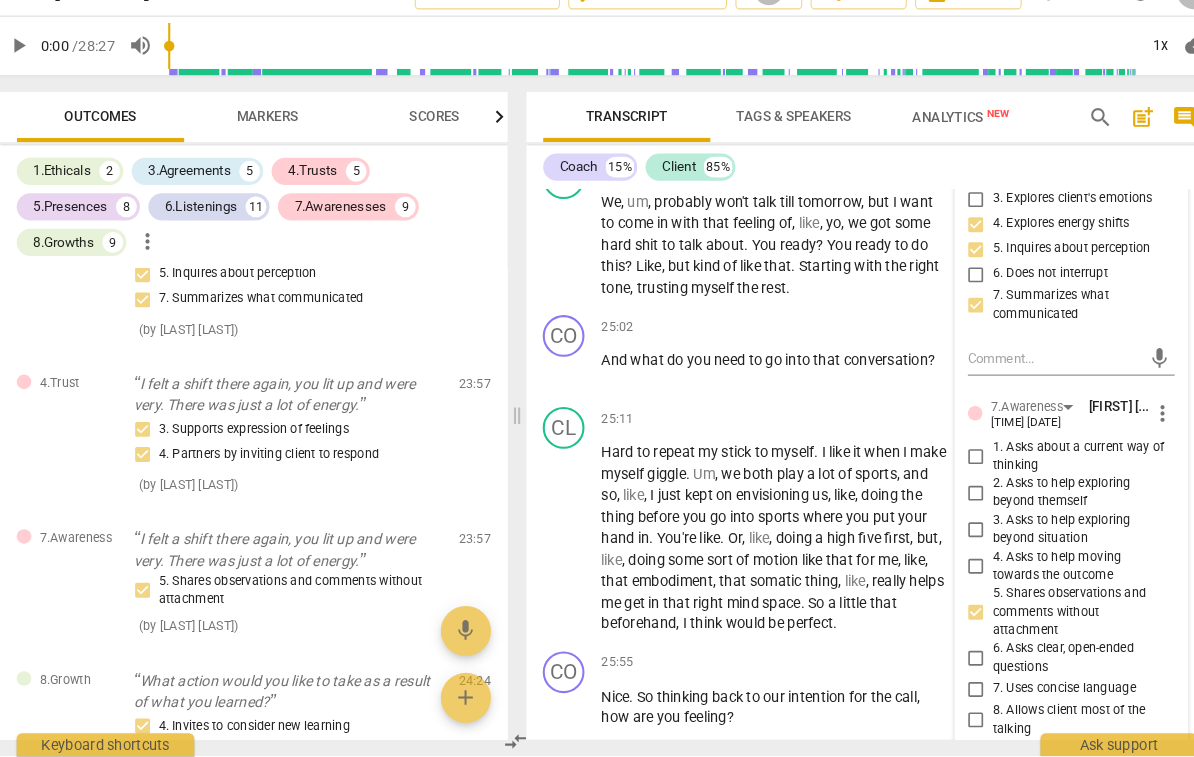 click on "6. Asks clear, open-ended questions" at bounding box center (1050, 663) 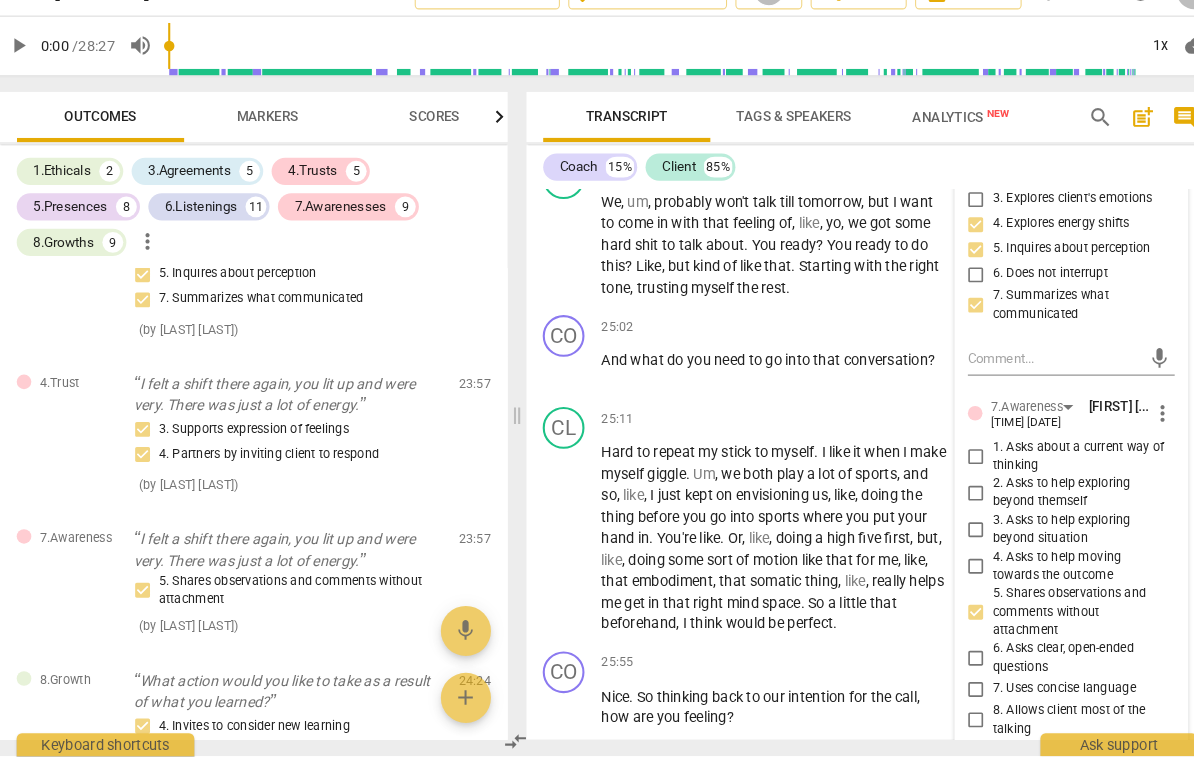 click on "6. Asks clear, open-ended questions" at bounding box center [951, 664] 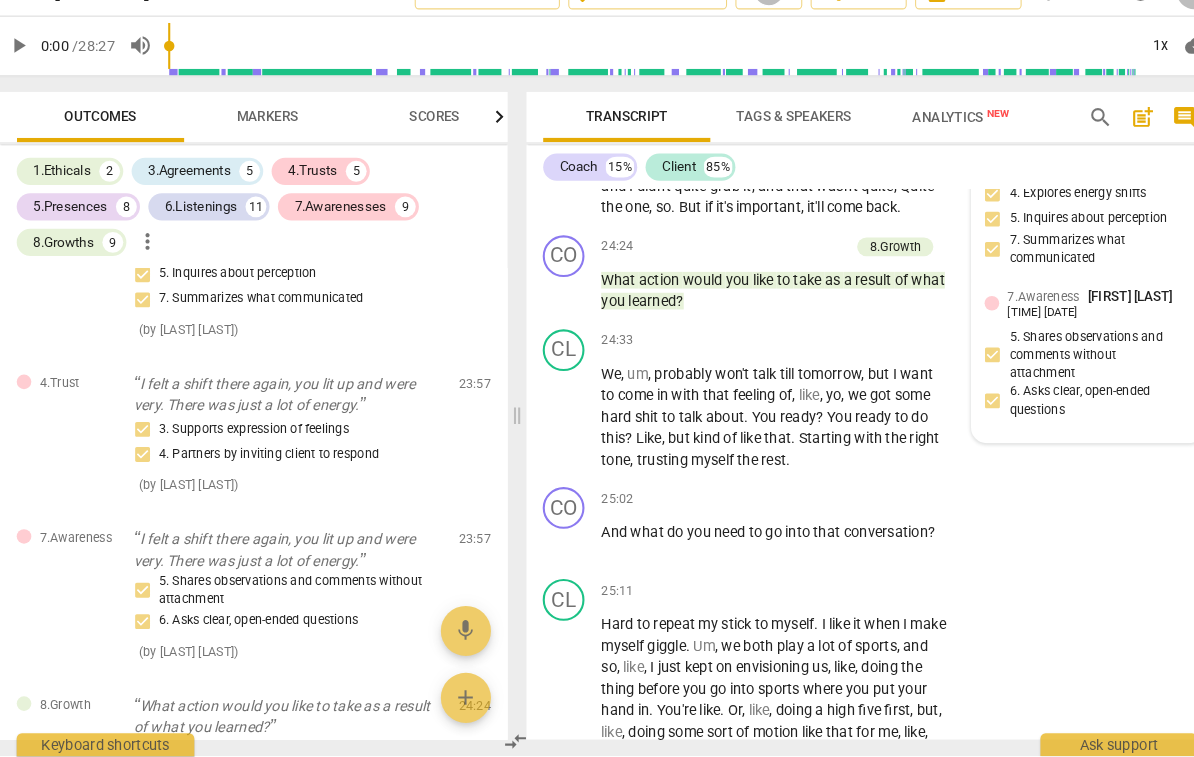 scroll, scrollTop: 7920, scrollLeft: 0, axis: vertical 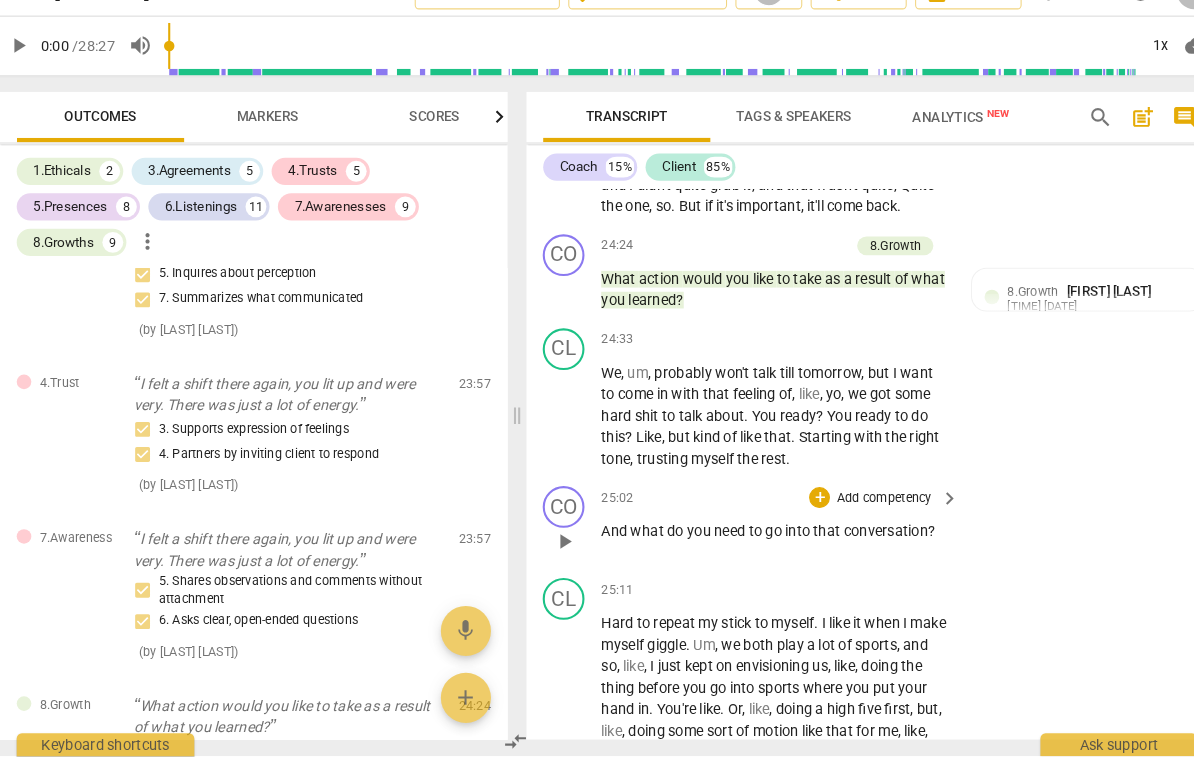 click on "Add competency" at bounding box center (862, 510) 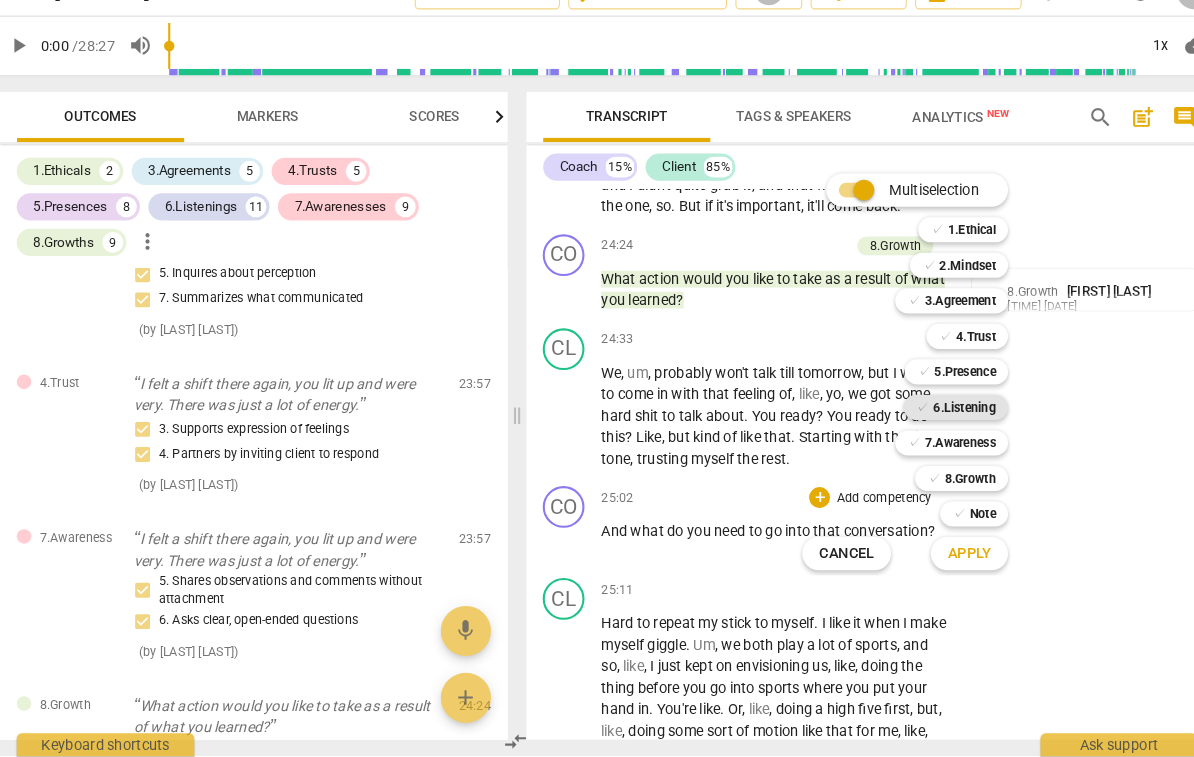 click on "6.Listening" at bounding box center [939, 423] 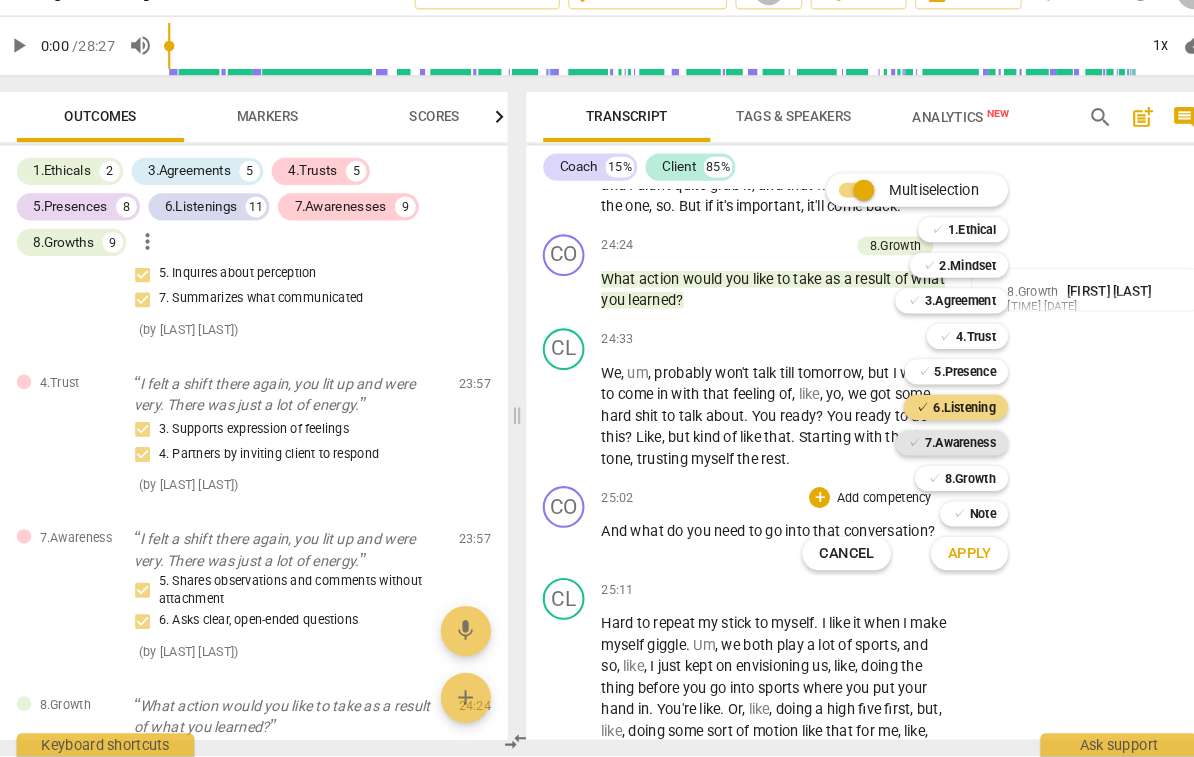 click on "7.Awareness" at bounding box center [935, 457] 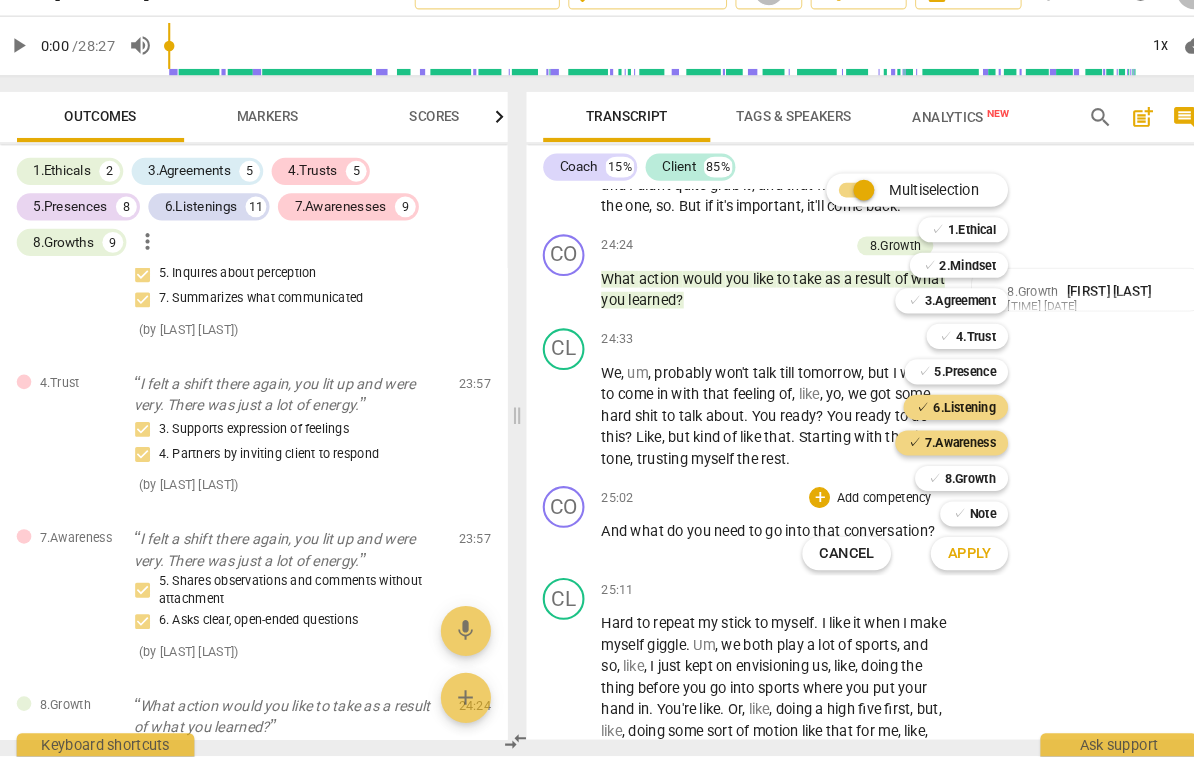 click on "Apply" at bounding box center [944, 563] 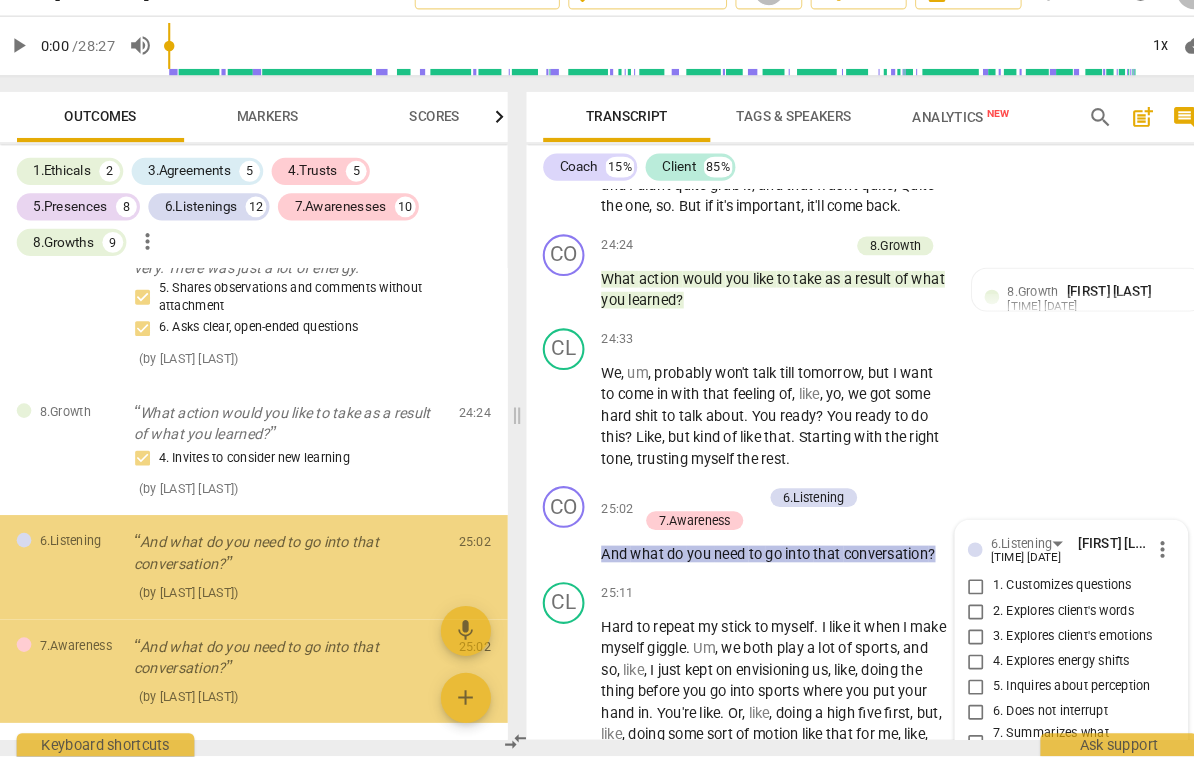 scroll, scrollTop: 7034, scrollLeft: 0, axis: vertical 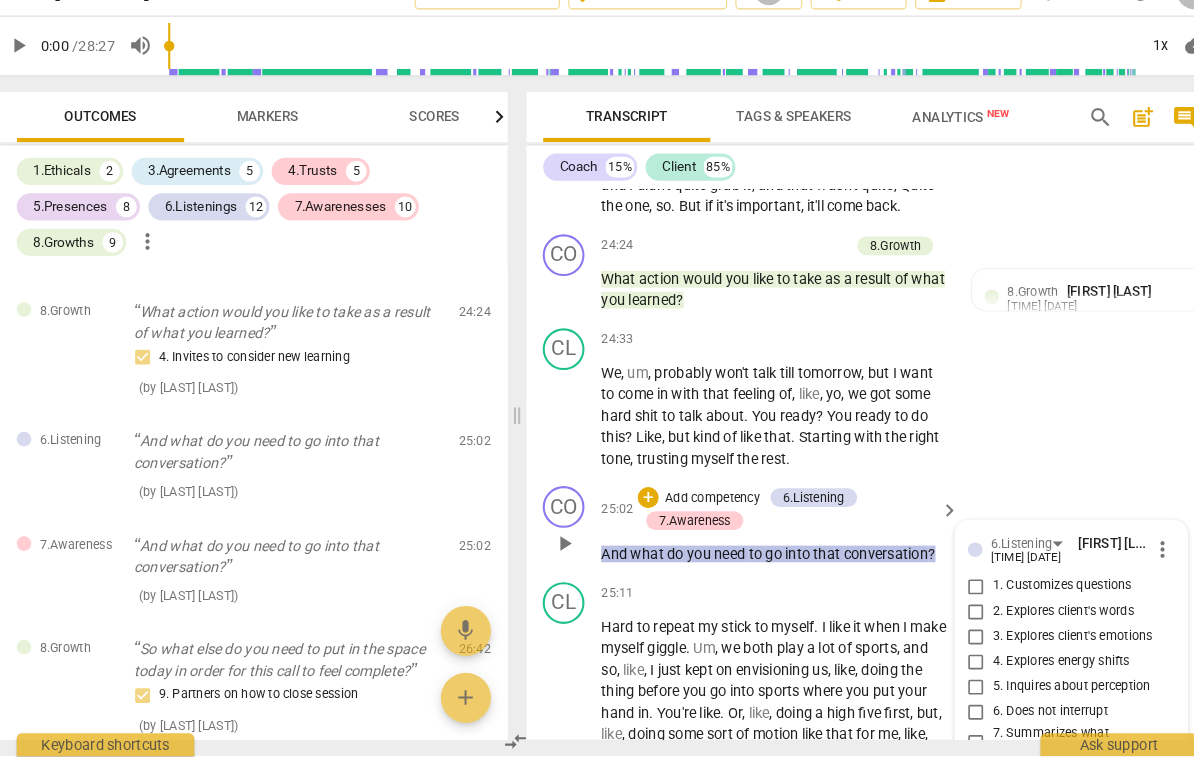 click on "5. Inquires about perception" at bounding box center [1042, 690] 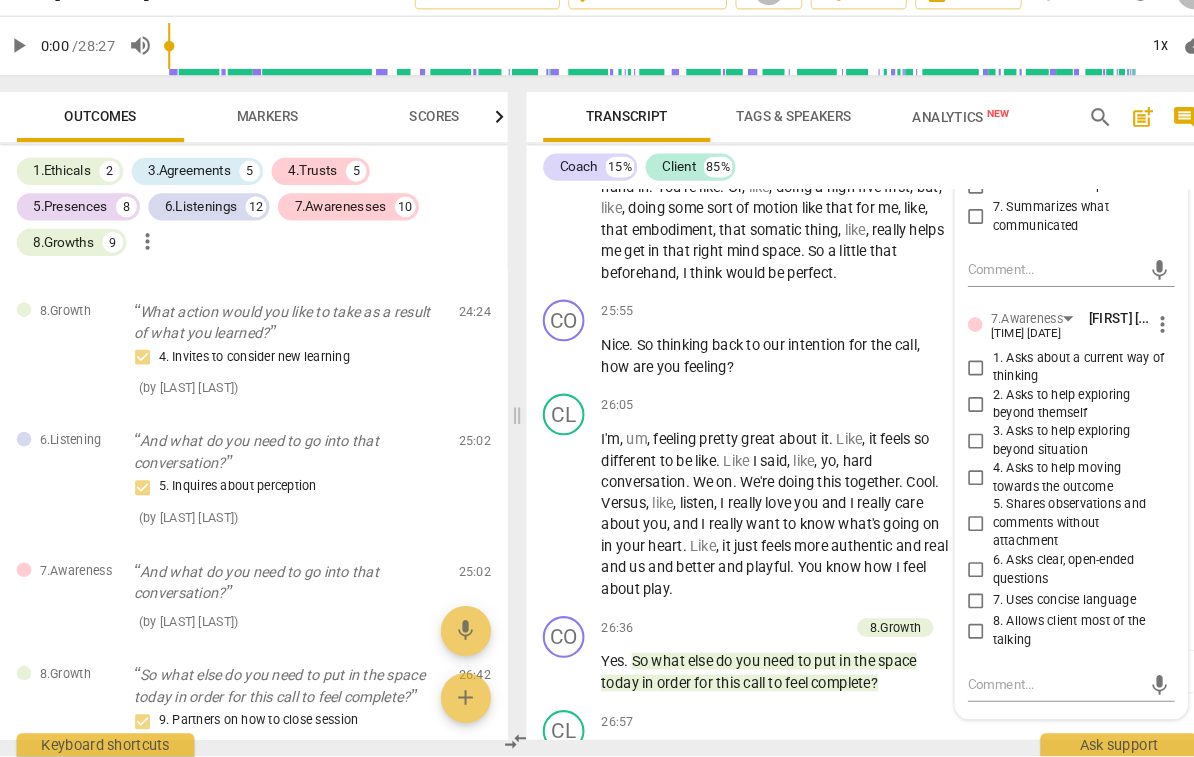 scroll, scrollTop: 8447, scrollLeft: 0, axis: vertical 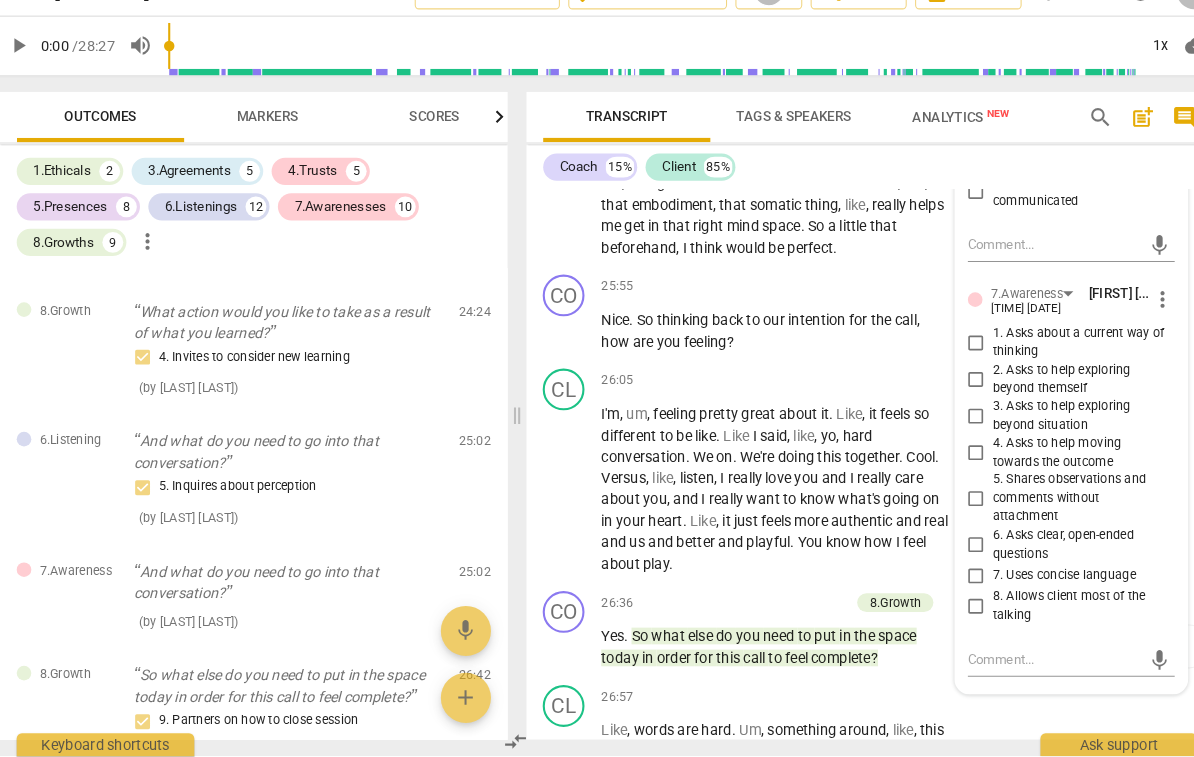 click on "3. Asks to help exploring beyond situation" at bounding box center (1050, 431) 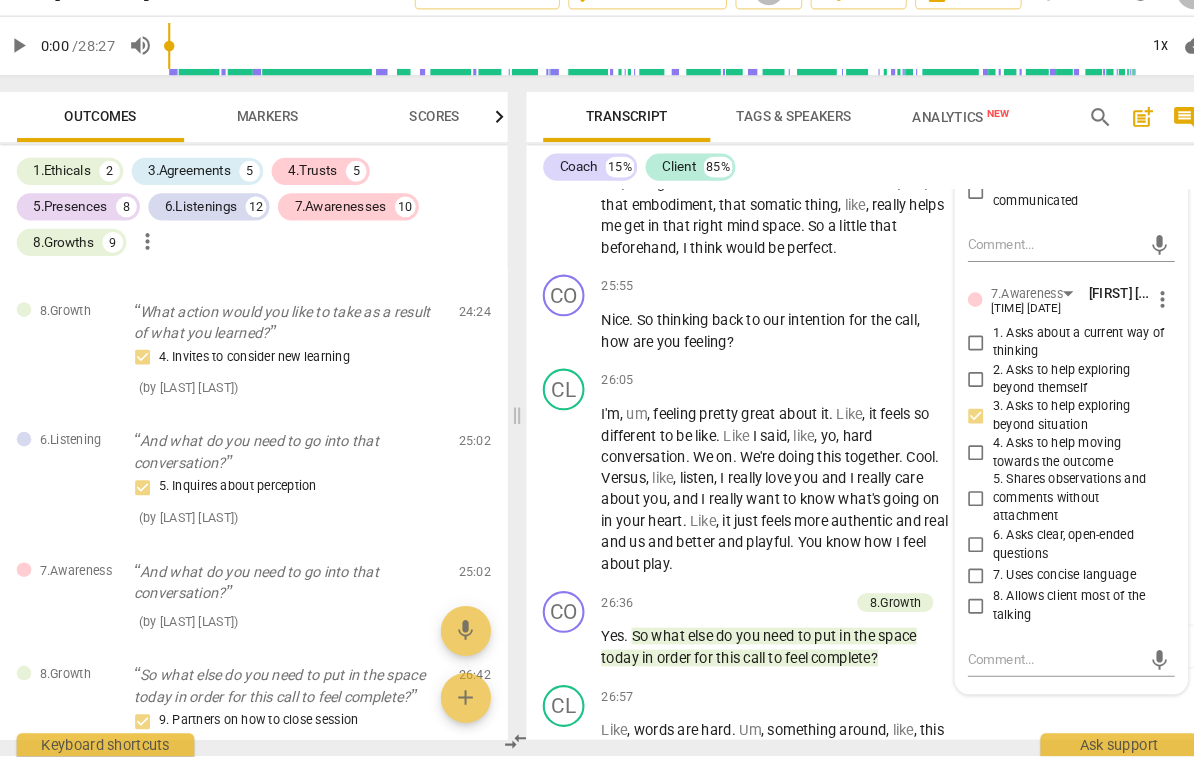 click on "4. Asks to help moving towards the outcome" at bounding box center (1050, 466) 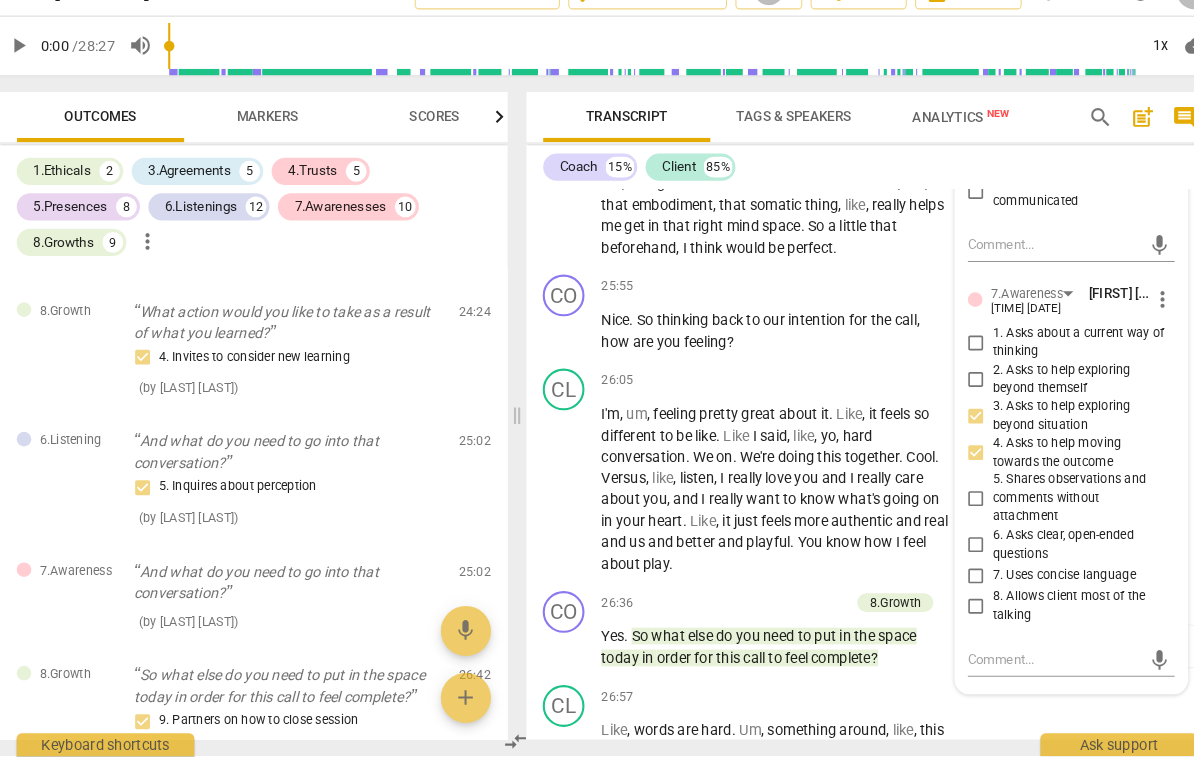 click on "4. Asks to help moving towards the outcome" at bounding box center [1050, 466] 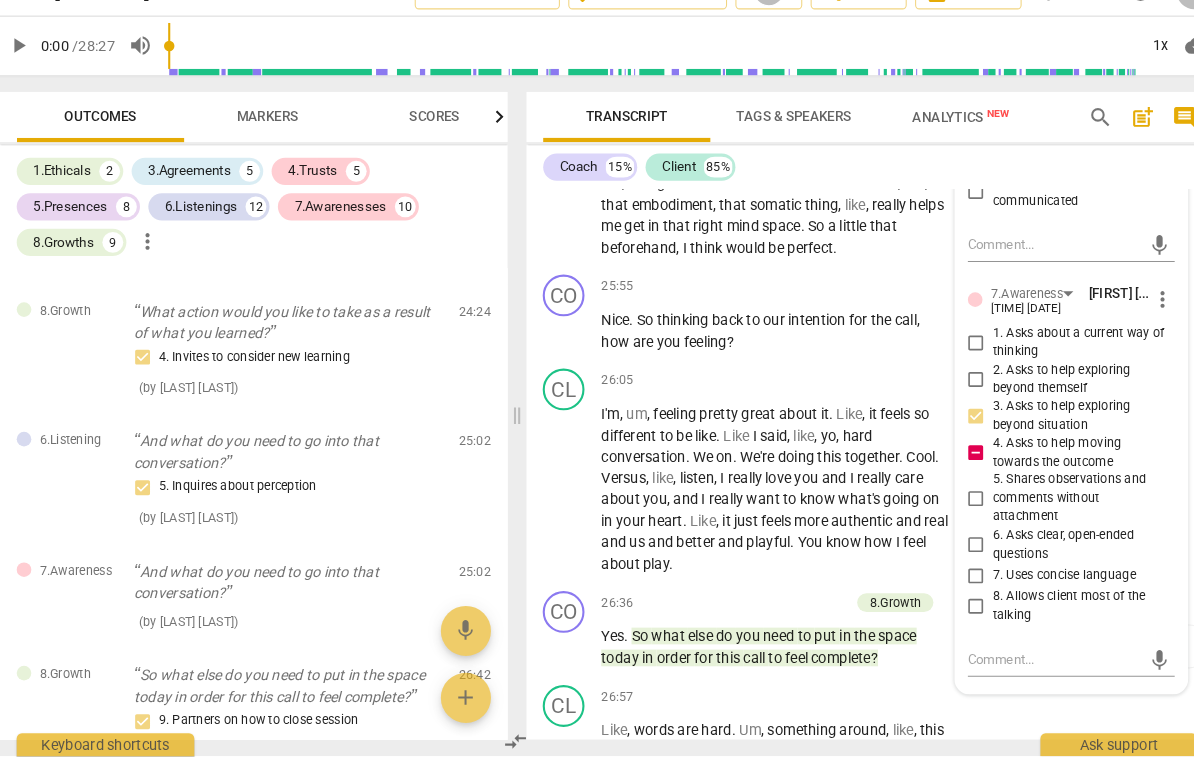 click on "3. Asks to help exploring beyond situation" at bounding box center (1050, 431) 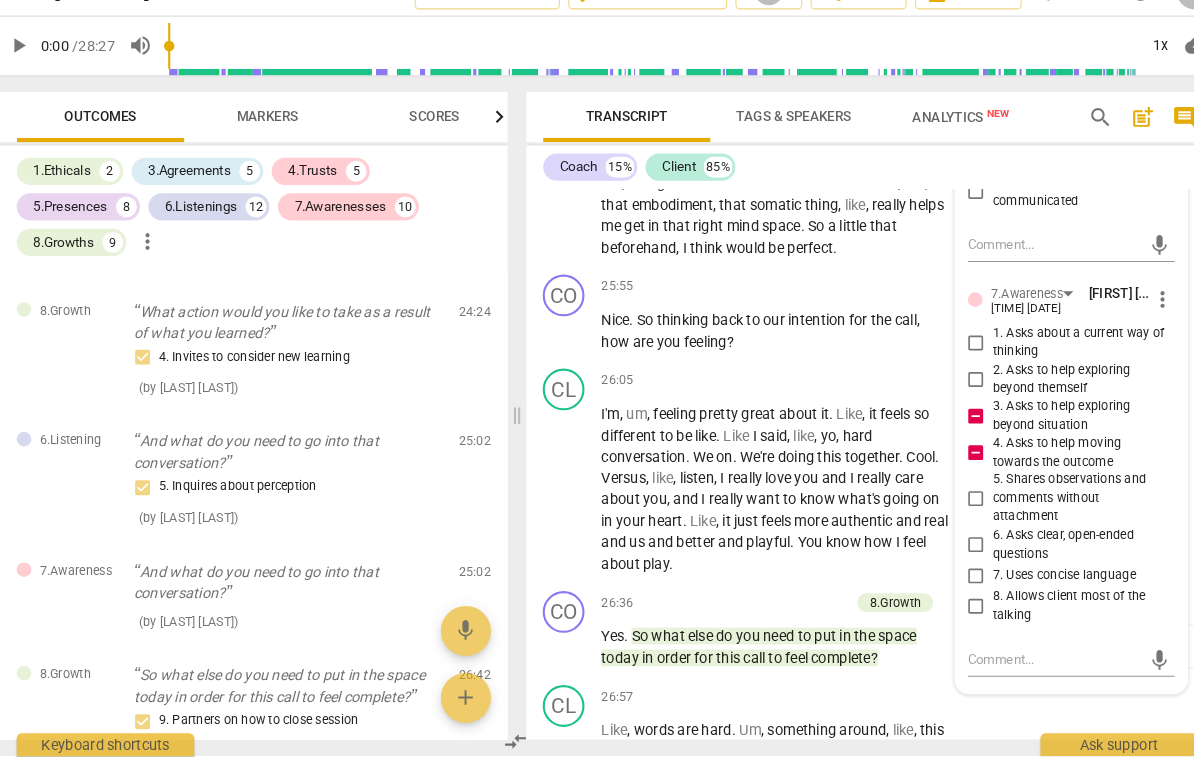 click on "3. Asks to help exploring beyond situation" at bounding box center [1050, 431] 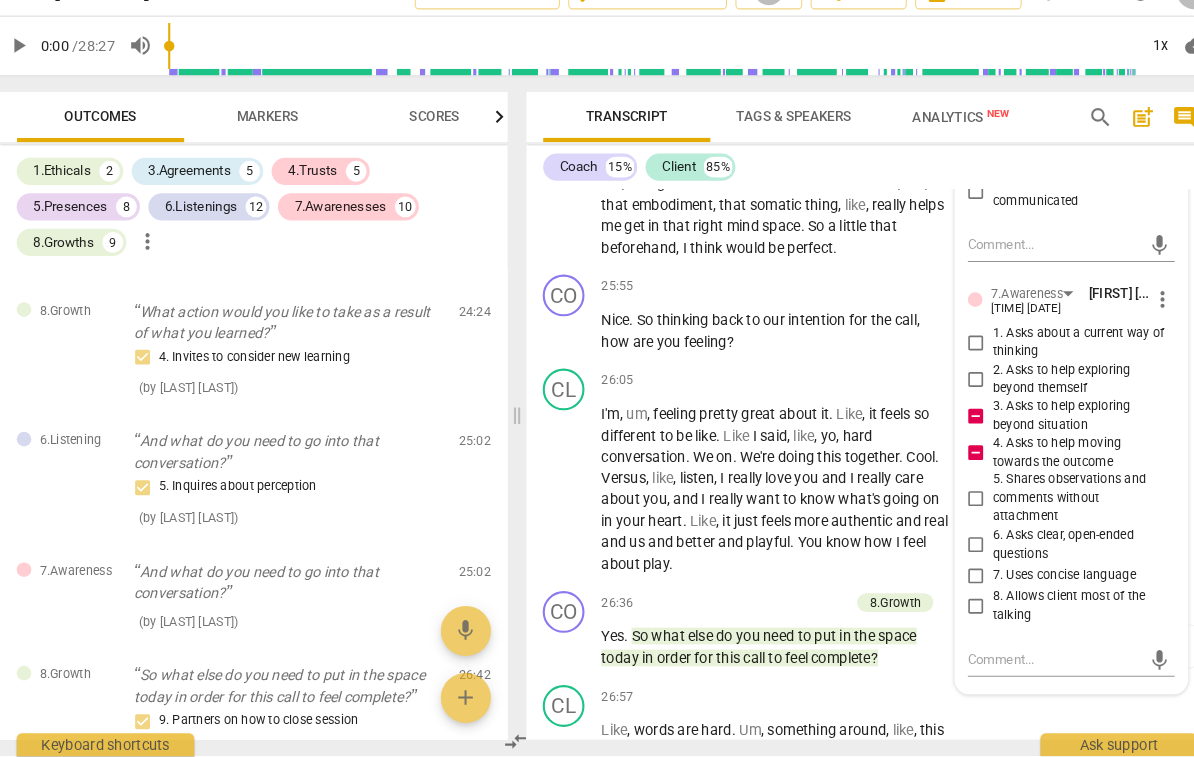 click on "3. Asks to help exploring beyond situation" at bounding box center [951, 432] 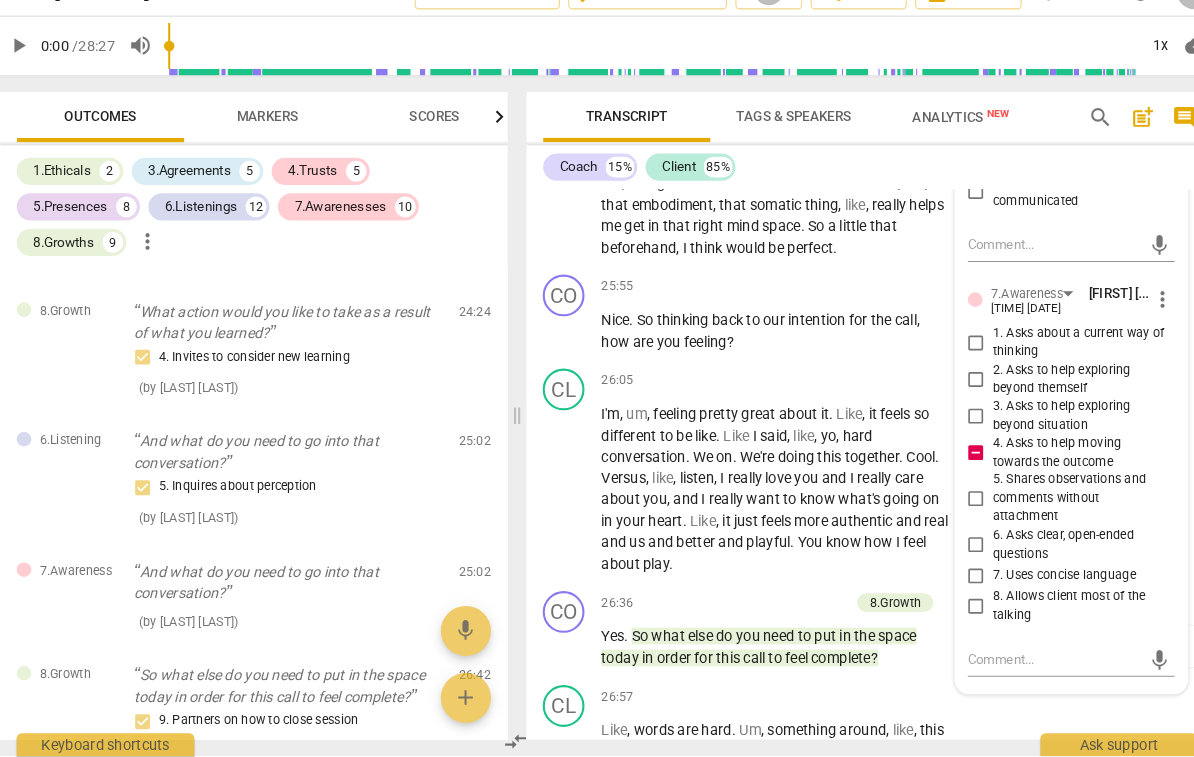 click on "4. Asks to help moving towards the outcome" at bounding box center [1050, 466] 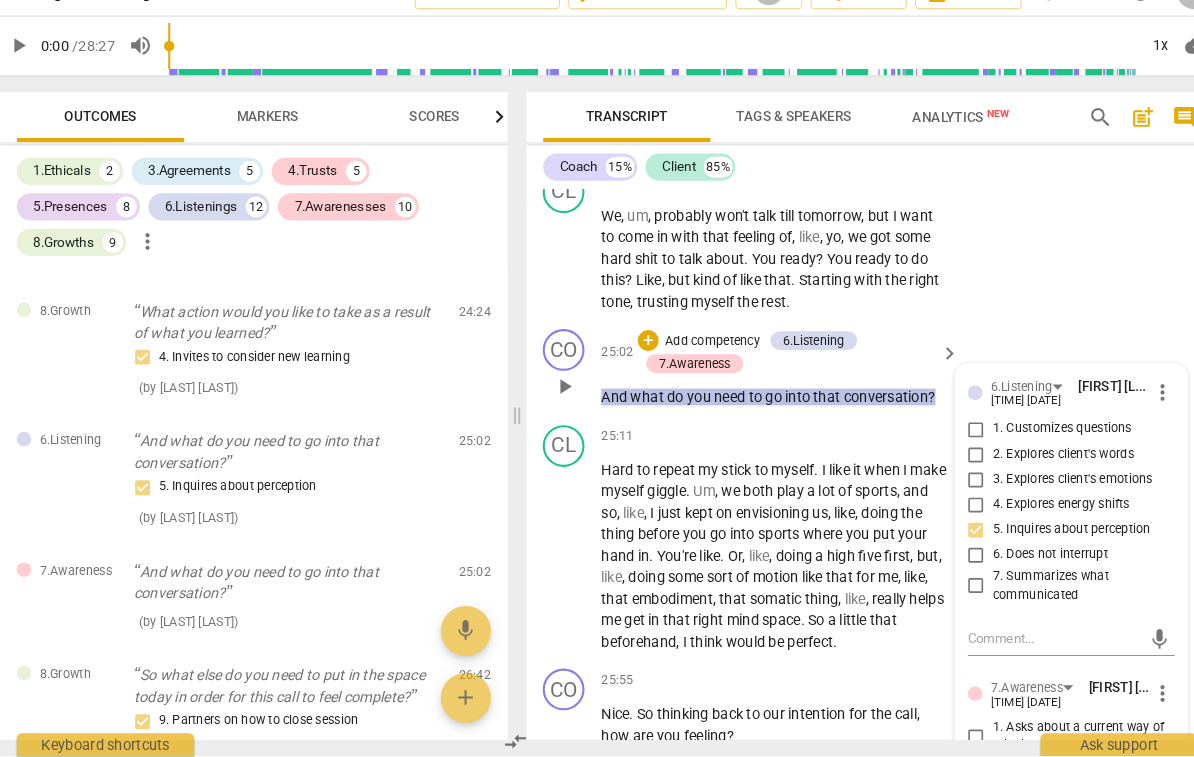scroll, scrollTop: 8063, scrollLeft: 0, axis: vertical 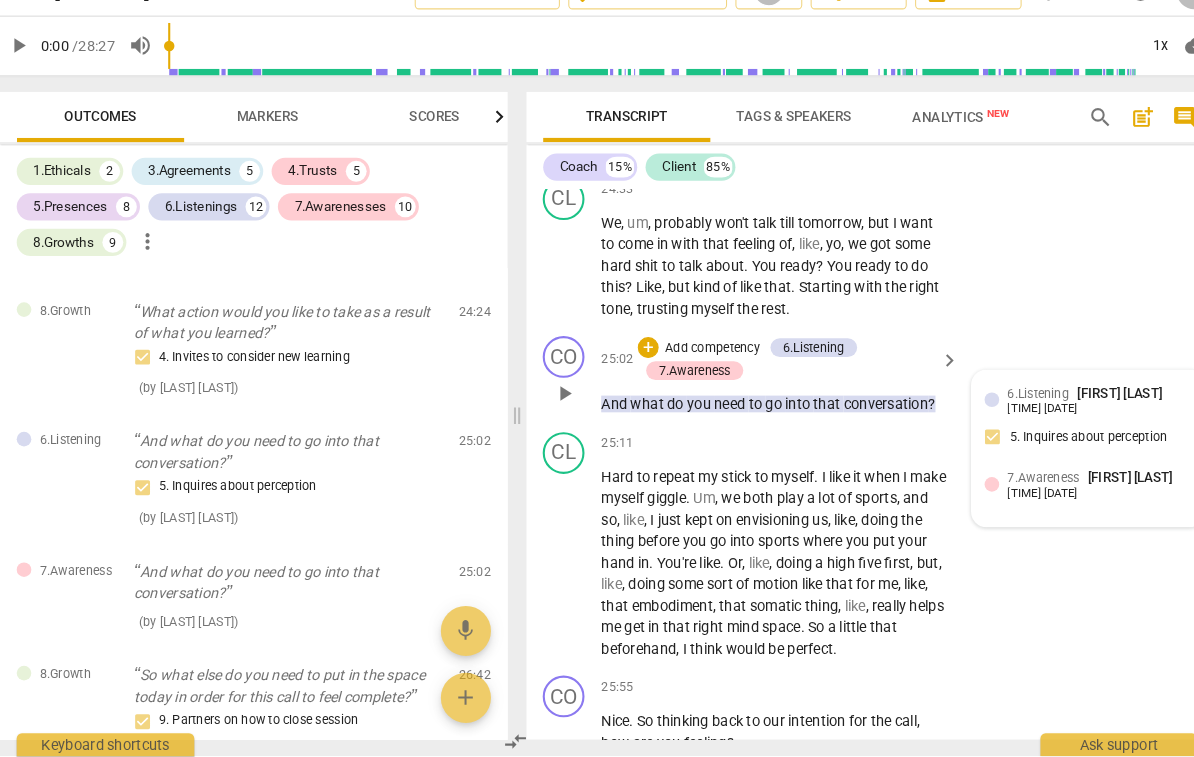 click on "+ Add competency" at bounding box center [686, 366] 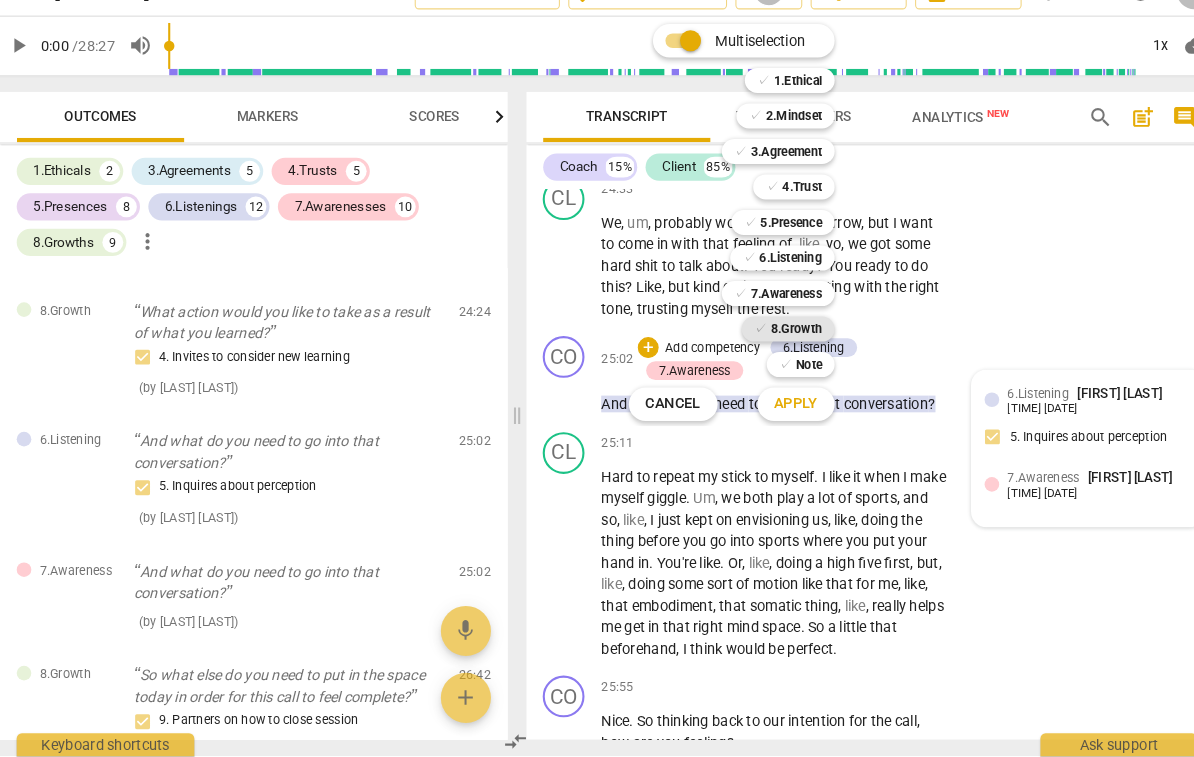 click on "8.Growth" at bounding box center (778, 348) 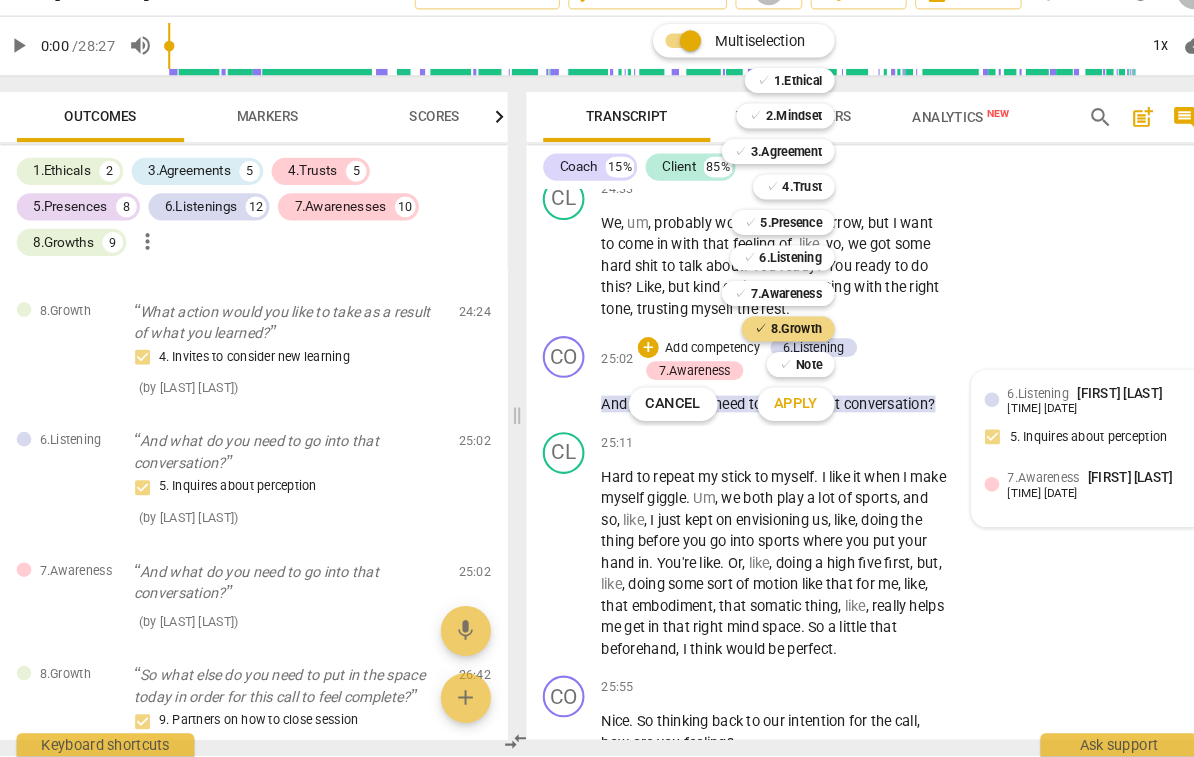 click on "Apply" at bounding box center [778, 420] 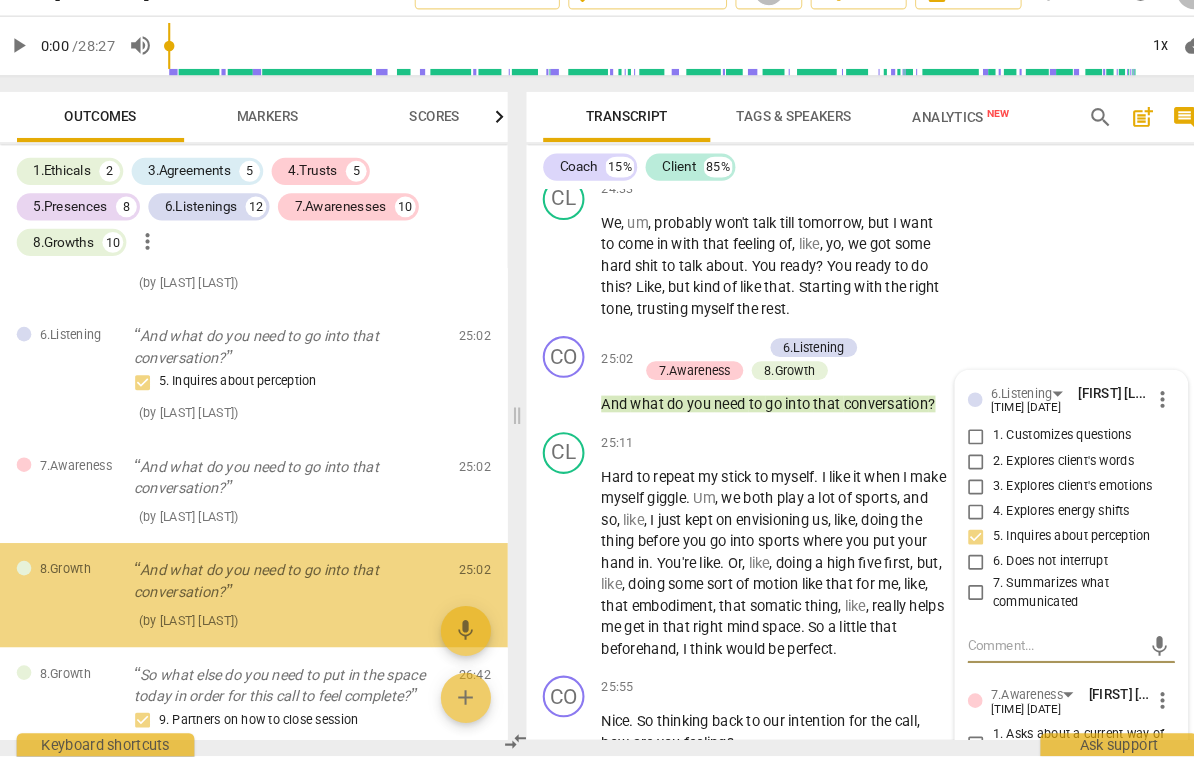 scroll, scrollTop: 7157, scrollLeft: 0, axis: vertical 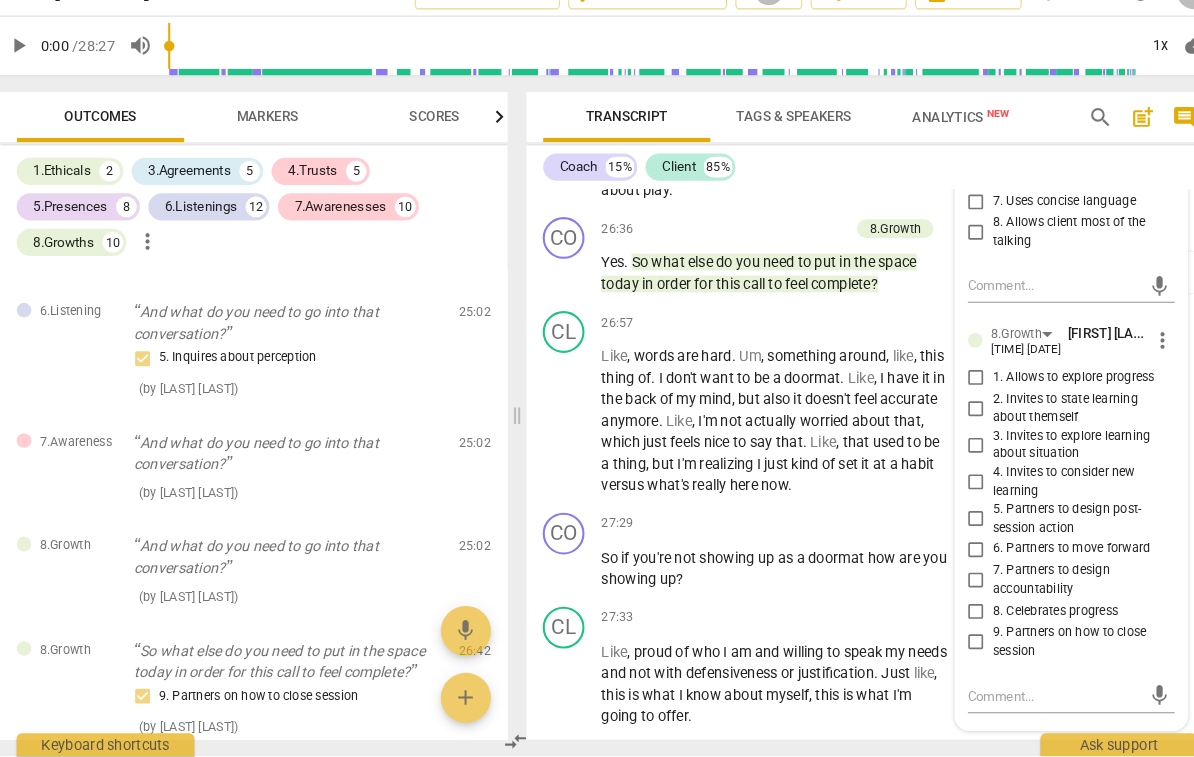 click on "6. Partners to move forward" at bounding box center (1042, 559) 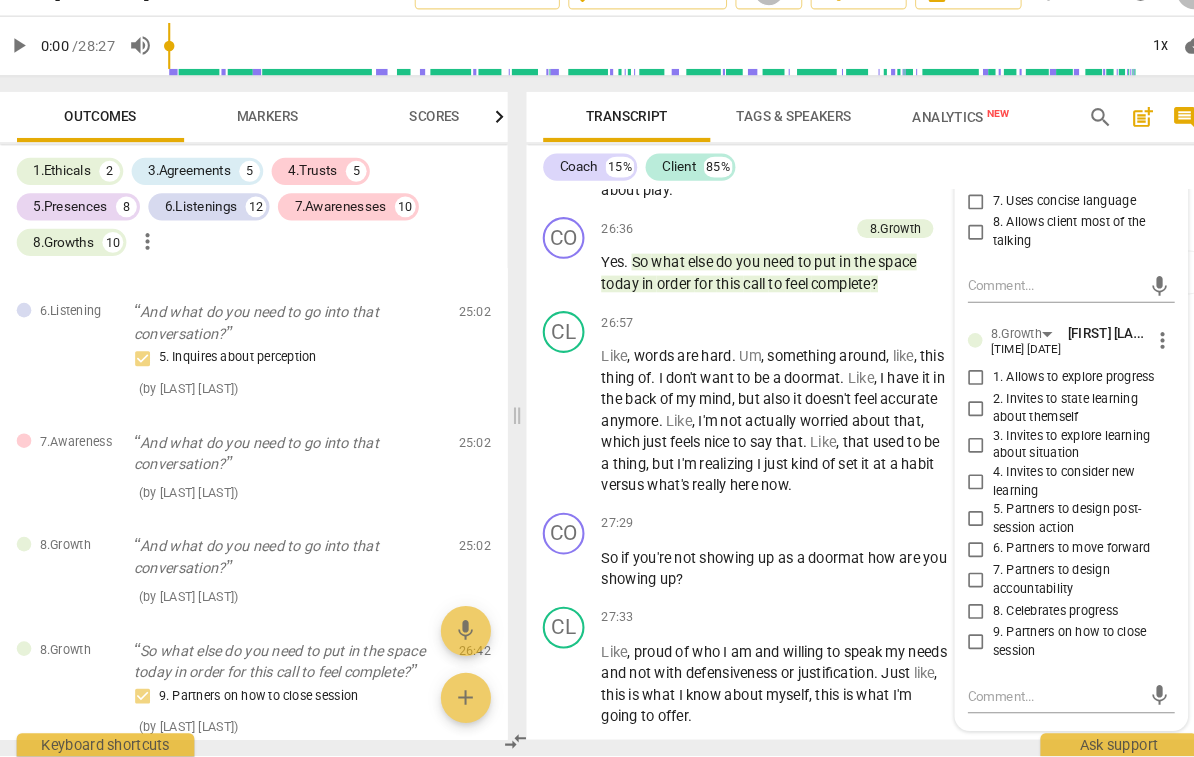 click on "6. Partners to move forward" at bounding box center [951, 559] 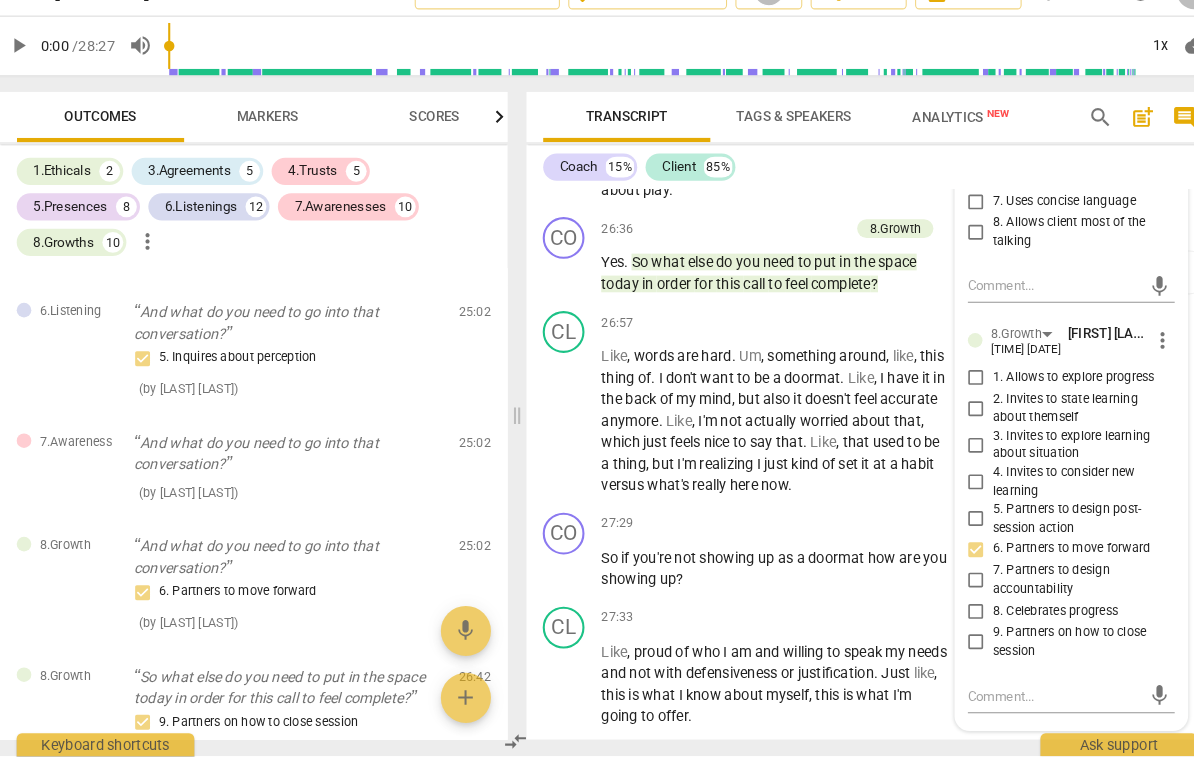 click on "1. Allows to explore progress" at bounding box center [1044, 395] 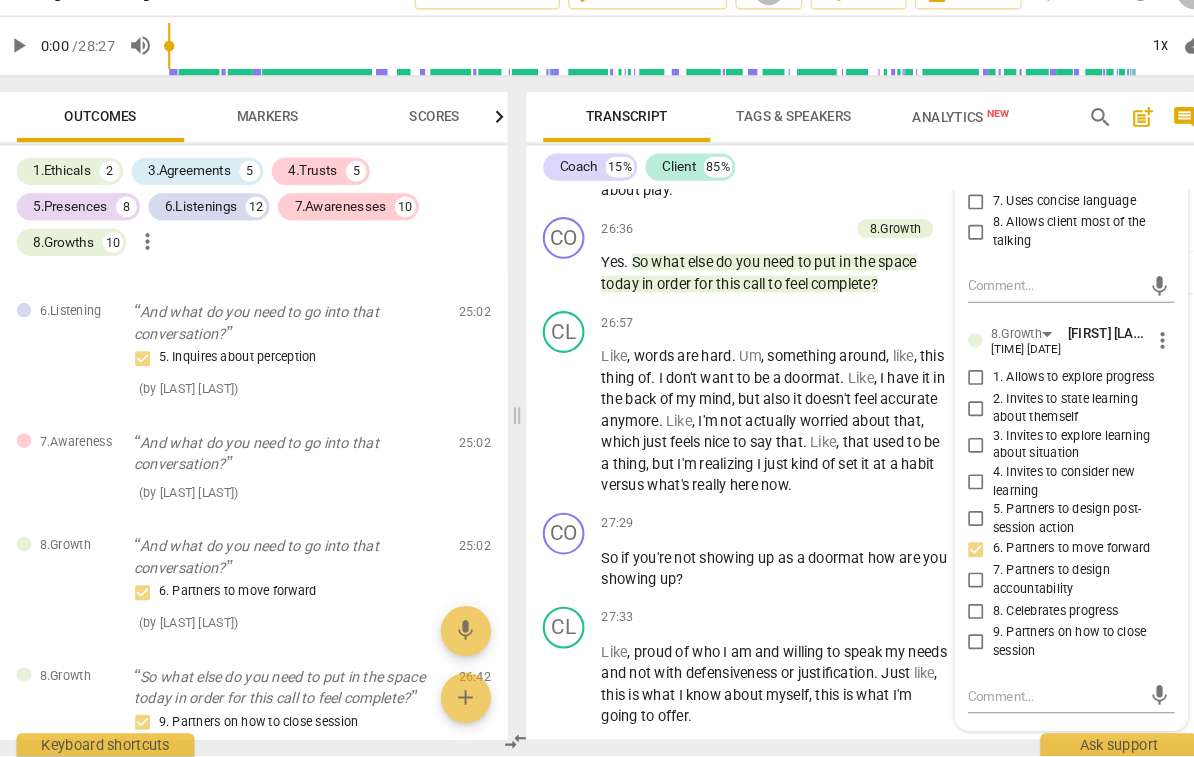 click on "1. Allows to explore progress" at bounding box center (951, 395) 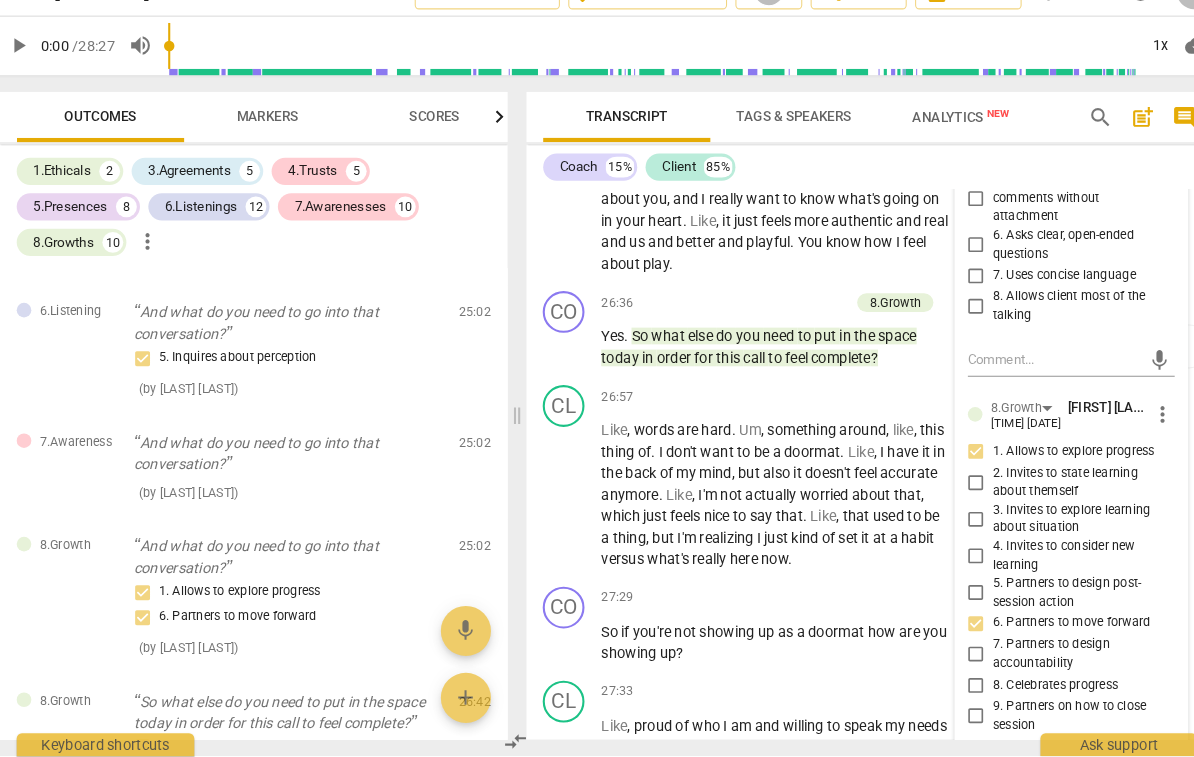 scroll, scrollTop: 8741, scrollLeft: 0, axis: vertical 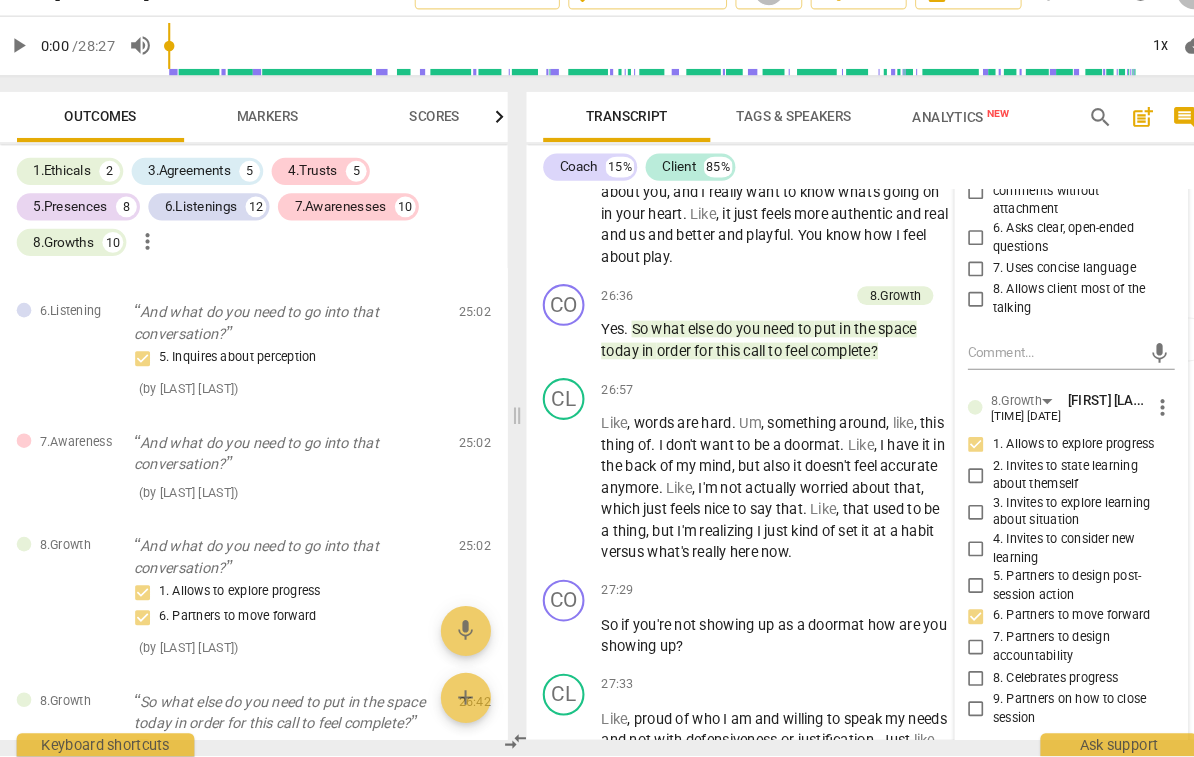 click on "8. Celebrates progress" at bounding box center [1027, 683] 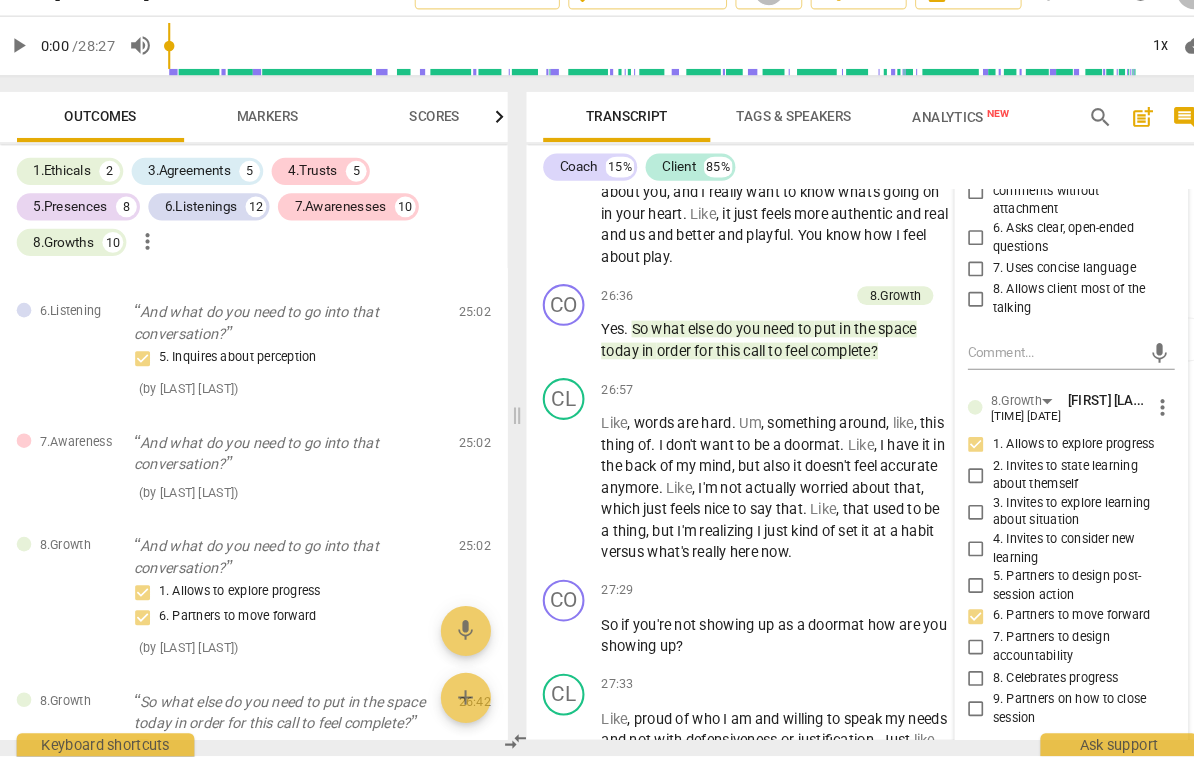 click on "8. Celebrates progress" at bounding box center [951, 682] 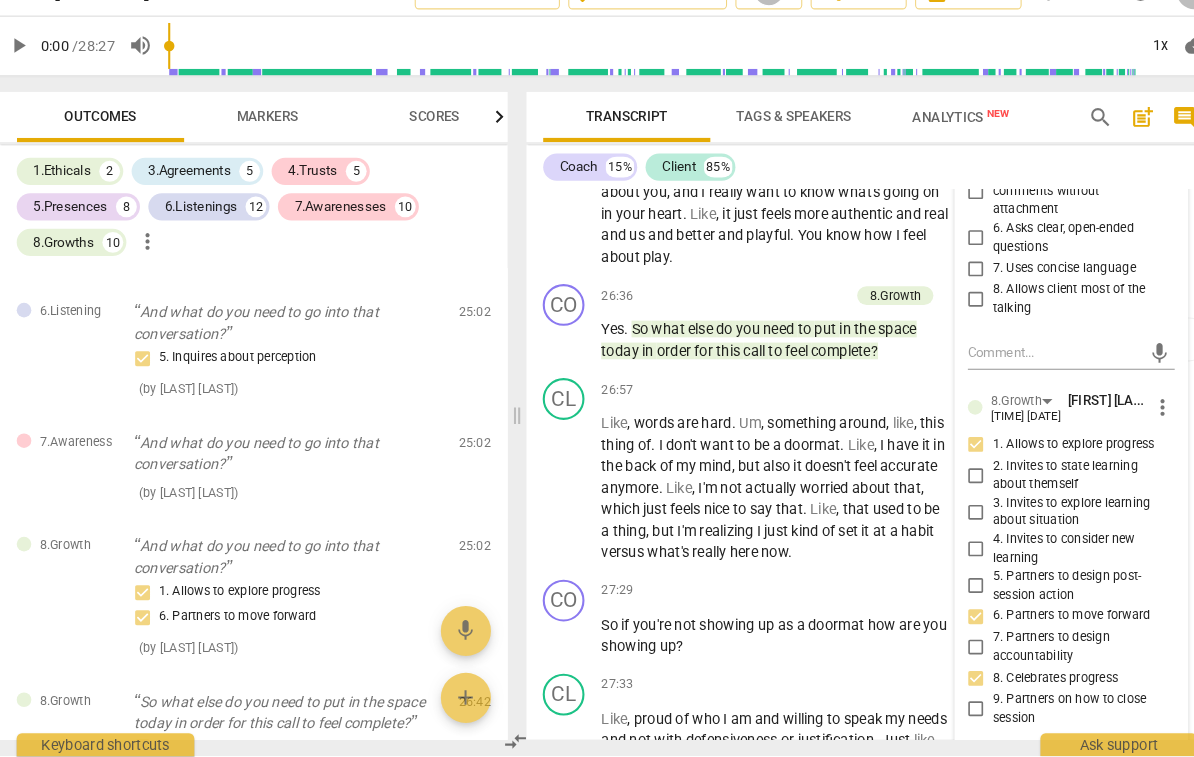 click on "8. Celebrates progress" at bounding box center [1034, 682] 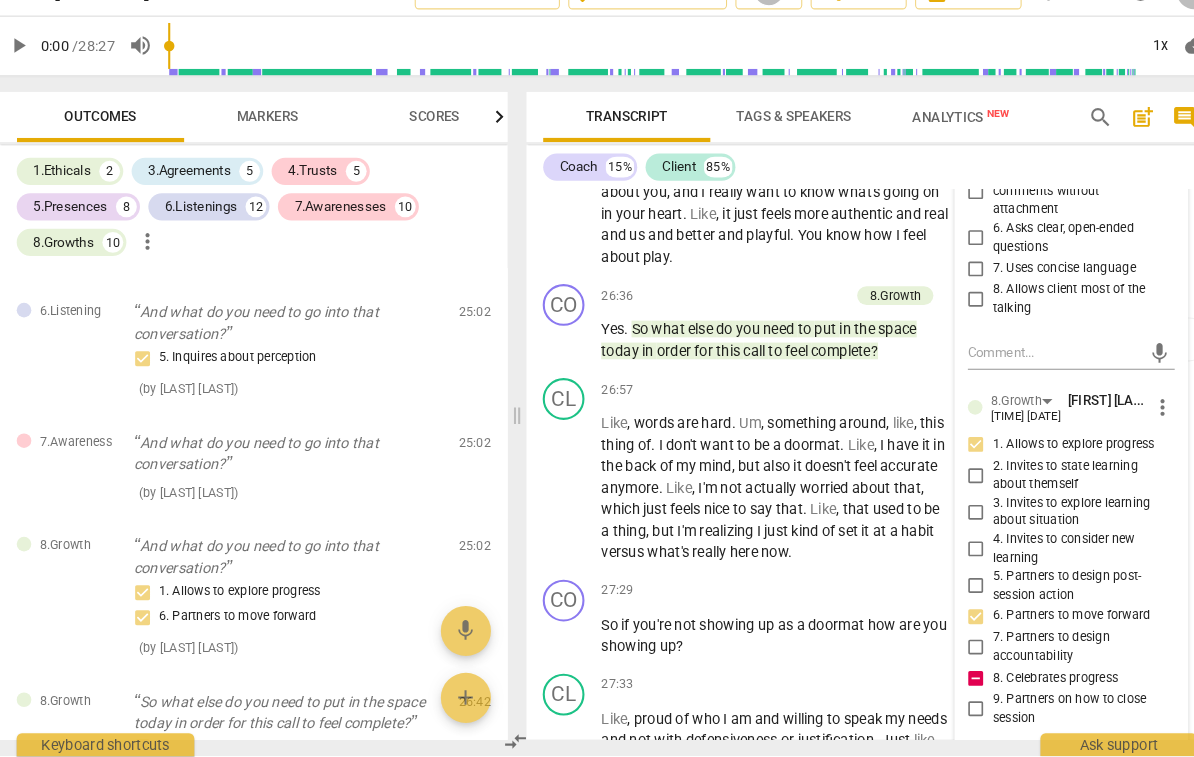 click on "8. Celebrates progress" at bounding box center [1027, 683] 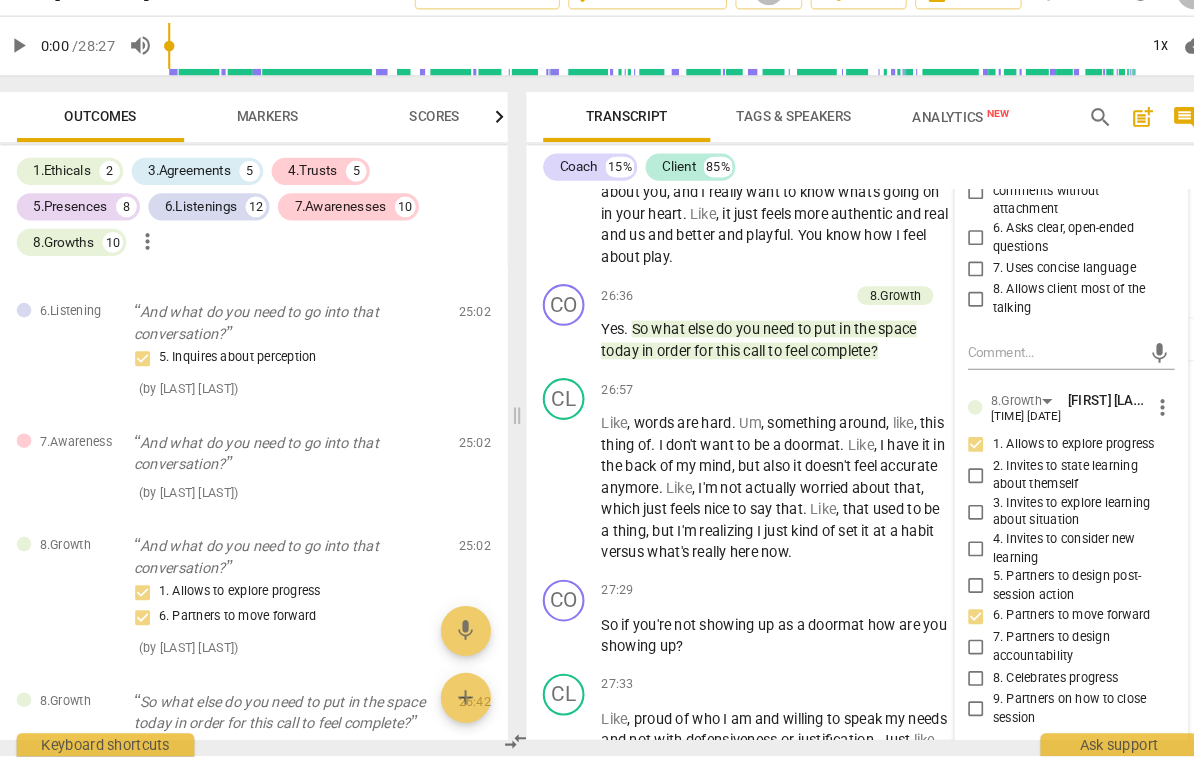 click on "9. Partners on how to close session" at bounding box center (1050, 711) 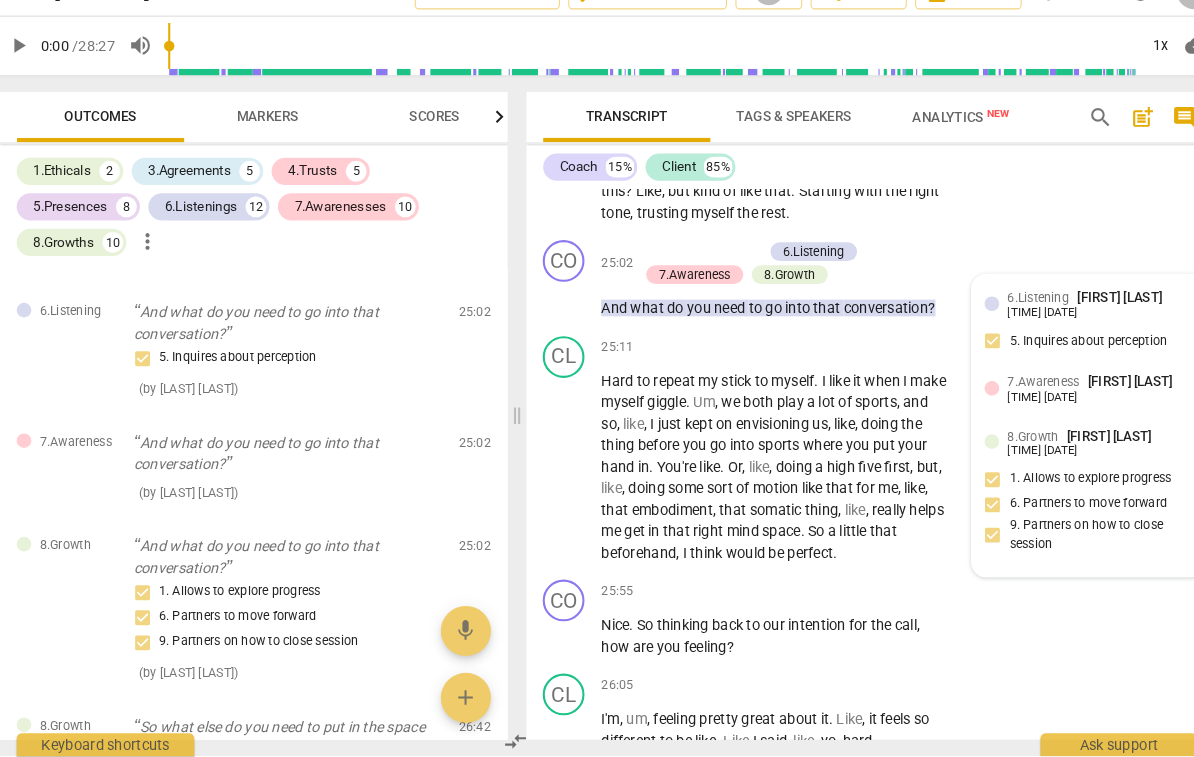scroll, scrollTop: 8162, scrollLeft: 0, axis: vertical 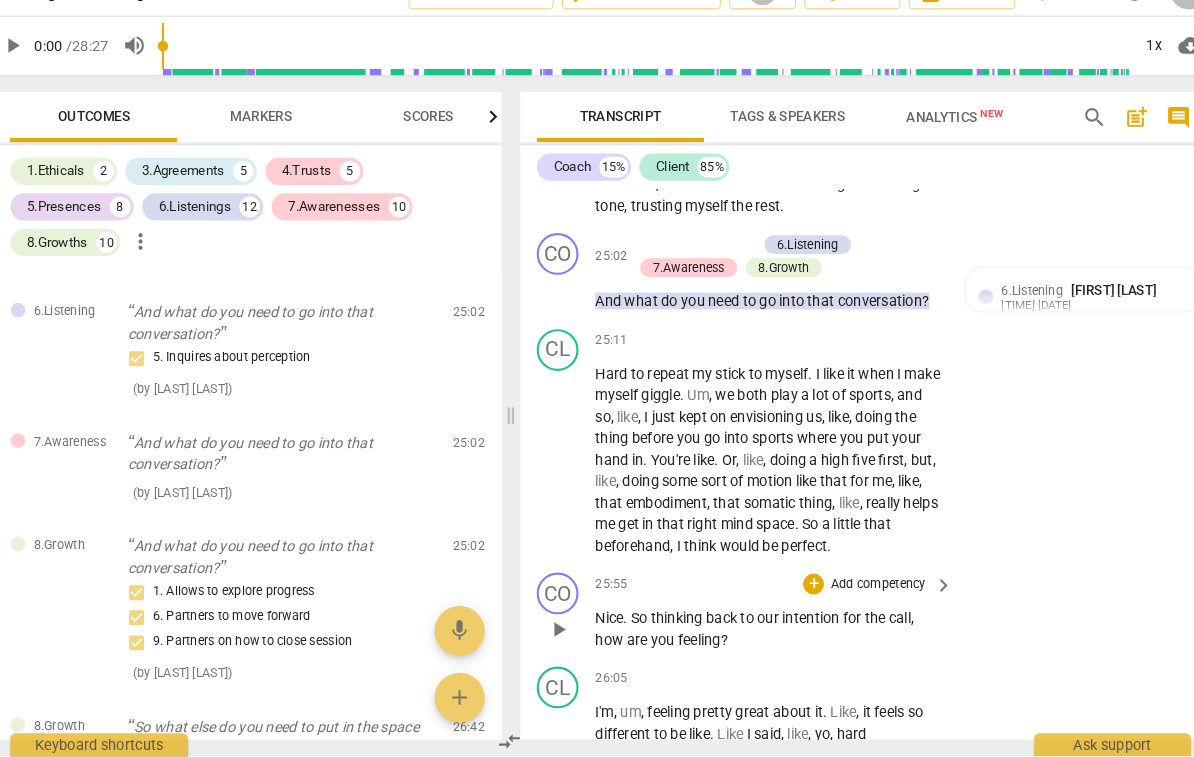 click on "Add competency" at bounding box center [862, 593] 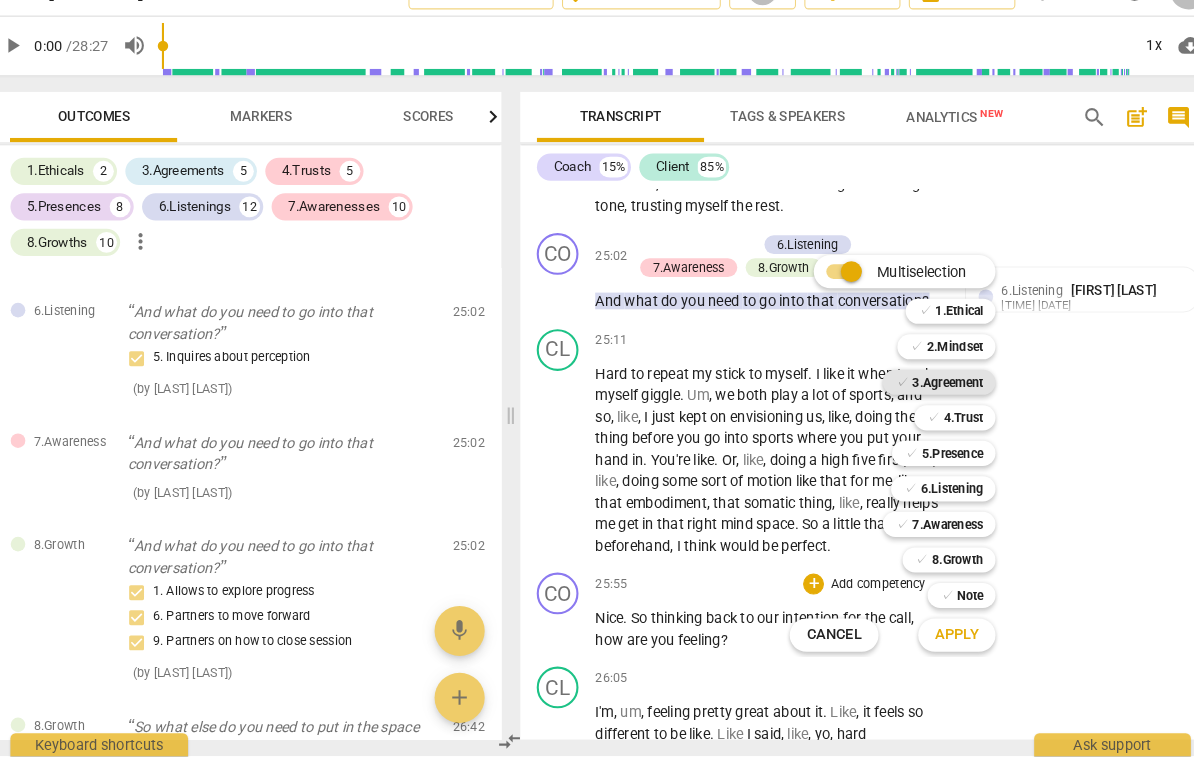 click on "3.Agreement" at bounding box center [929, 399] 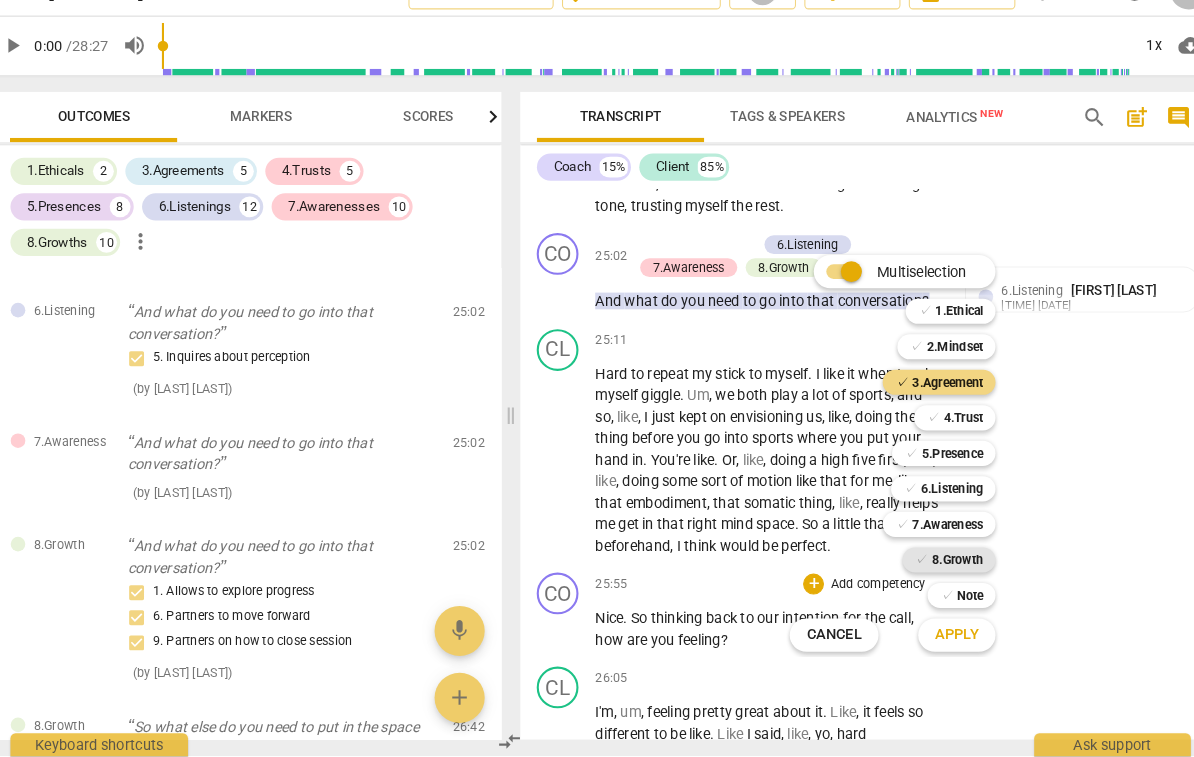 click on "8.Growth" at bounding box center [938, 569] 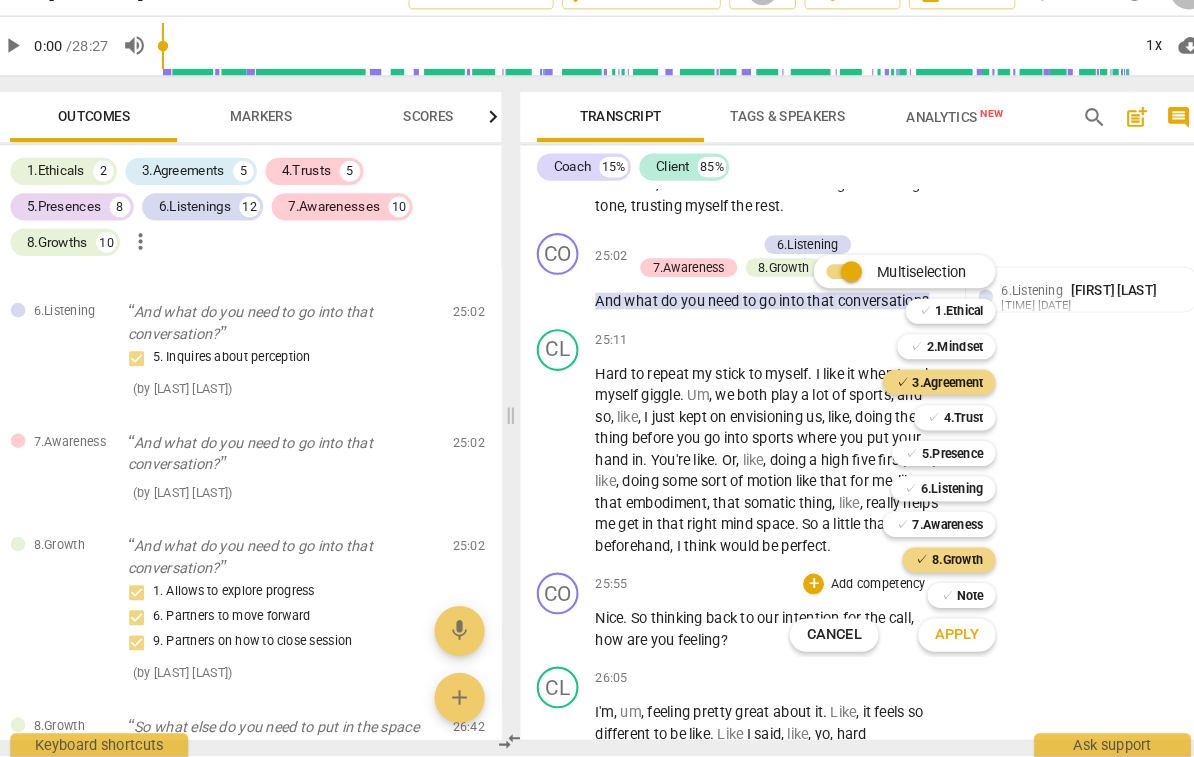 click on "Apply" at bounding box center [938, 641] 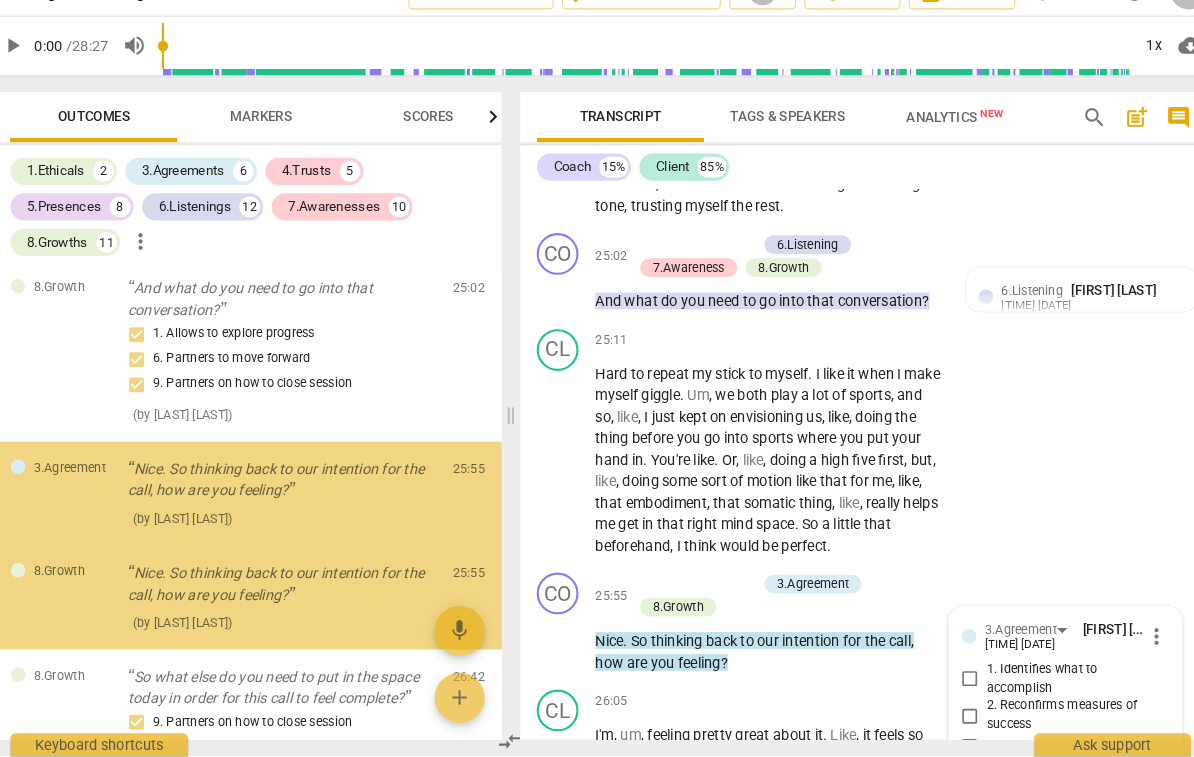 scroll, scrollTop: 7426, scrollLeft: 0, axis: vertical 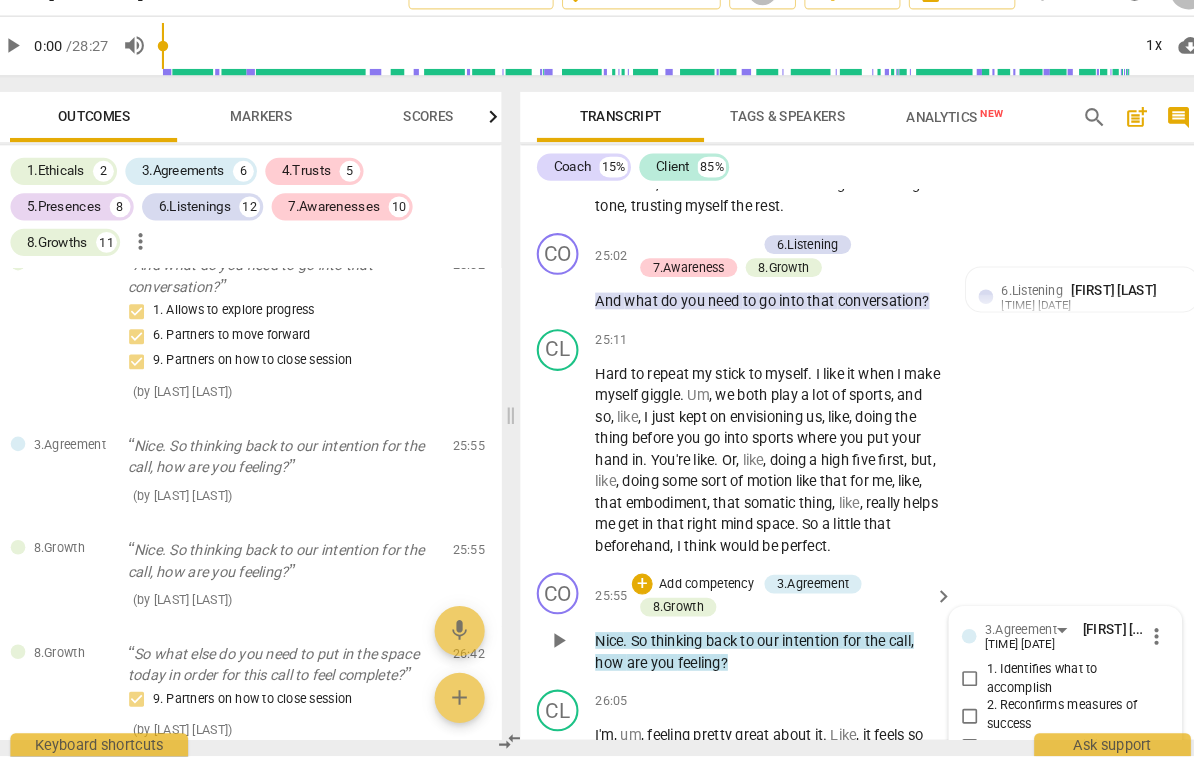 click on "2. Reconfirms measures of success" at bounding box center [1050, 717] 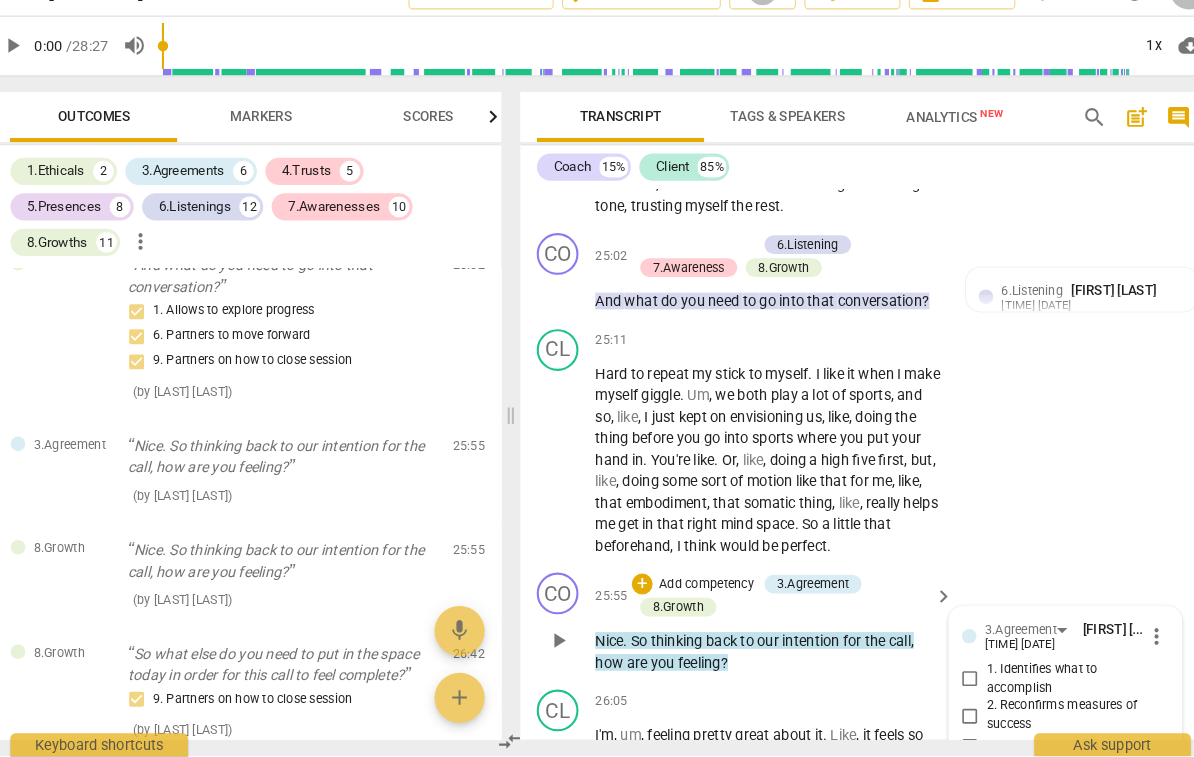 click on "2. Reconfirms measures of success" at bounding box center [951, 718] 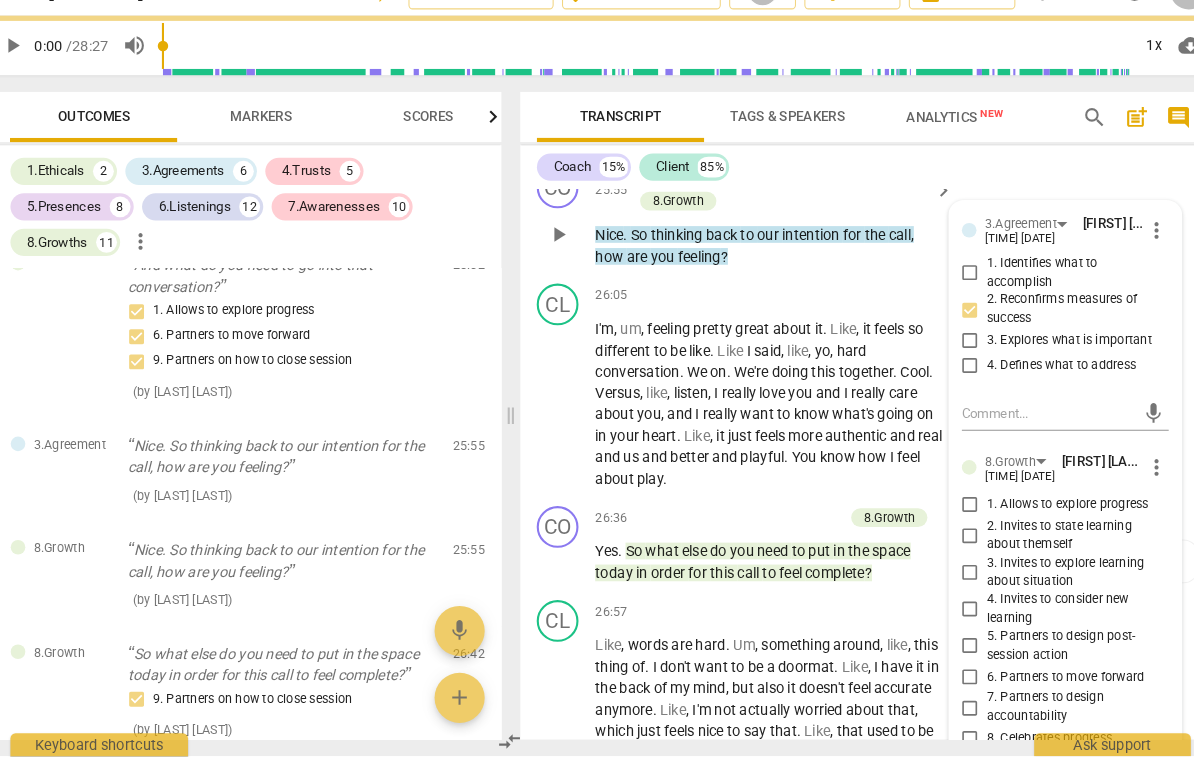 scroll, scrollTop: 8550, scrollLeft: 0, axis: vertical 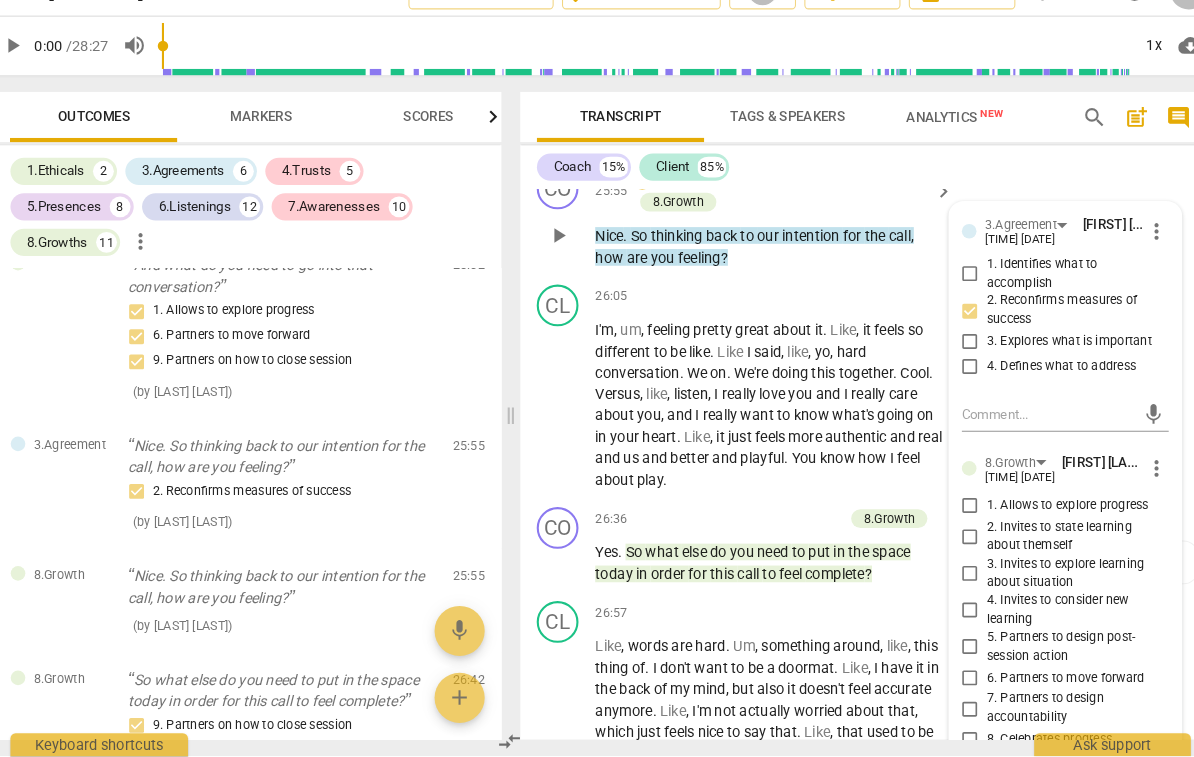 click on "4. Invites to consider new learning" at bounding box center [1050, 616] 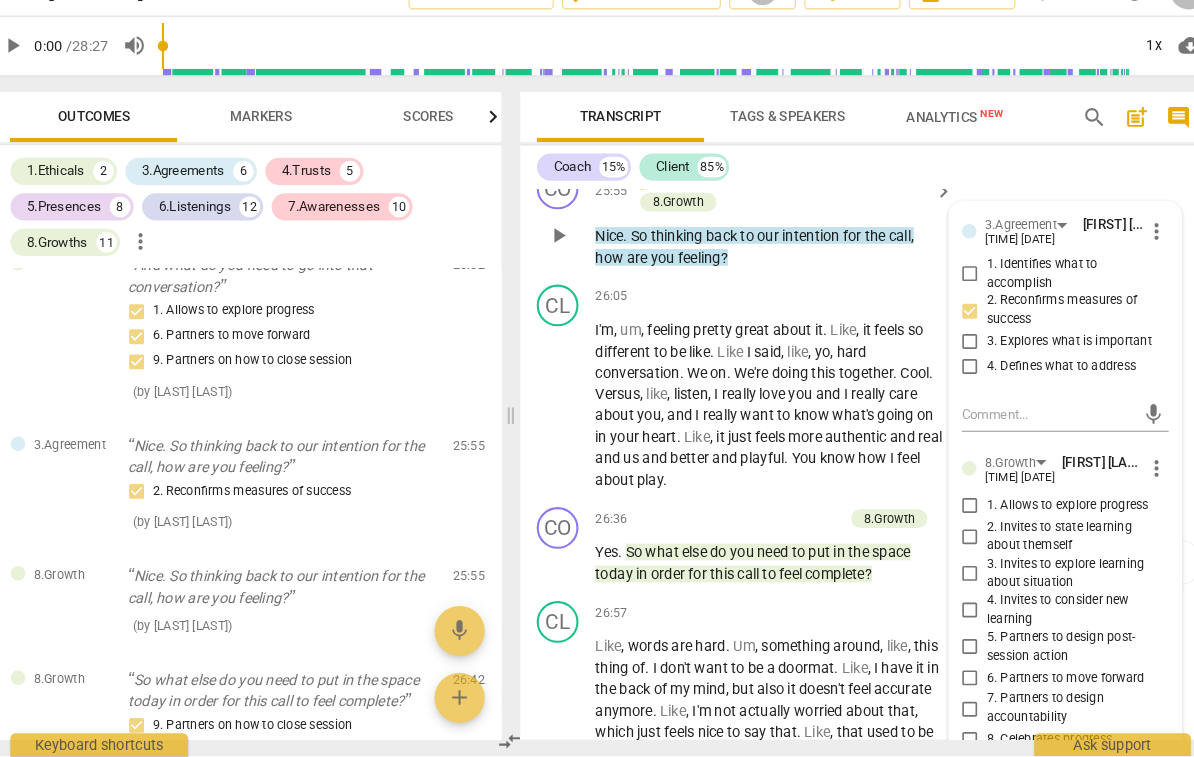 click on "4. Invites to consider new learning" at bounding box center (951, 617) 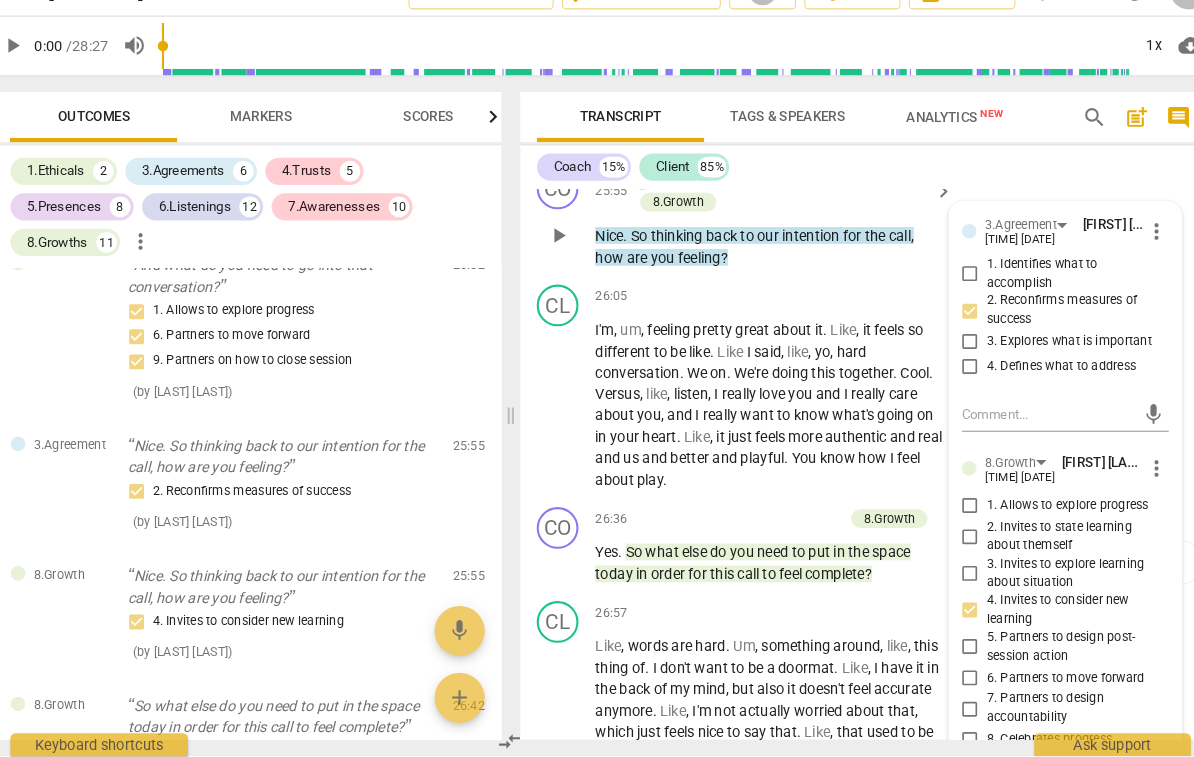 click on "8. Celebrates progress" at bounding box center [1027, 741] 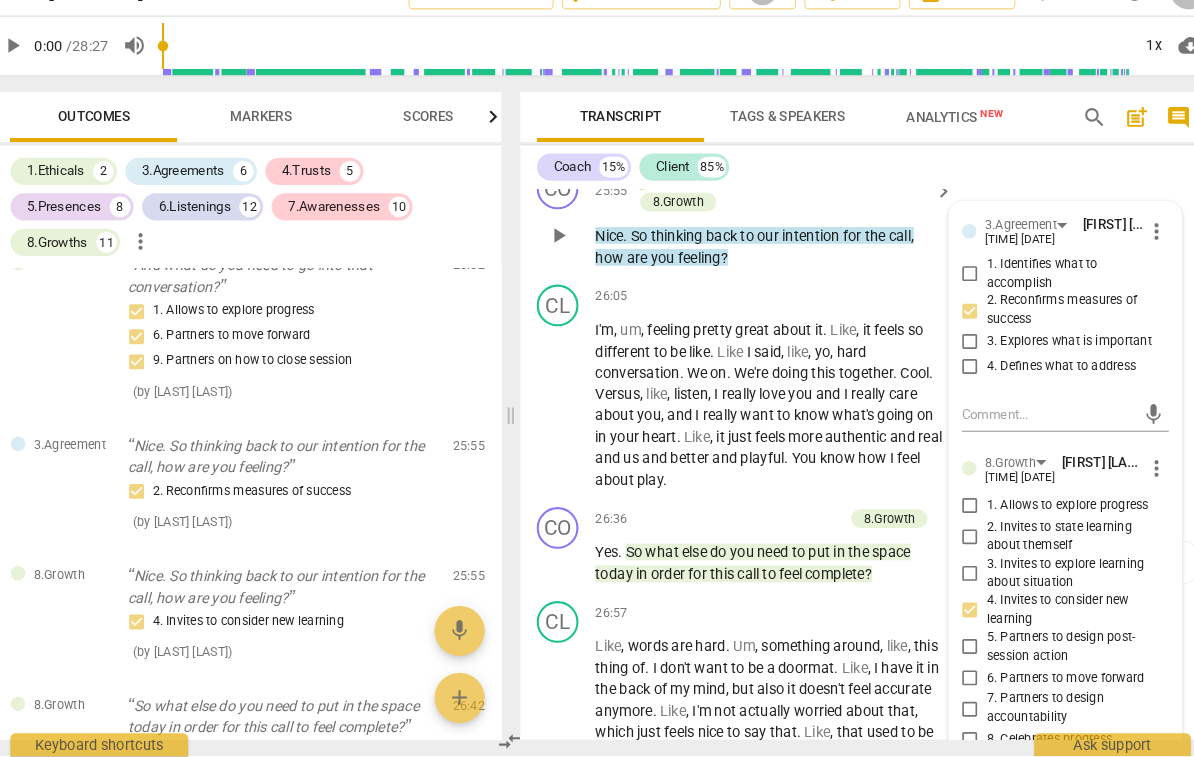 click on "8. Celebrates progress" at bounding box center [951, 741] 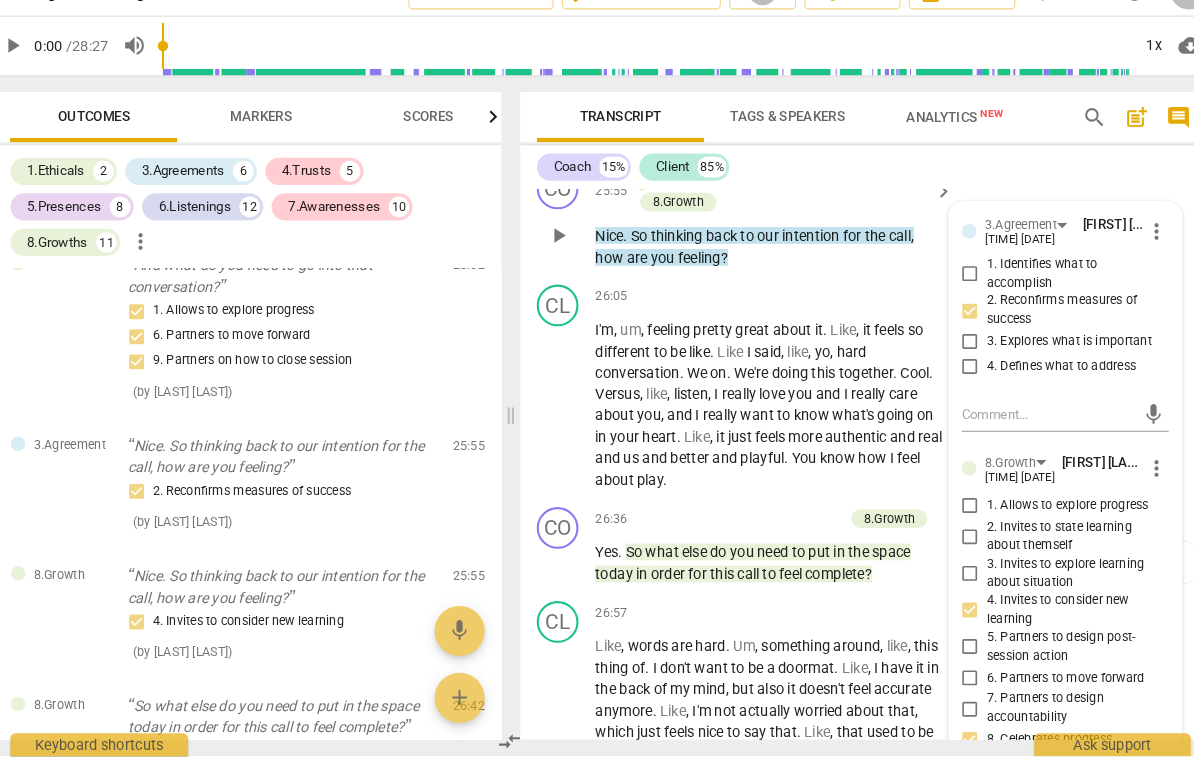click on "9. Partners on how to close session" at bounding box center (1050, 770) 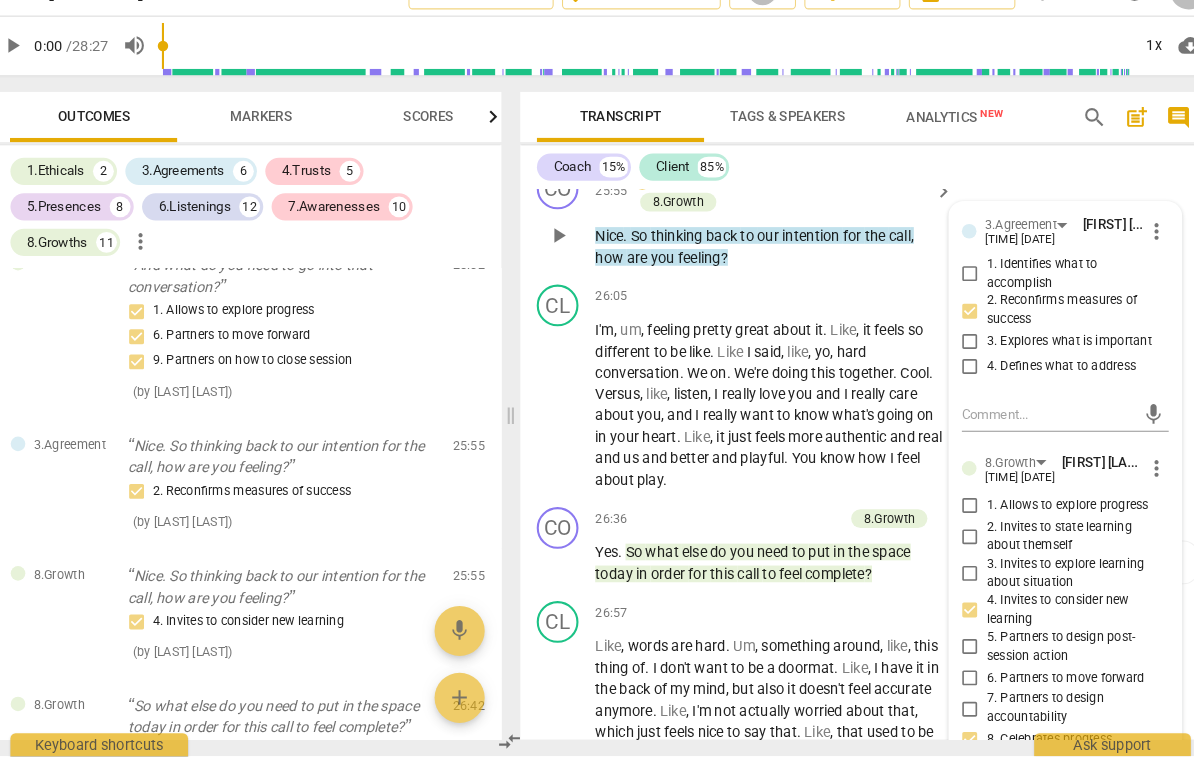 click on "9. Partners on how to close session" at bounding box center [951, 770] 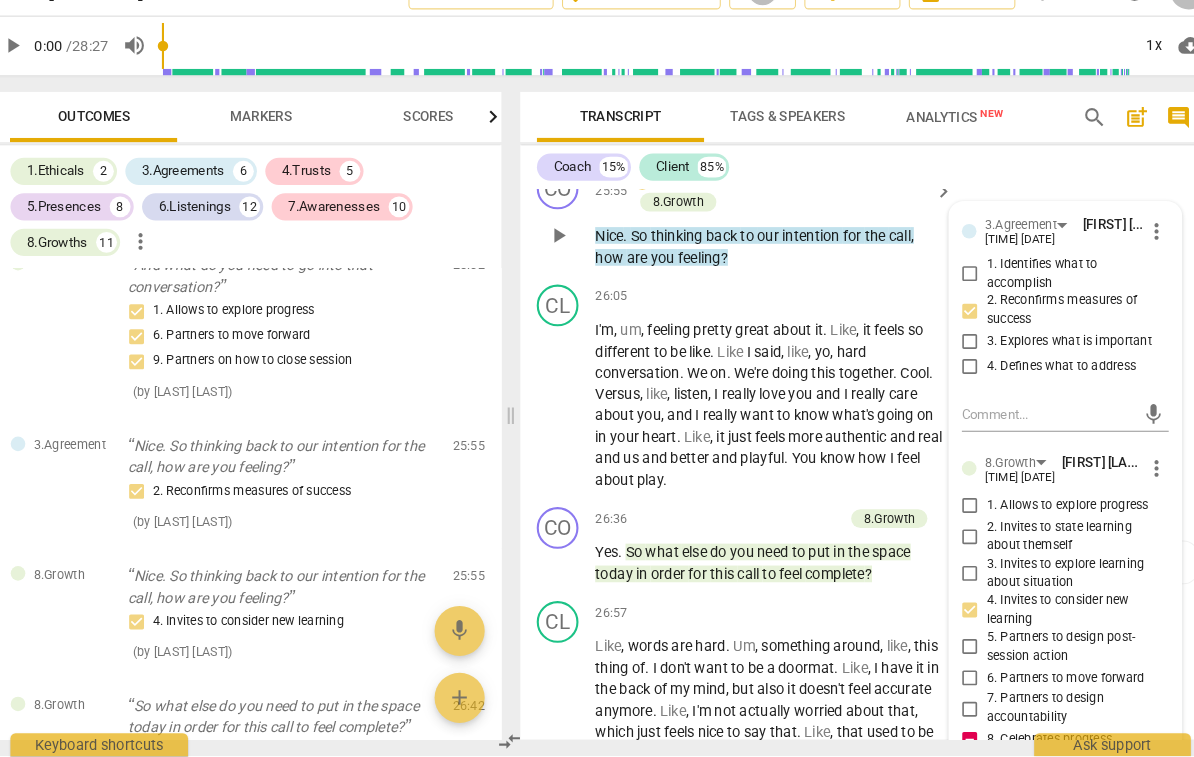 click on "8. Celebrates progress" at bounding box center (1027, 741) 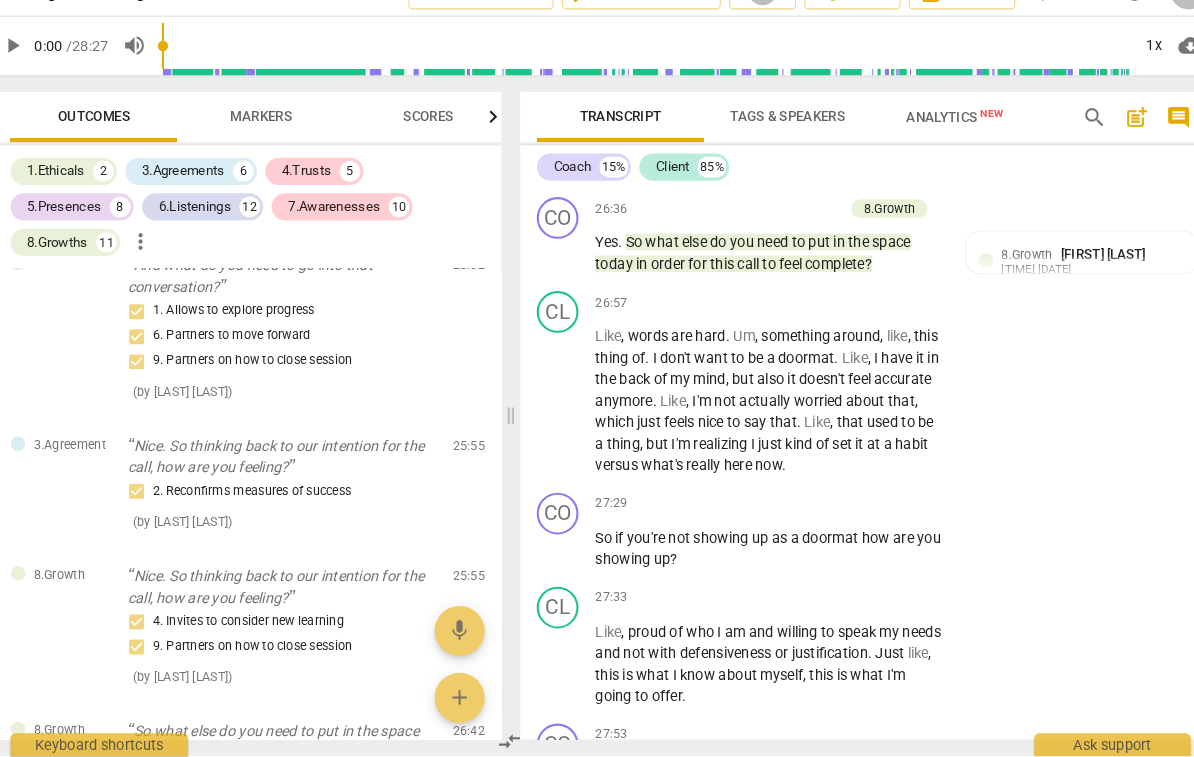 scroll, scrollTop: 8851, scrollLeft: 0, axis: vertical 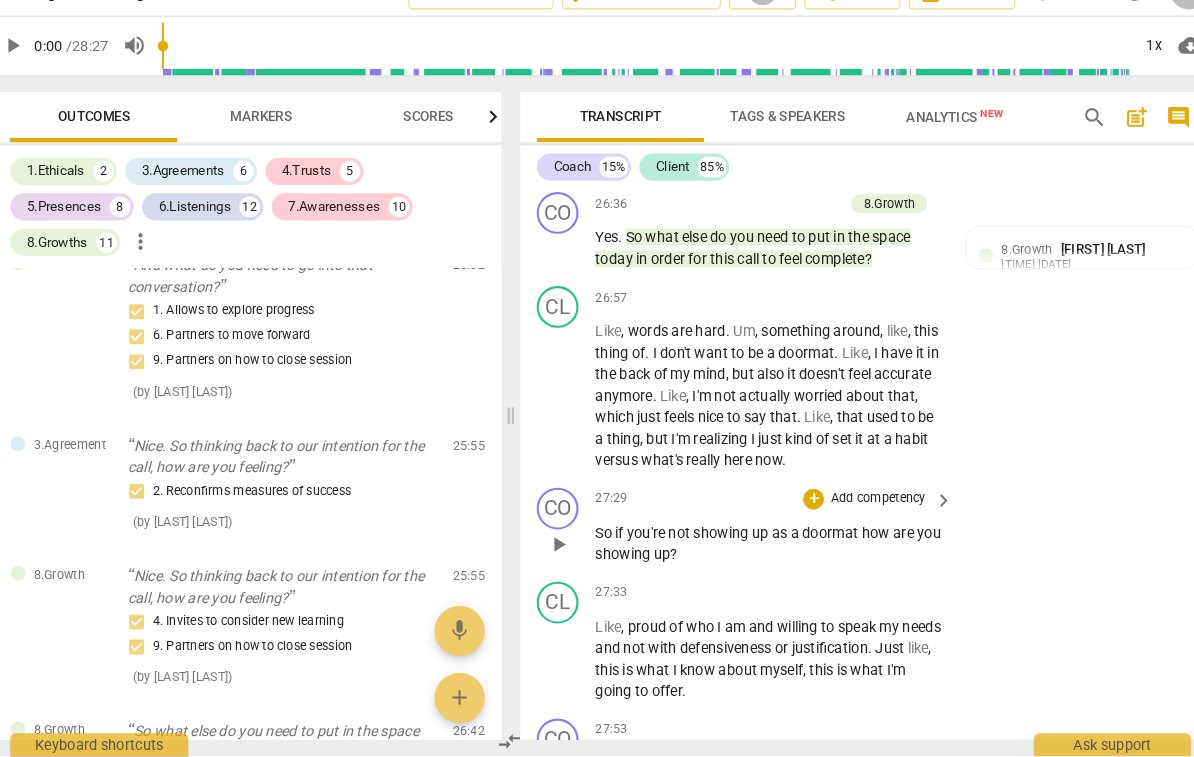 click on "Add competency" at bounding box center (862, 511) 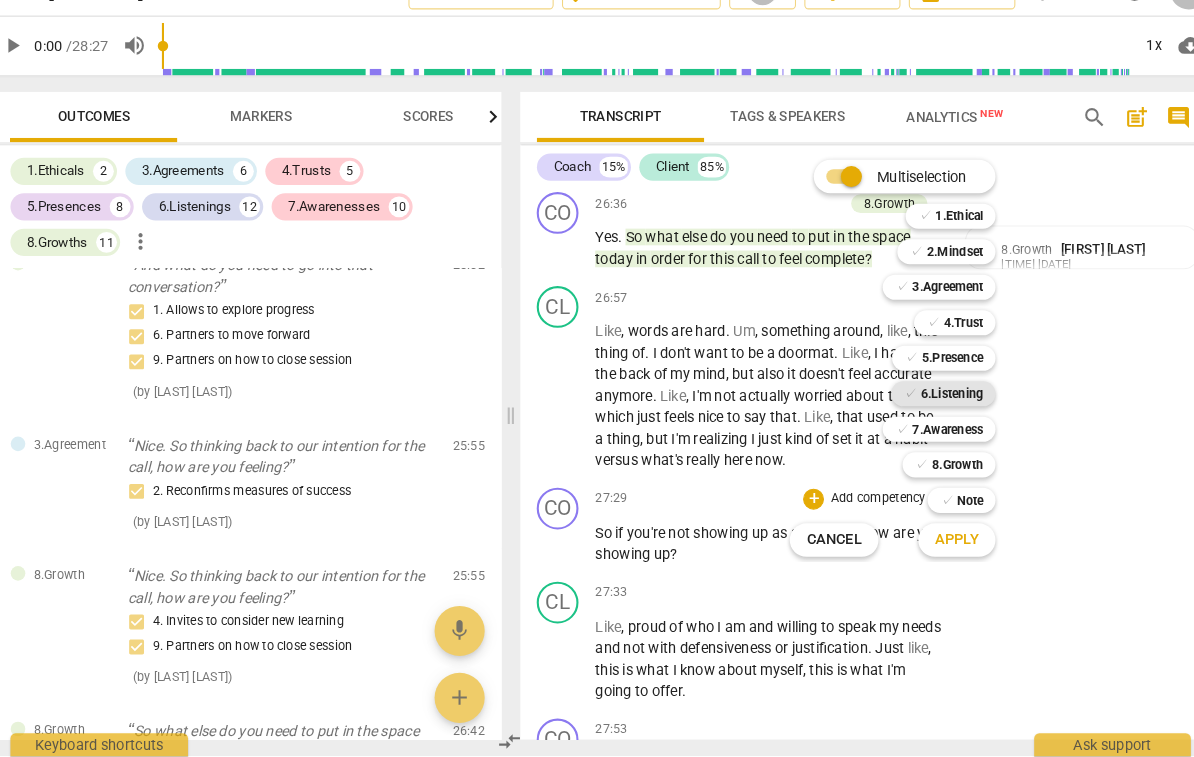 click on "6.Listening" at bounding box center (933, 410) 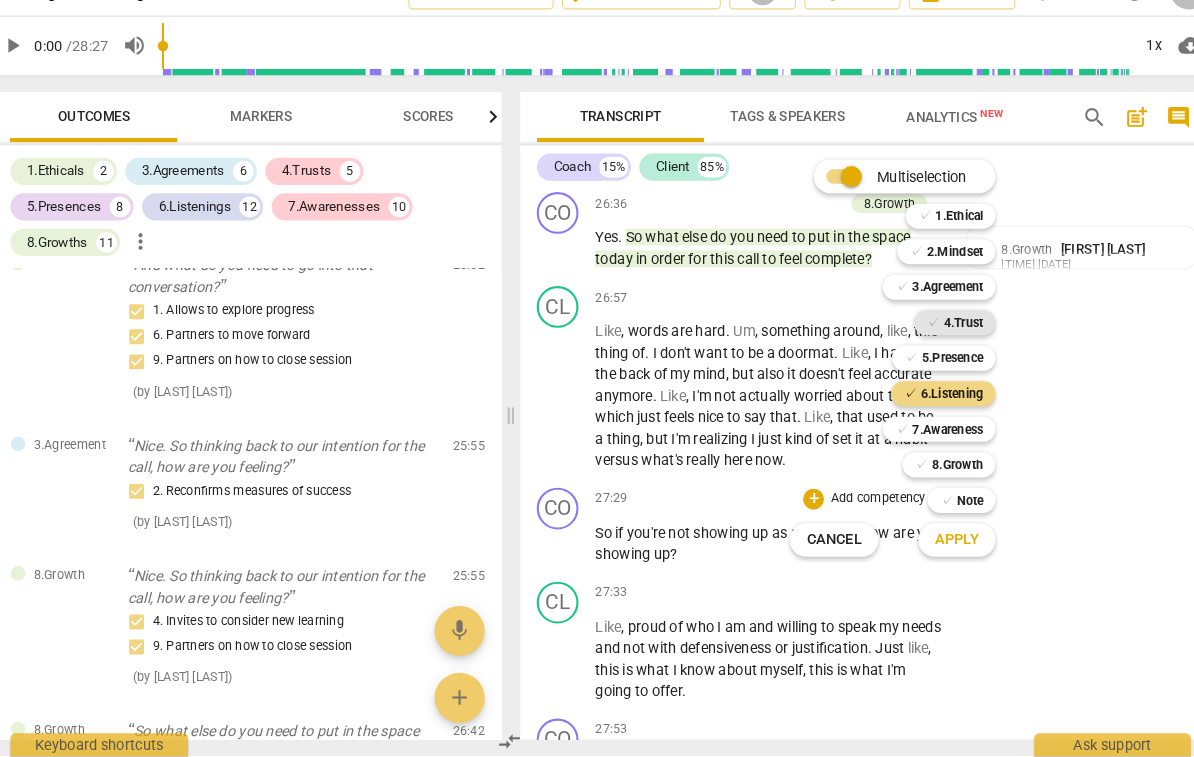 click on "✓ 4.Trust" at bounding box center [936, 342] 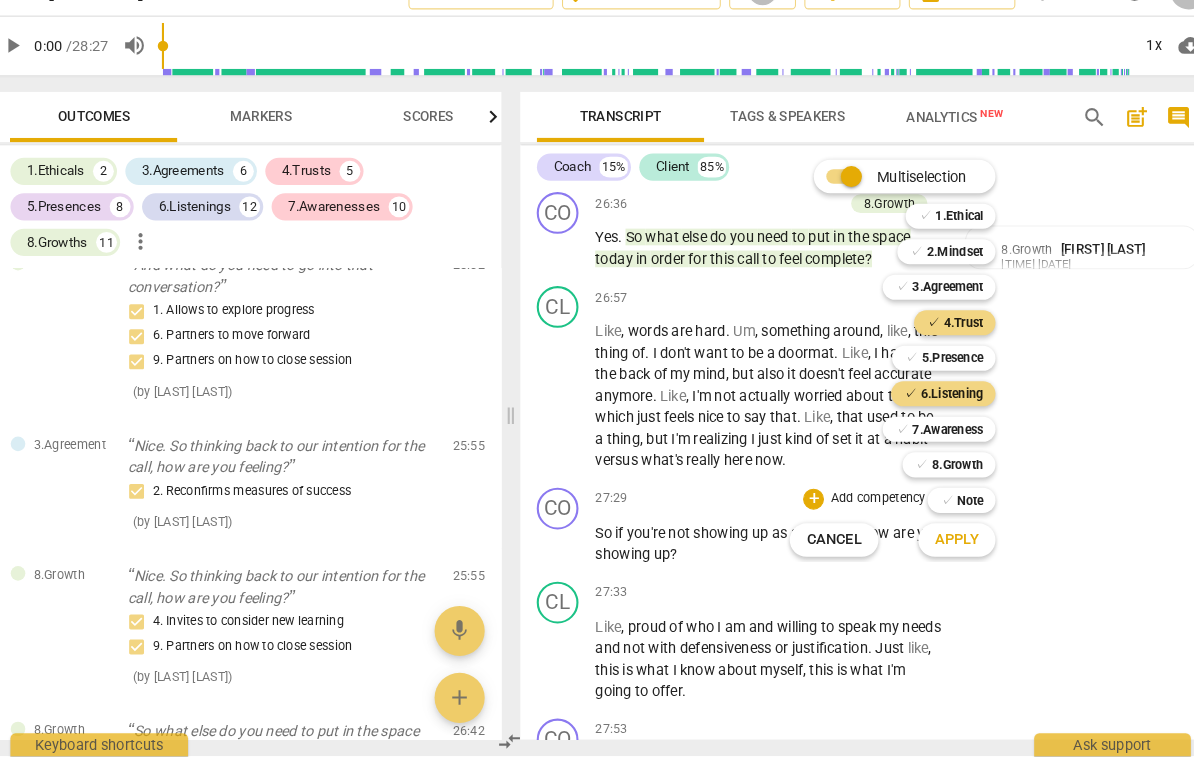 click on "Apply" at bounding box center (938, 550) 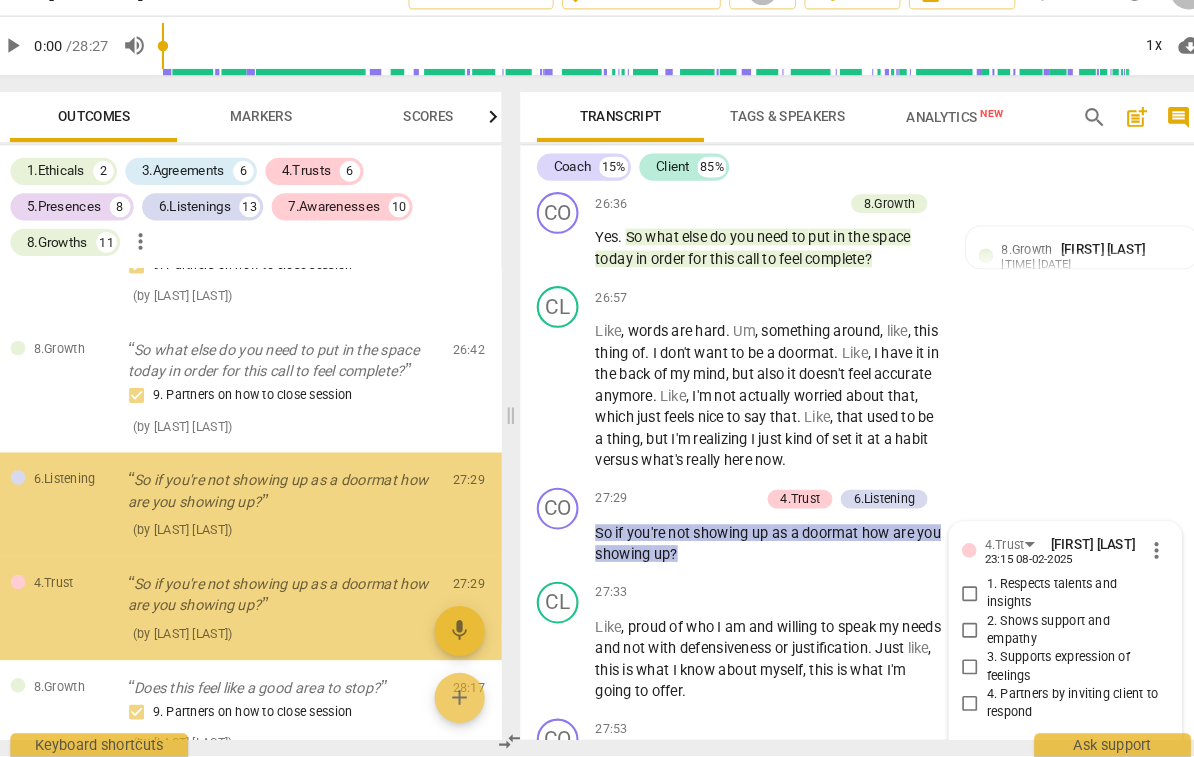 scroll, scrollTop: 7819, scrollLeft: 0, axis: vertical 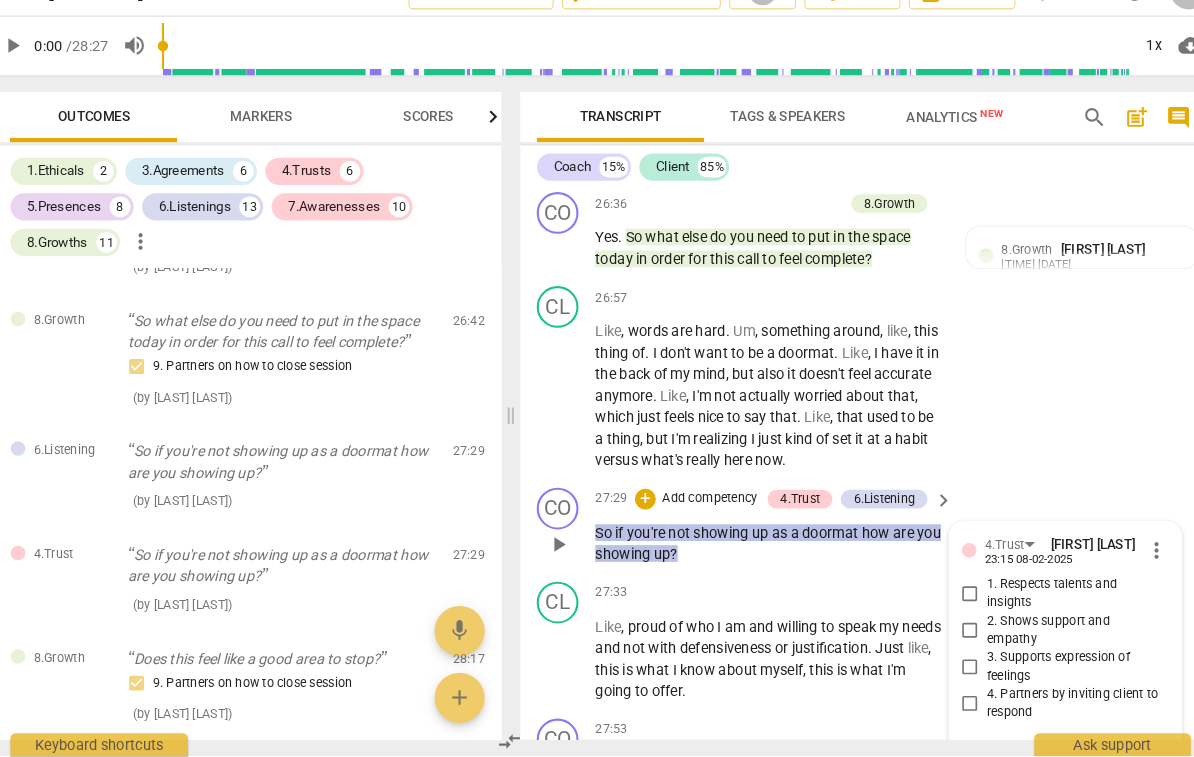 click on "2. Shows support and empathy" at bounding box center [1050, 636] 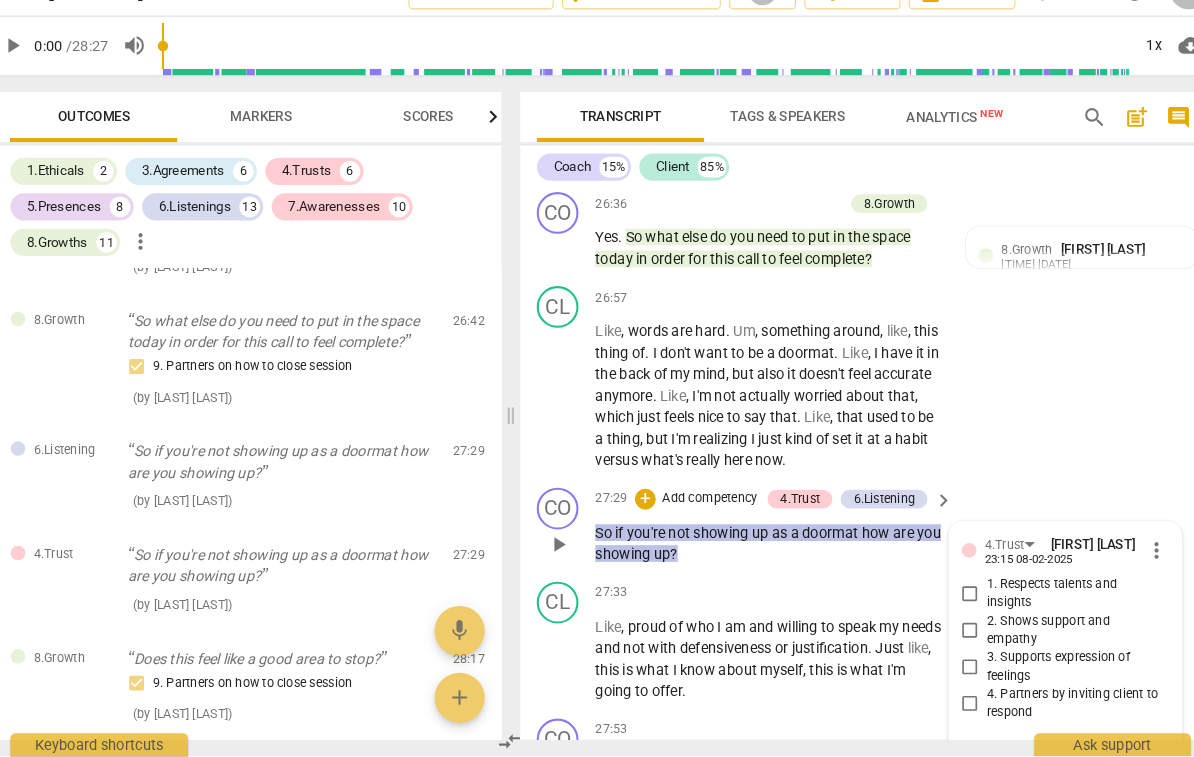 click on "2. Shows support and empathy" at bounding box center (951, 637) 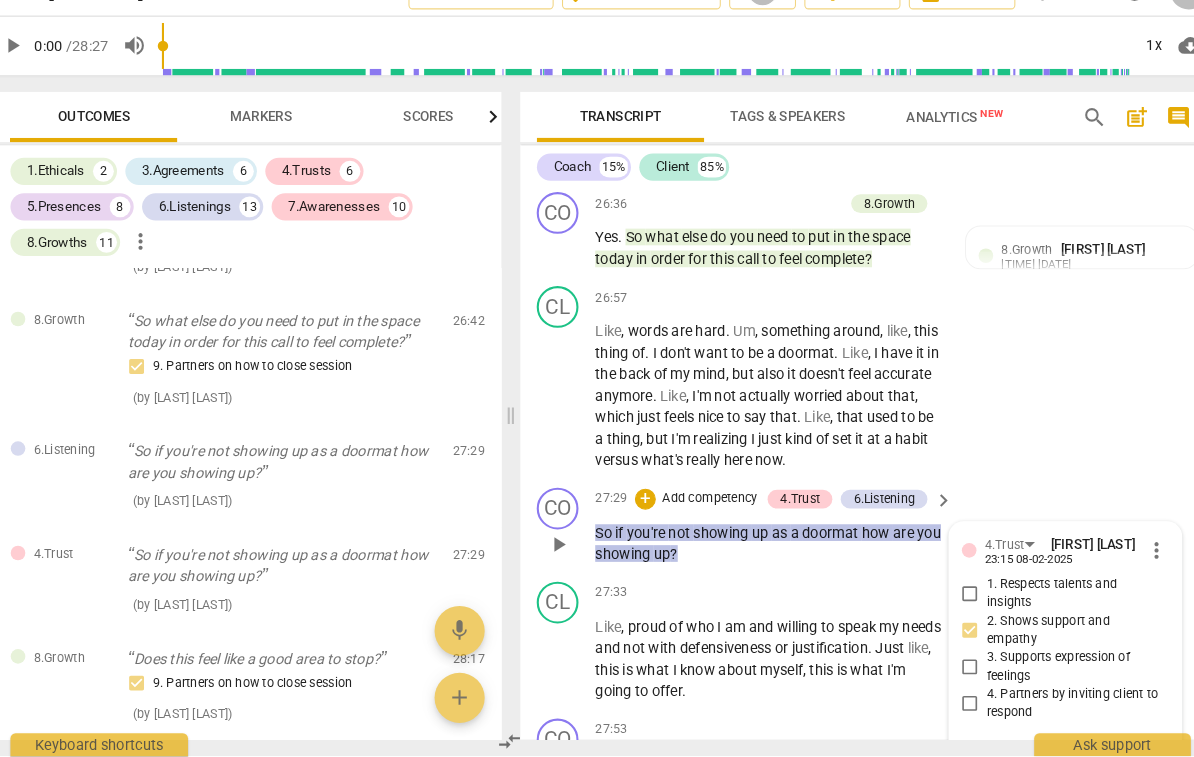 click on "3. Supports expression of feelings" at bounding box center (1050, 671) 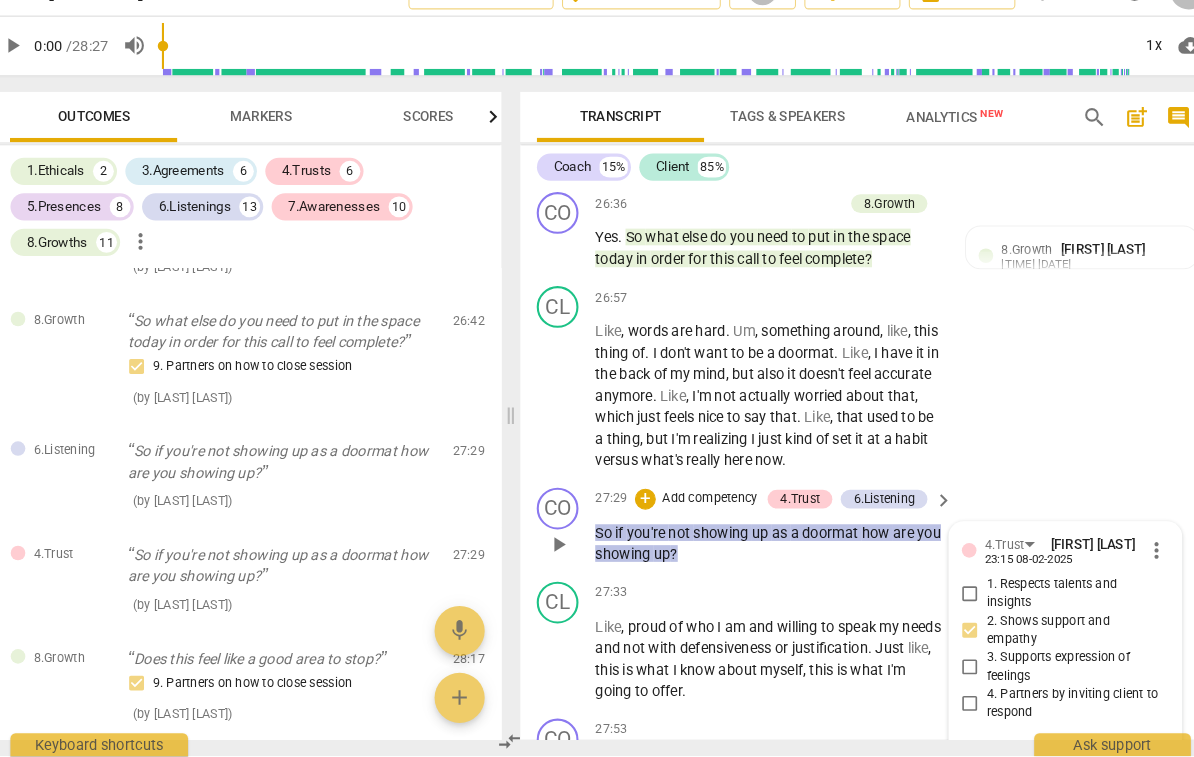 click on "3. Supports expression of feelings" at bounding box center [951, 672] 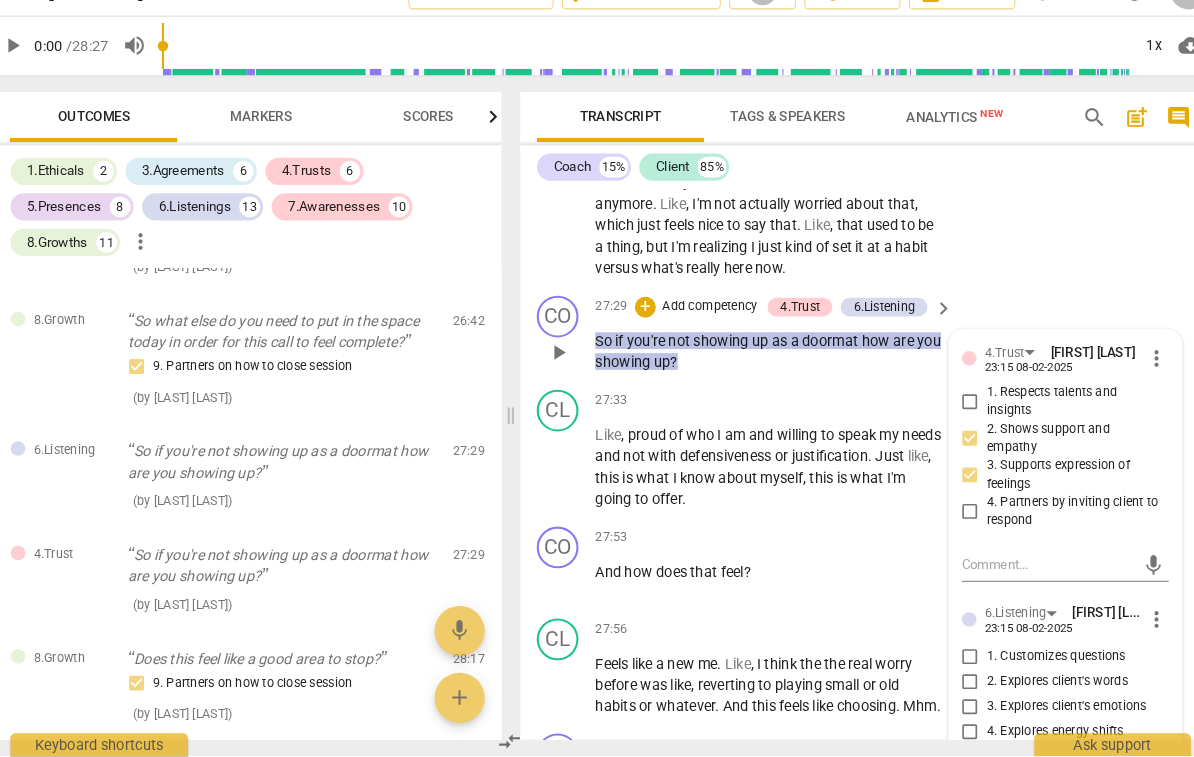 scroll, scrollTop: 9098, scrollLeft: 0, axis: vertical 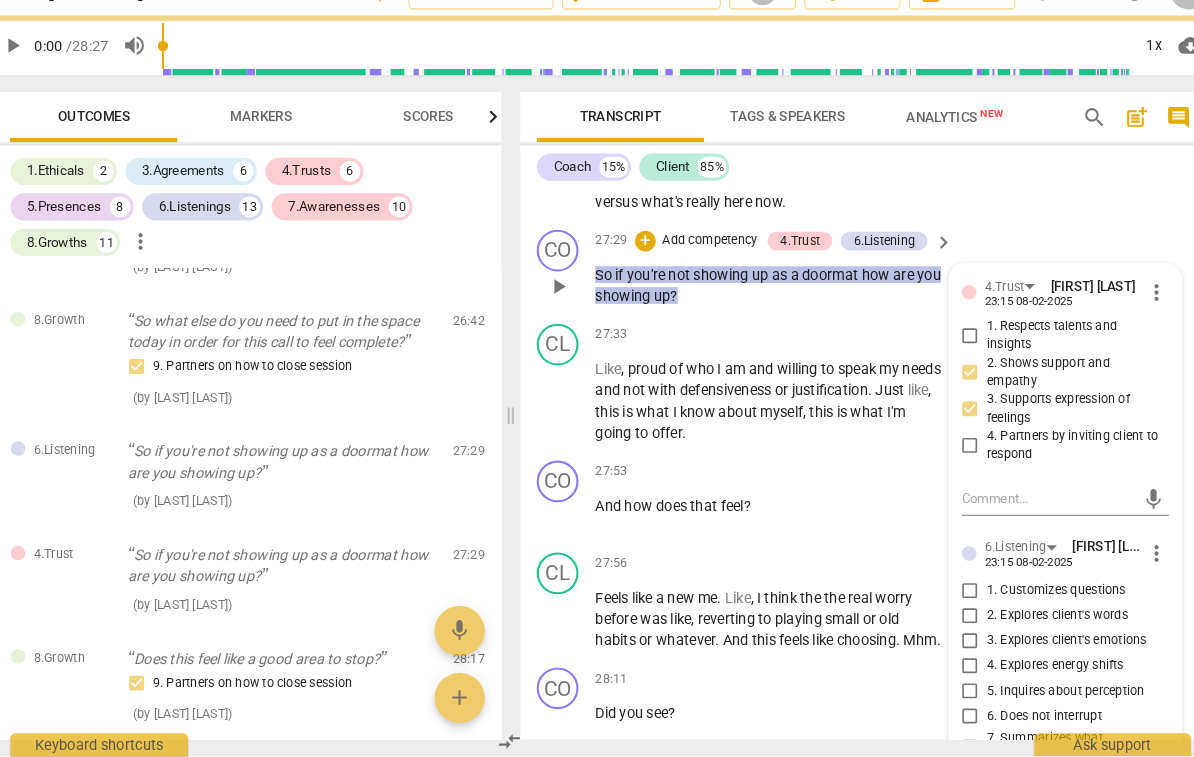 click on "2. Explores client's words" at bounding box center [1034, 623] 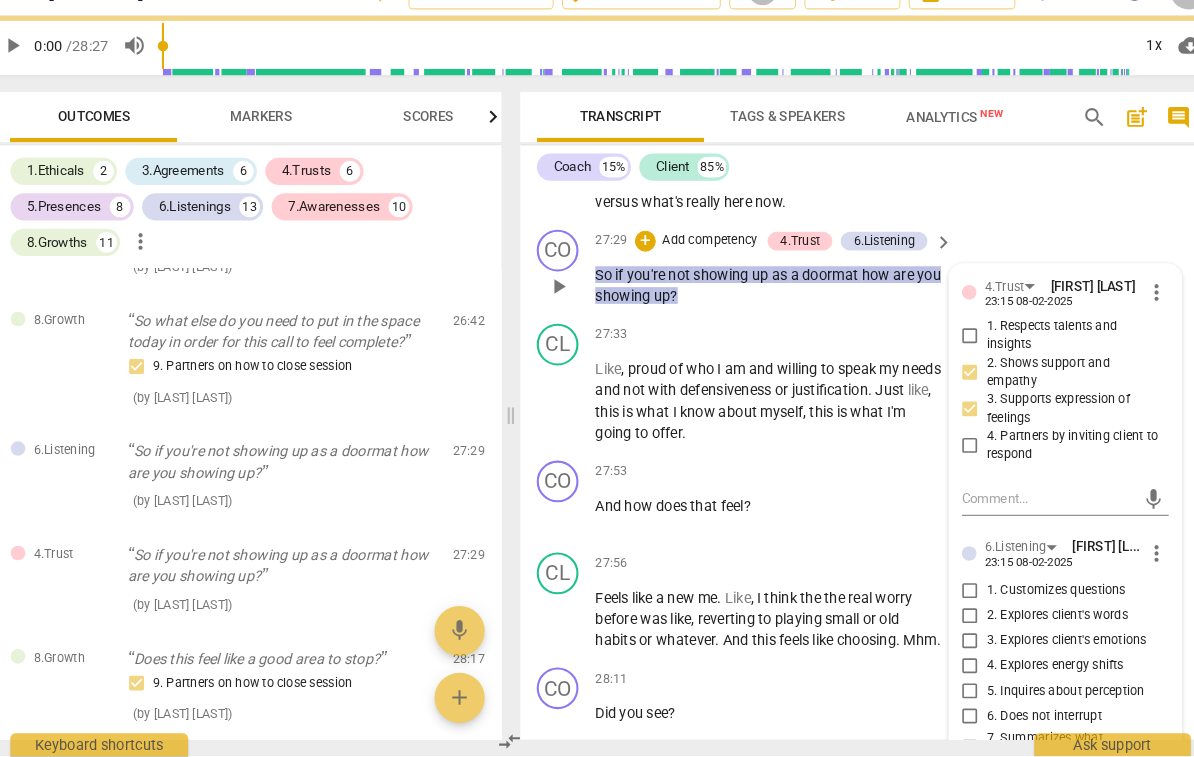 click on "2. Explores client's words" at bounding box center (951, 623) 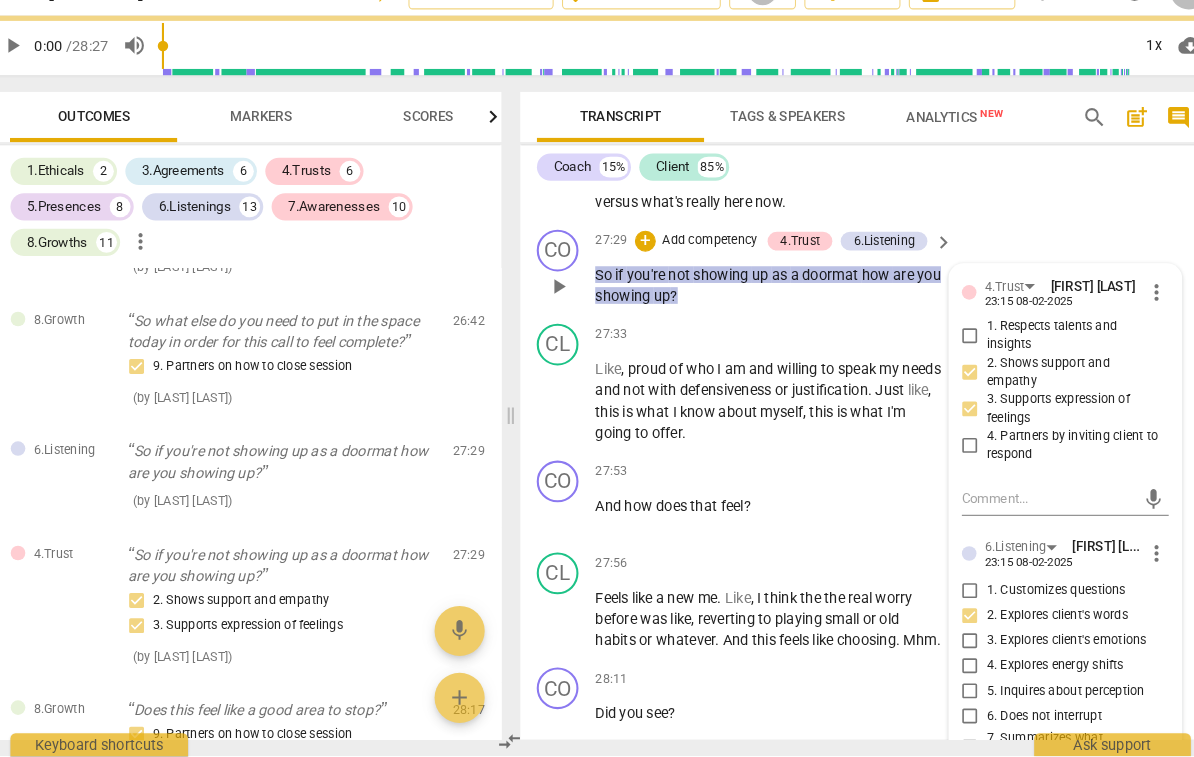 click on "5. Inquires about perception" at bounding box center [1042, 695] 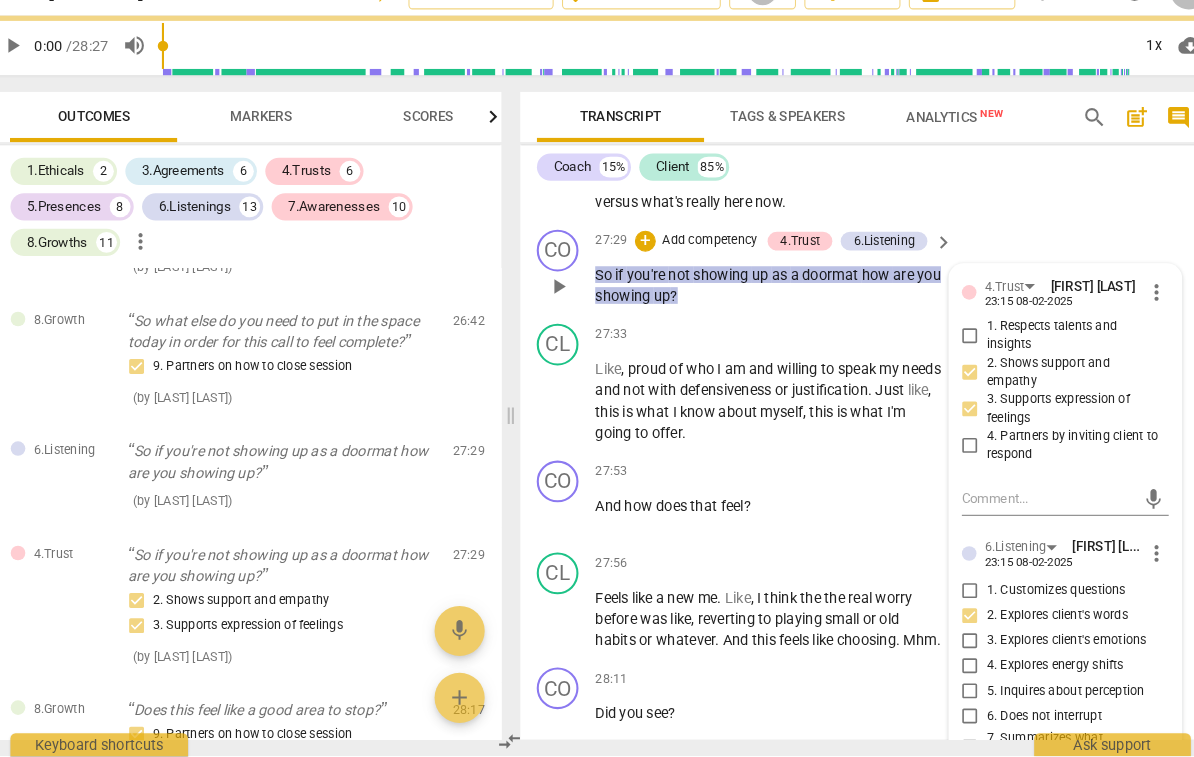 click on "5. Inquires about perception" at bounding box center [951, 695] 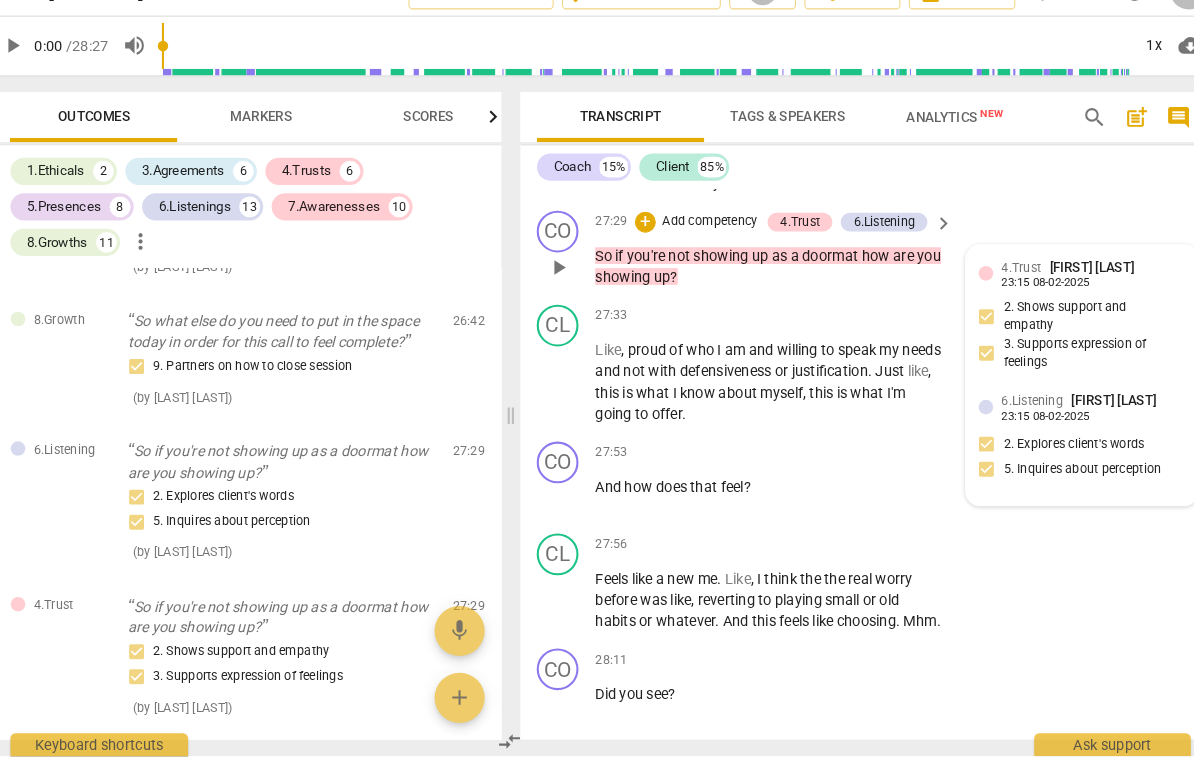 scroll, scrollTop: 9115, scrollLeft: 0, axis: vertical 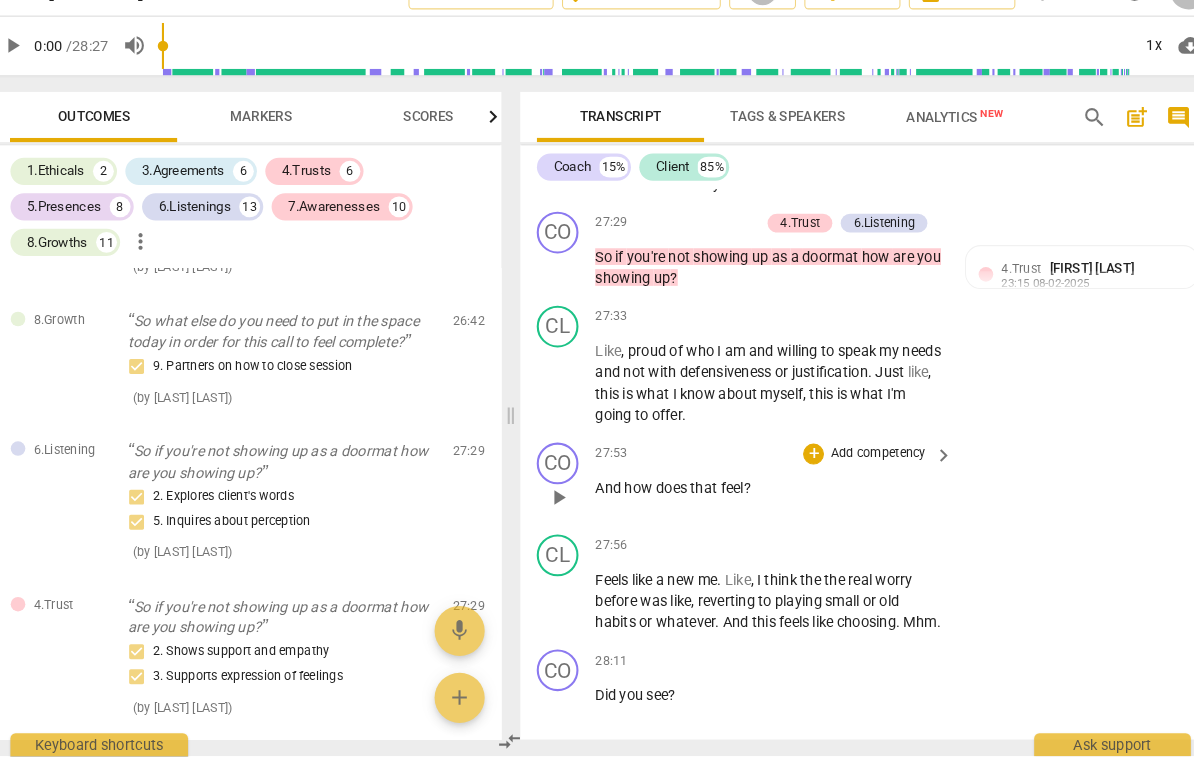 click on "Add competency" at bounding box center (862, 468) 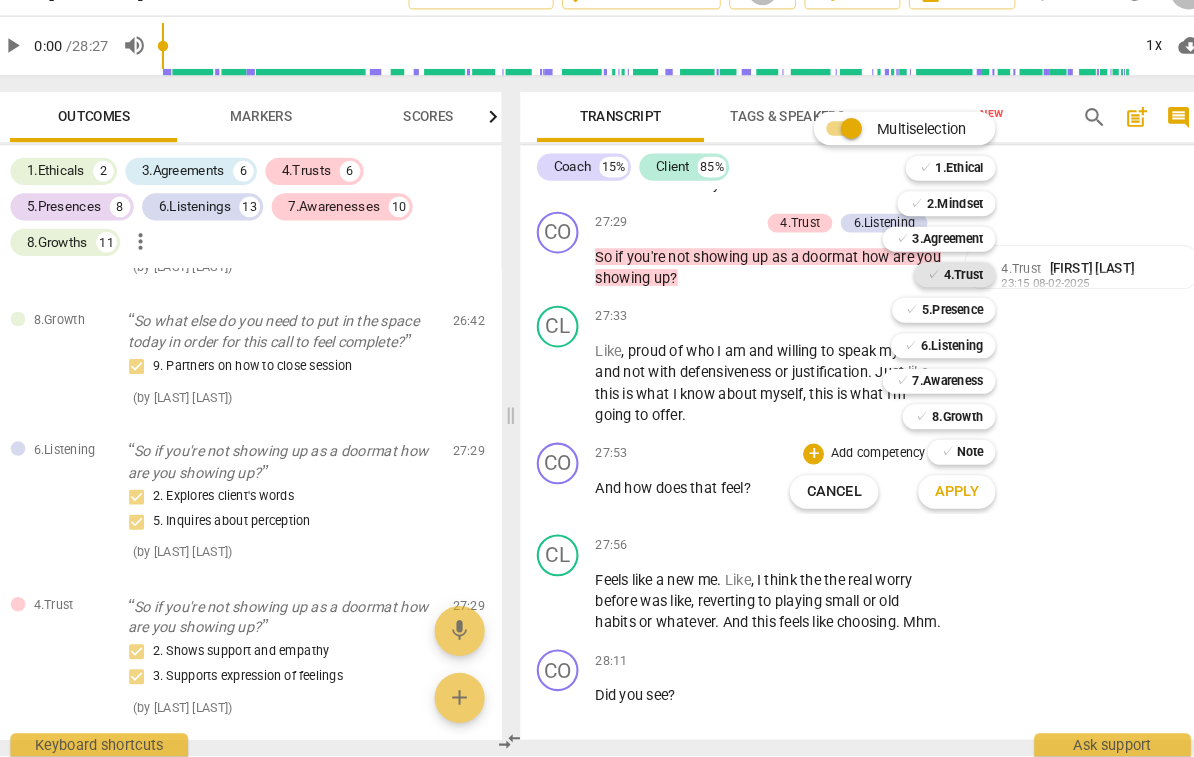 click on "4.Trust" at bounding box center (944, 296) 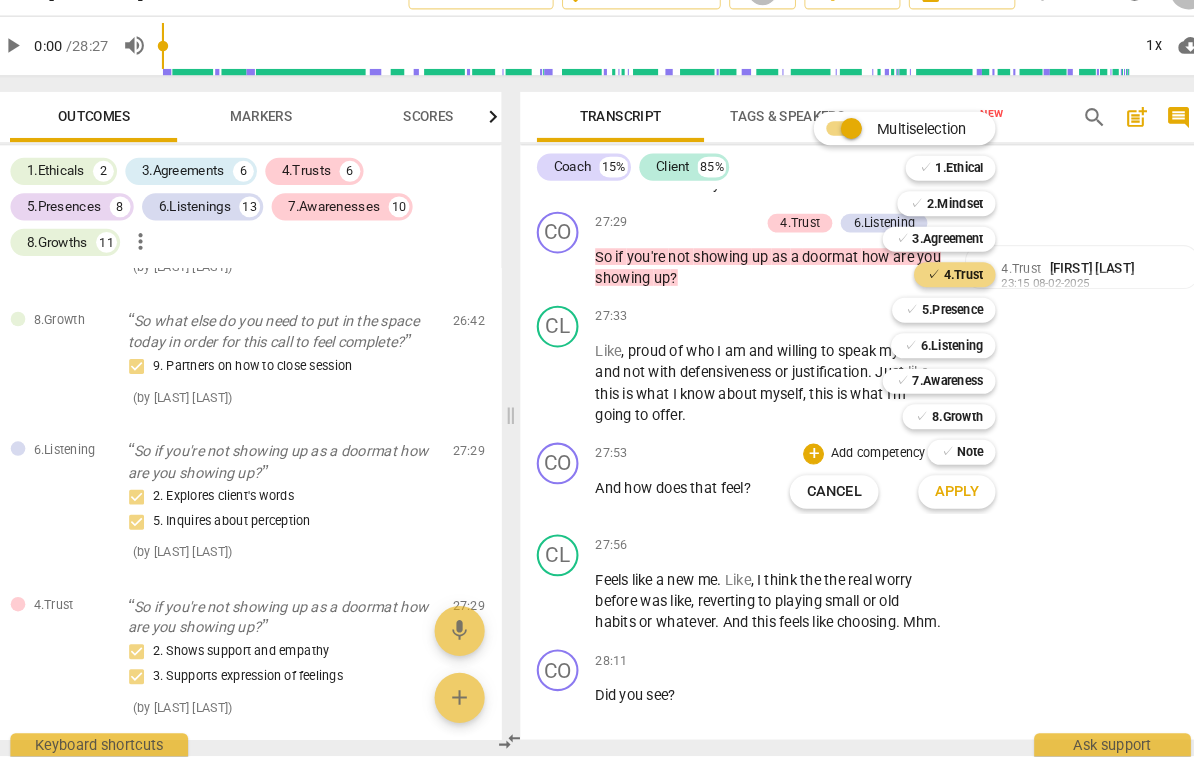 click on "Apply" at bounding box center (938, 504) 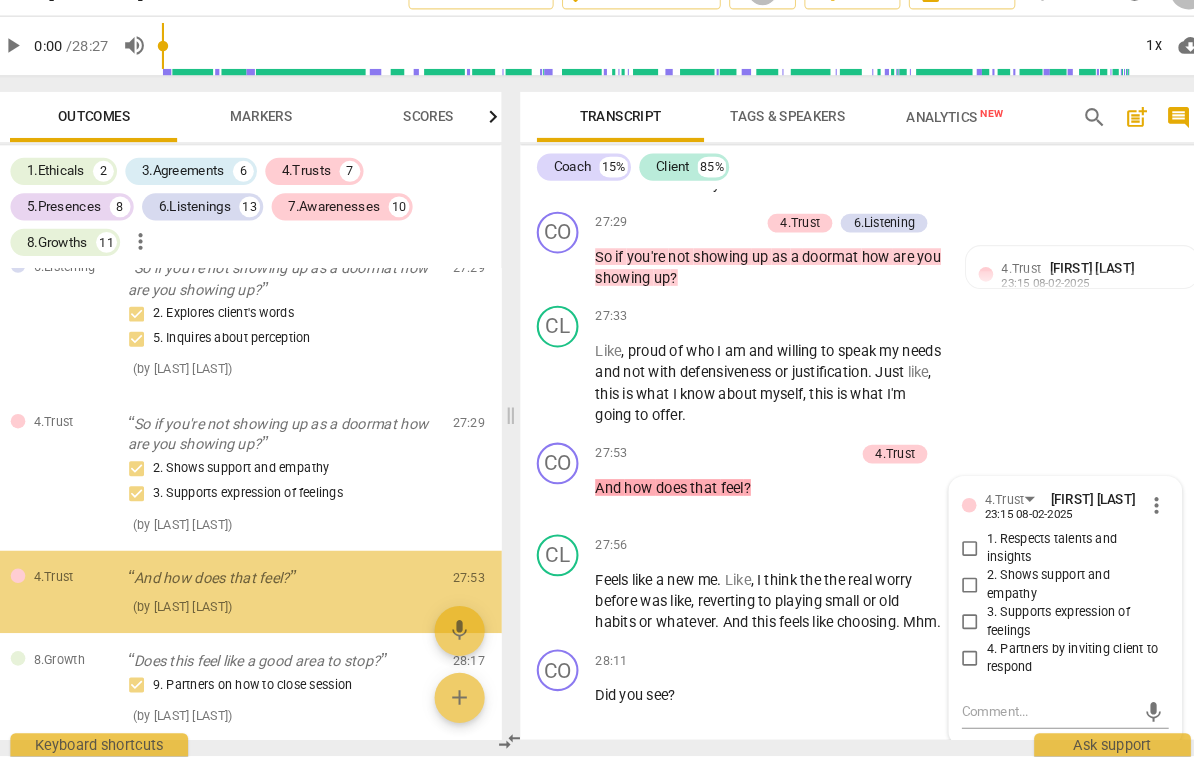 scroll, scrollTop: 8005, scrollLeft: 0, axis: vertical 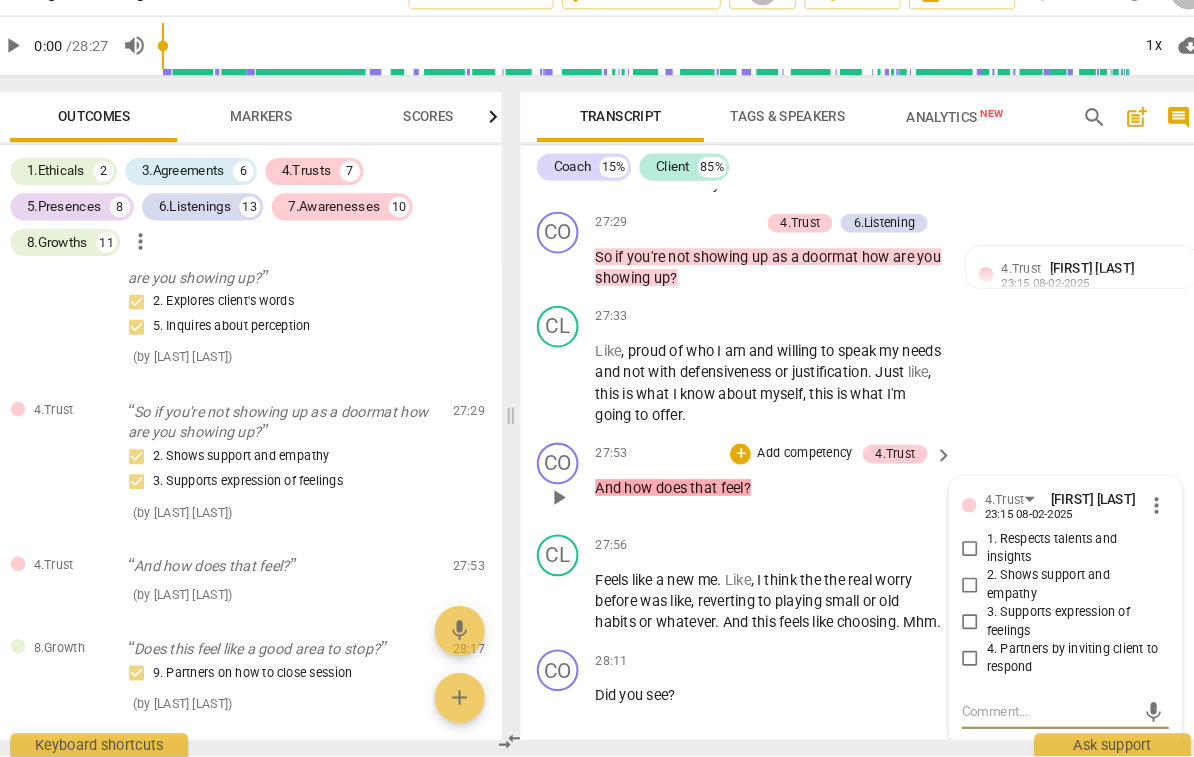 click on "2. Shows support and empathy" at bounding box center (1034, 593) 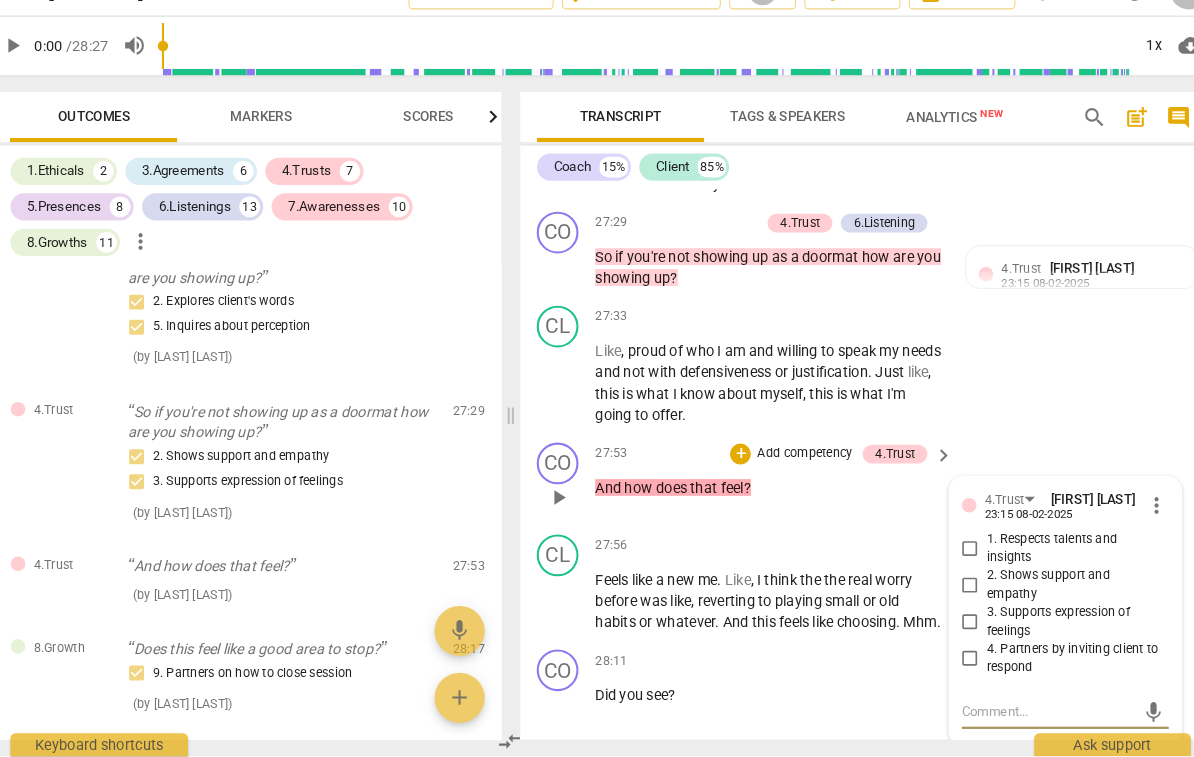 click on "2. Shows support and empathy" at bounding box center [951, 594] 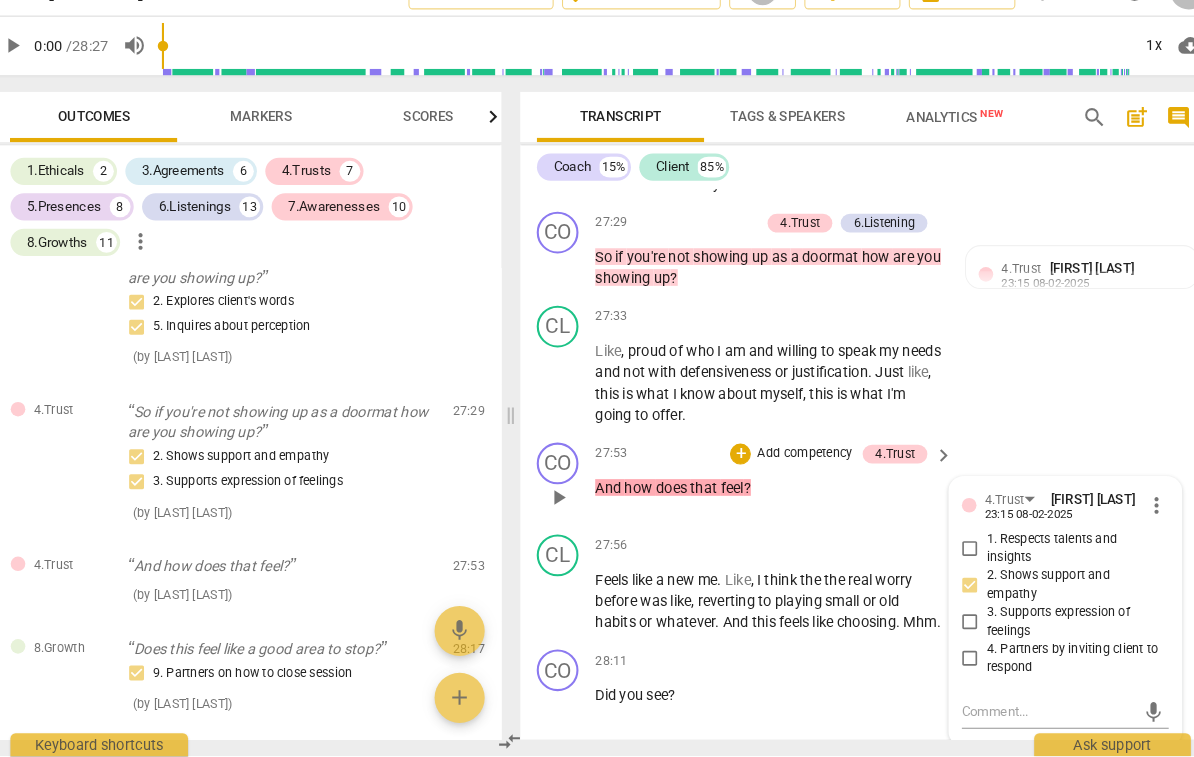 click on "3. Supports expression of feelings" at bounding box center [951, 629] 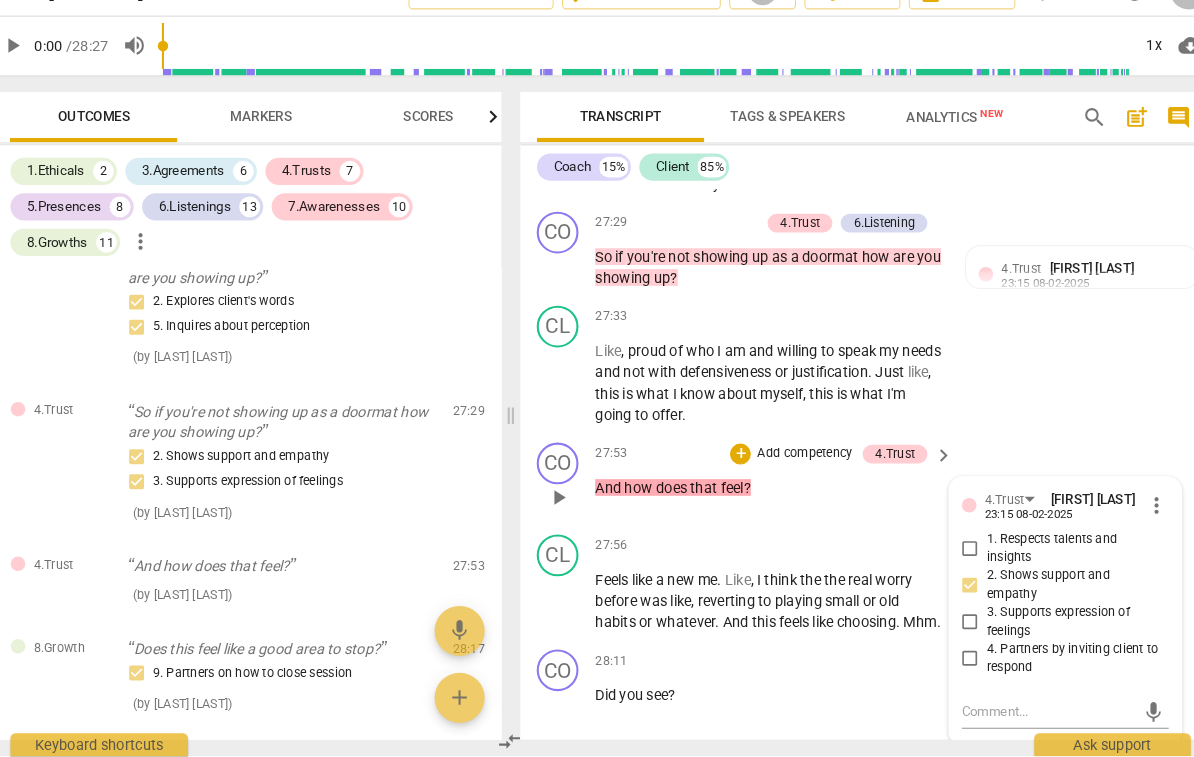 checkbox on "true" 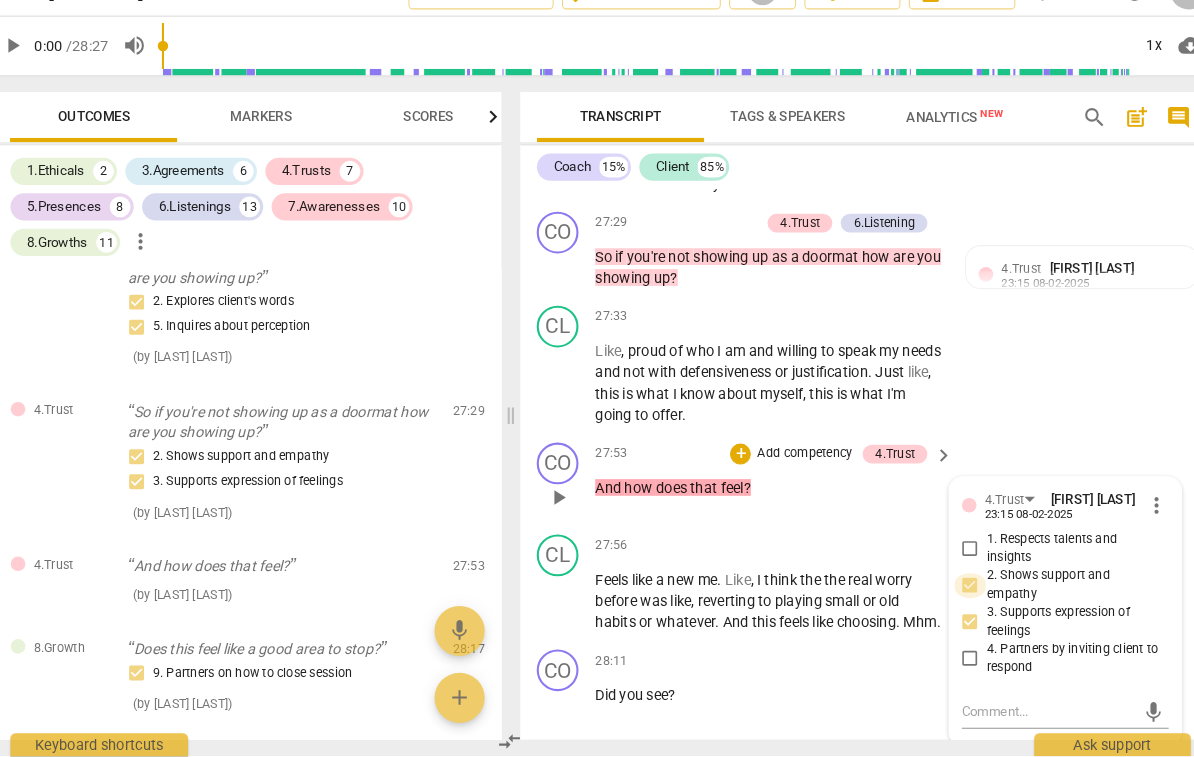 click on "2. Shows support and empathy" at bounding box center (951, 594) 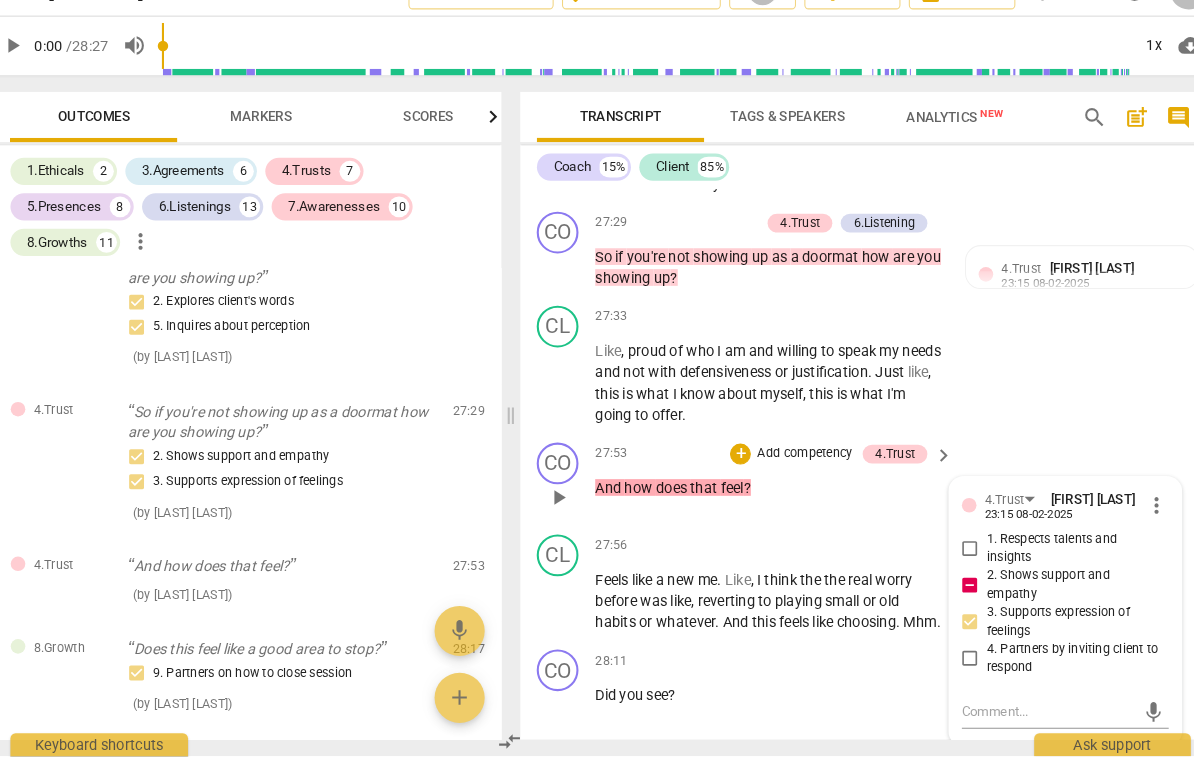 click on "2. Shows support and empathy" at bounding box center (951, 594) 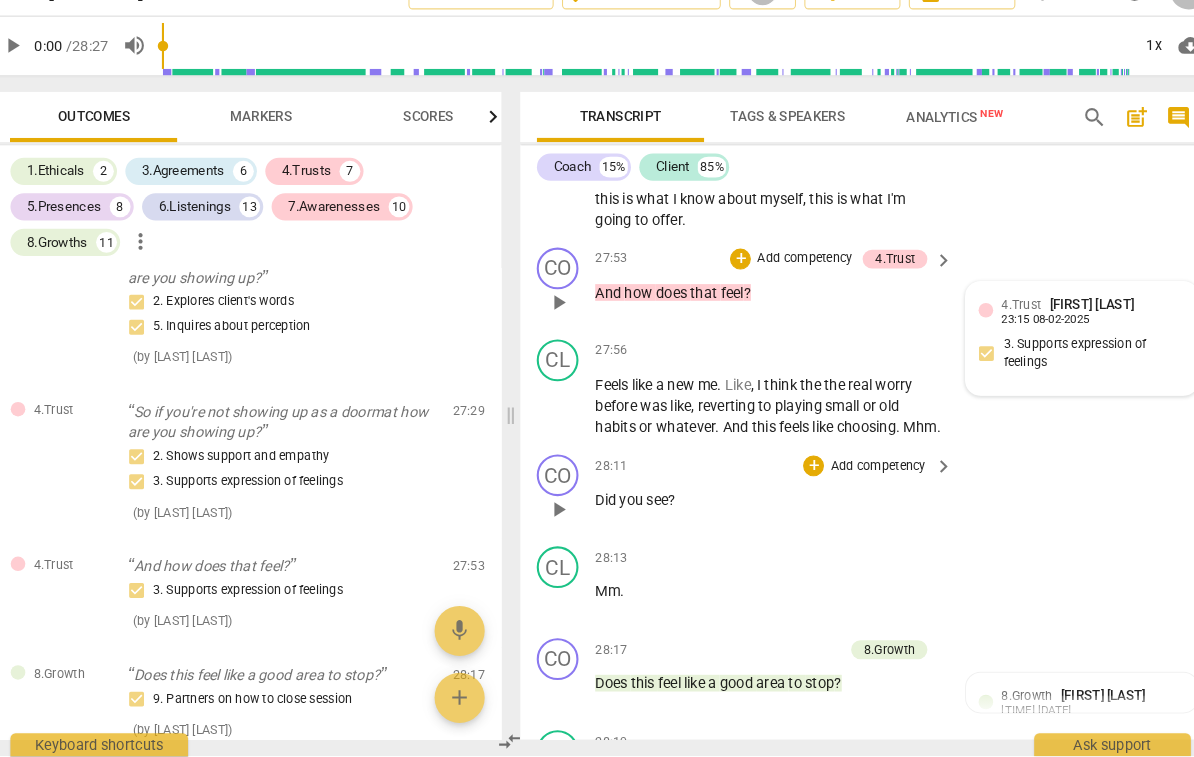 click on "keyboard_arrow_right" at bounding box center (925, 480) 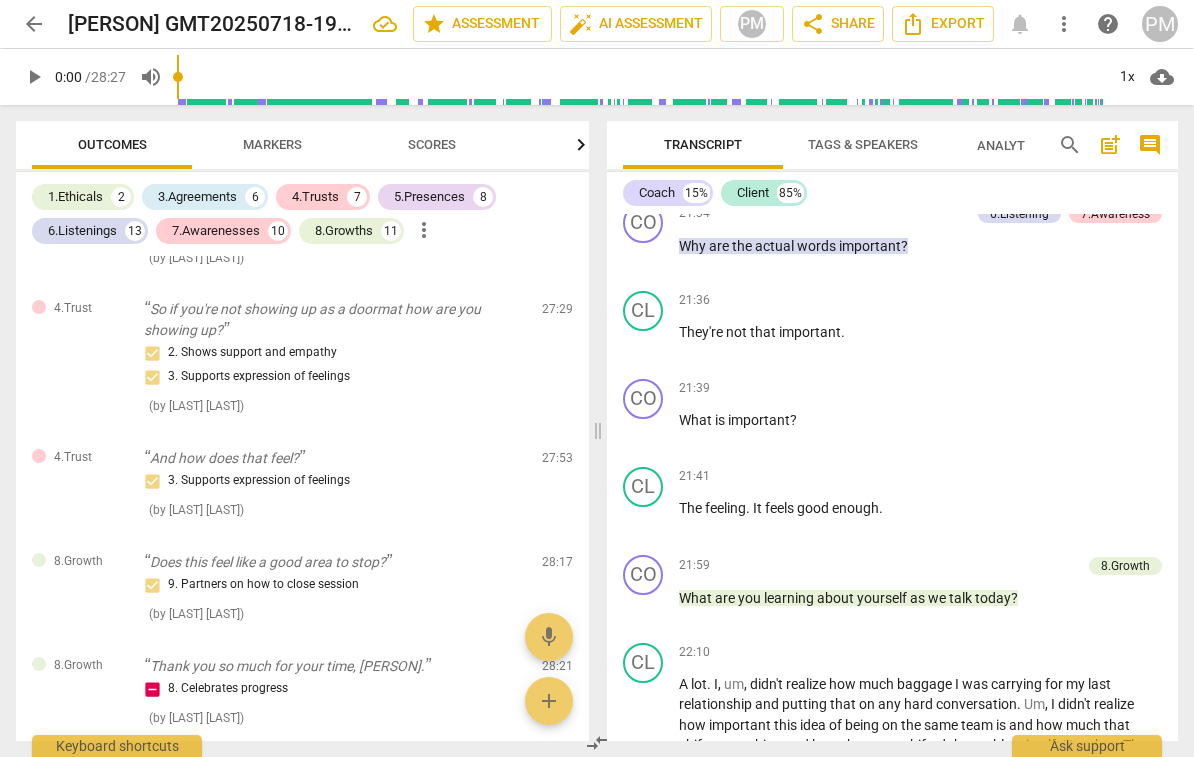 scroll, scrollTop: 5319, scrollLeft: 0, axis: vertical 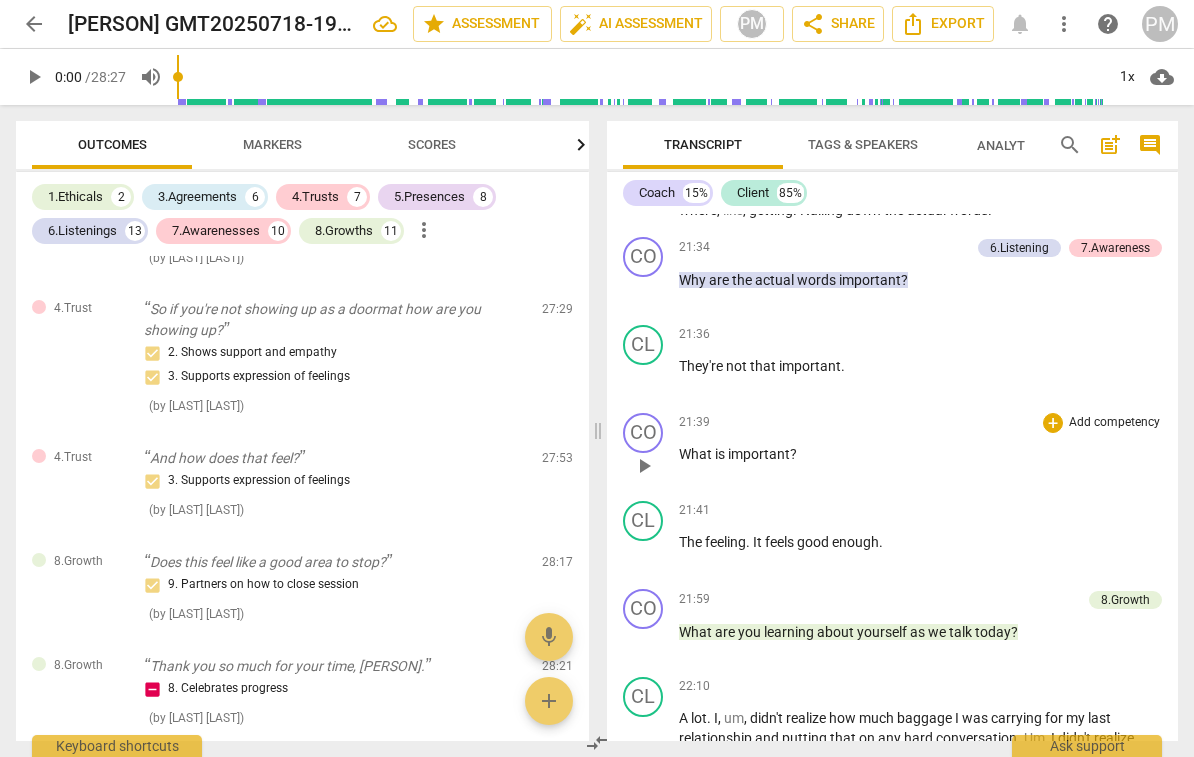 click on "What   is   important ?" at bounding box center (920, 454) 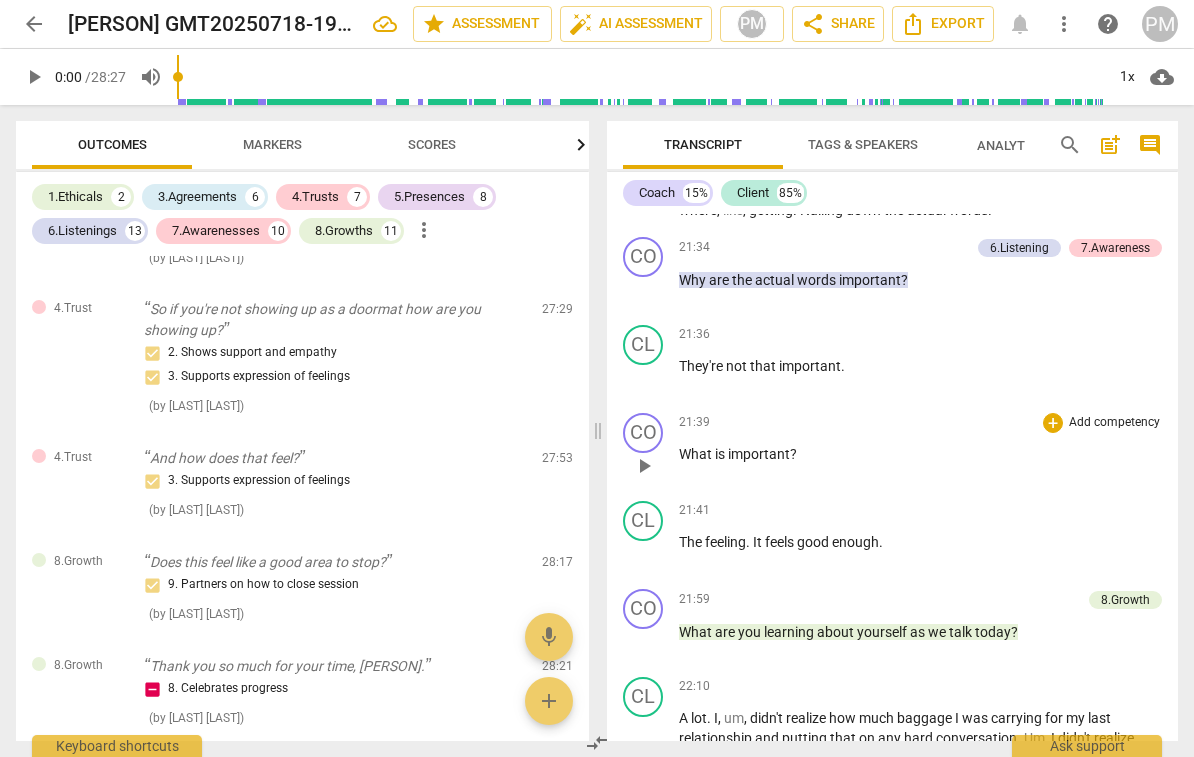 click on "+ Add competency" at bounding box center [1102, 423] 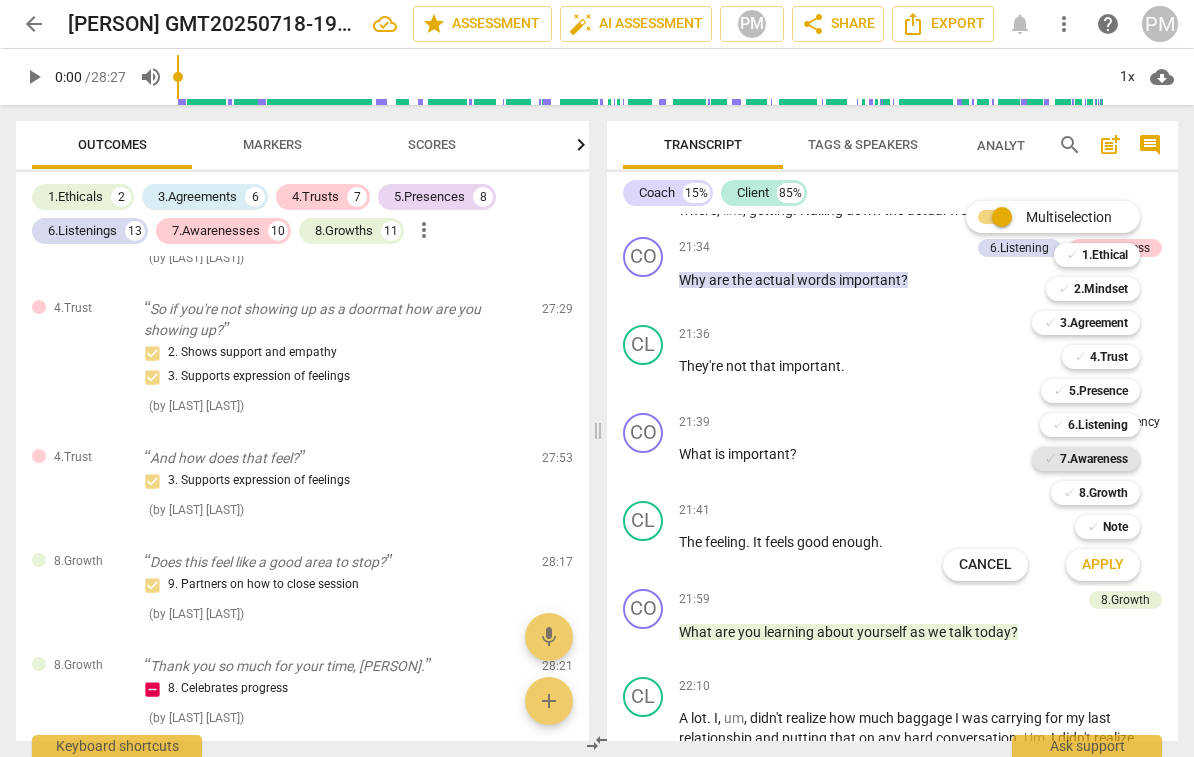 click on "7.Awareness" at bounding box center [1094, 459] 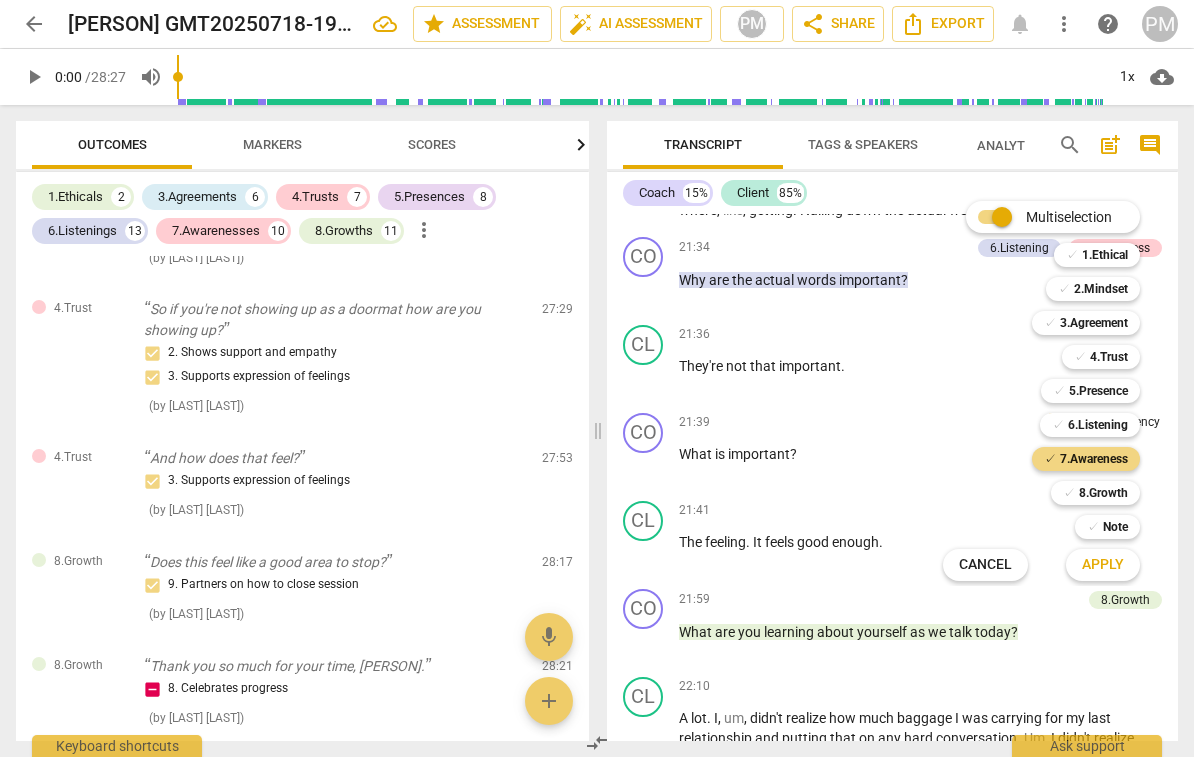 click on "Apply" at bounding box center [1103, 565] 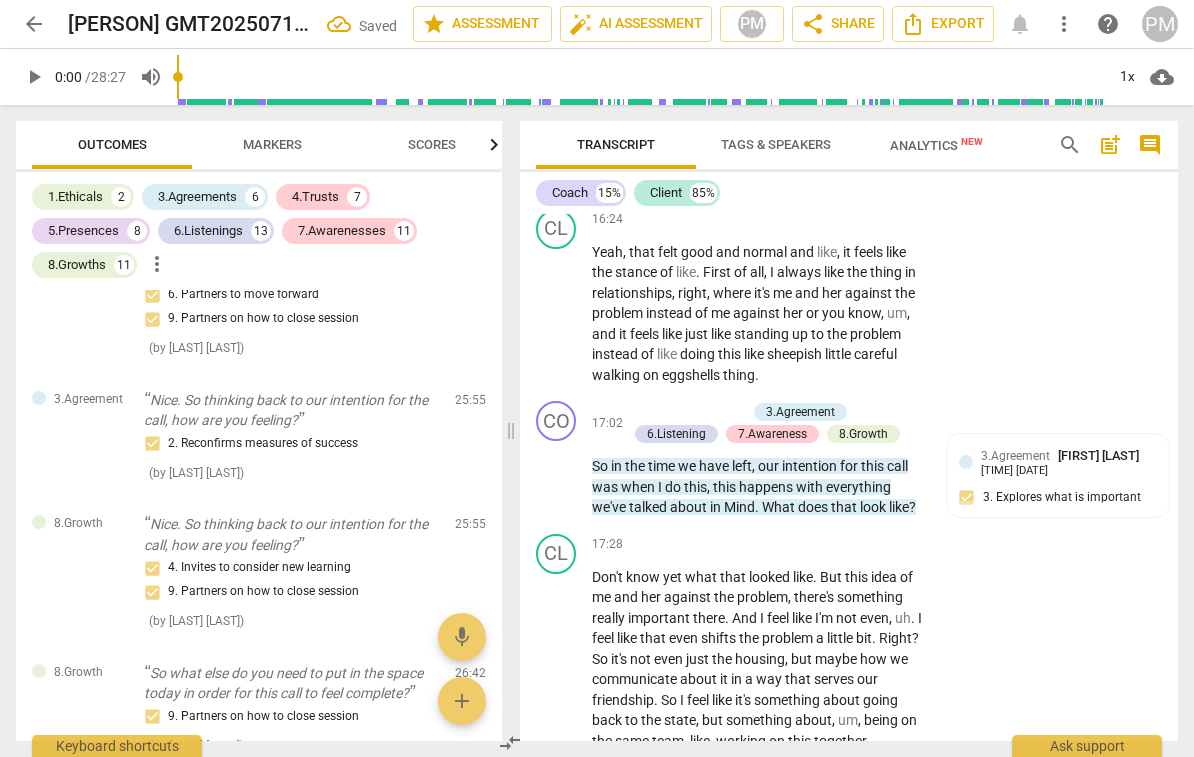 scroll, scrollTop: 7100, scrollLeft: 0, axis: vertical 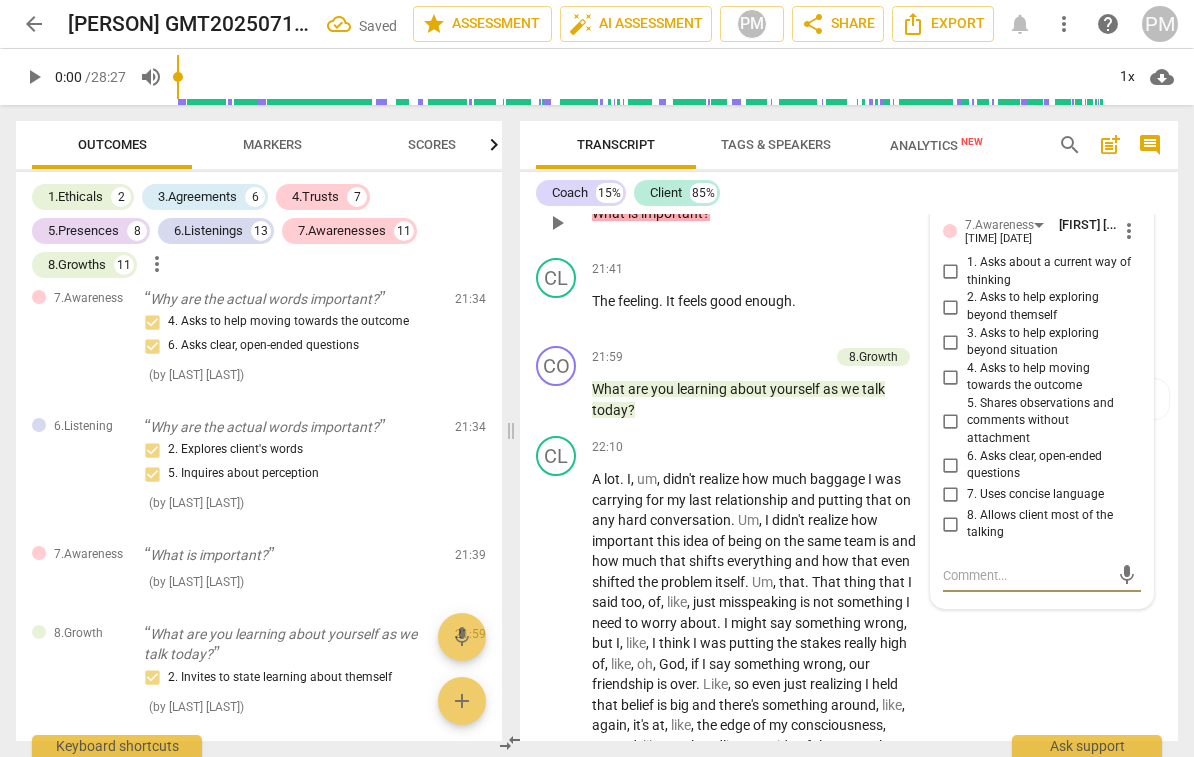 click on "4. Asks to help moving towards the outcome" at bounding box center (1050, 377) 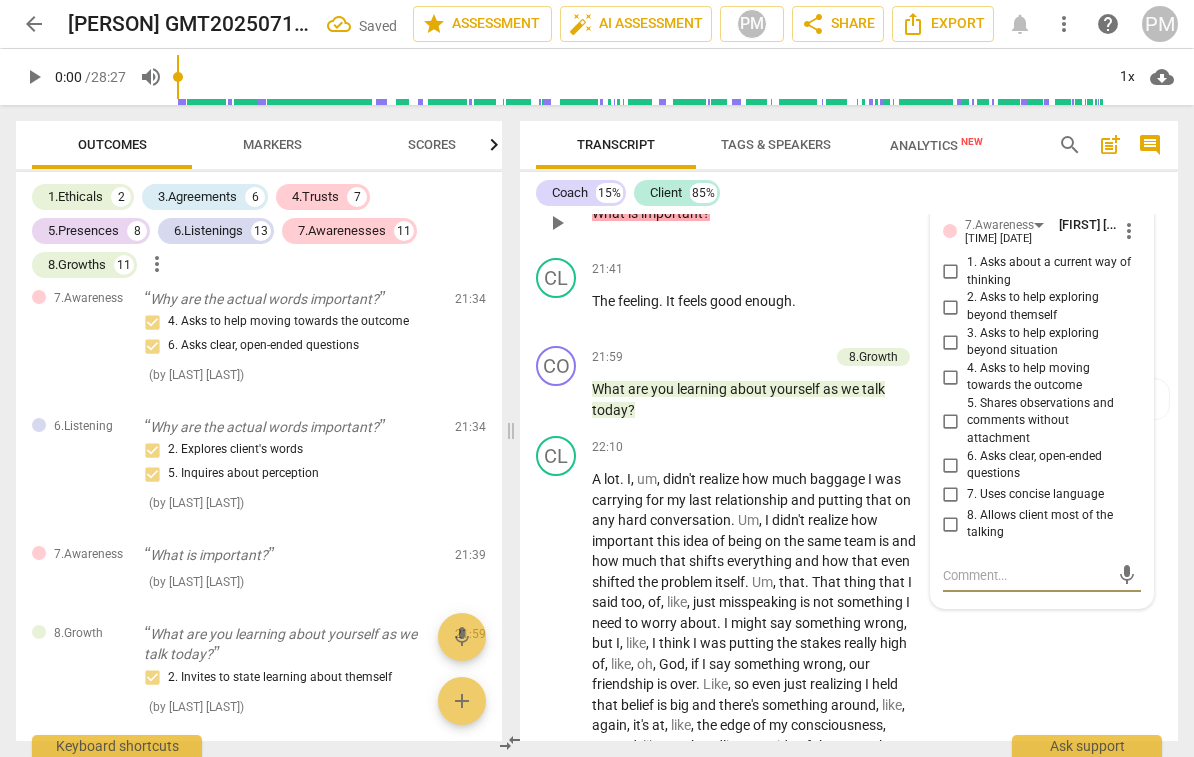 click on "4. Asks to help moving towards the outcome" at bounding box center [951, 377] 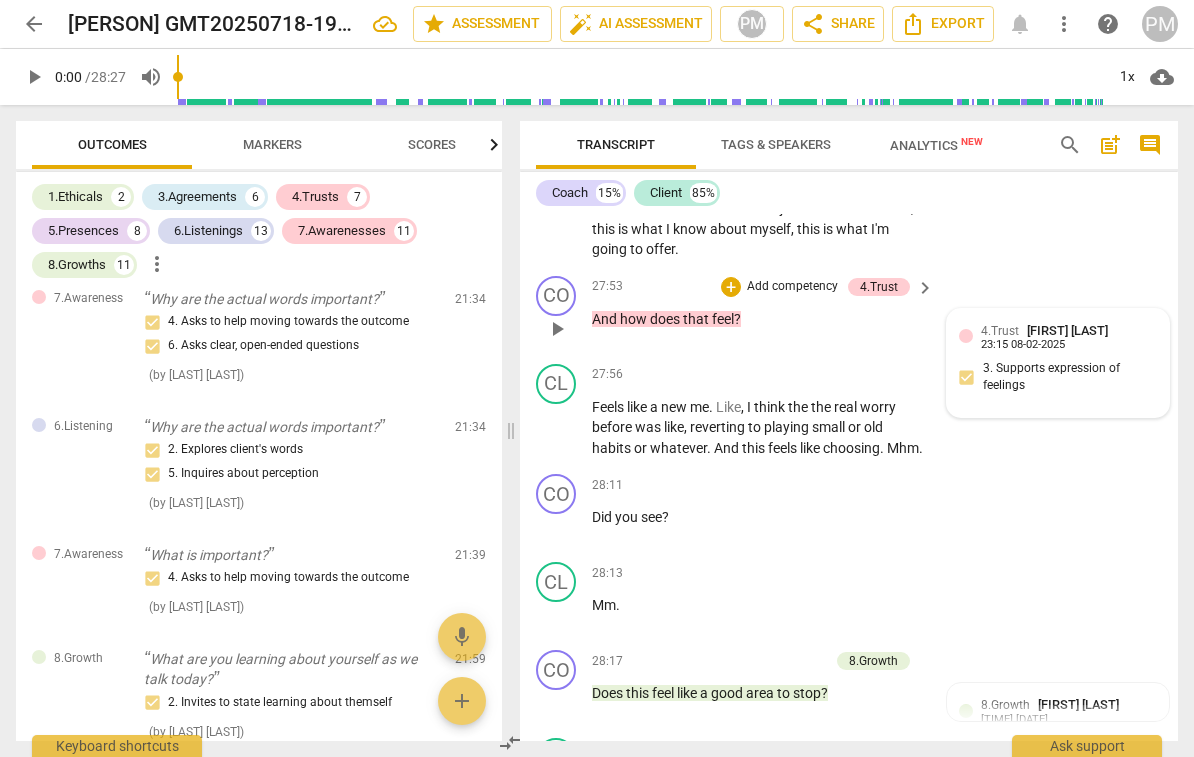 scroll, scrollTop: 9292, scrollLeft: 0, axis: vertical 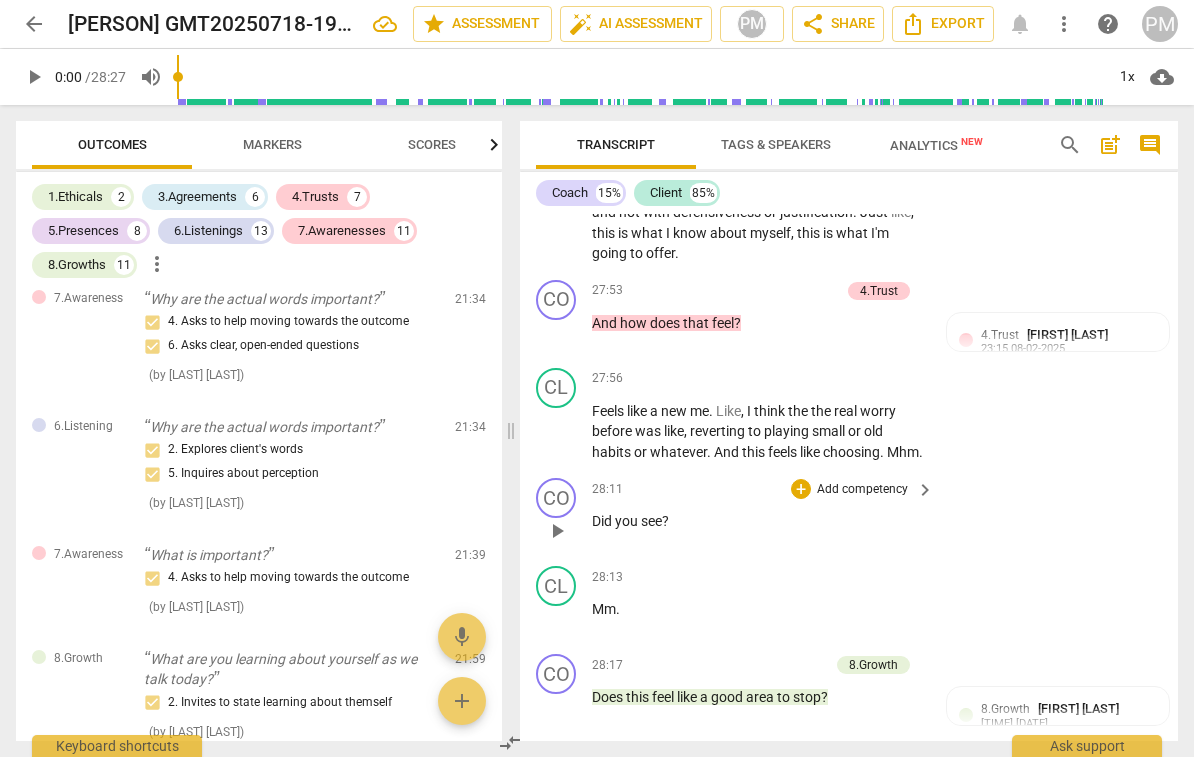 click on "Add competency" at bounding box center (862, 490) 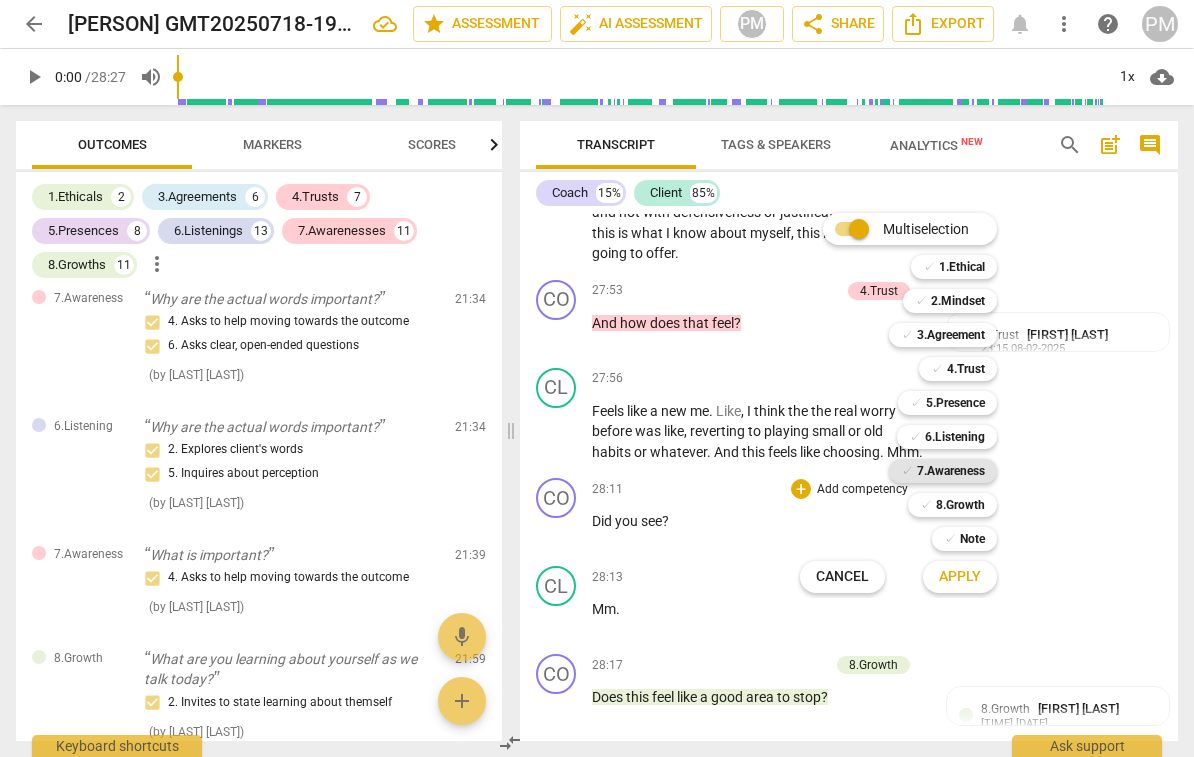 click on "7.Awareness" at bounding box center (951, 471) 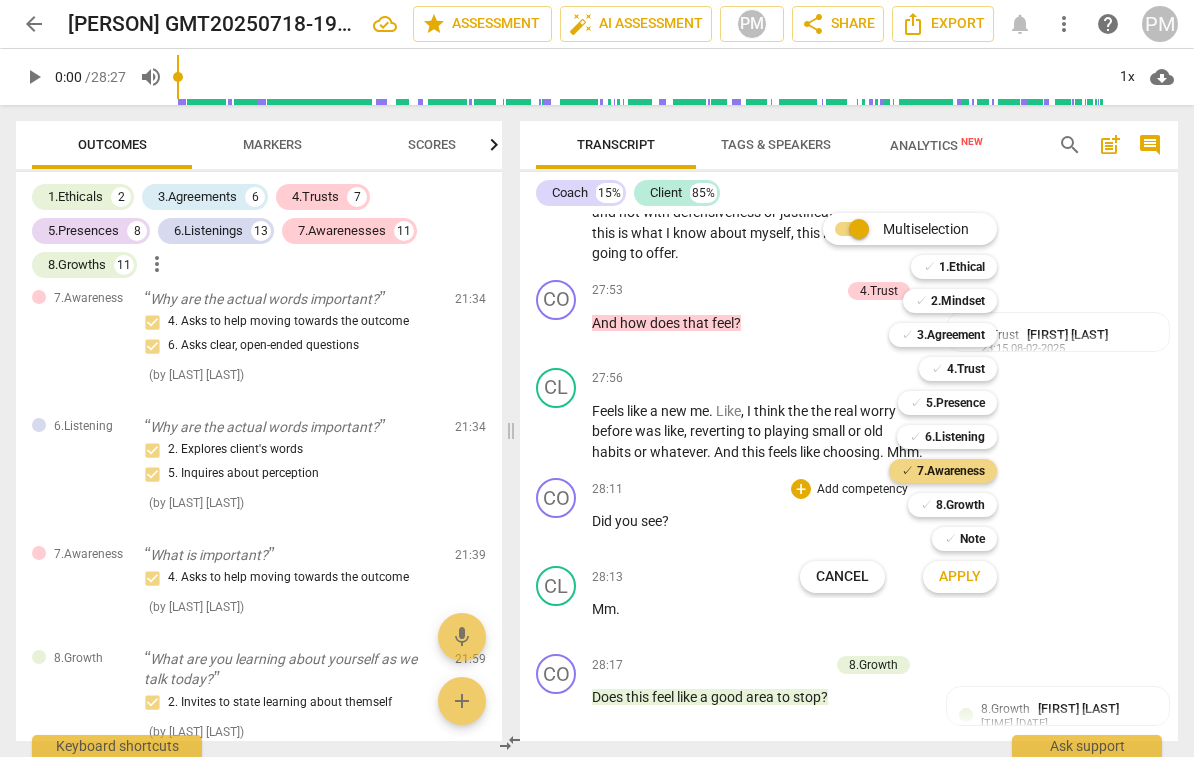 click on "Apply" at bounding box center (960, 577) 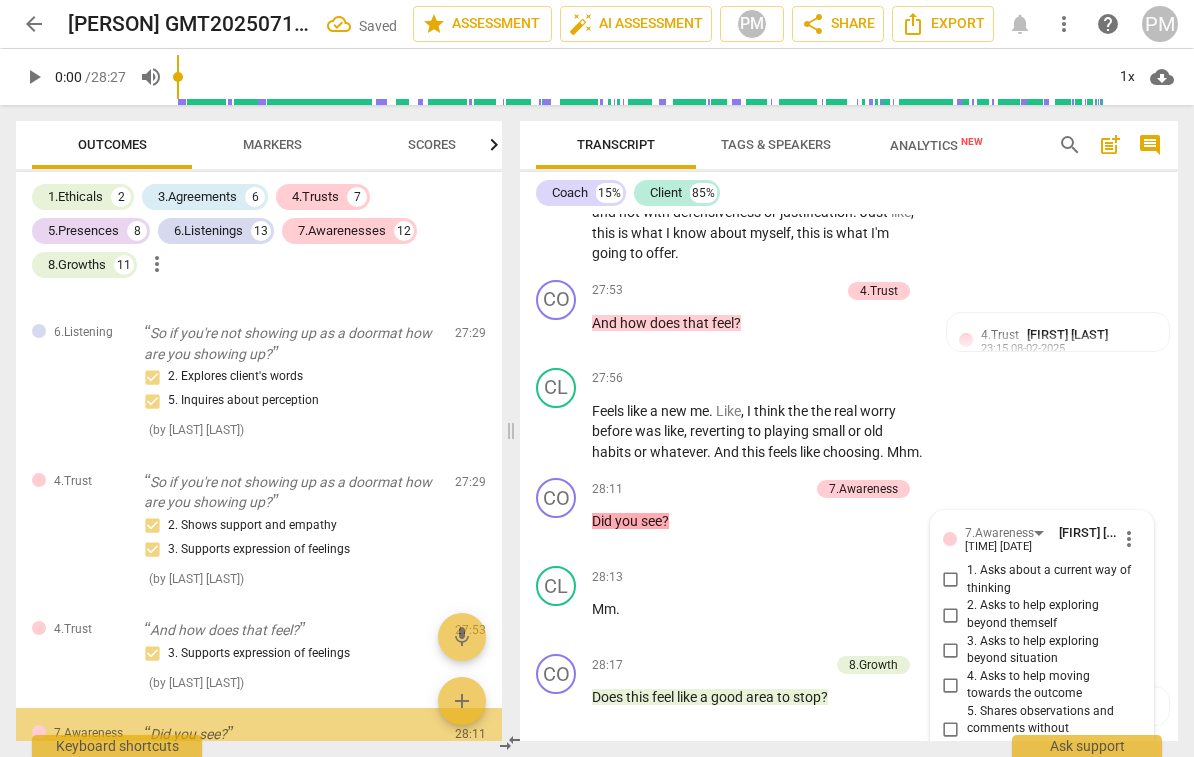 scroll, scrollTop: 8211, scrollLeft: 0, axis: vertical 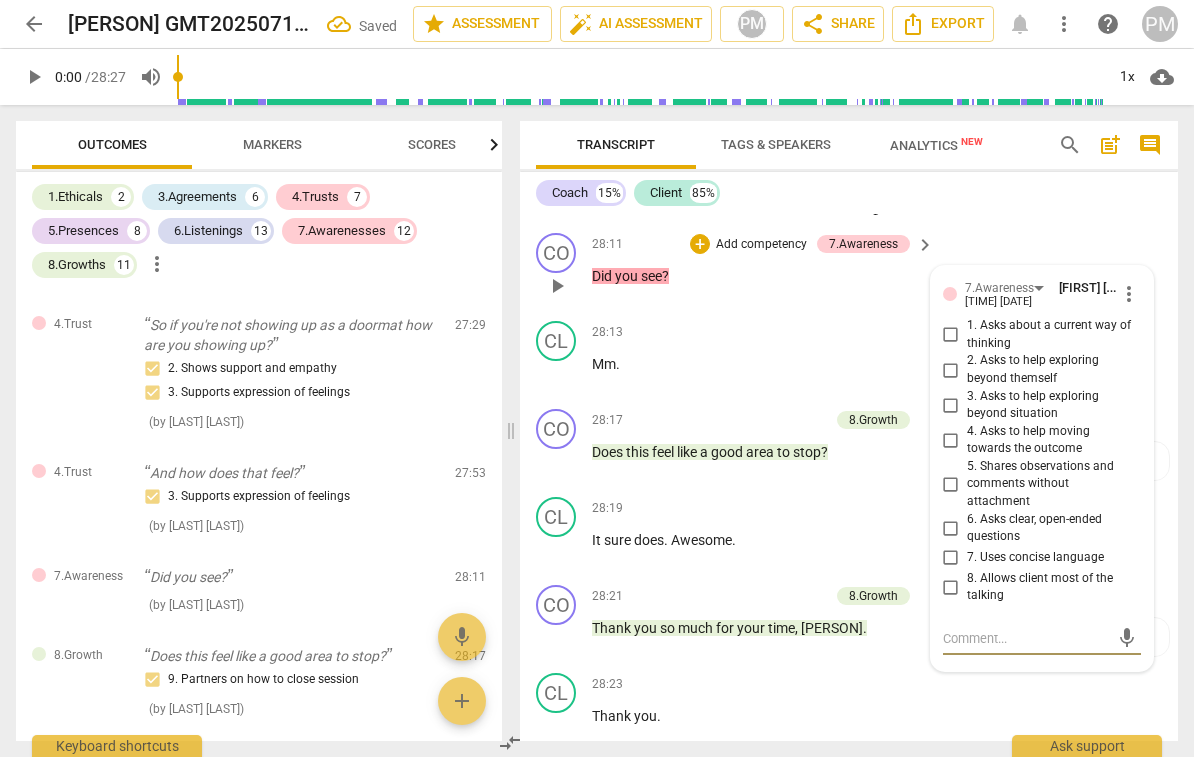 click on "4. Asks to help moving towards the outcome" at bounding box center [1050, 440] 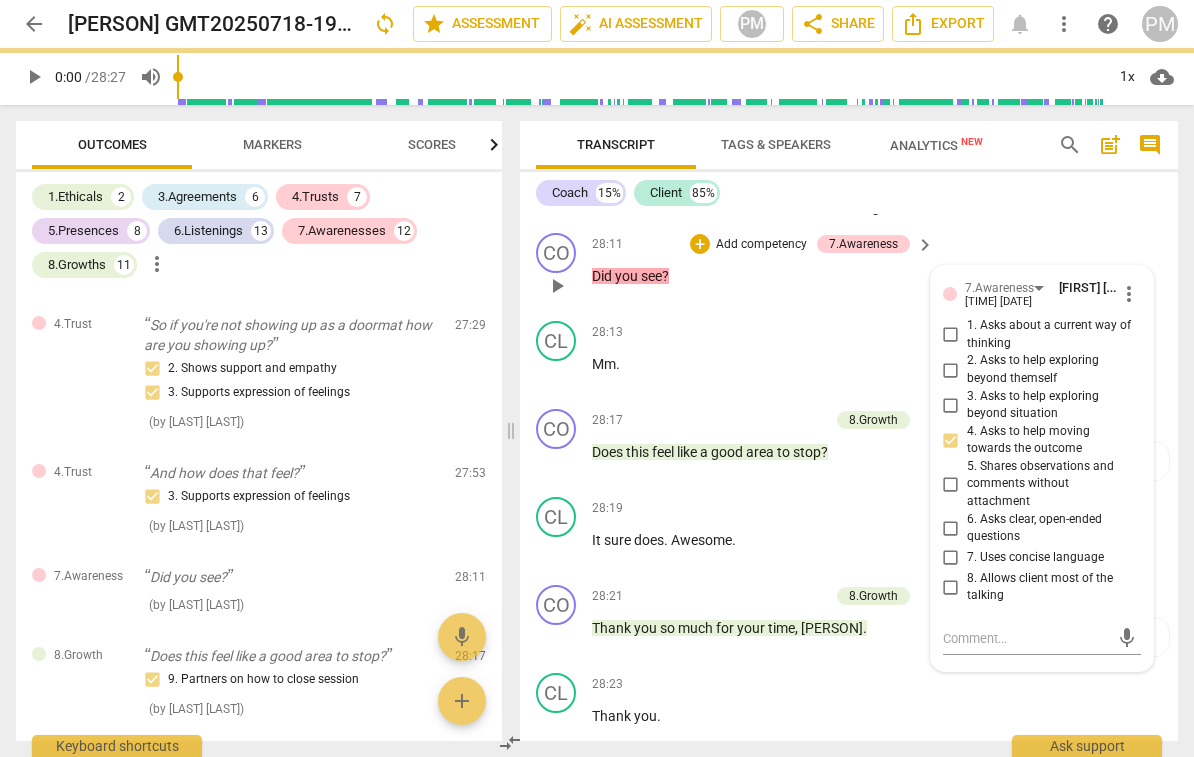 click on "3. Asks to help exploring beyond situation" at bounding box center [1050, 405] 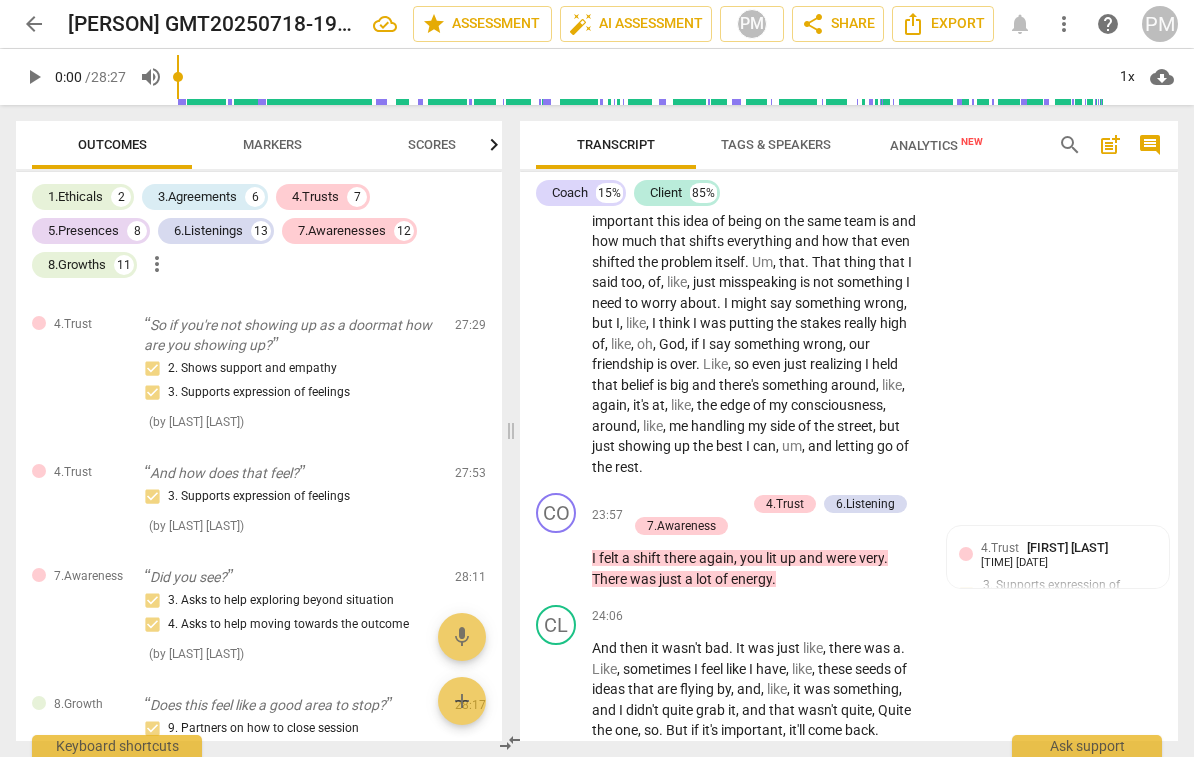 scroll, scrollTop: 7370, scrollLeft: 0, axis: vertical 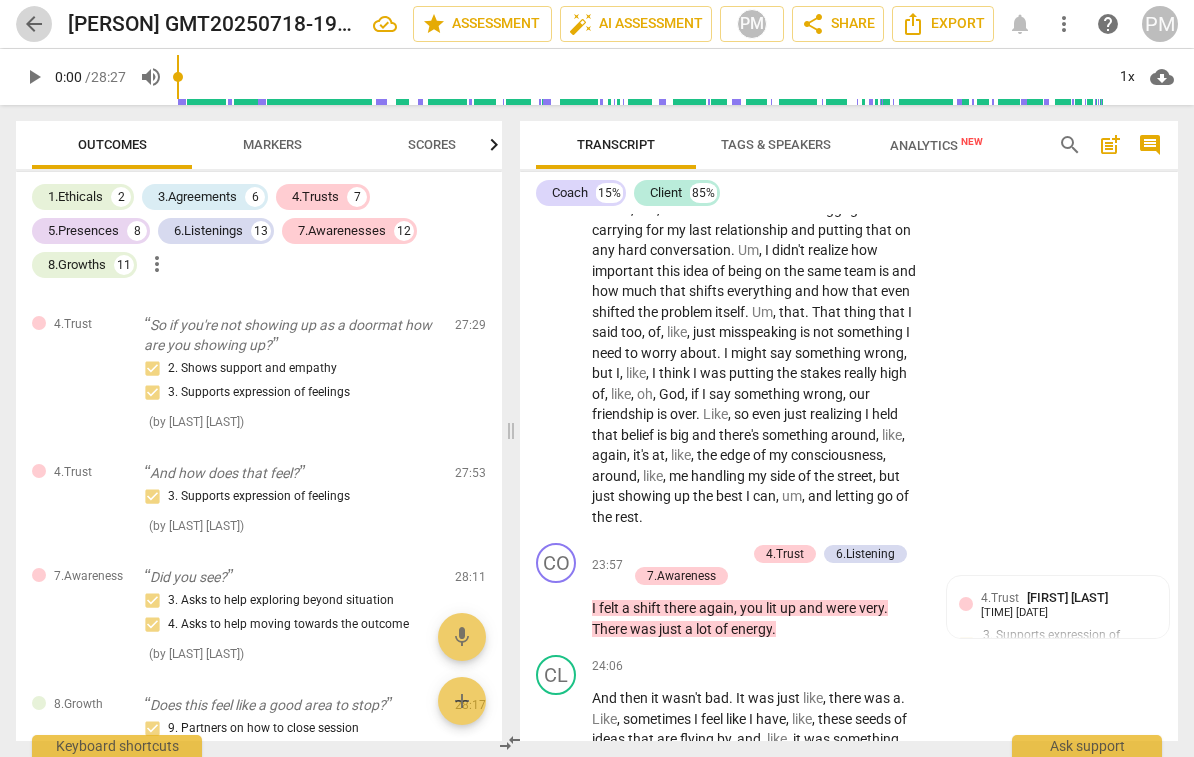 click on "arrow_back" at bounding box center [34, 24] 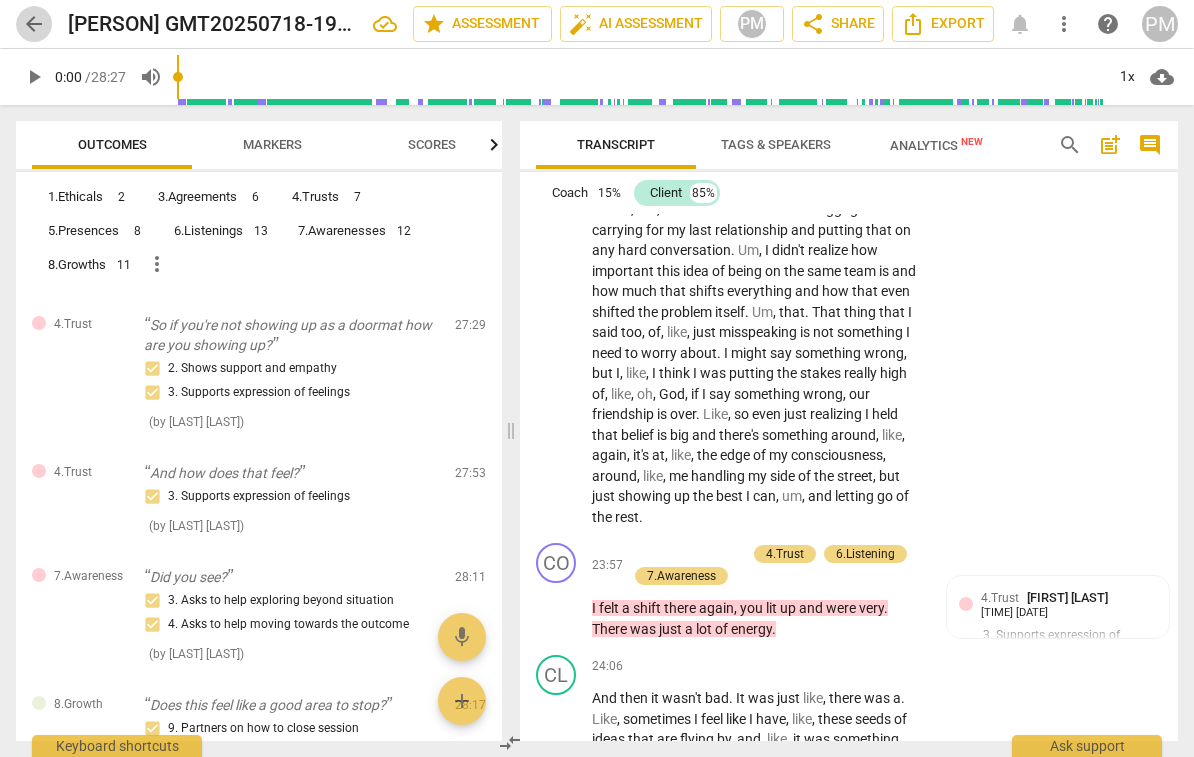 scroll, scrollTop: 0, scrollLeft: 0, axis: both 